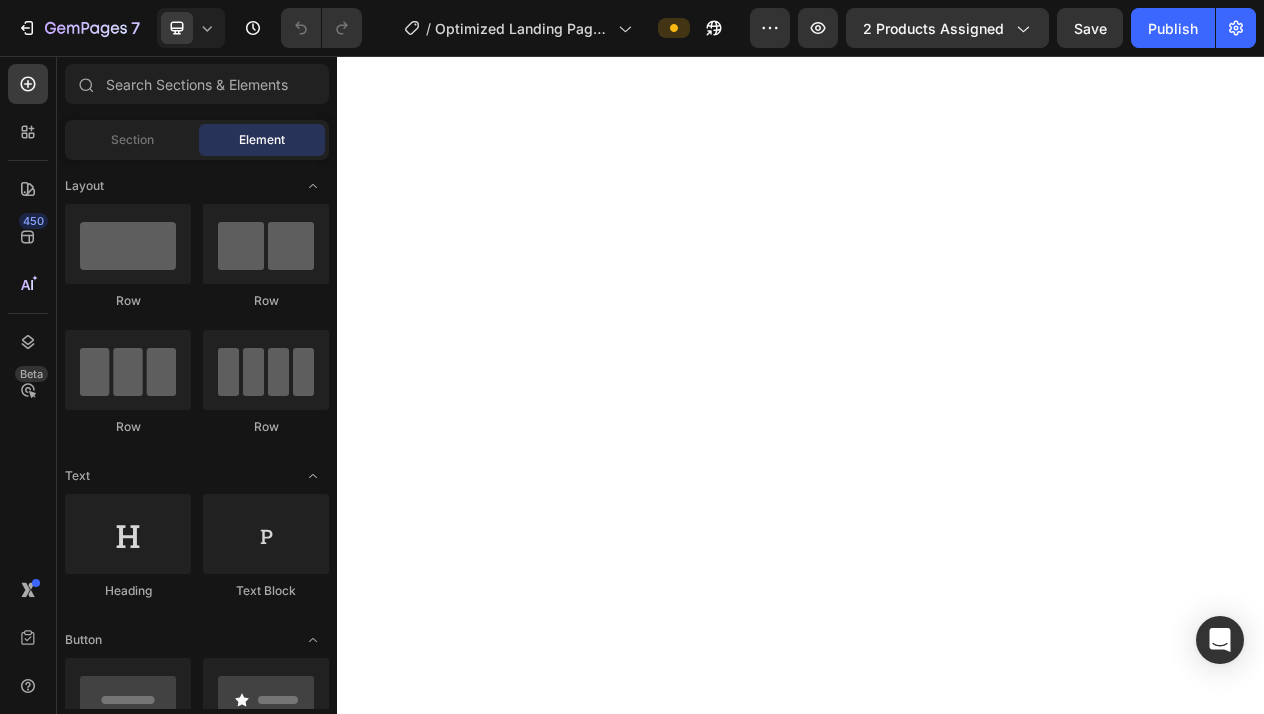 scroll, scrollTop: 0, scrollLeft: 0, axis: both 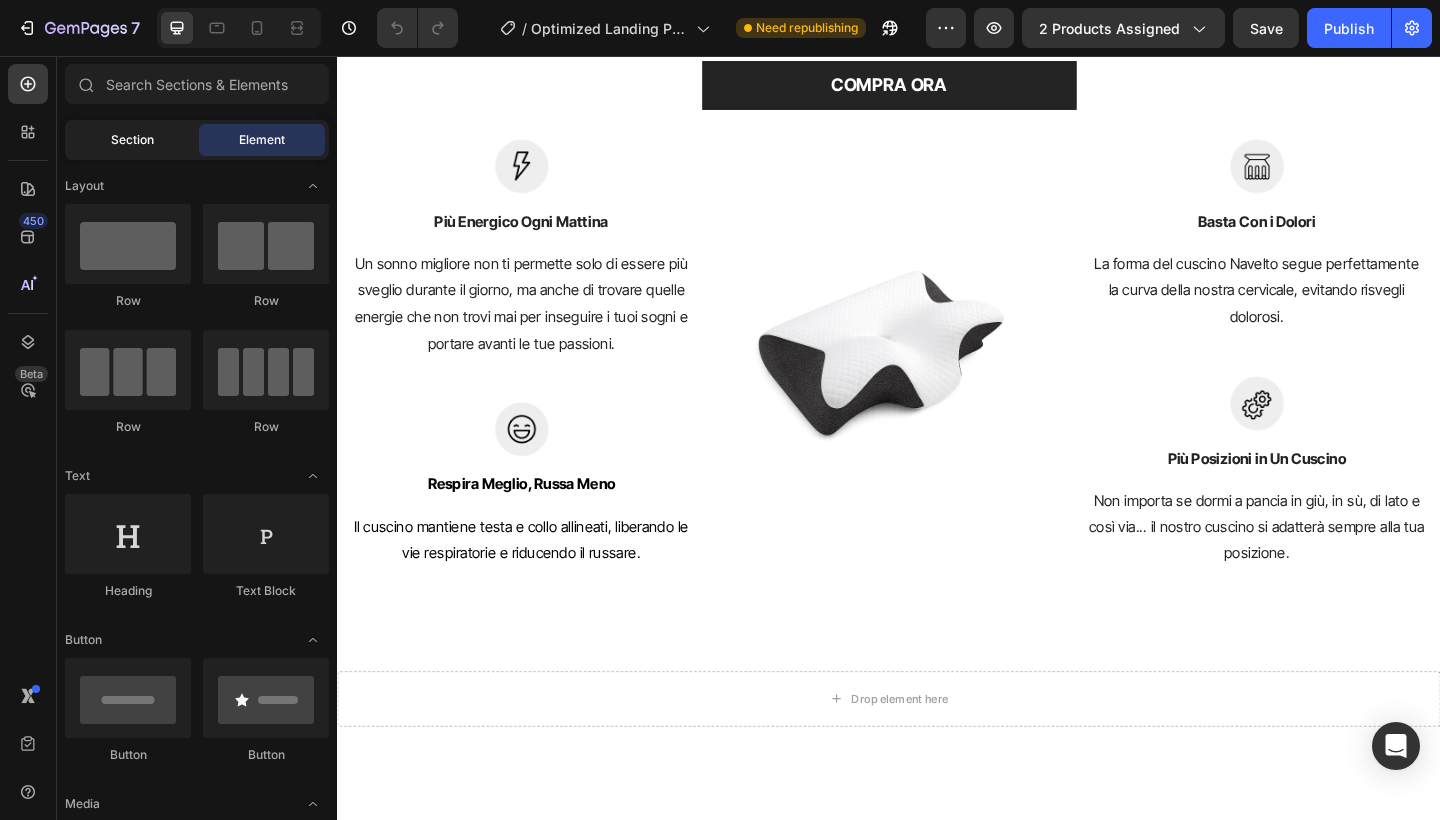 click on "Section" at bounding box center [132, 140] 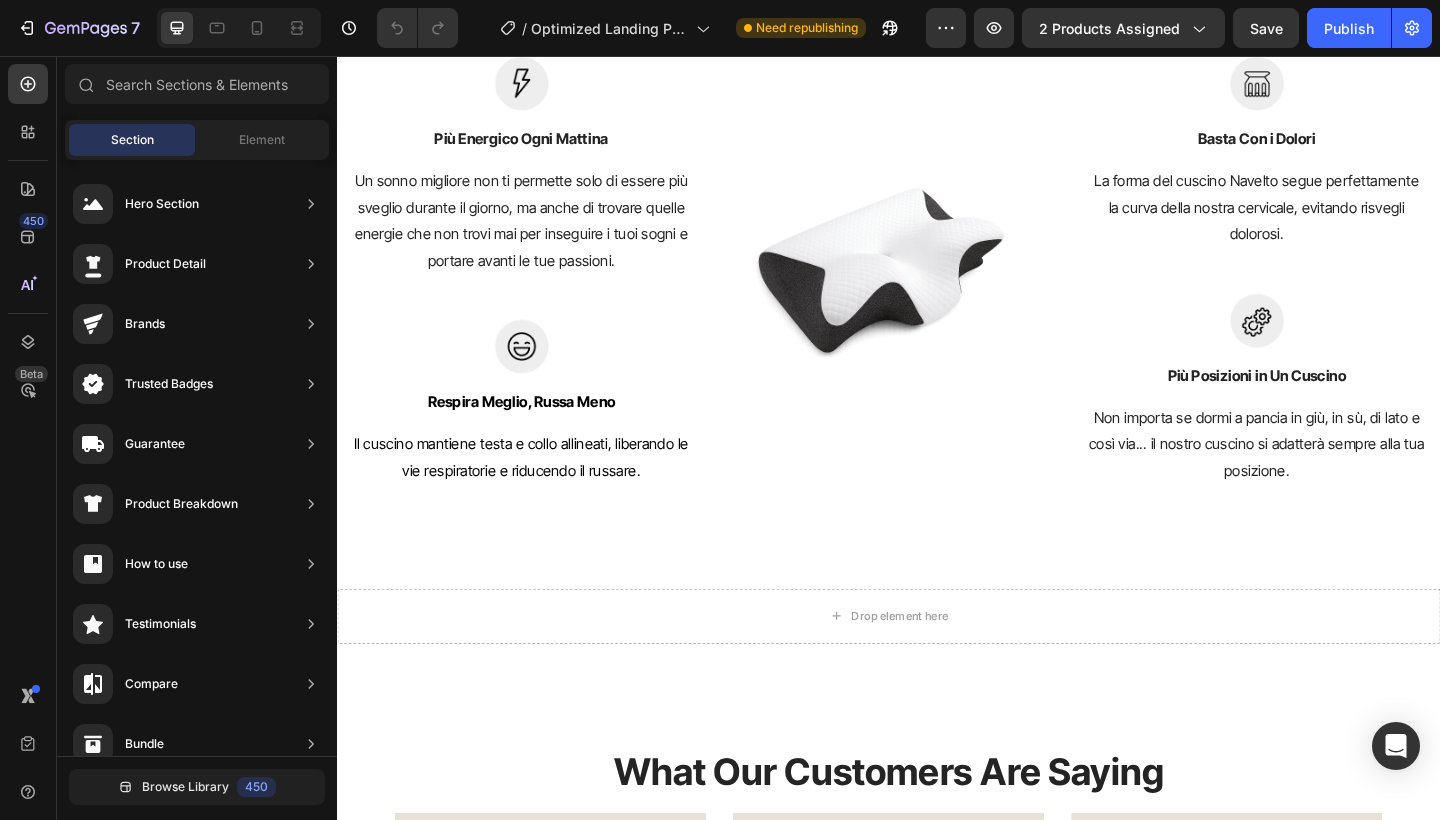 scroll, scrollTop: 3209, scrollLeft: 0, axis: vertical 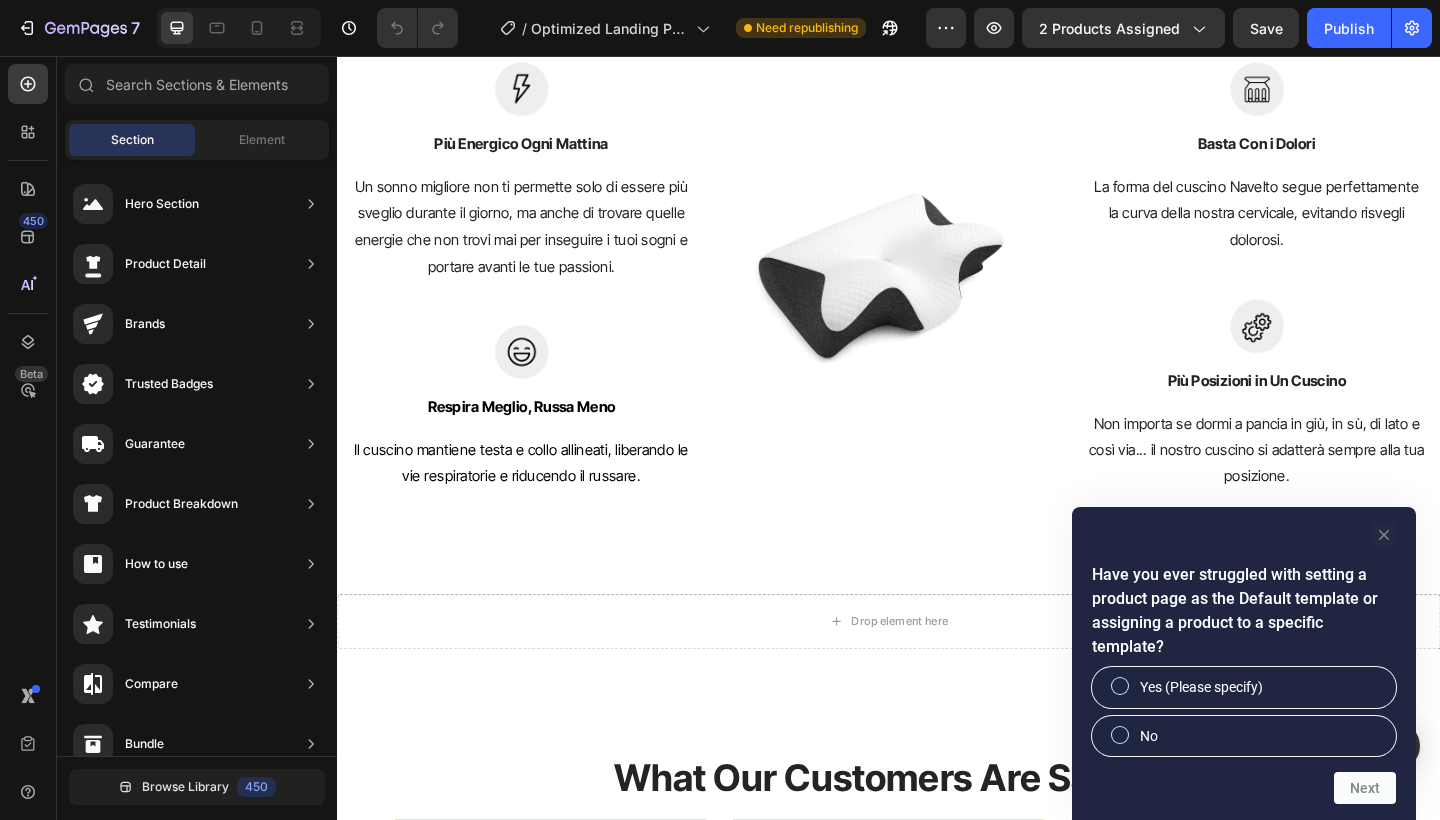 click 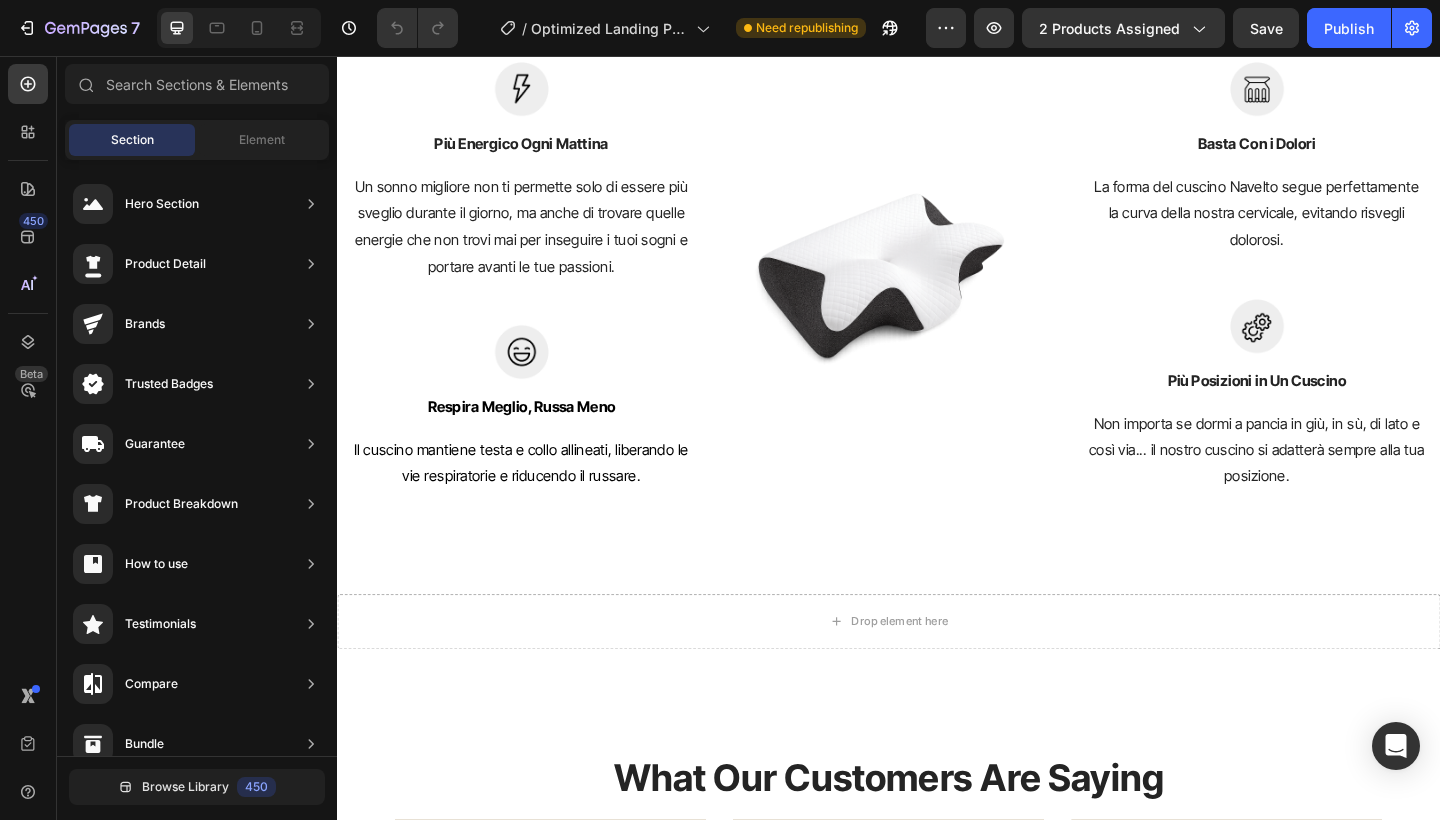 scroll, scrollTop: 0, scrollLeft: 0, axis: both 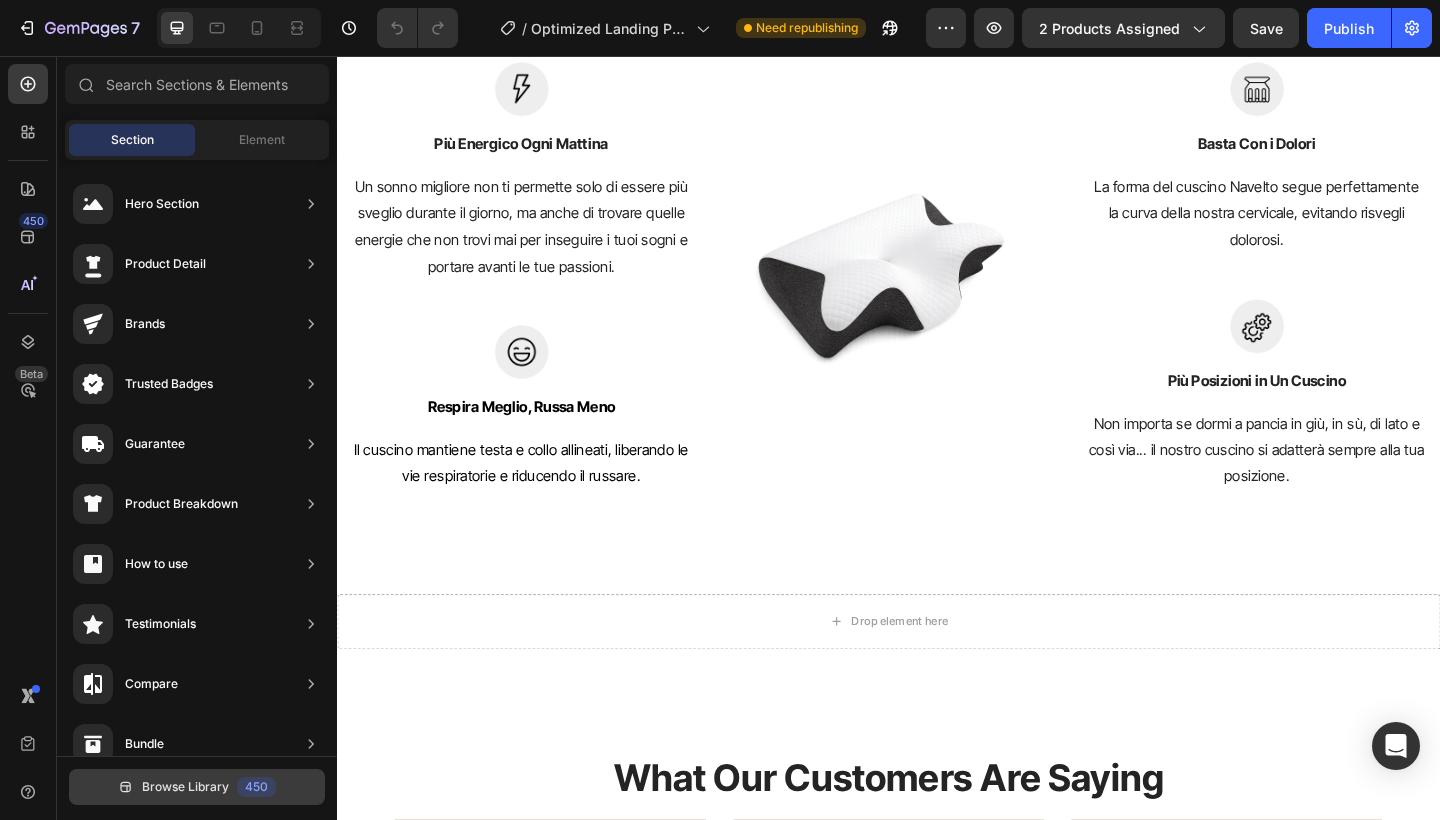 click on "Browse Library" at bounding box center (185, 787) 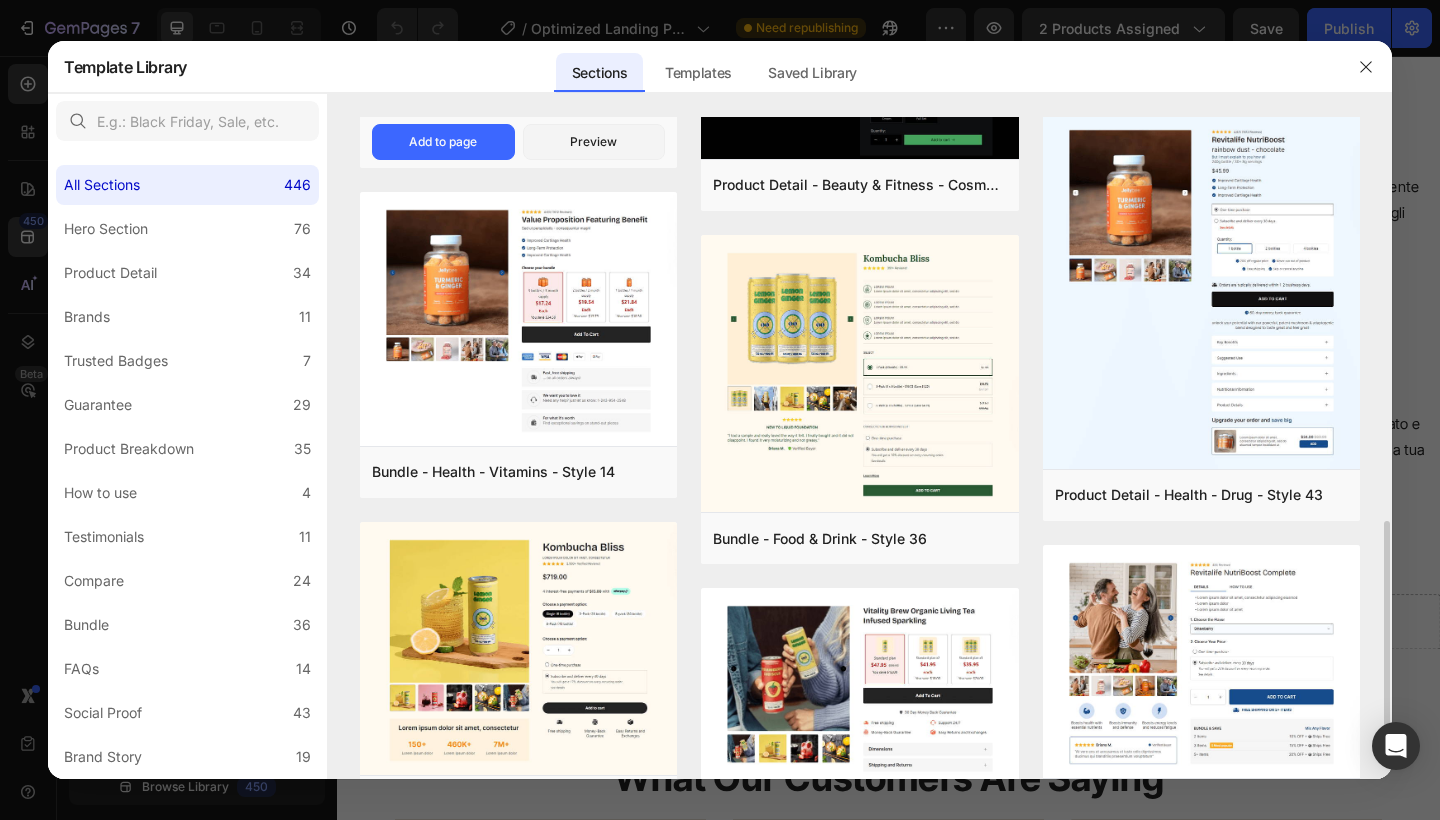 scroll, scrollTop: 1111, scrollLeft: 0, axis: vertical 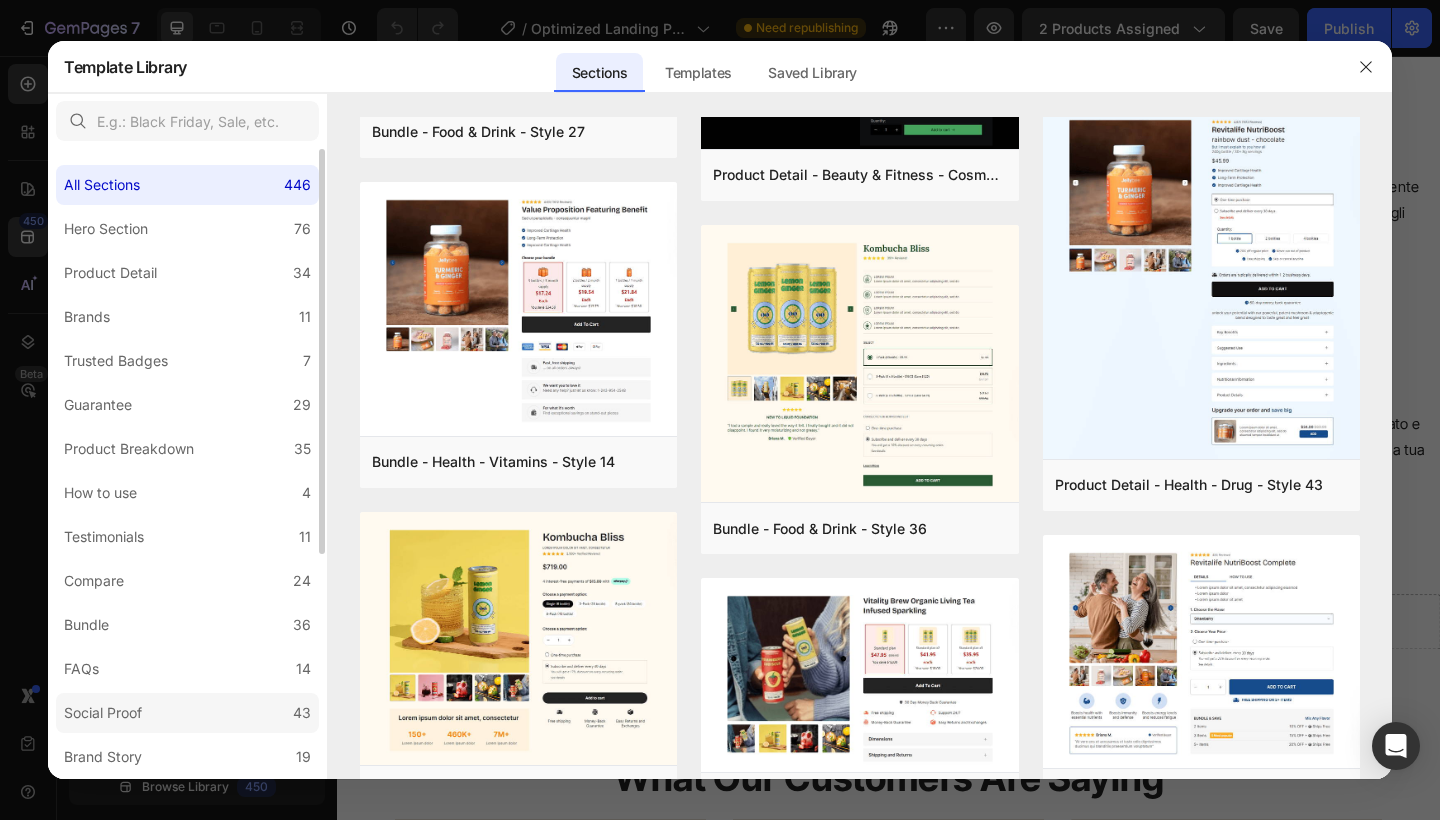 click on "Social Proof 43" 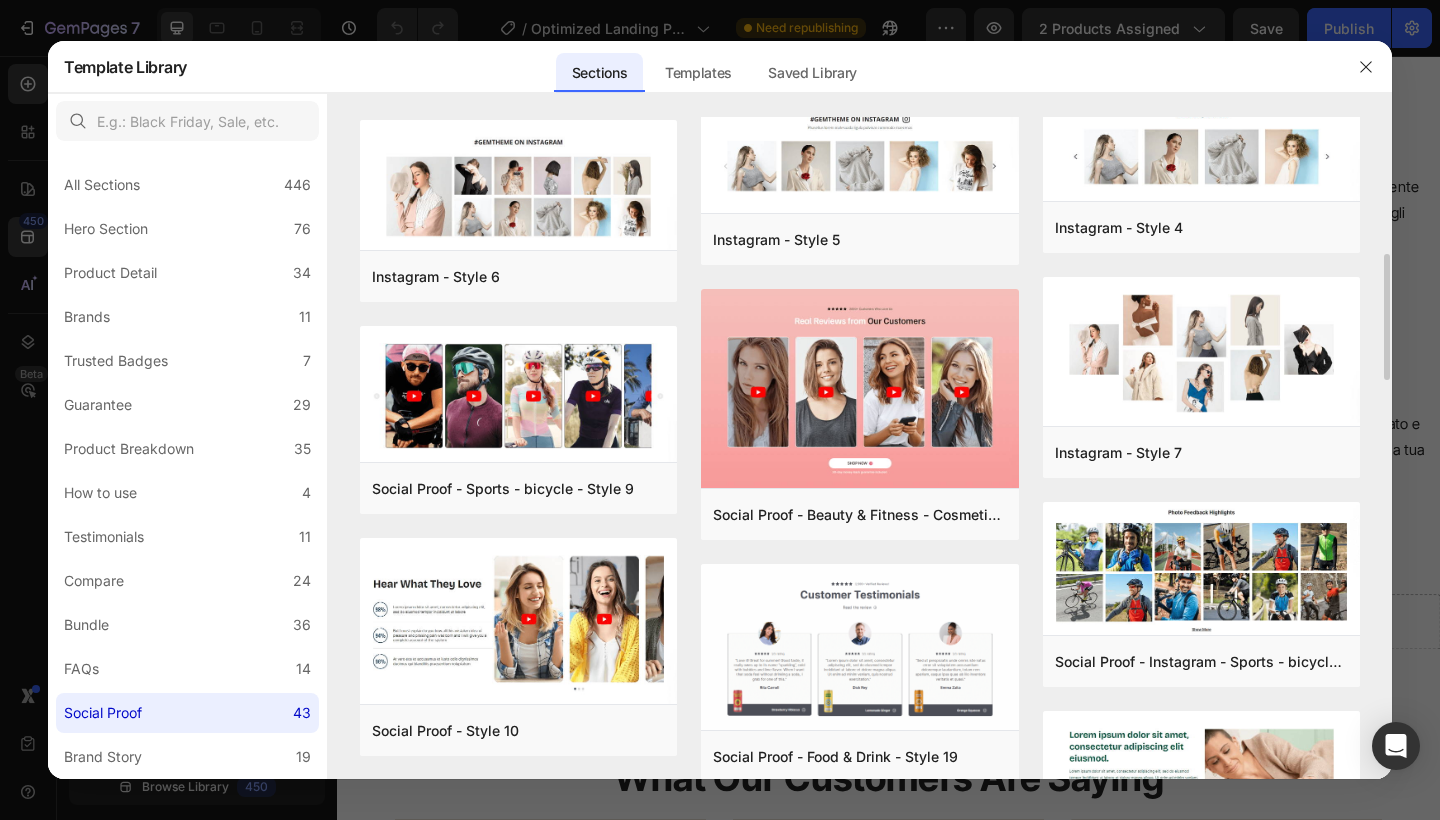 scroll, scrollTop: 720, scrollLeft: 0, axis: vertical 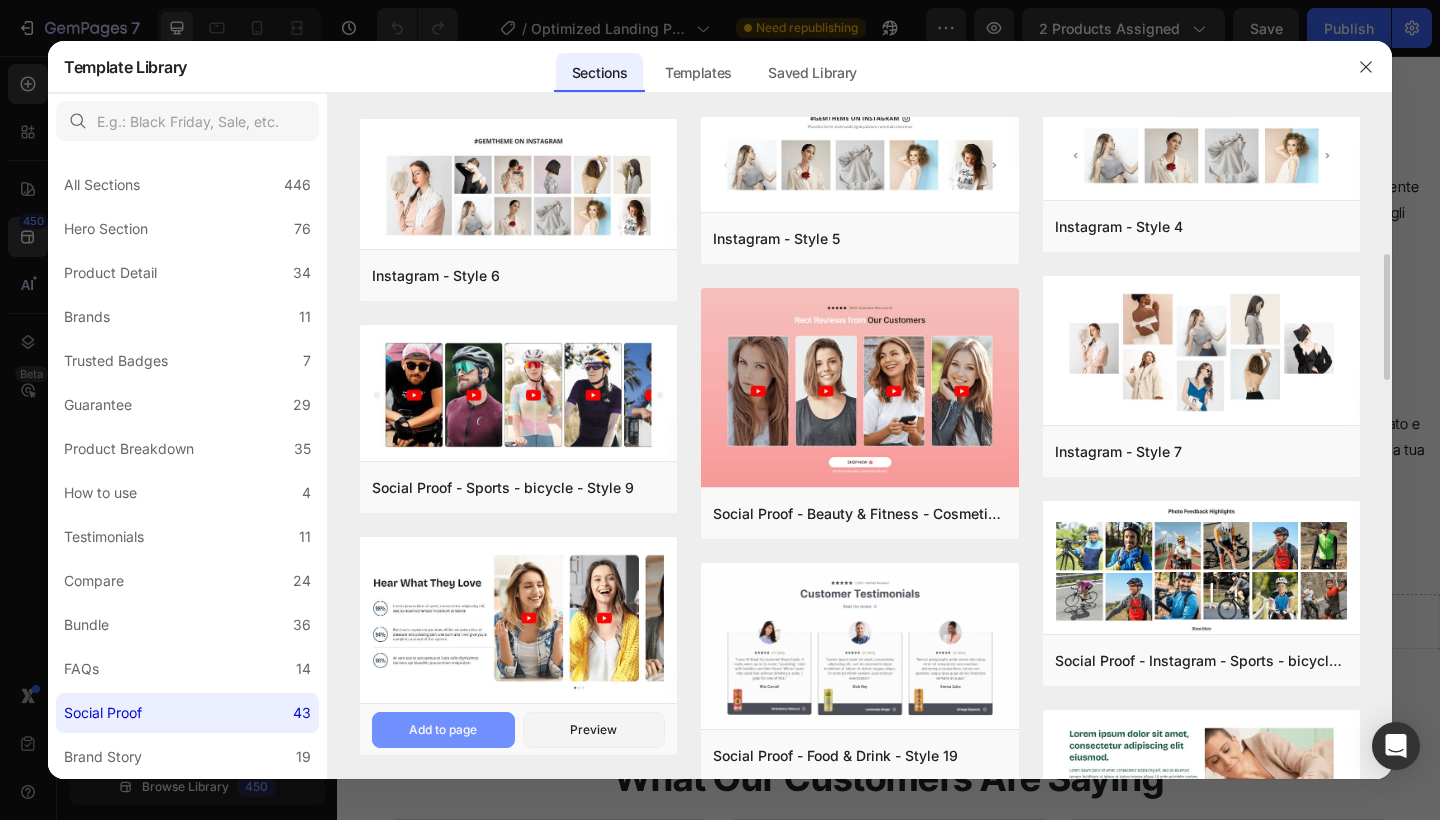 click on "Add to page" at bounding box center (443, 730) 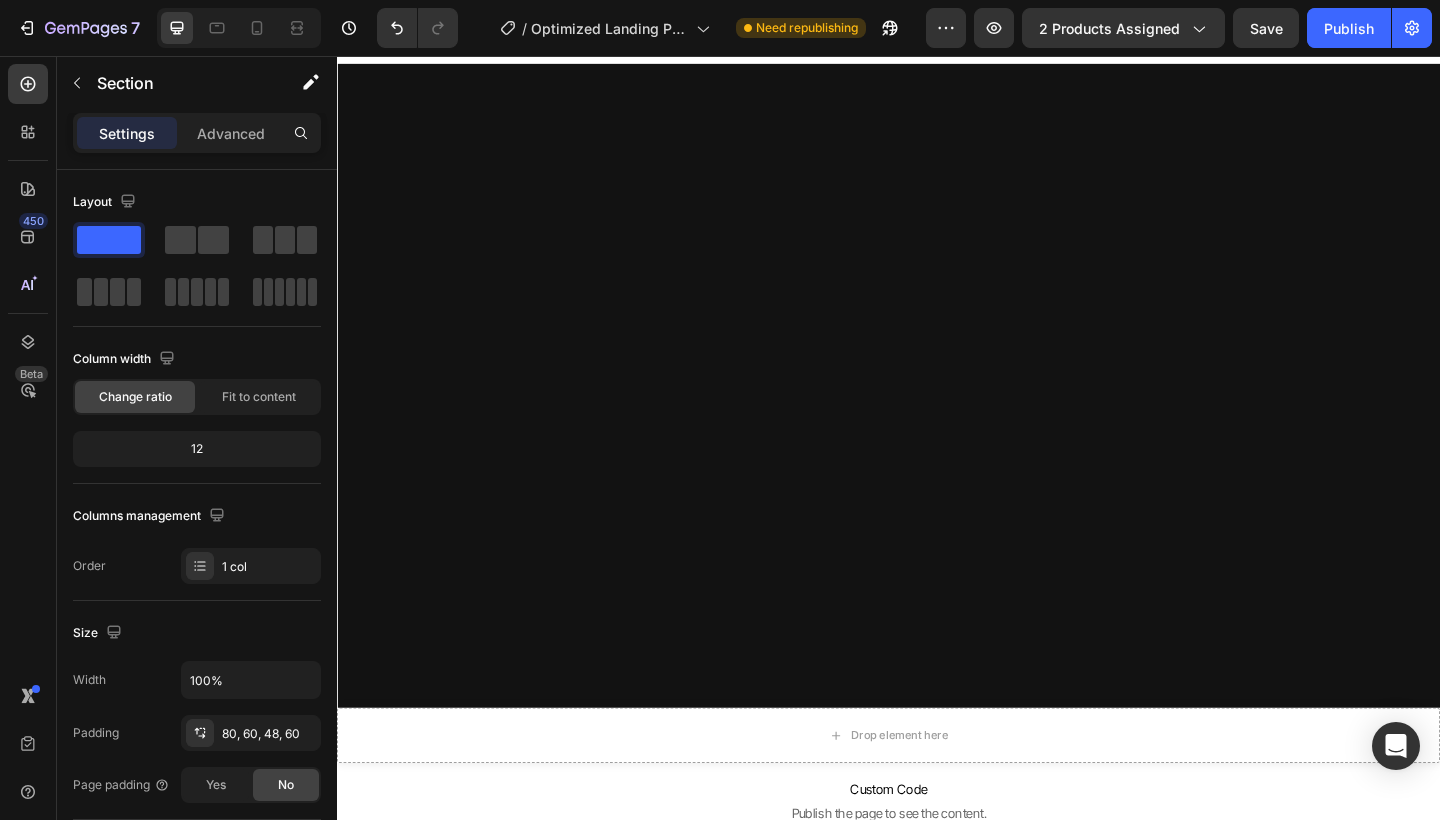 scroll, scrollTop: 6935, scrollLeft: 0, axis: vertical 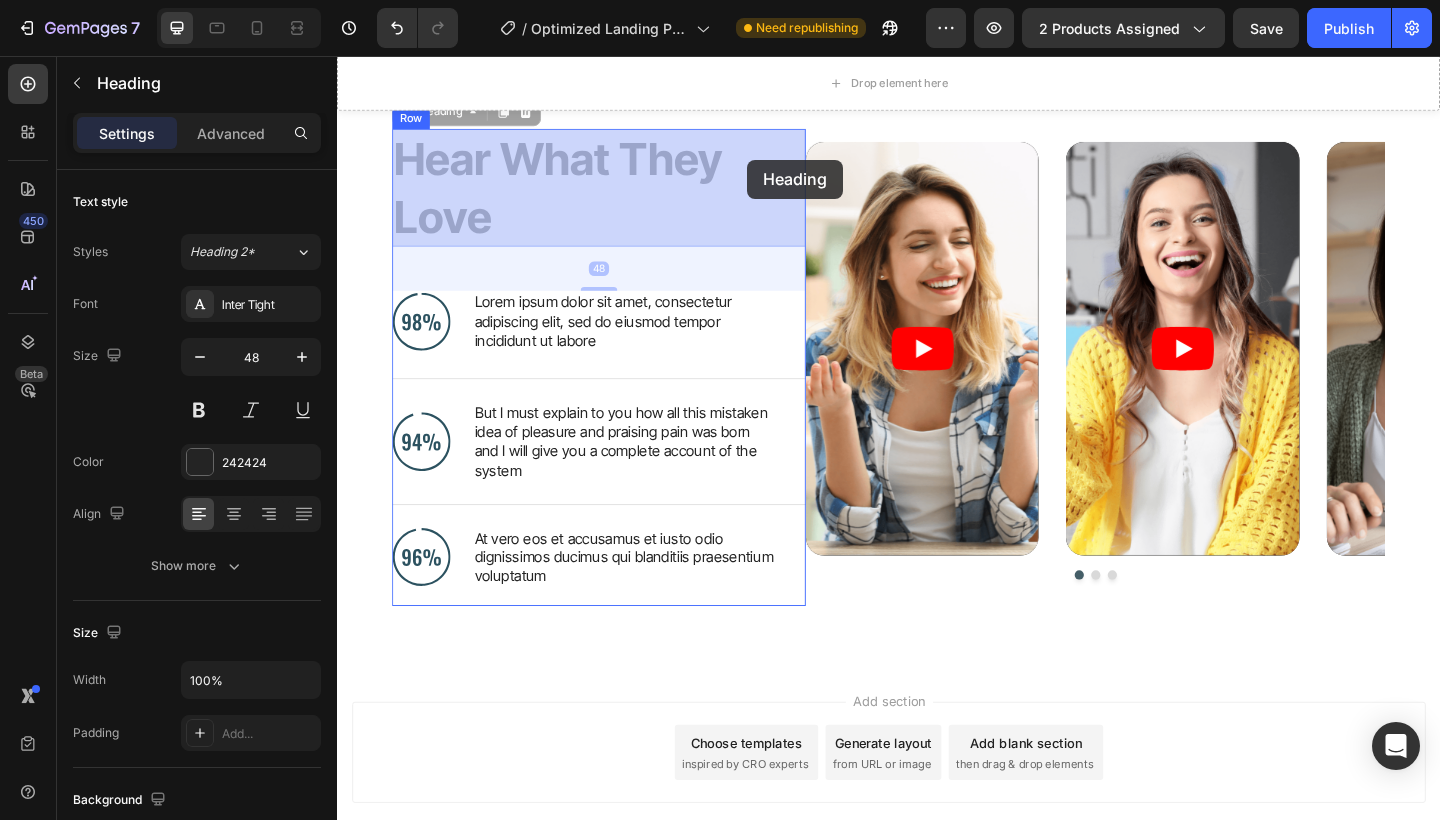 drag, startPoint x: 795, startPoint y: 163, endPoint x: 783, endPoint y: 169, distance: 13.416408 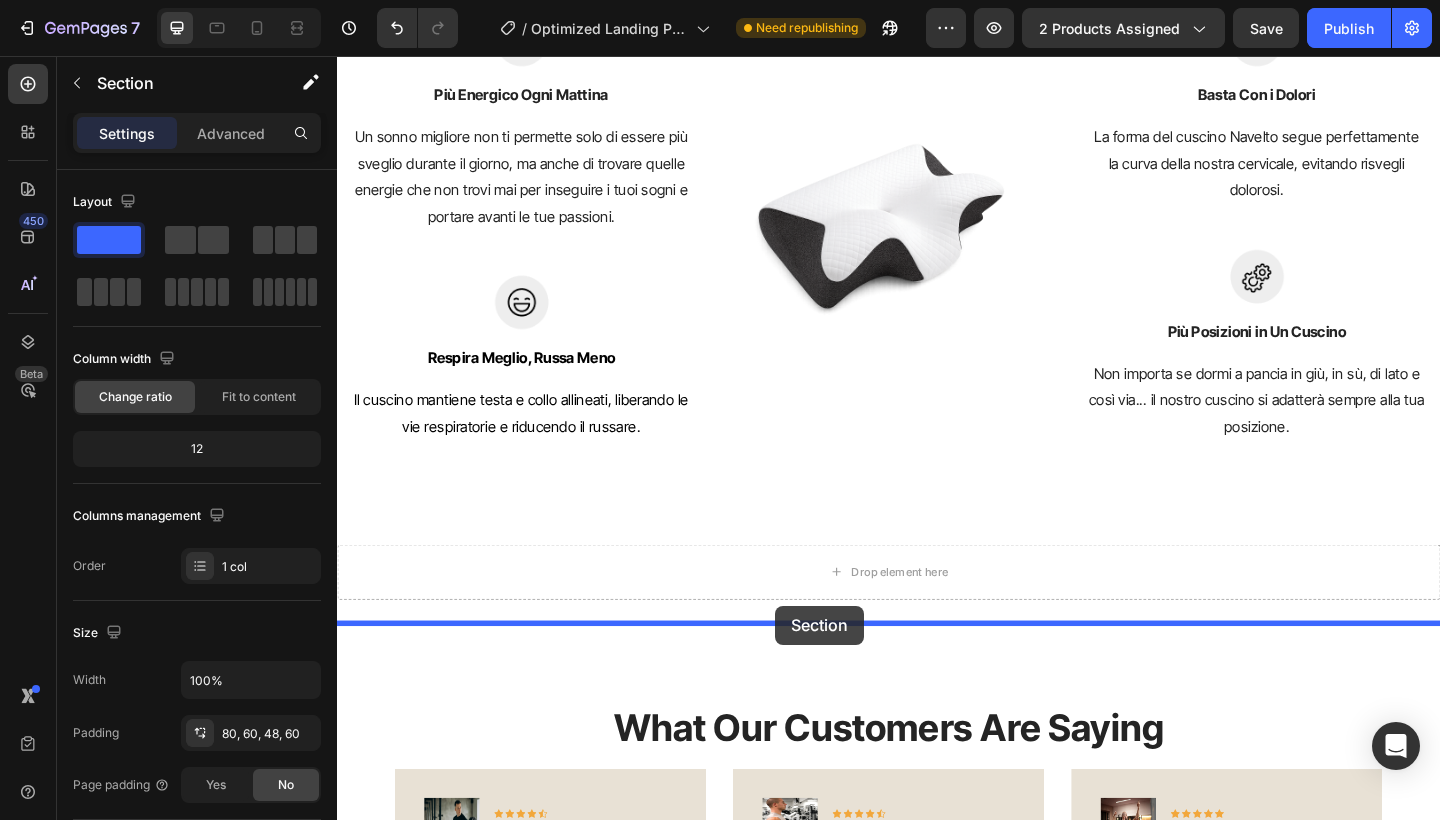 scroll, scrollTop: 3273, scrollLeft: 0, axis: vertical 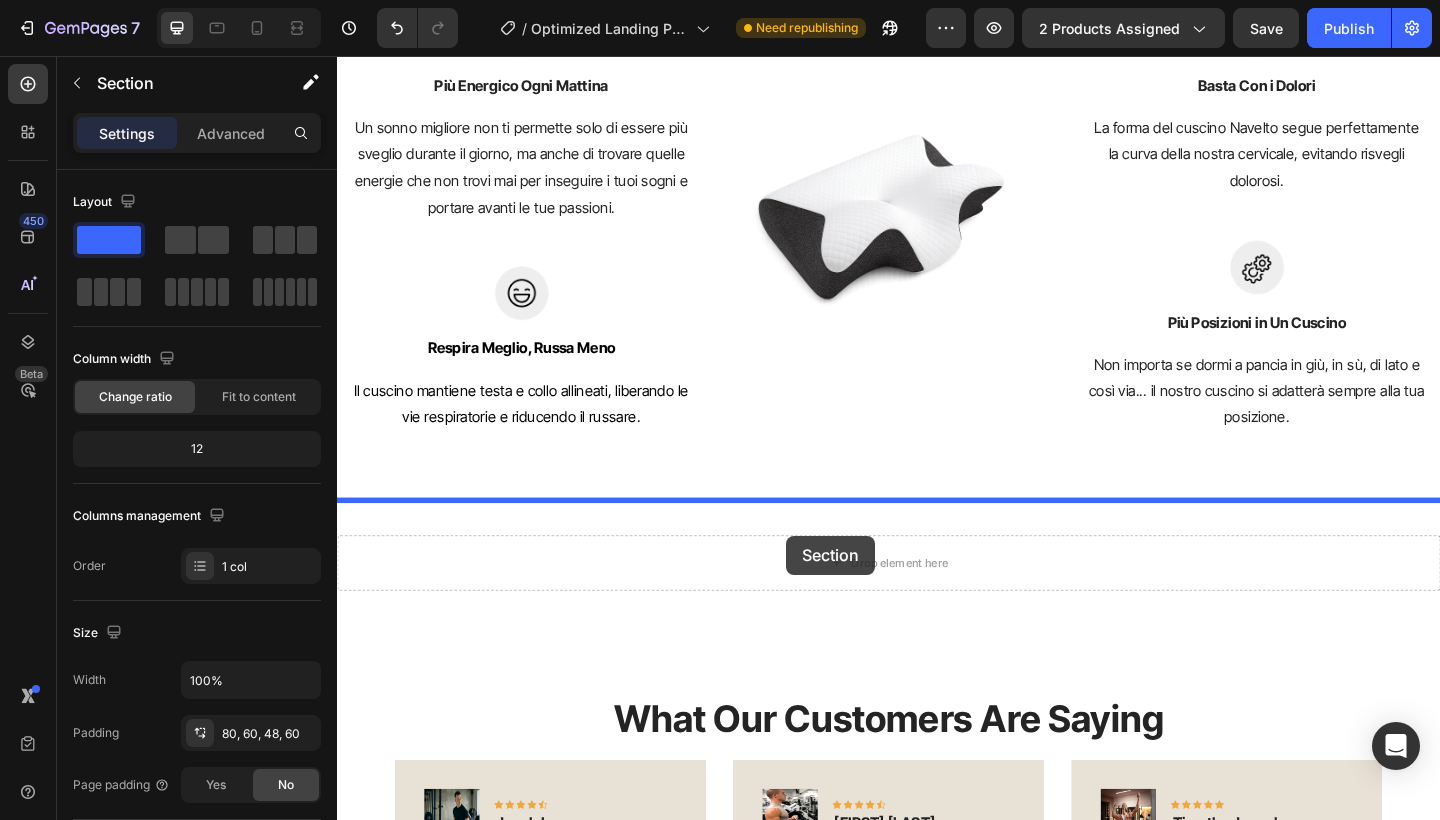 drag, startPoint x: 886, startPoint y: 121, endPoint x: 825, endPoint y: 575, distance: 458.07968 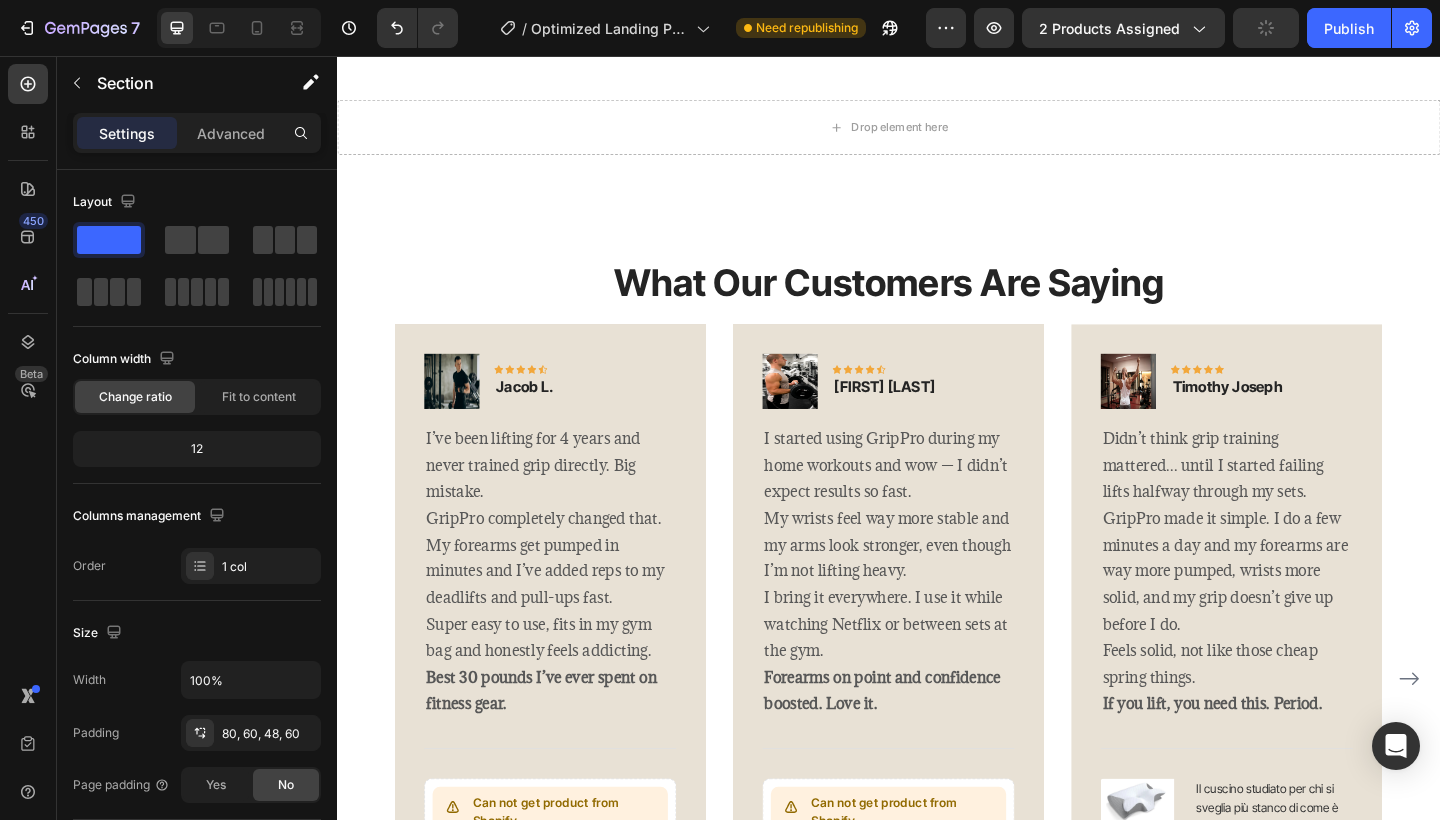 scroll, scrollTop: 4239, scrollLeft: 0, axis: vertical 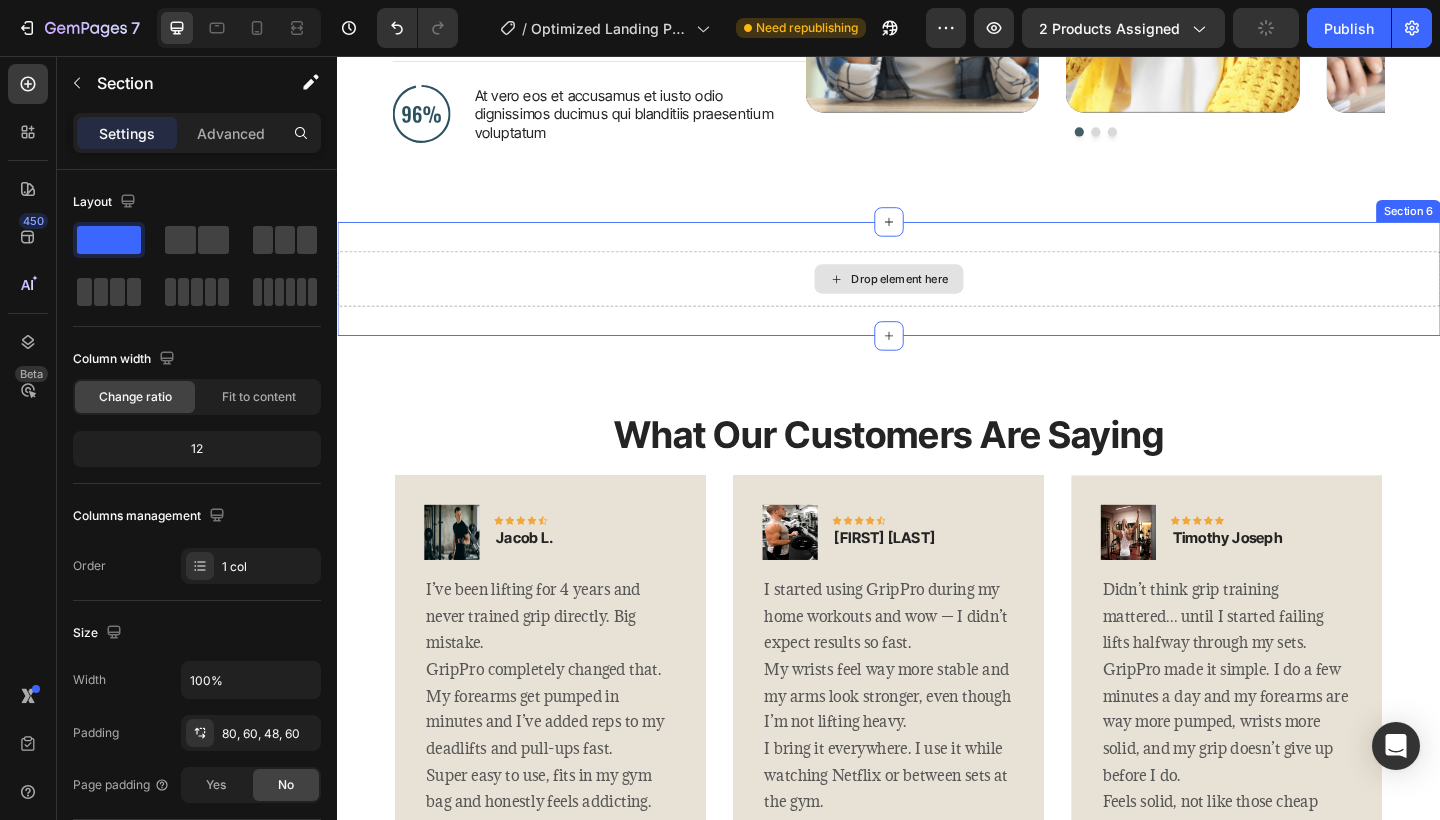 click on "Drop element here" at bounding box center (937, 299) 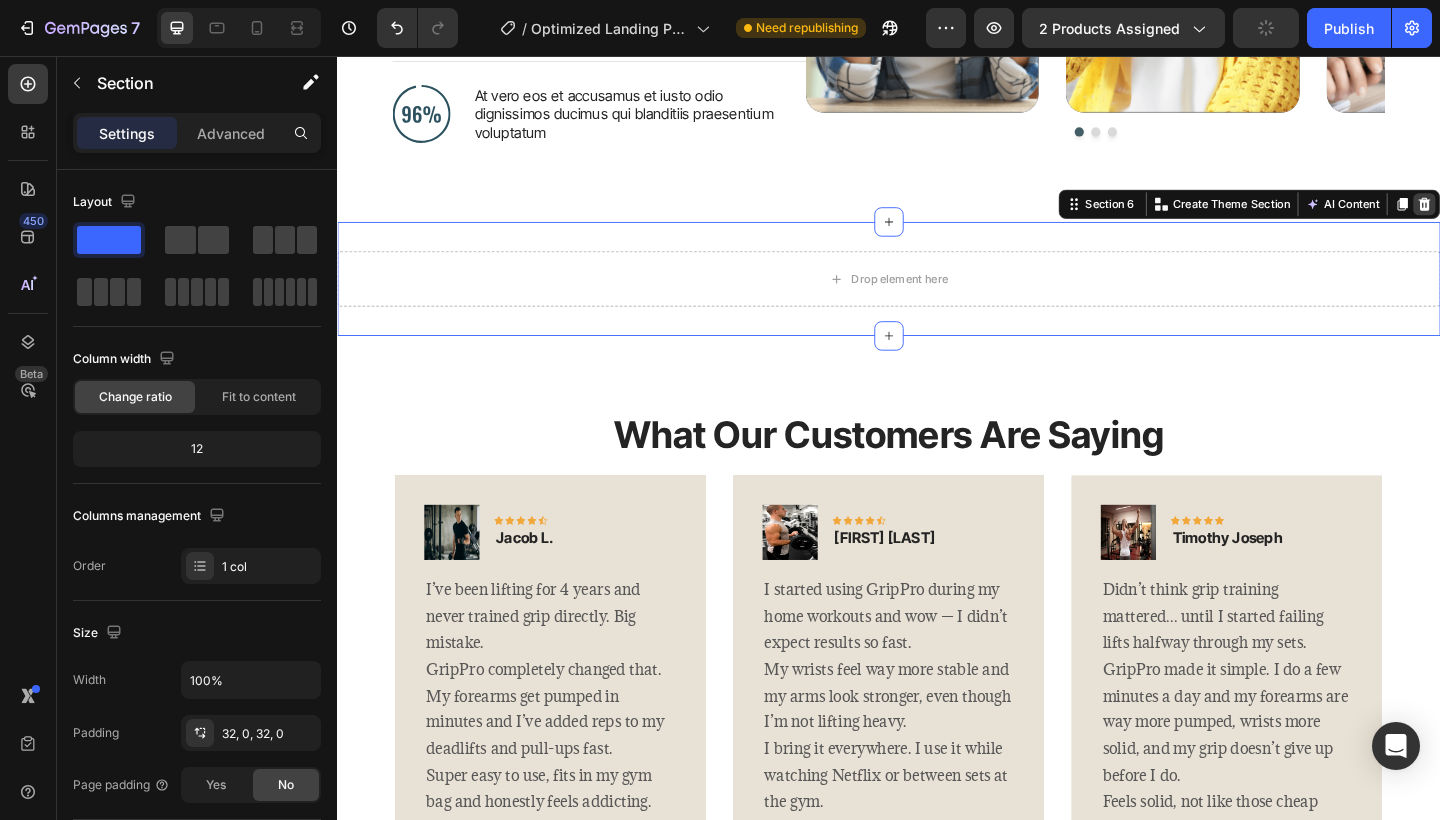 click at bounding box center (1520, 218) 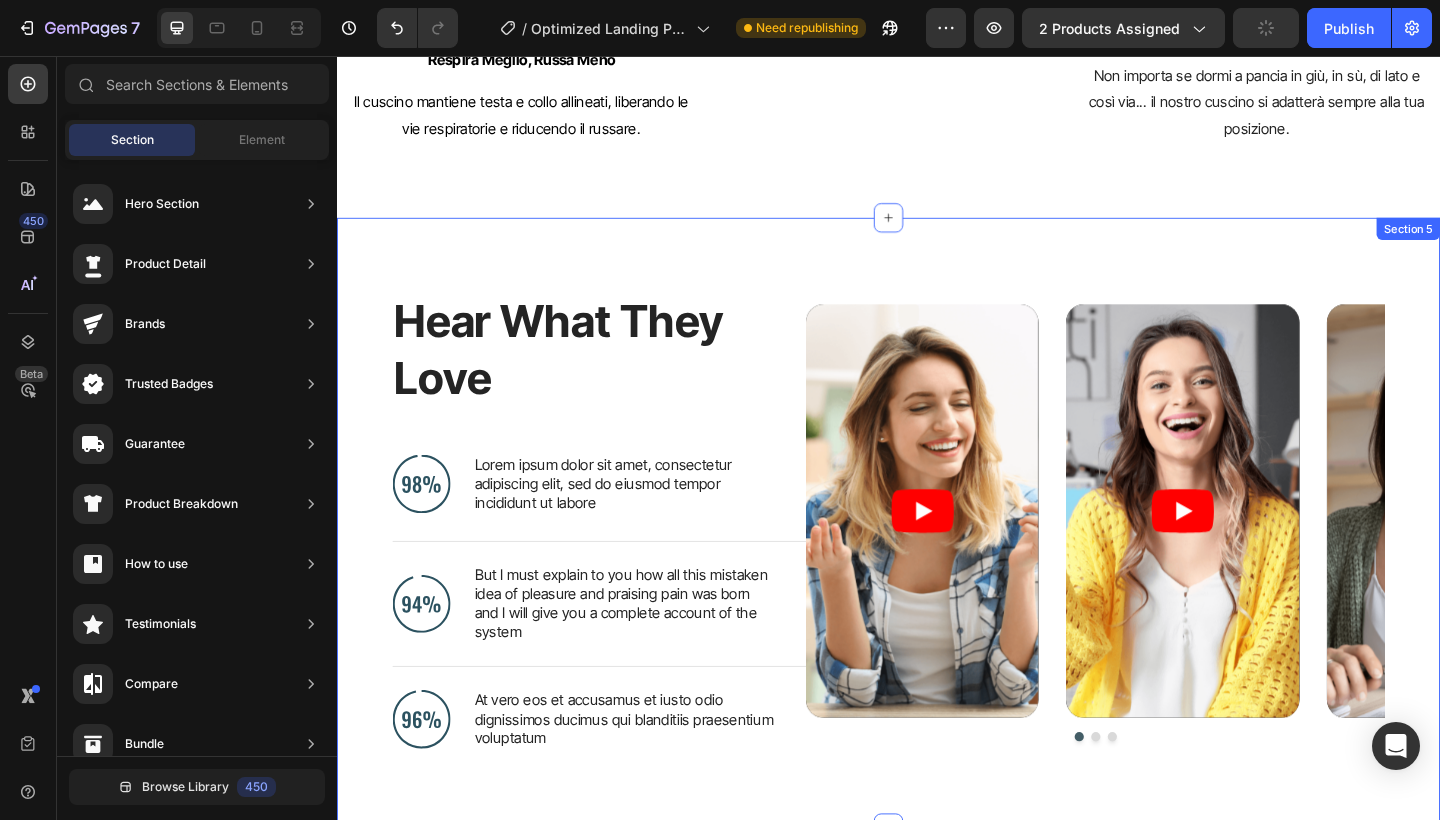 scroll, scrollTop: 3565, scrollLeft: 0, axis: vertical 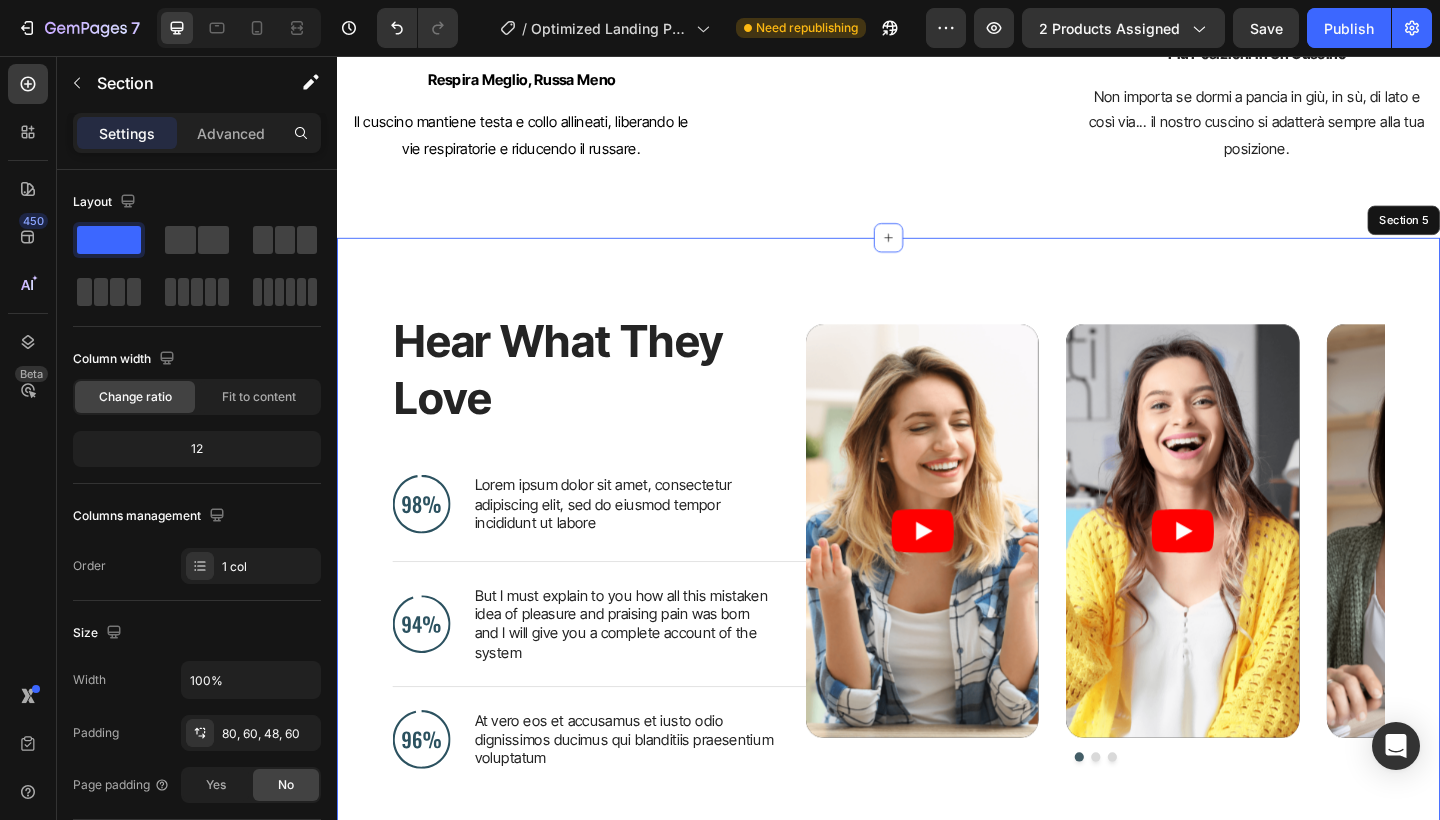 click on "Hear What They Love Heading Image Lorem ipsum dolor sit amet, consectetur adipiscing elit, sed do eiusmod tempor incididunt ut labore Text Block Advanced List Image But I must explain to you how all this mistaken idea of pleasure and praising pain was born and I will give you a complete account of the system Text Block Advanced List Image At vero eos et accusamus et iusto odio dignissimos ducimus qui blanditiis praesentium voluptatum Text Block Advanced List Row Video Video Video Carousel Row Section 5" at bounding box center [937, 586] 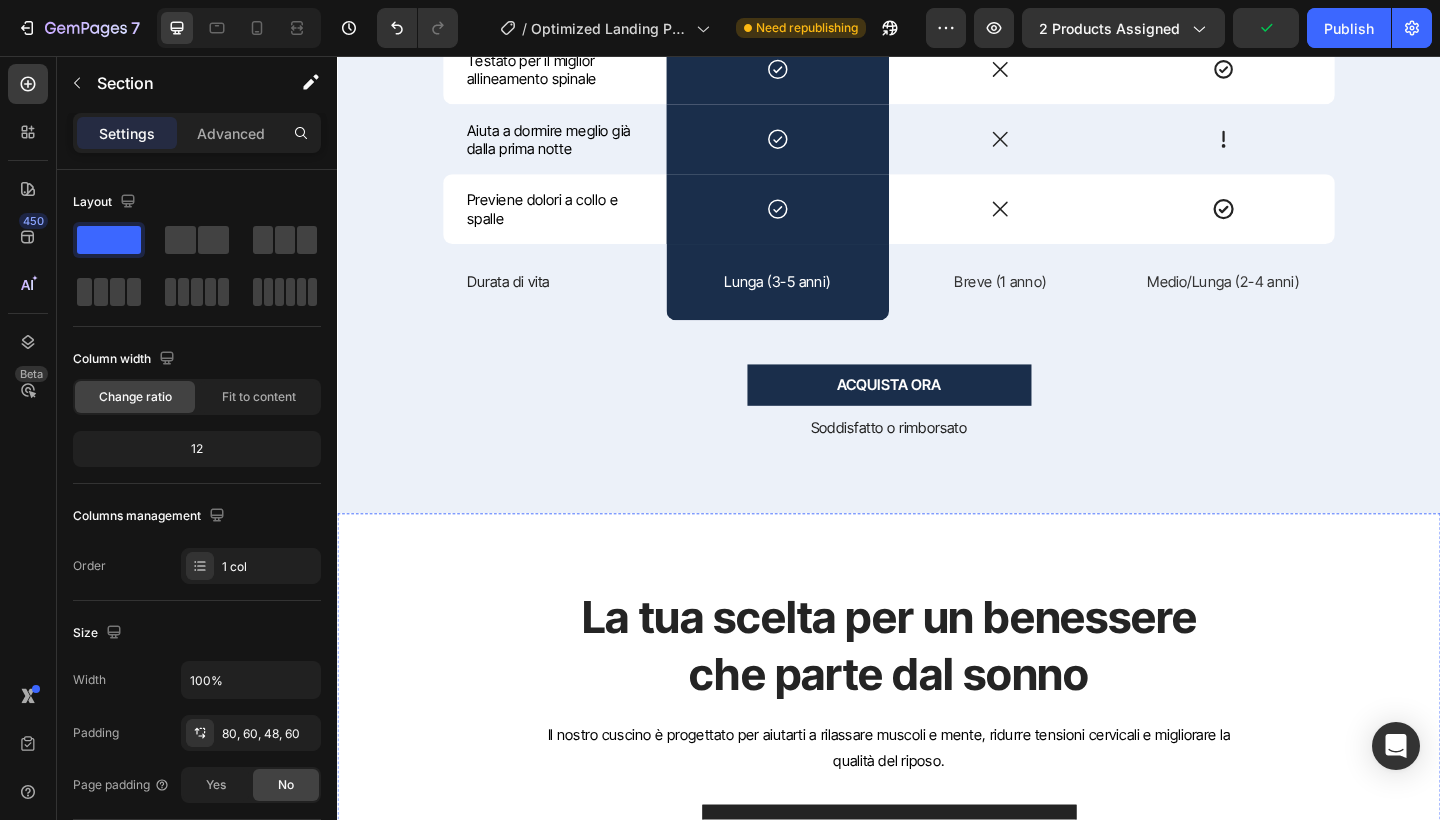 scroll, scrollTop: 2204, scrollLeft: 0, axis: vertical 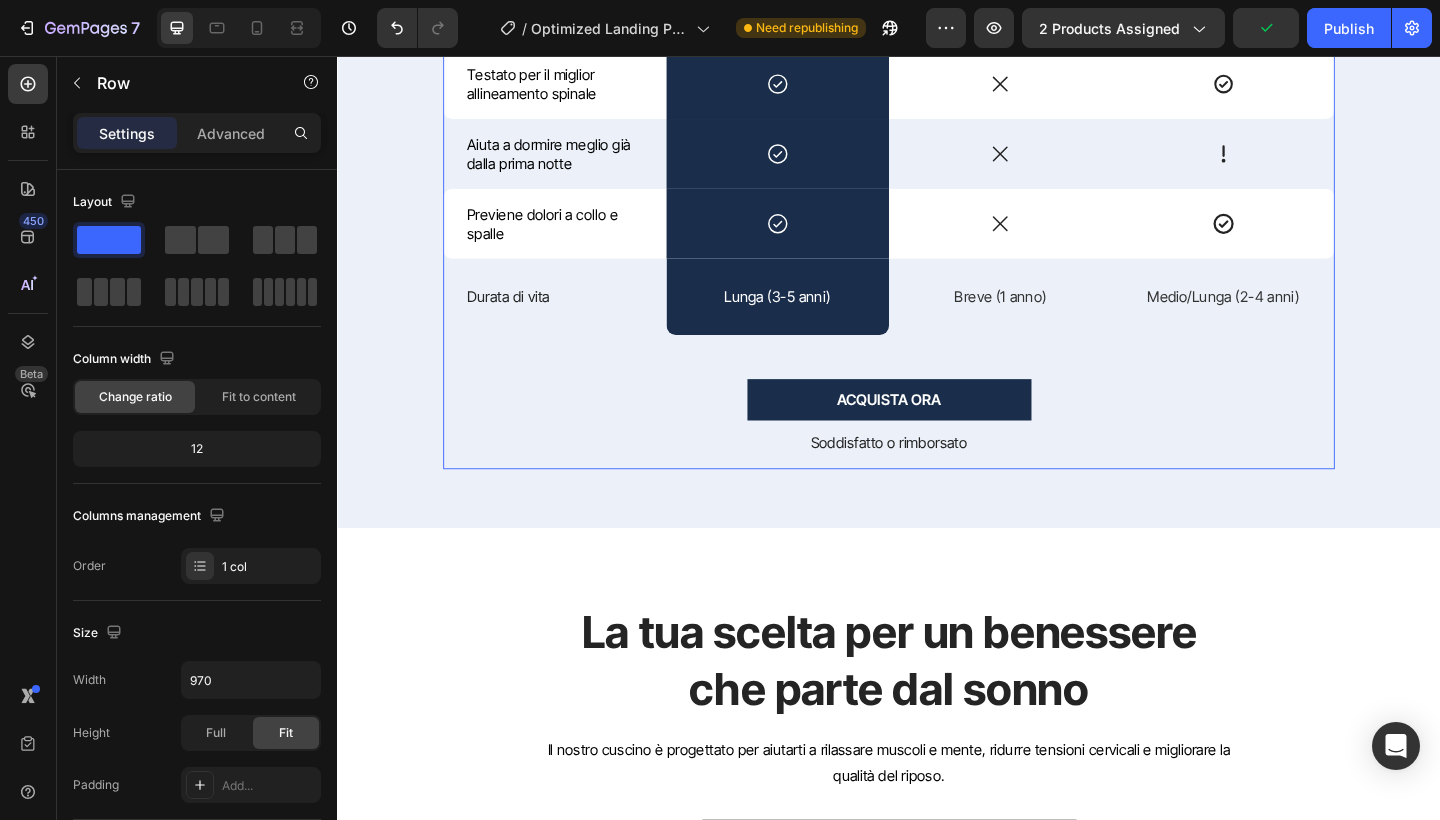 click on "PERCHéSCEGLIERCI Text Block Per Migliorare il Tuo Sonno Heading
Drop element here Image CUSCINO  NORMALE Text Block CUSCINO PROFESSIONALE Text Block Row Prezzo Text Block $$ Text Block $ Text Block $$$ Text Block Row Si adatta al tuo corpo Text Block
Icon Row
Icon
Icon Row Riduce i risvegli notturni Text Block
Icon Row
Icon
Icon Row Testato per il miglior allineamento spinale Text Block
Icon Row
Icon
Icon Row Aiuta a dormire meglio già dalla prima notte Text Block
Icon Row
Icon
Icon Row Previene dolori a collo e spalle Text Block
Icon Row
Icon
Icon Row Durata di vita Text Block Lunga (3-5 anni) Text Block Row Breve (1 anno) Text Block Medio/Lunga (2-4 anni) Text Block Row ACQUISTA ORA Button Soddisfatto o rimborsato Text Block" at bounding box center (937, 70) 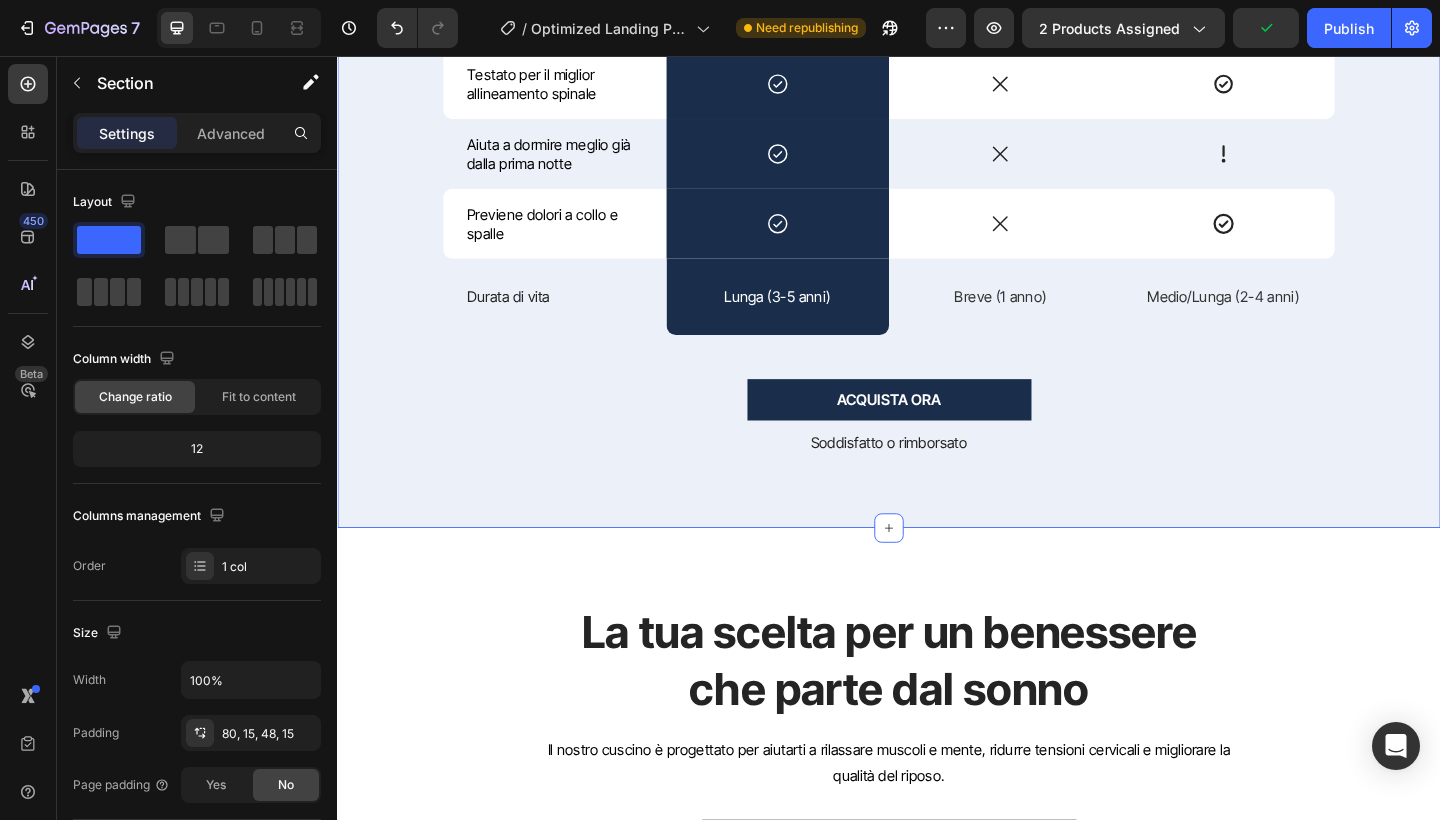 click on "PERCHéSCEGLIERCI Text Block Per Migliorare il Tuo Sonno Heading
Drop element here Image CUSCINO  NORMALE Text Block CUSCINO PROFESSIONALE Text Block Row Prezzo Text Block $$
Icon Row
Icon
Icon Row Riduce i risvegli notturni Text Block
Icon Row
Icon
Icon Row Testato per il miglior allineamento spinale Text Block
Icon Row
Icon
Icon Row Aiuta a dormire meglio già dalla prima notte Text Block
Icon Row
Icon
Icon Row Previene dolori a collo e spalle Text Block
Icon Row
Icon
Icon Row Durata di vita Text Block Lunga (3-5 anni) Text Block Row Breve (1 anno) Text Block Medio/Lunga (2-4 anni) Text Block Row ACQUISTA ORA Button Soddisfatto o rimborsato Text Block Row" at bounding box center (937, 78) 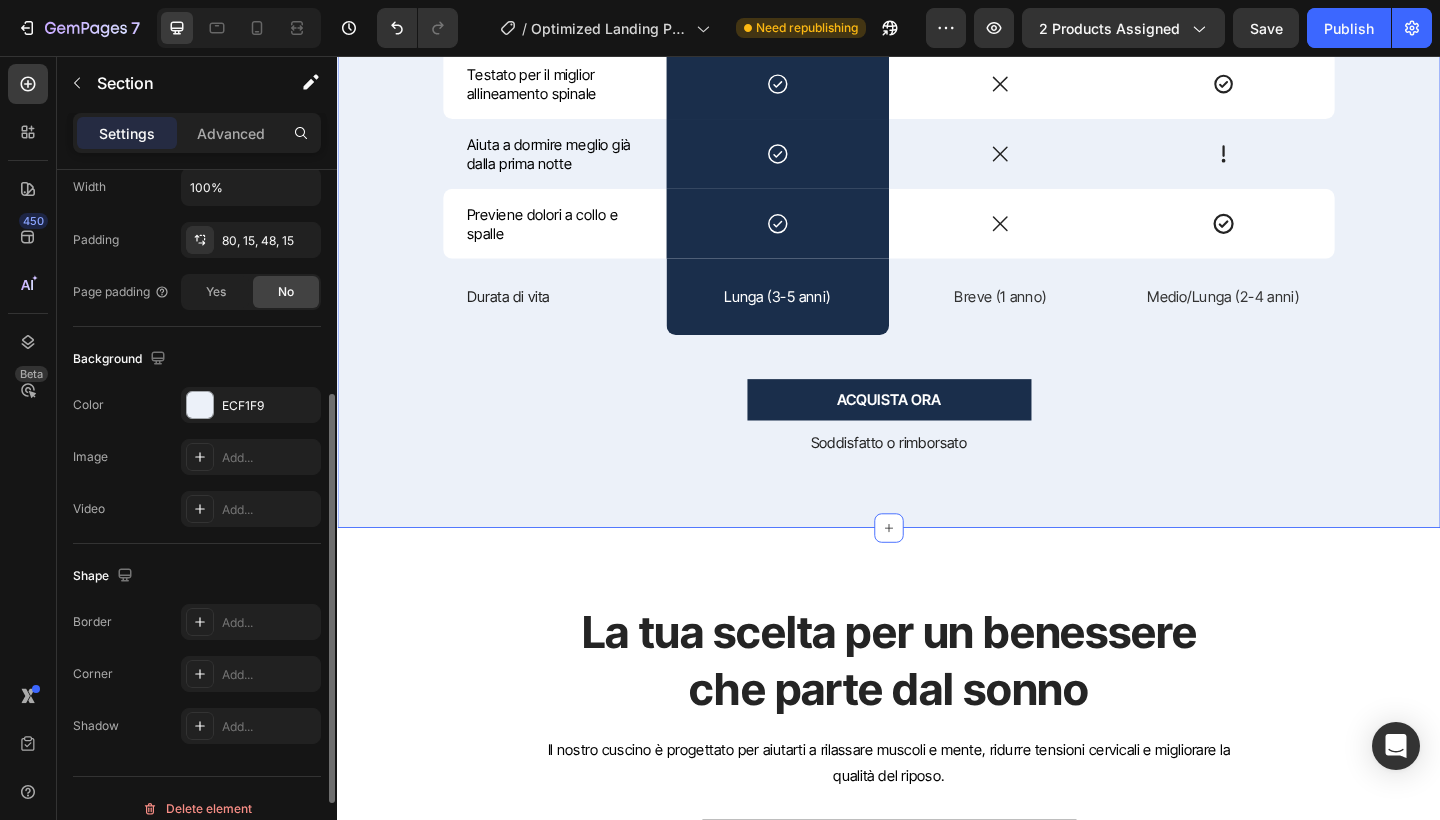 scroll, scrollTop: 513, scrollLeft: 0, axis: vertical 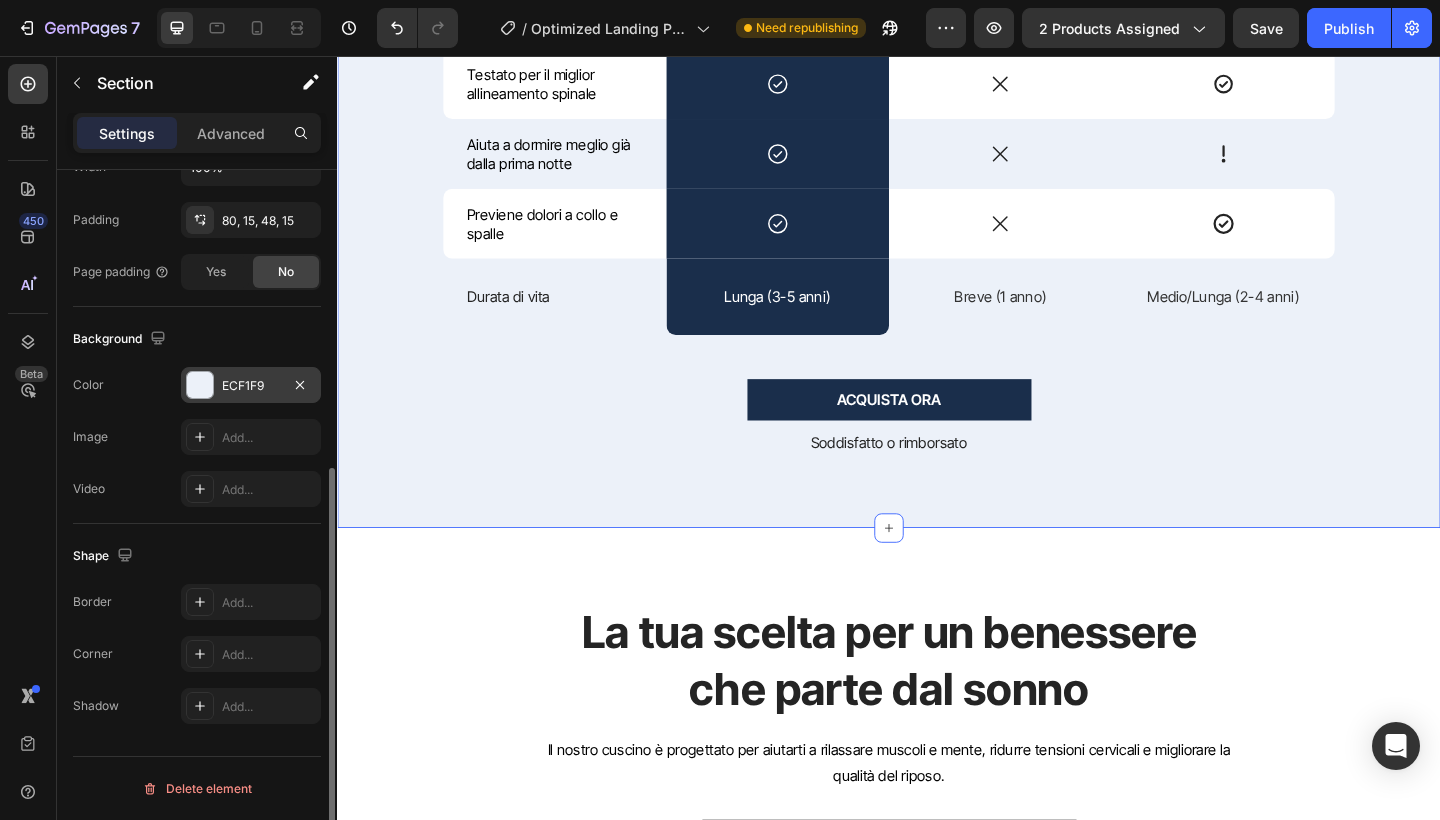 click at bounding box center (200, 385) 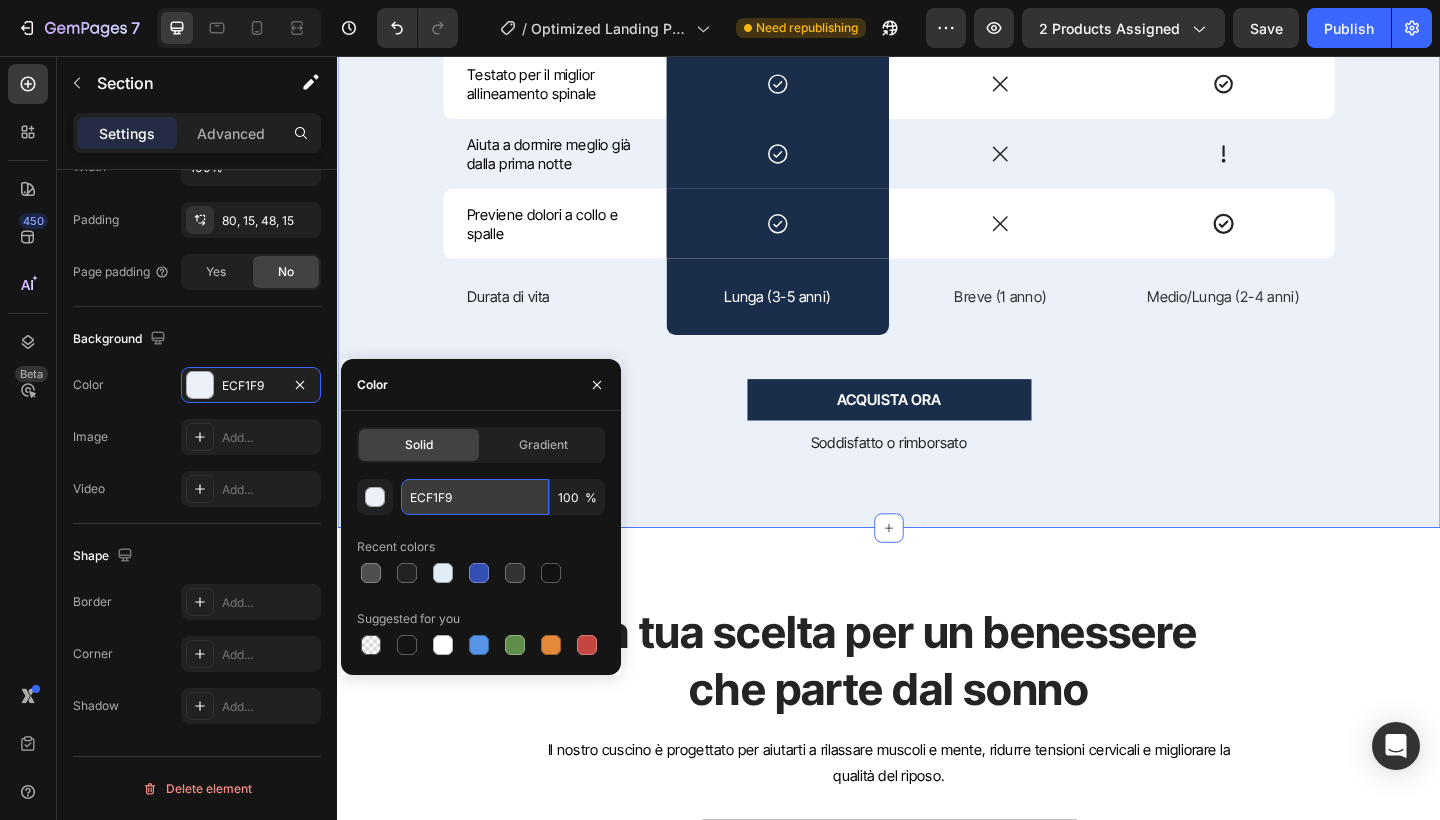drag, startPoint x: 475, startPoint y: 494, endPoint x: 408, endPoint y: 500, distance: 67.26812 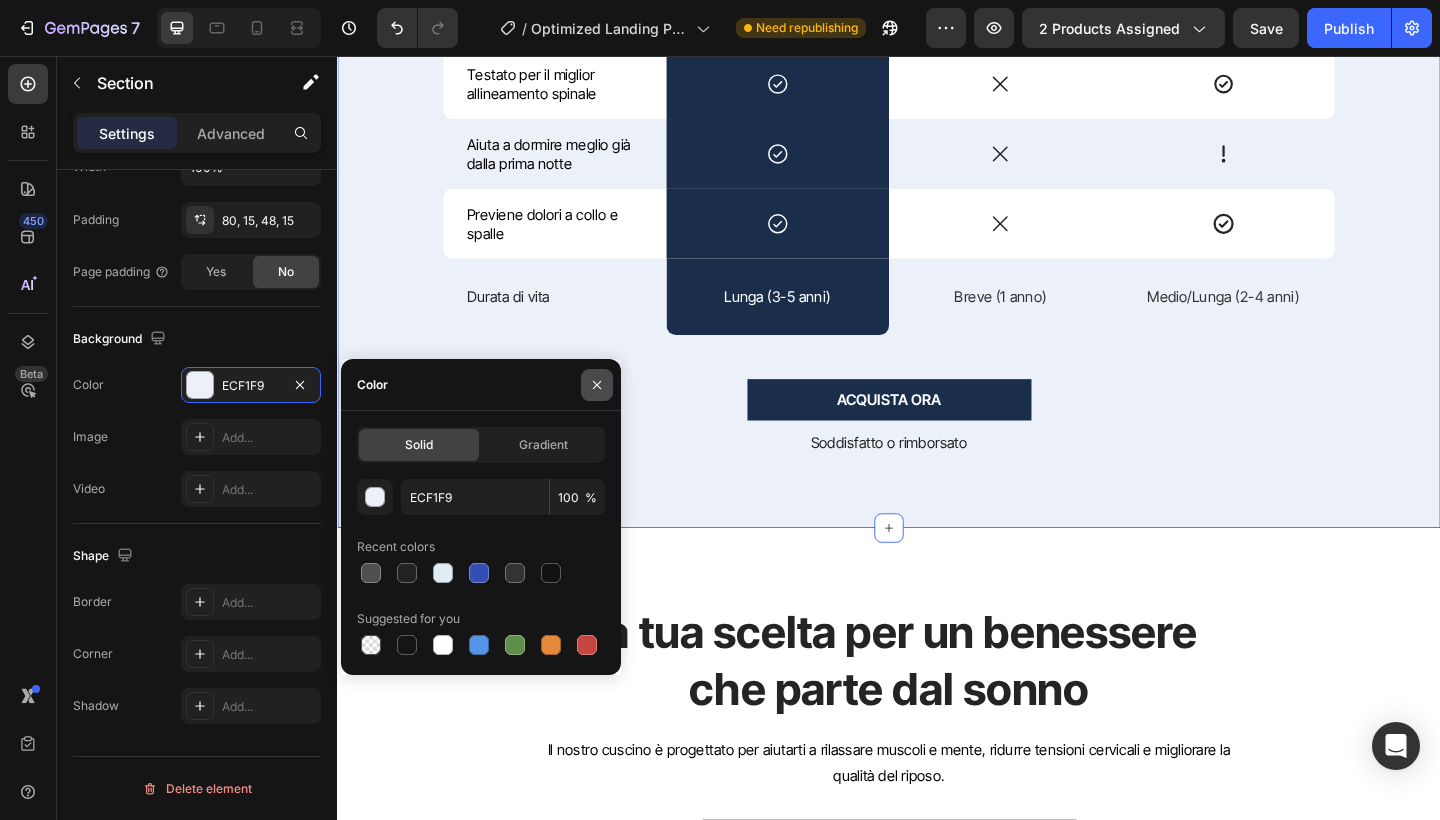 click 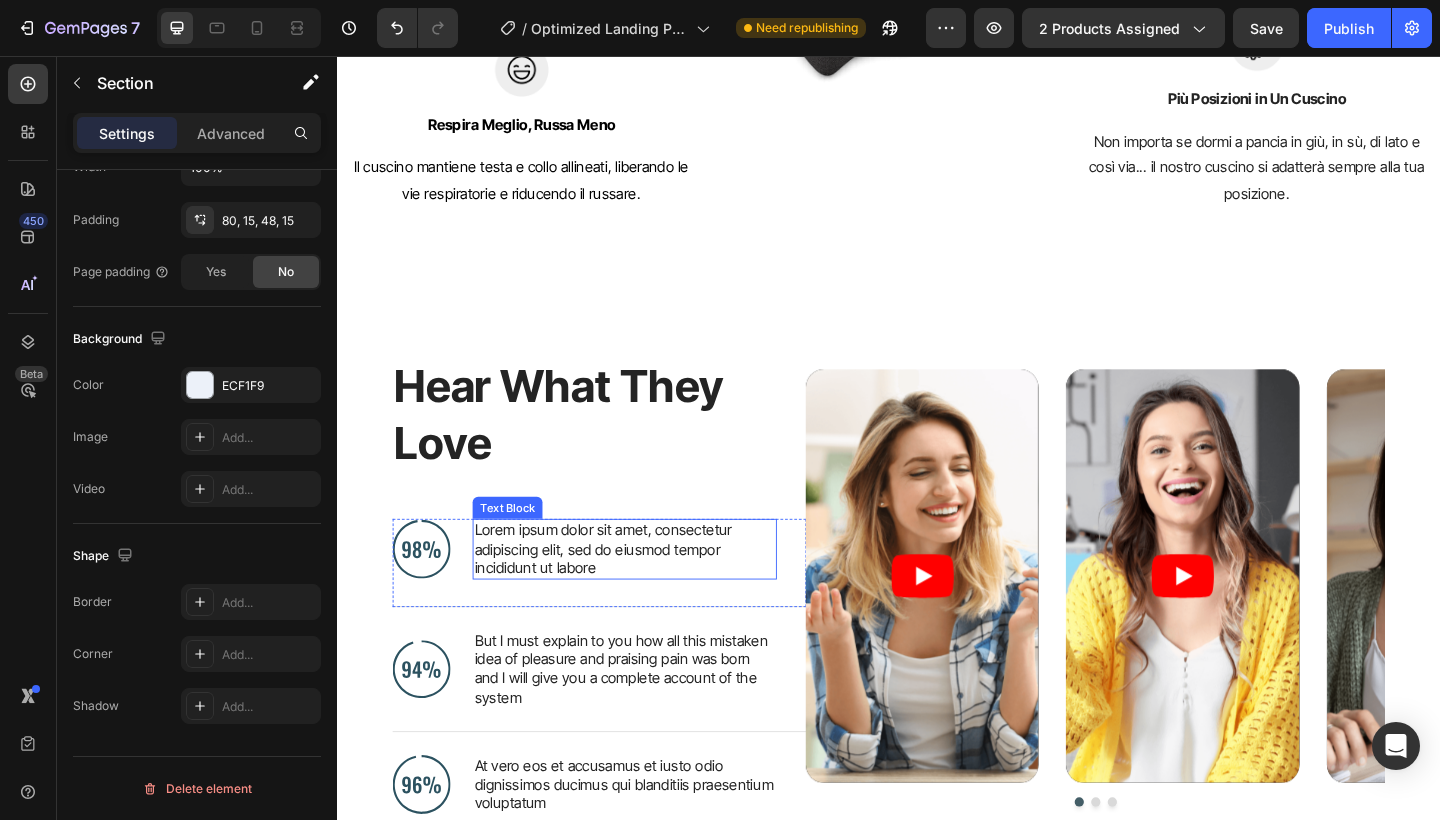 scroll, scrollTop: 3569, scrollLeft: 0, axis: vertical 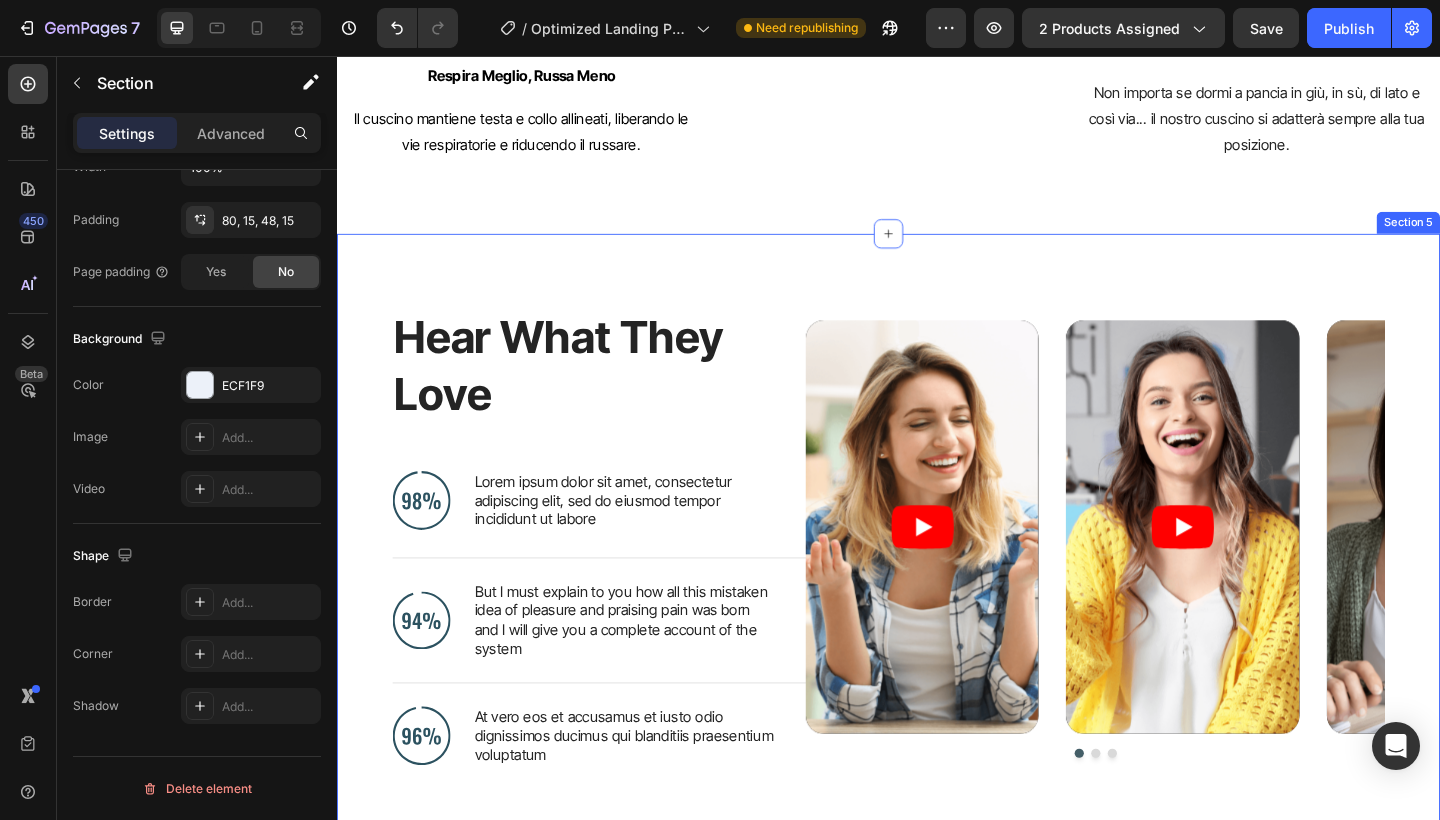 click on "Hear What They Love Heading Image Lorem ipsum dolor sit amet, consectetur adipiscing elit, sed do eiusmod tempor incididunt ut labore Text Block Advanced List Image But I must explain to you how all this mistaken idea of pleasure and praising pain was born and I will give you a complete account of the system Text Block Advanced List Image At vero eos et accusamus et iusto odio dignissimos ducimus qui blanditiis praesentium voluptatum Text Block Advanced List Row Video Video Video Carousel Row Section 5" at bounding box center (937, 582) 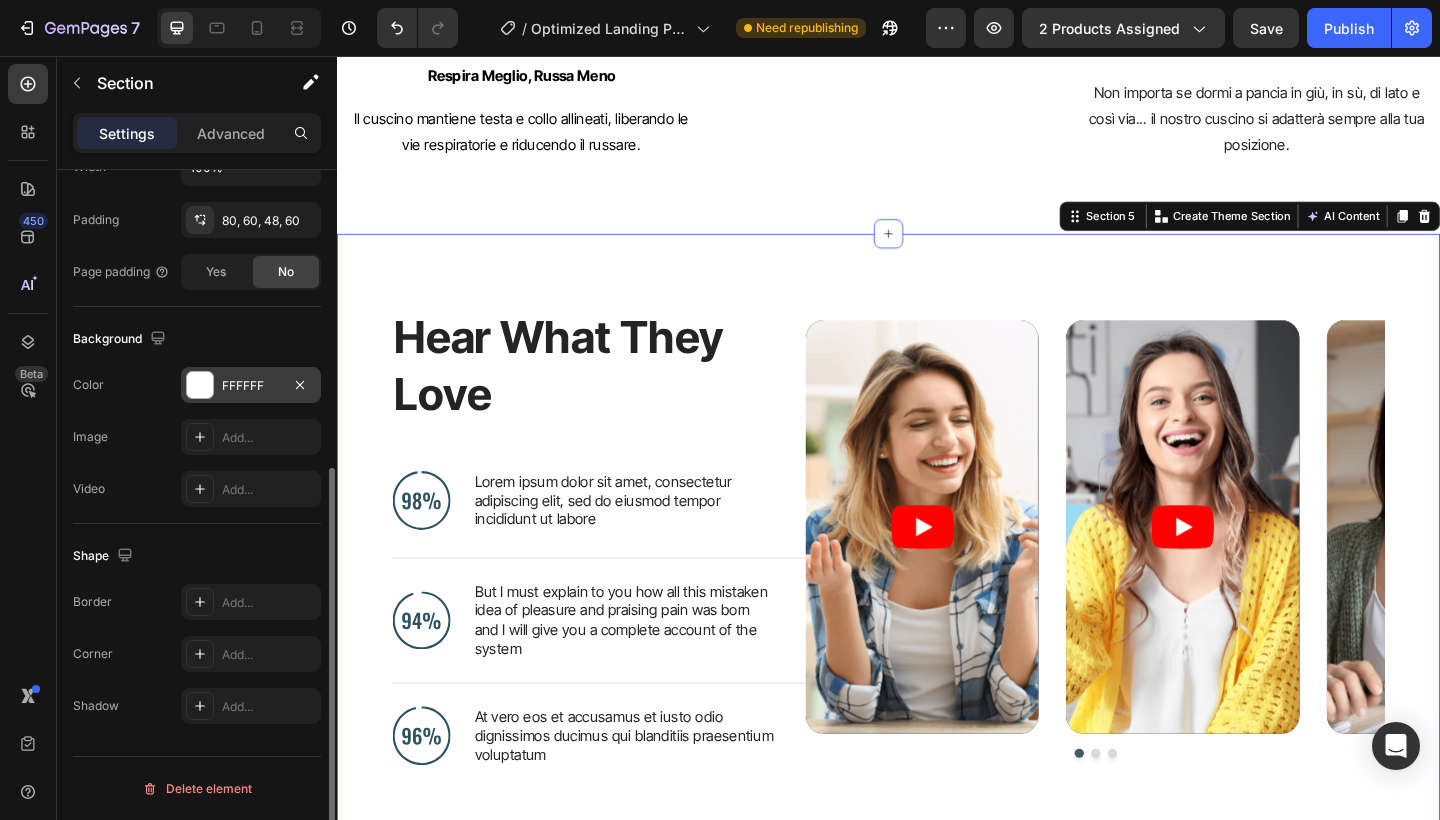 click on "FFFFFF" at bounding box center (251, 386) 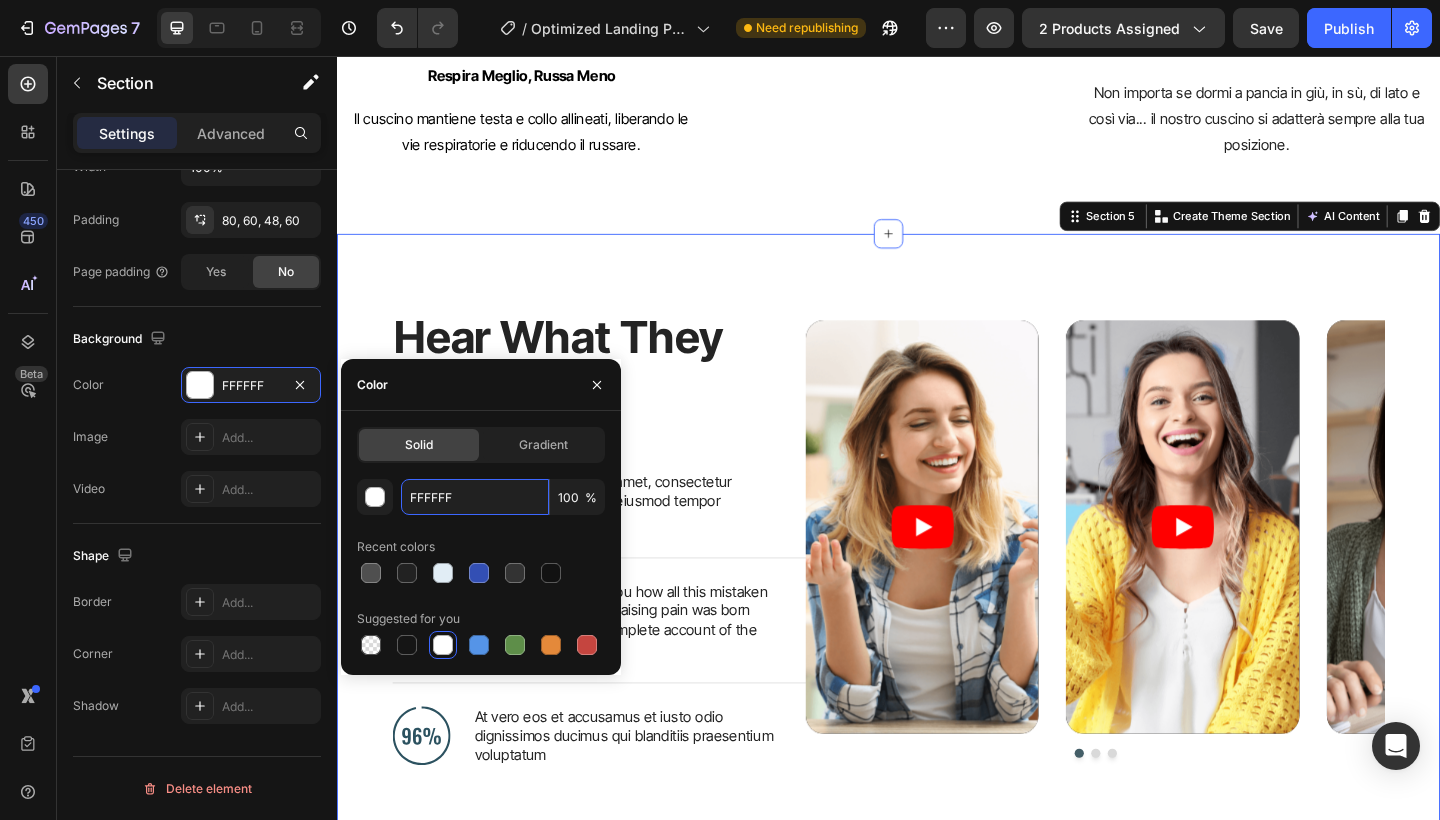 drag, startPoint x: 482, startPoint y: 499, endPoint x: 395, endPoint y: 493, distance: 87.20665 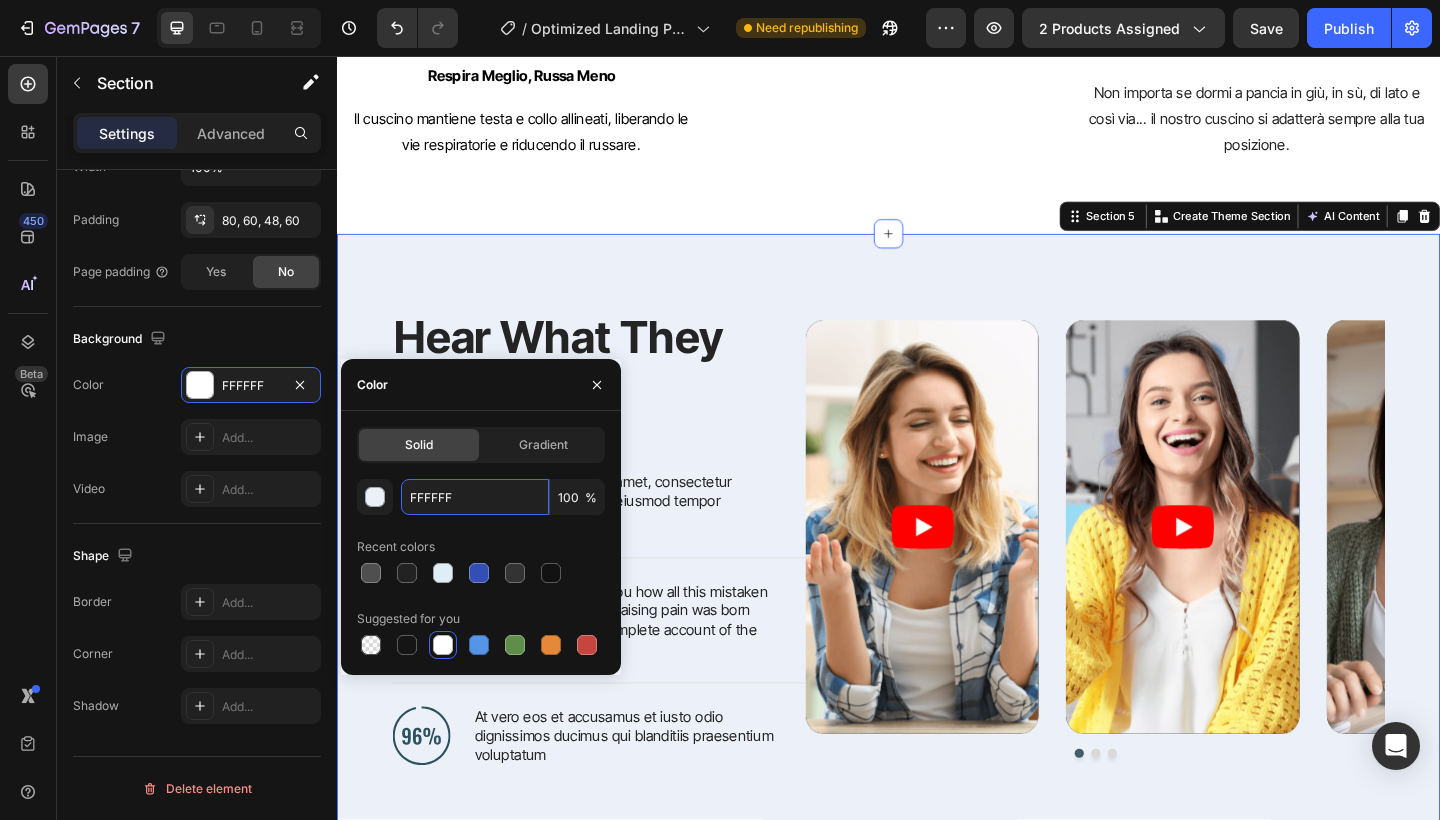 type on "ECF1F9" 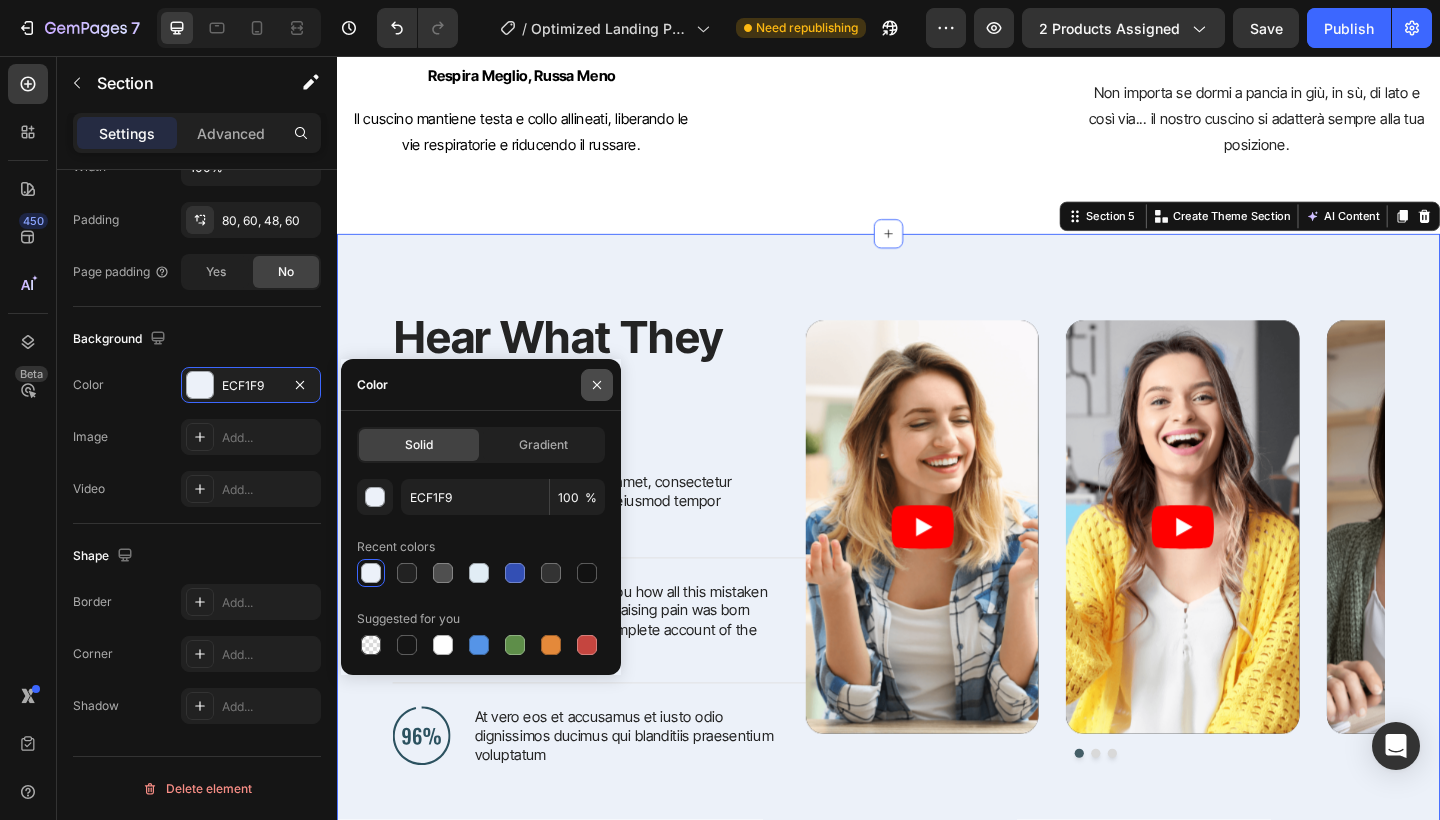 click at bounding box center (597, 385) 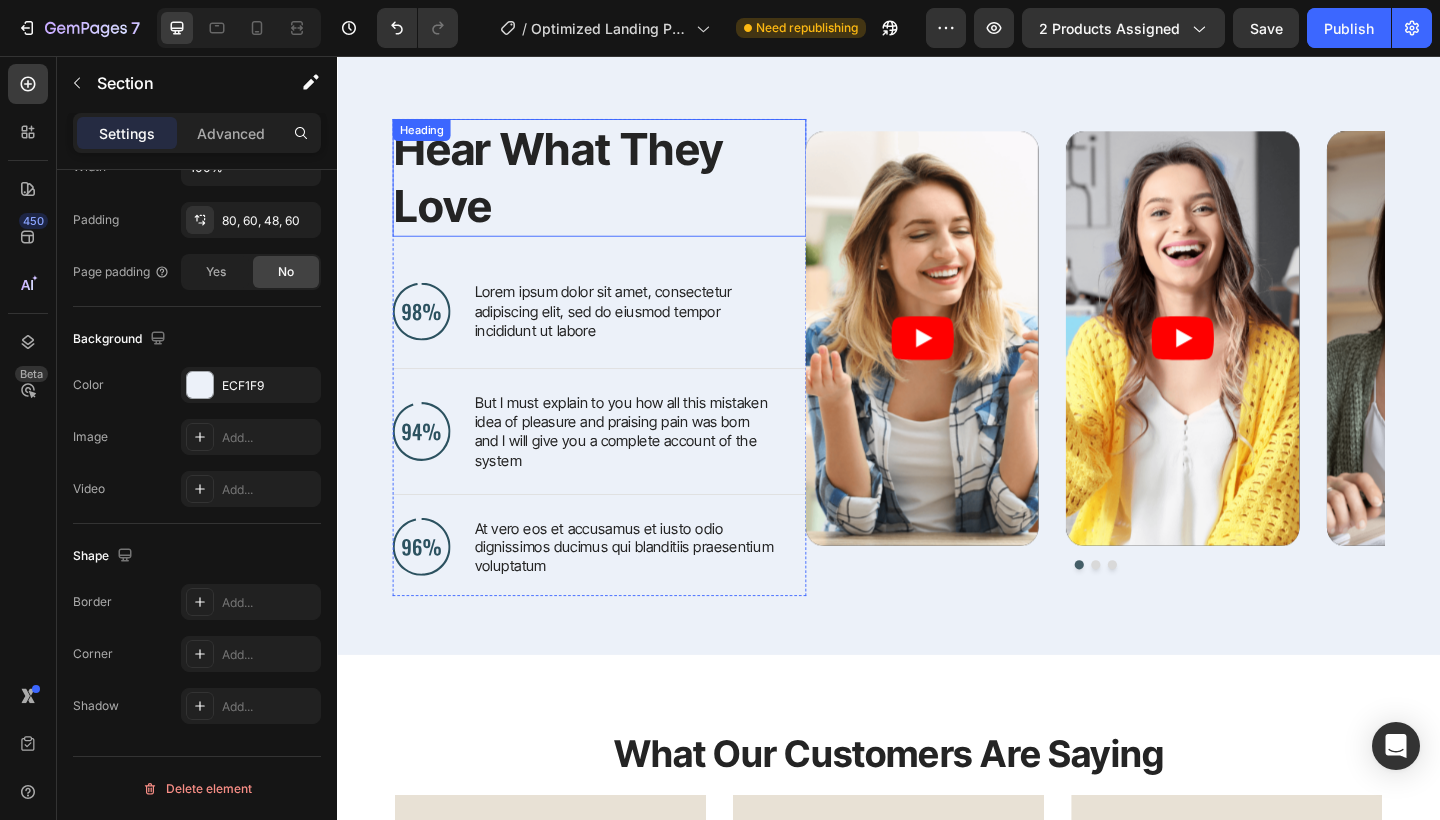scroll, scrollTop: 3645, scrollLeft: 0, axis: vertical 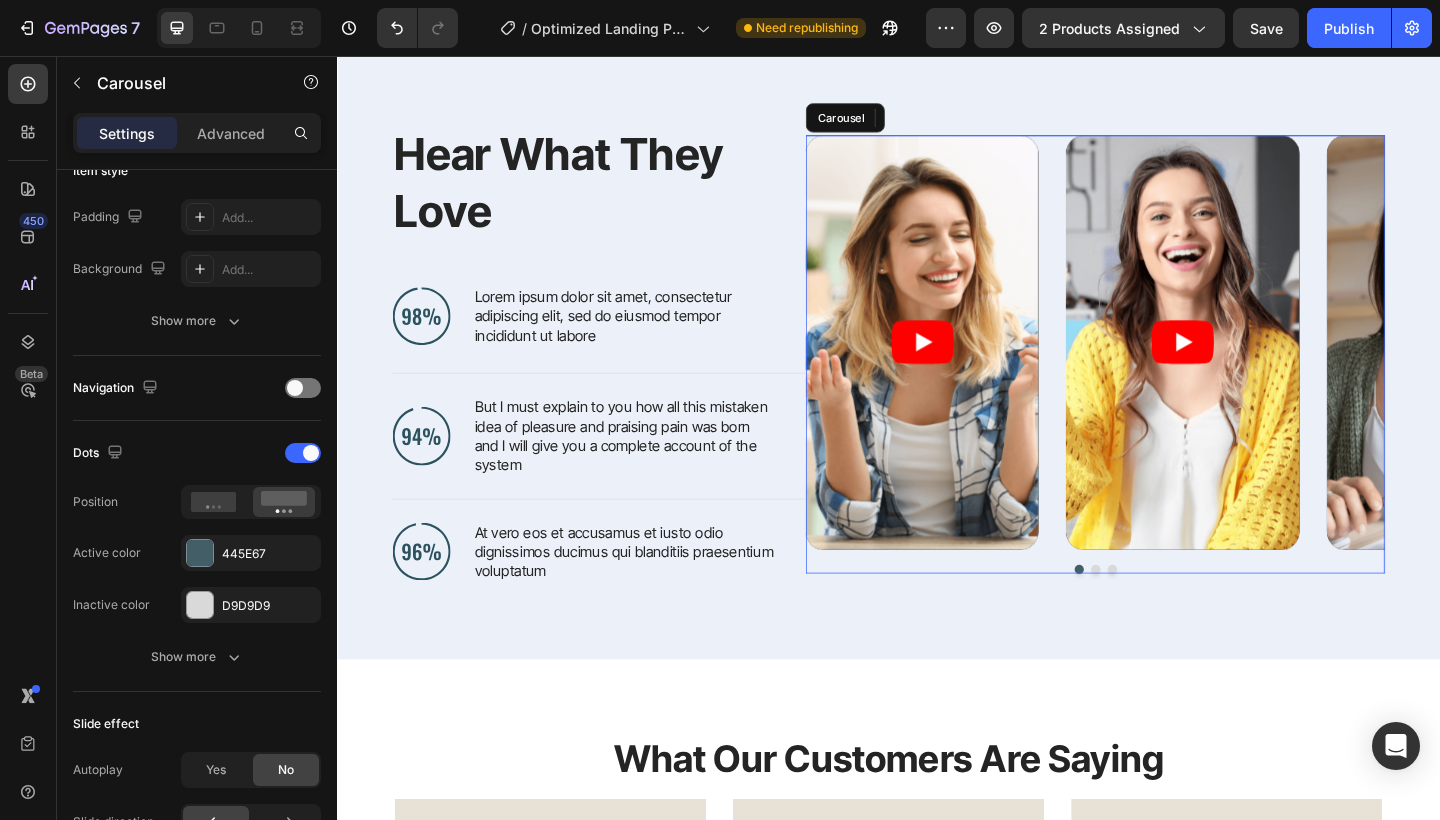 click at bounding box center (1162, 615) 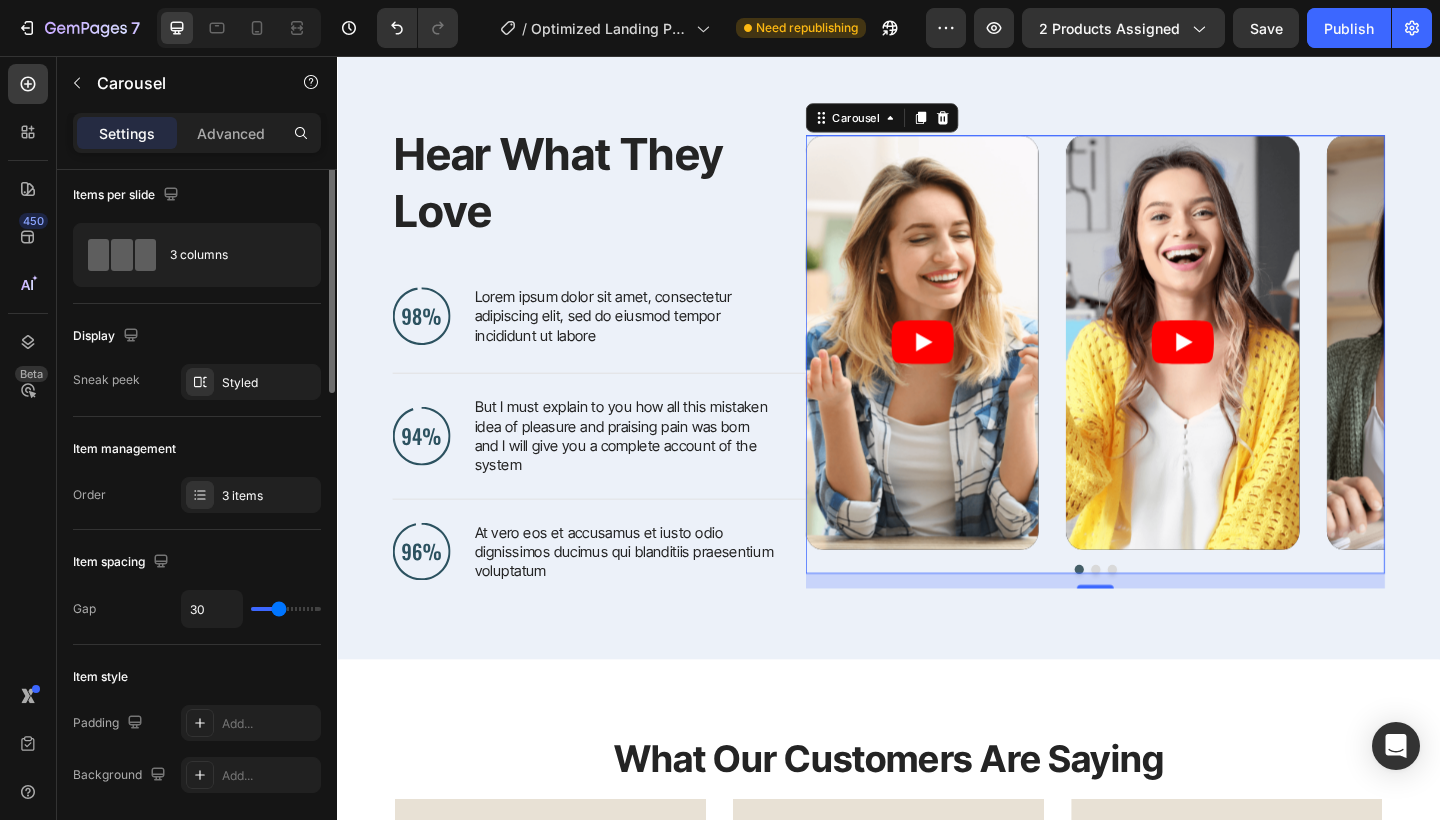 scroll, scrollTop: 0, scrollLeft: 0, axis: both 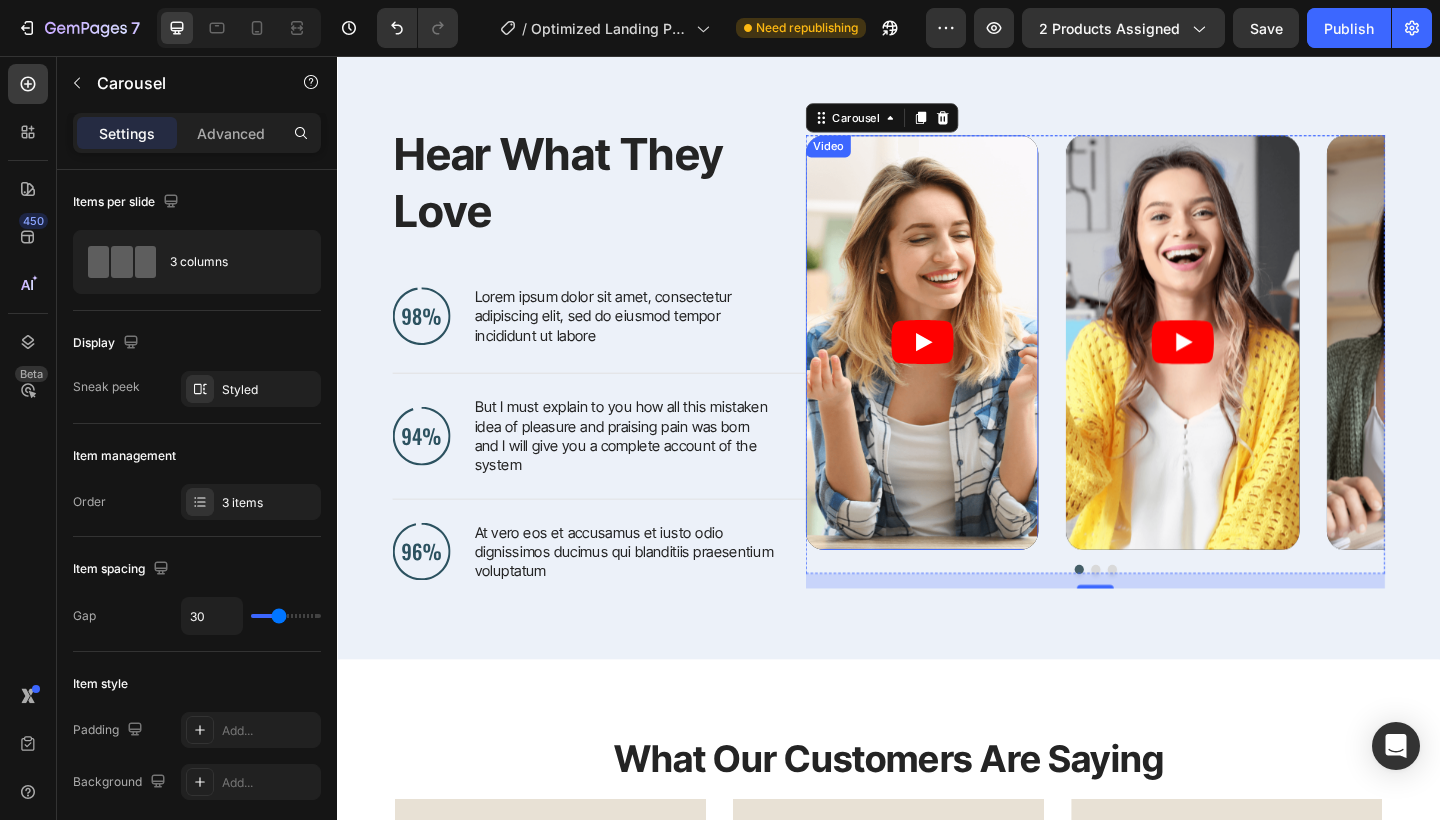 click at bounding box center [973, 368] 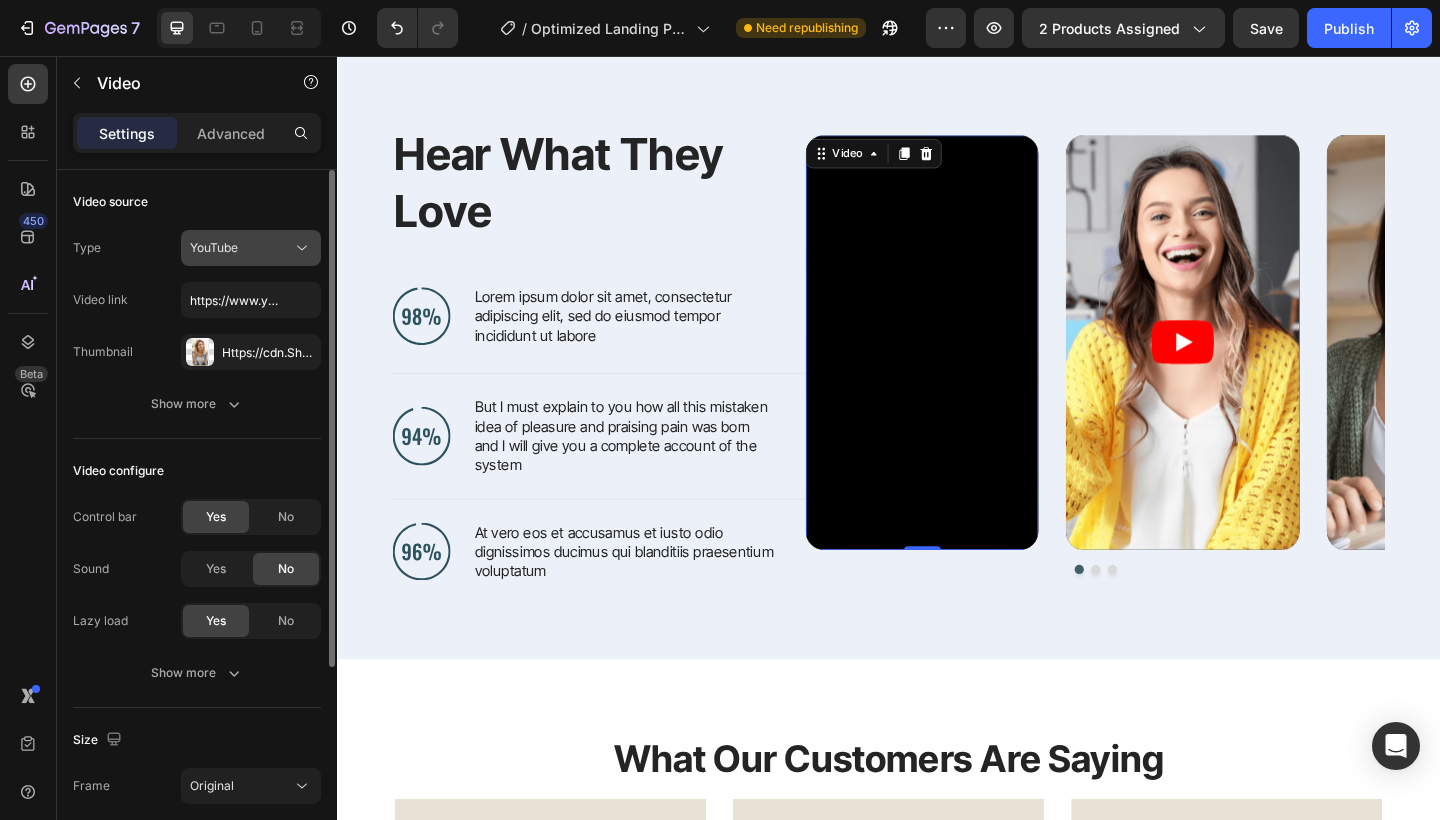 click on "YouTube" at bounding box center [241, 248] 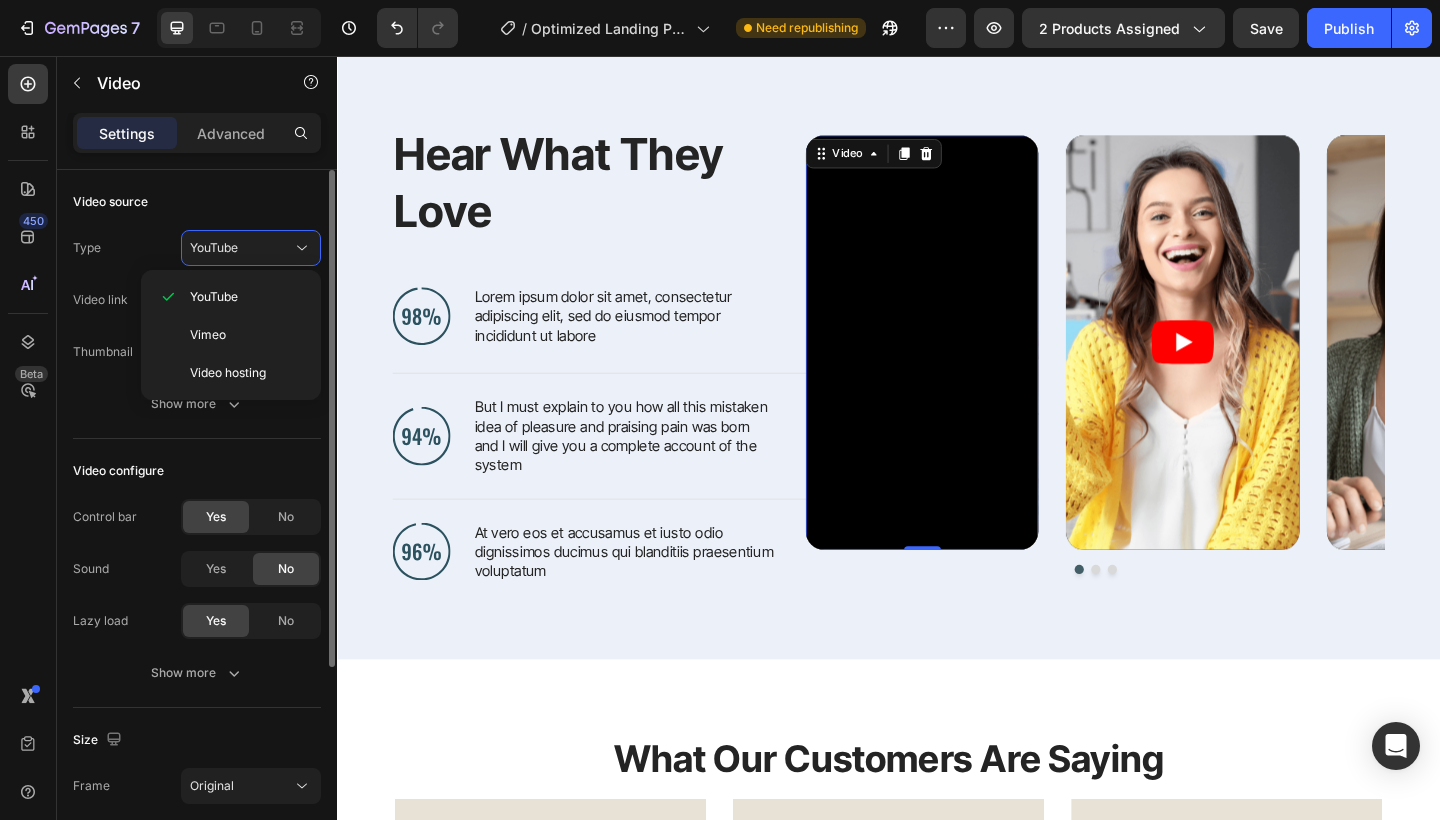click on "Video source" at bounding box center (197, 202) 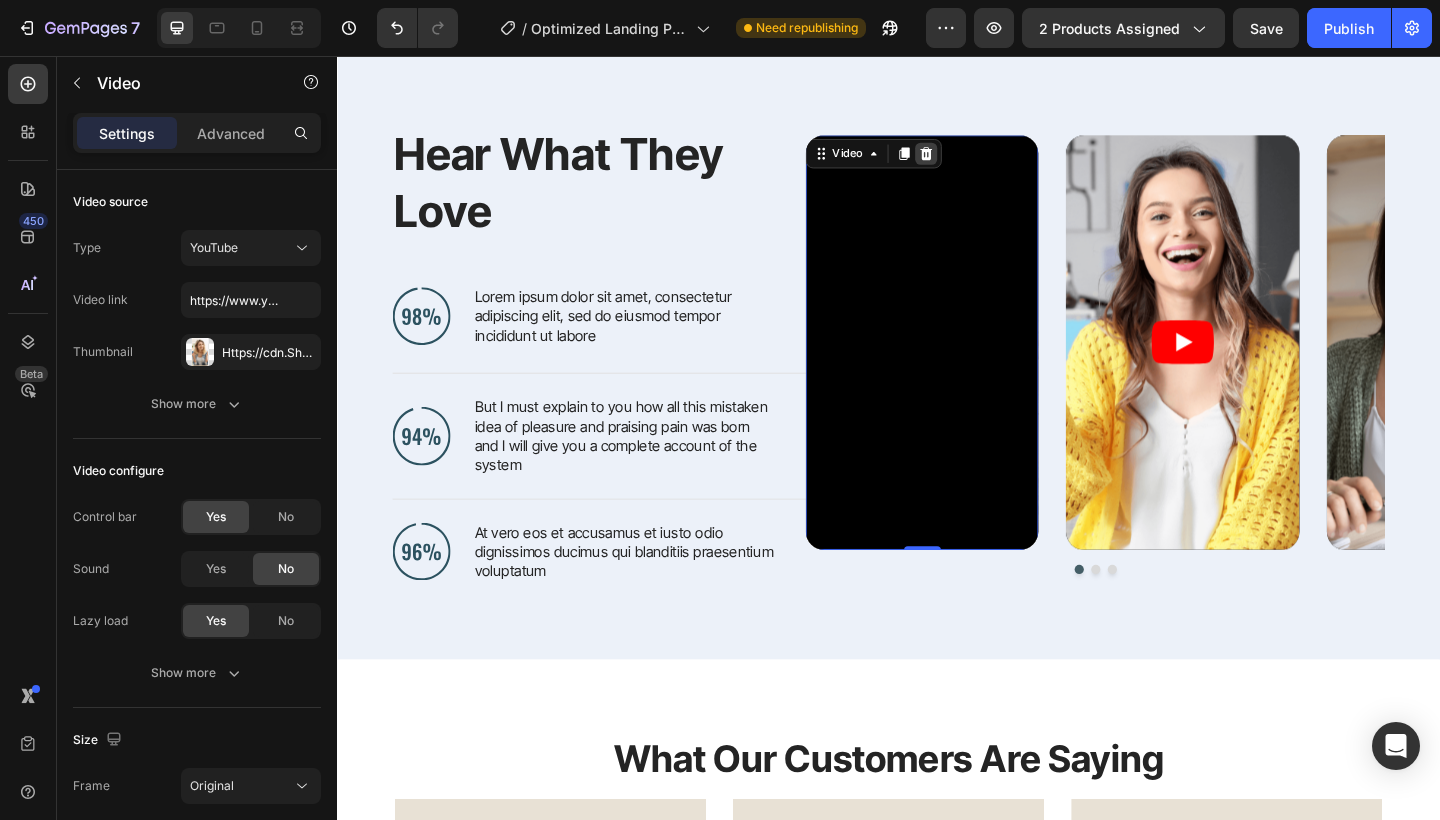 click 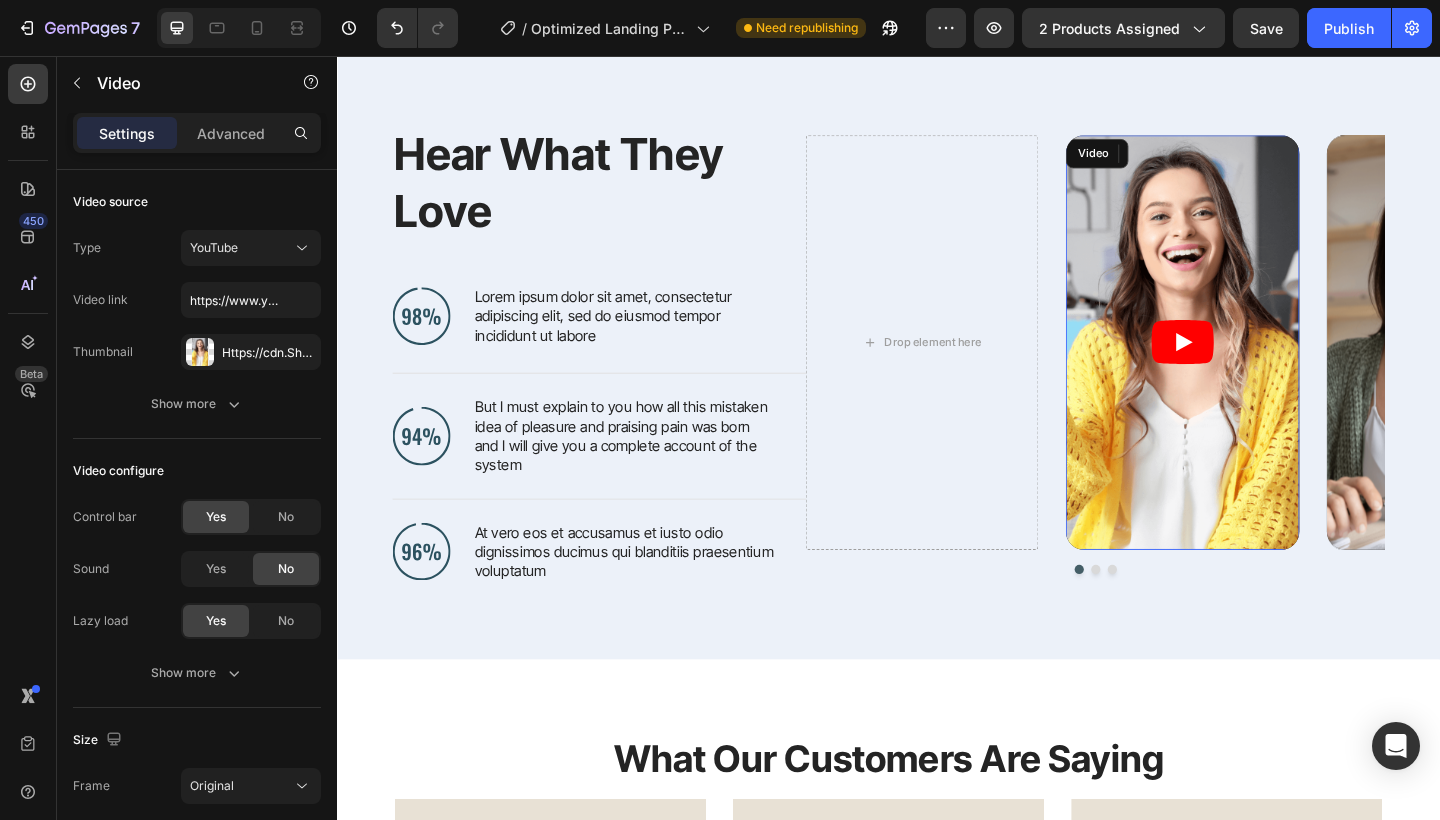 click at bounding box center (1256, 368) 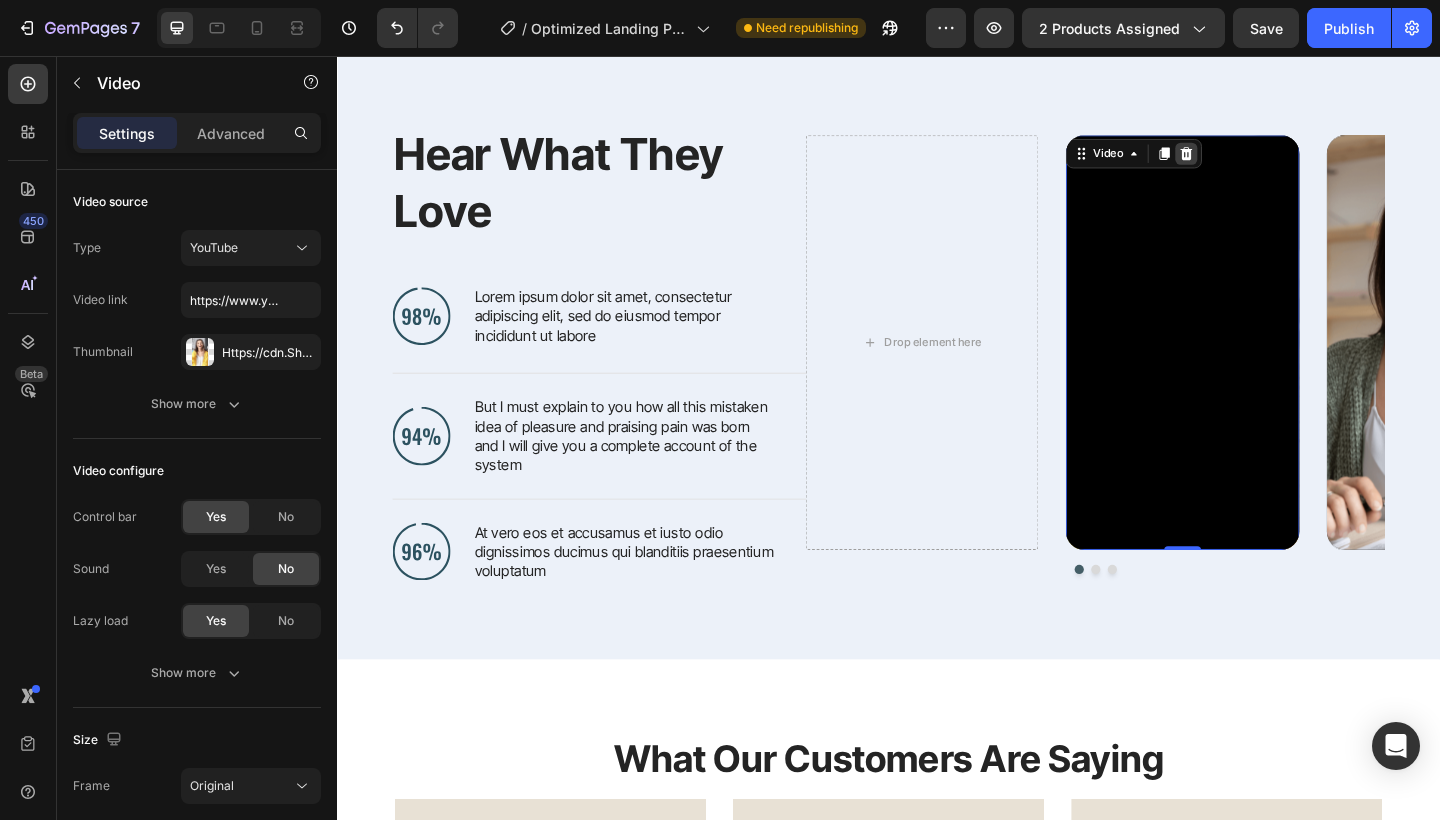 click 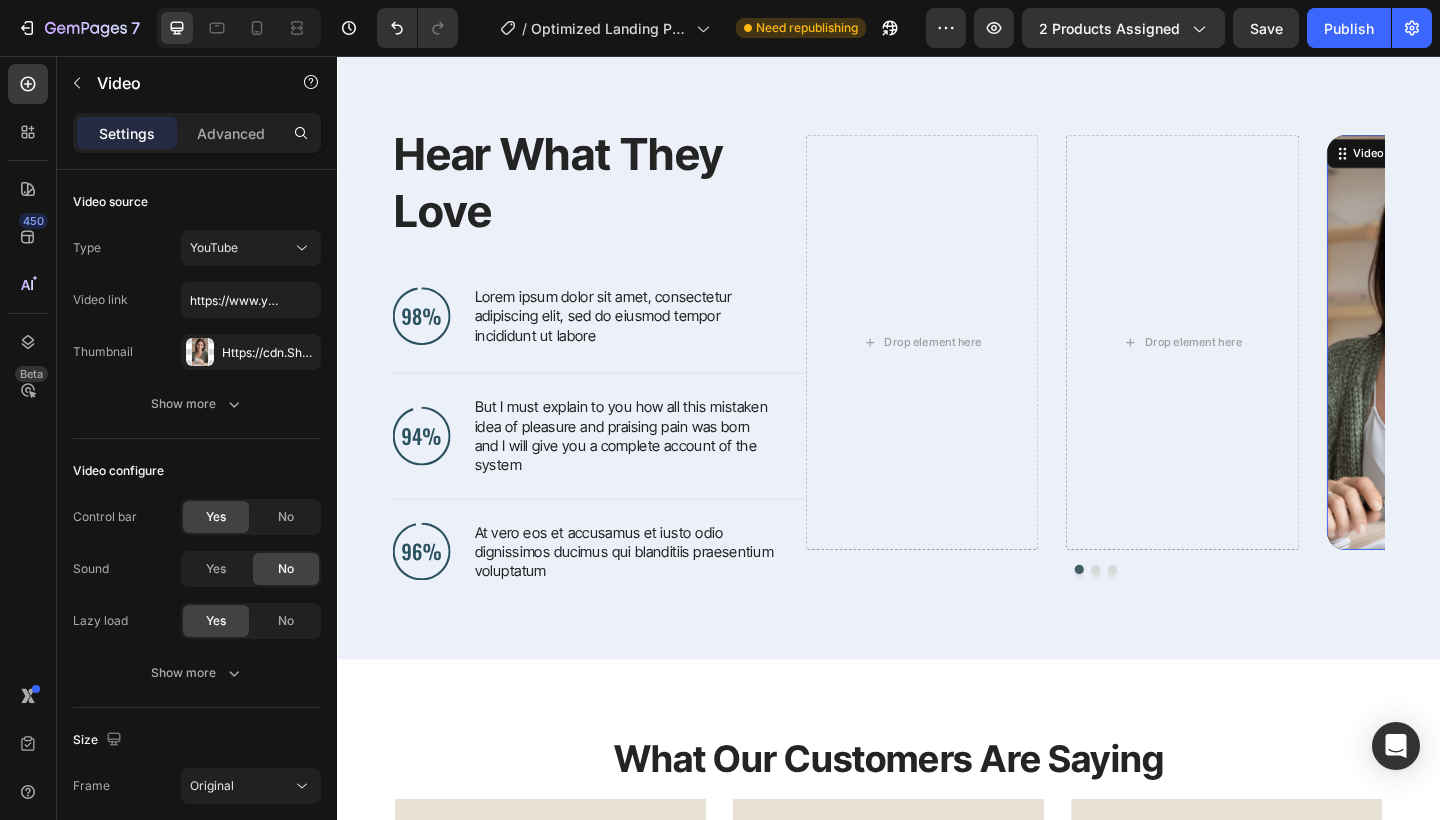 click at bounding box center (1540, 368) 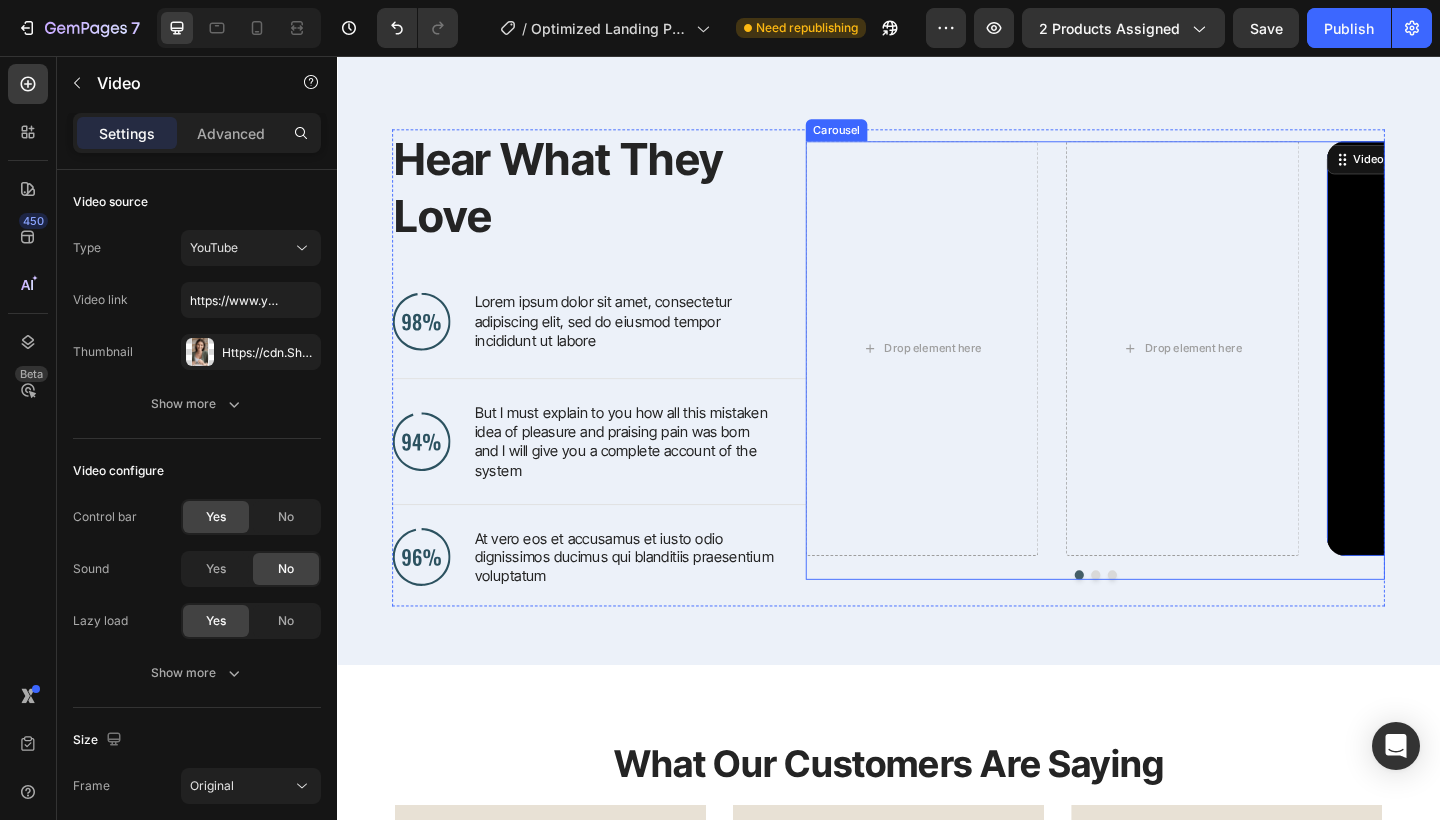 scroll, scrollTop: 3638, scrollLeft: 0, axis: vertical 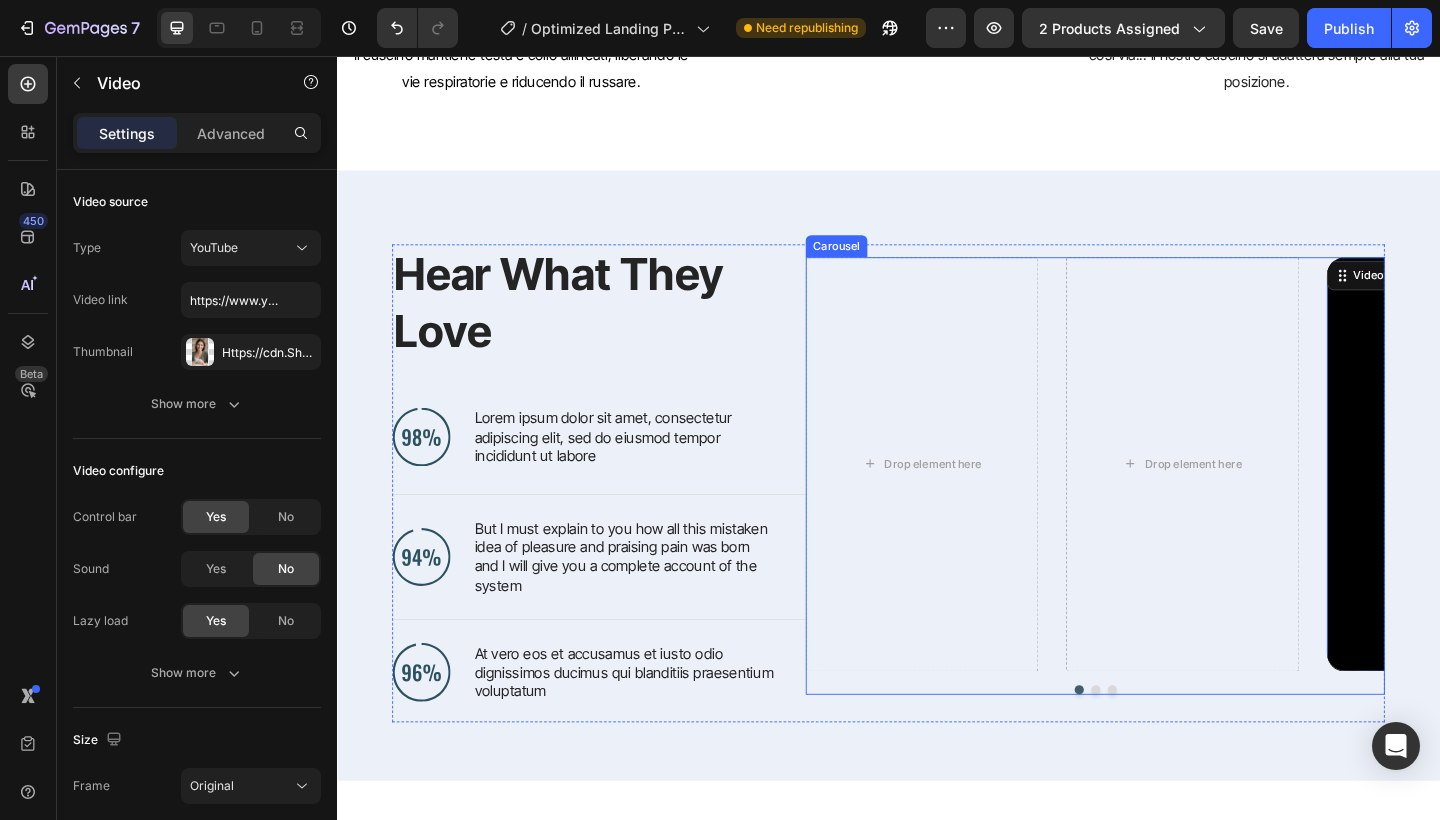 click on "Drop element here
Drop element here Video   0 Carousel" at bounding box center (1162, 513) 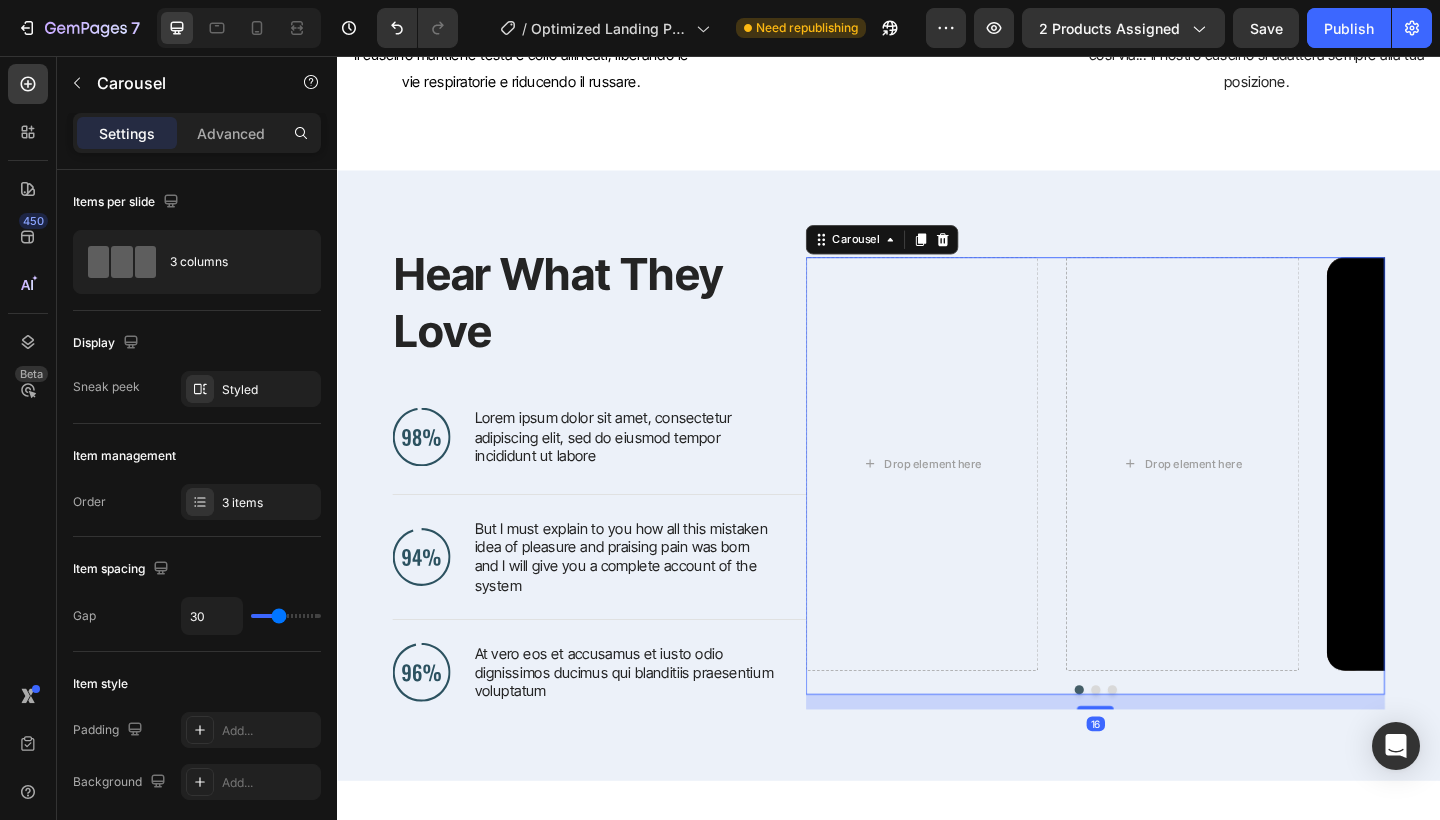 click at bounding box center (1180, 746) 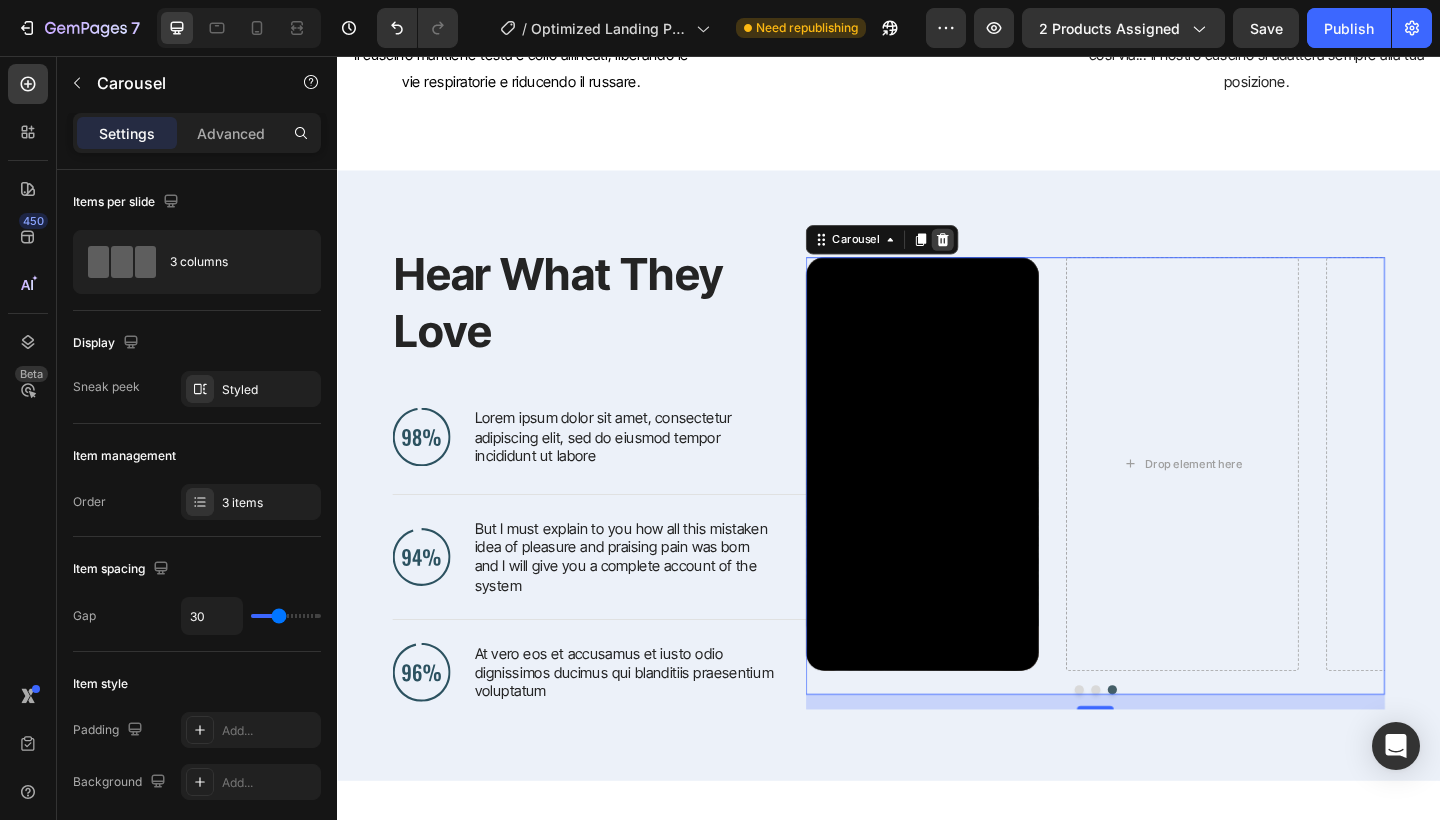 click 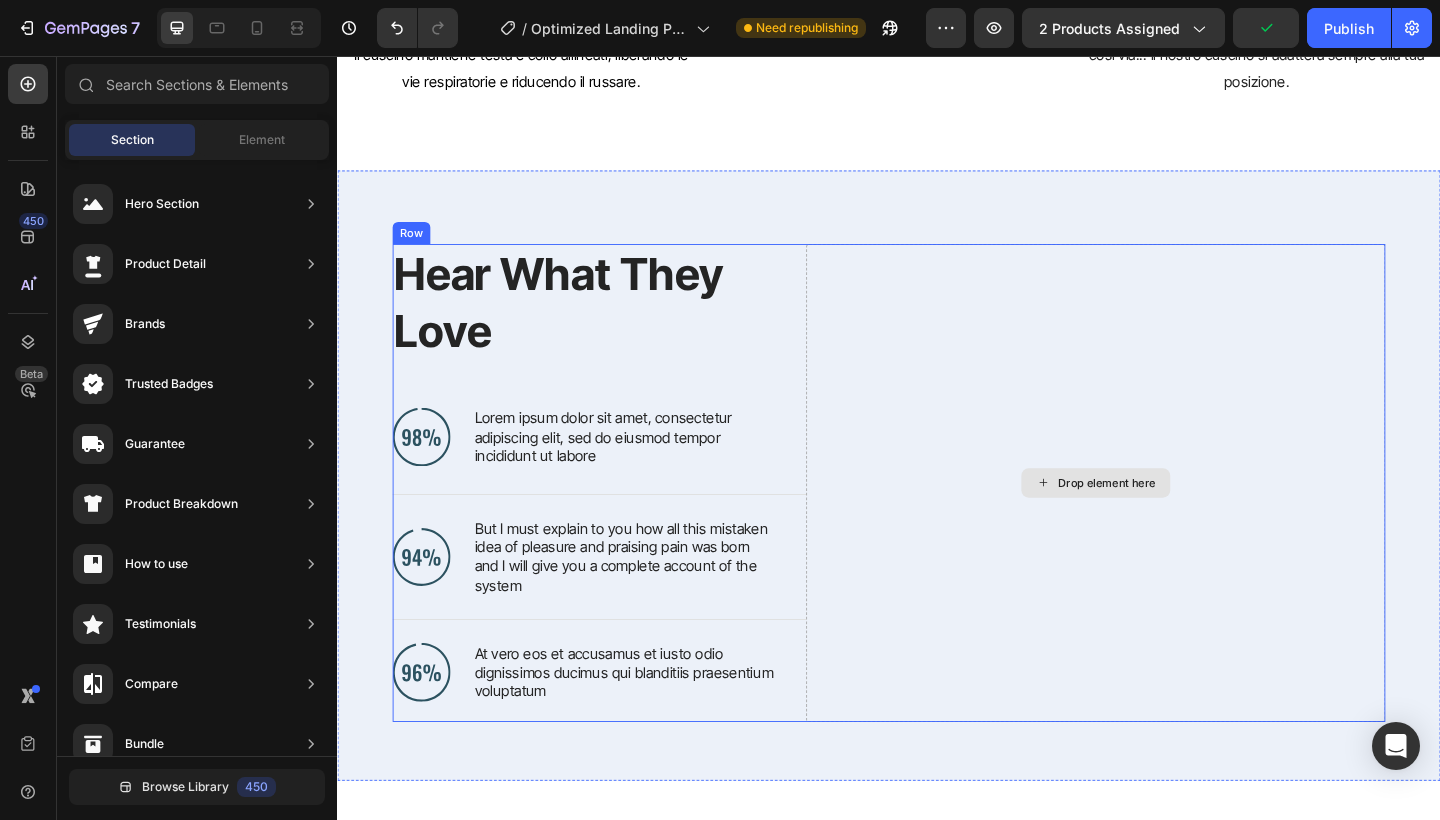 click on "Drop element here" at bounding box center (1162, 521) 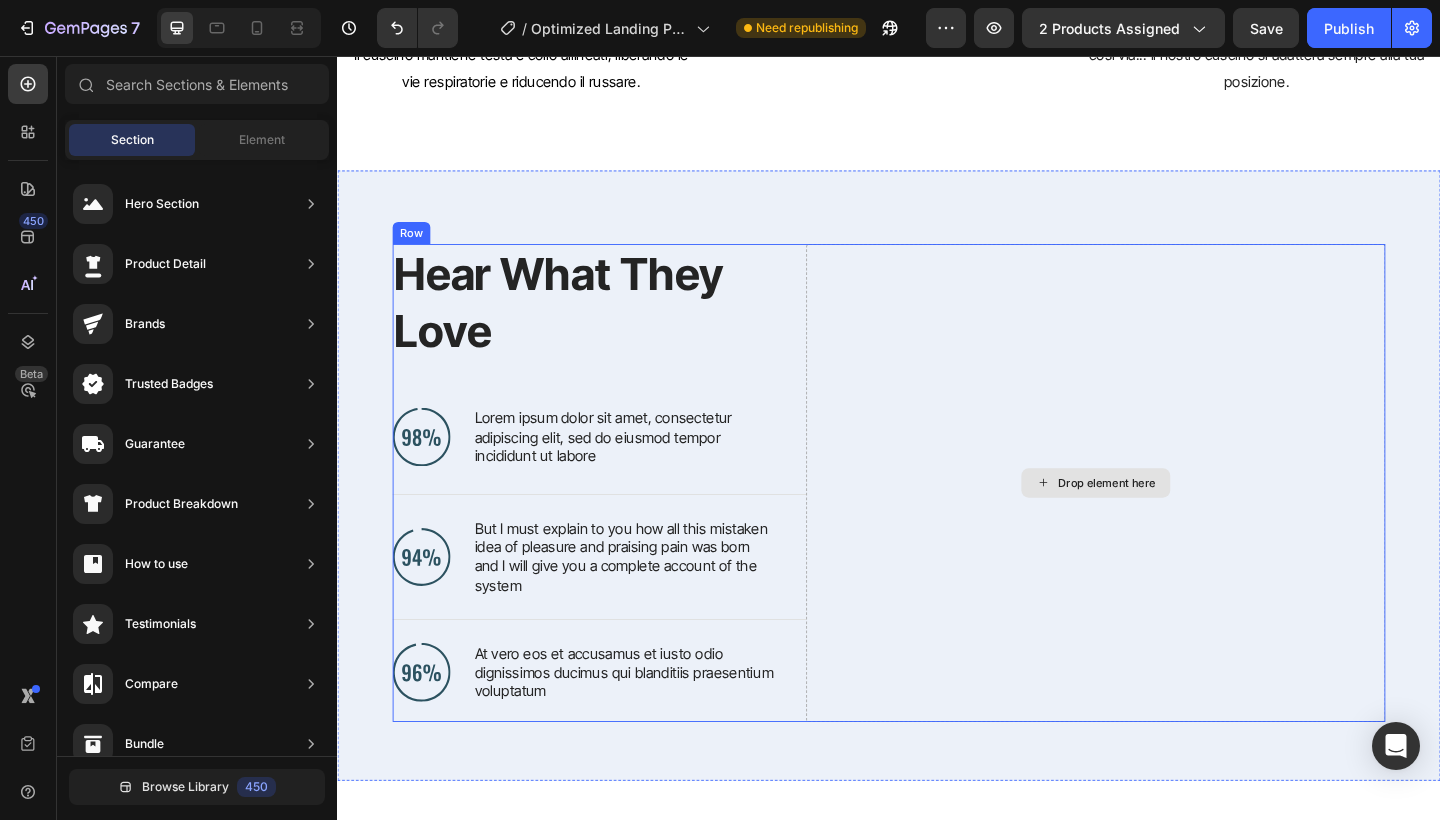 click on "Drop element here" at bounding box center (1174, 521) 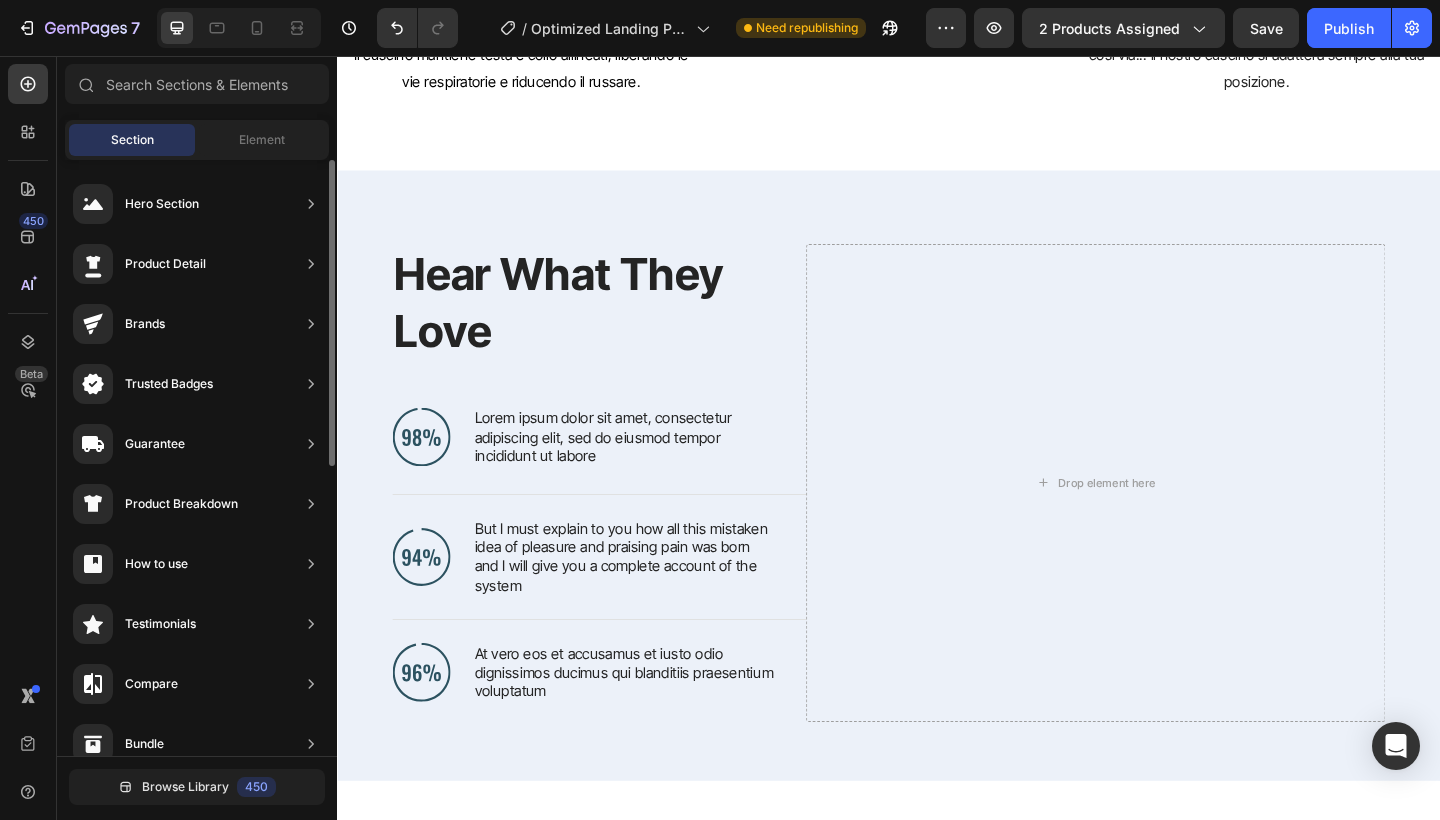 click on "Hero Section Product Detail Brands Trusted Badges Guarantee Product Breakdown How to use Testimonials Compare Bundle FAQs Social Proof Brand Story Product List Collection Blog List Contact Sticky Add to Cart Custom Footer" at bounding box center (197, 740) 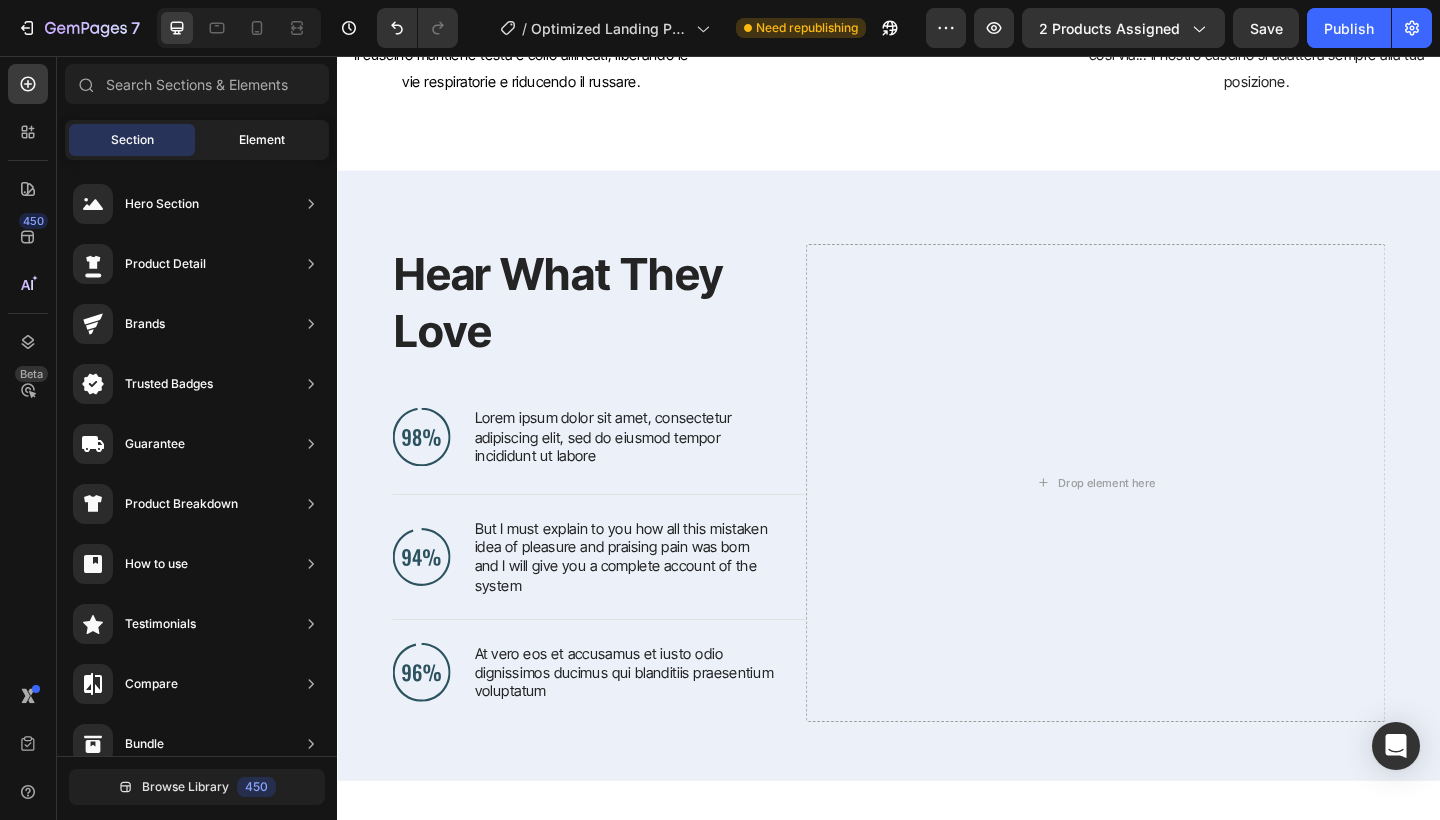 click on "Element" at bounding box center (262, 140) 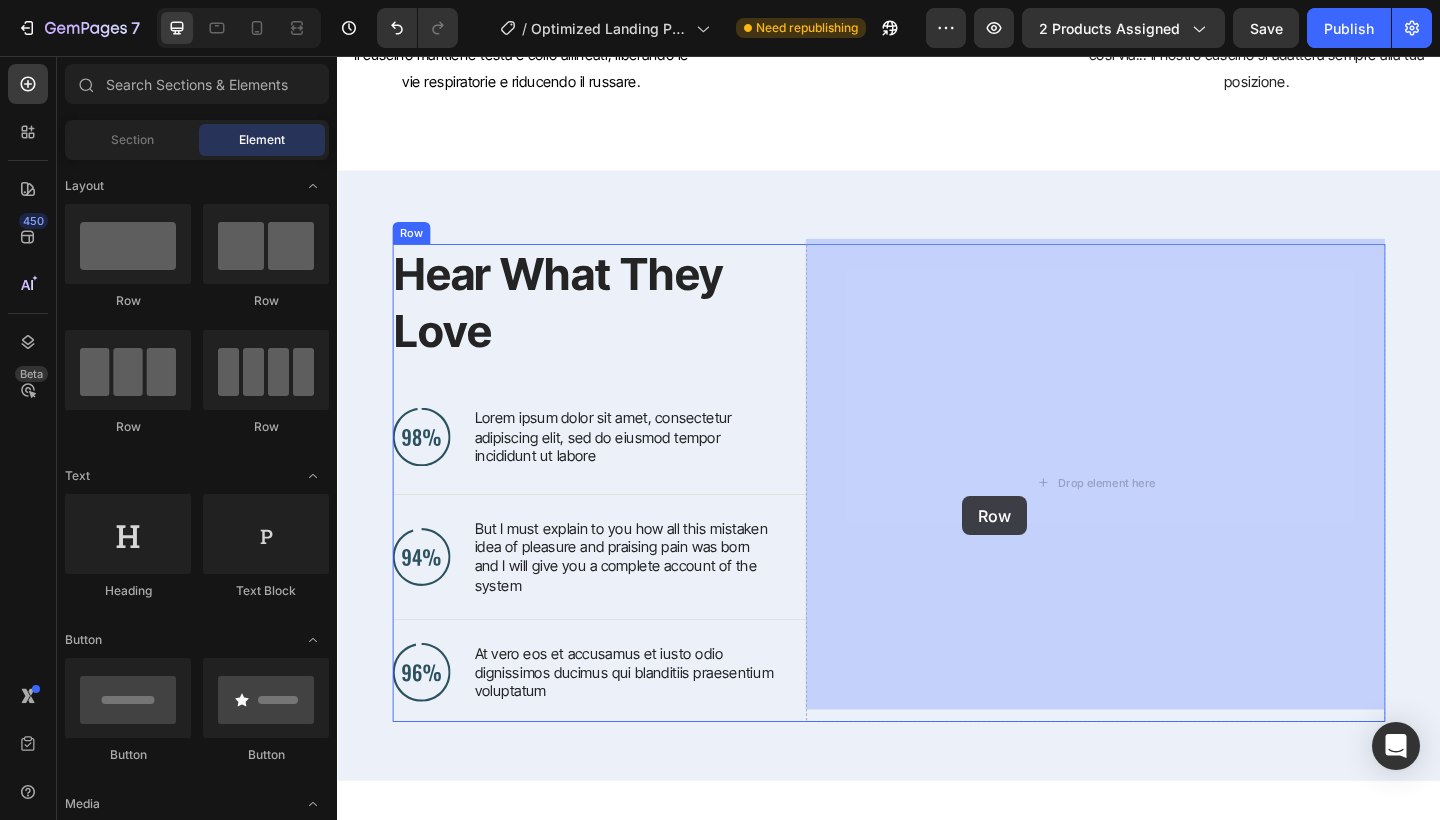 drag, startPoint x: 459, startPoint y: 446, endPoint x: 1018, endPoint y: 535, distance: 566.04065 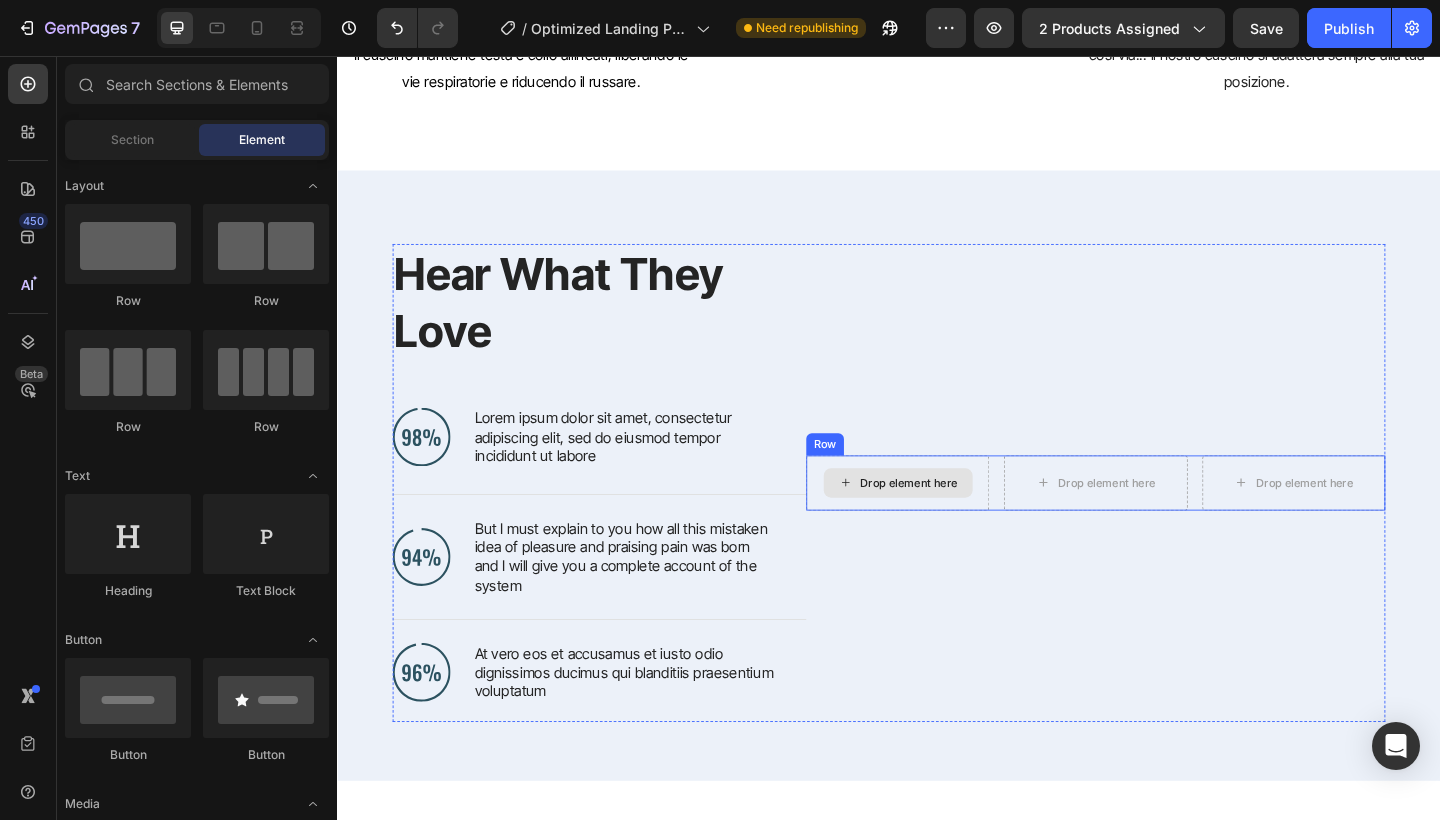 click on "Drop element here" at bounding box center [959, 521] 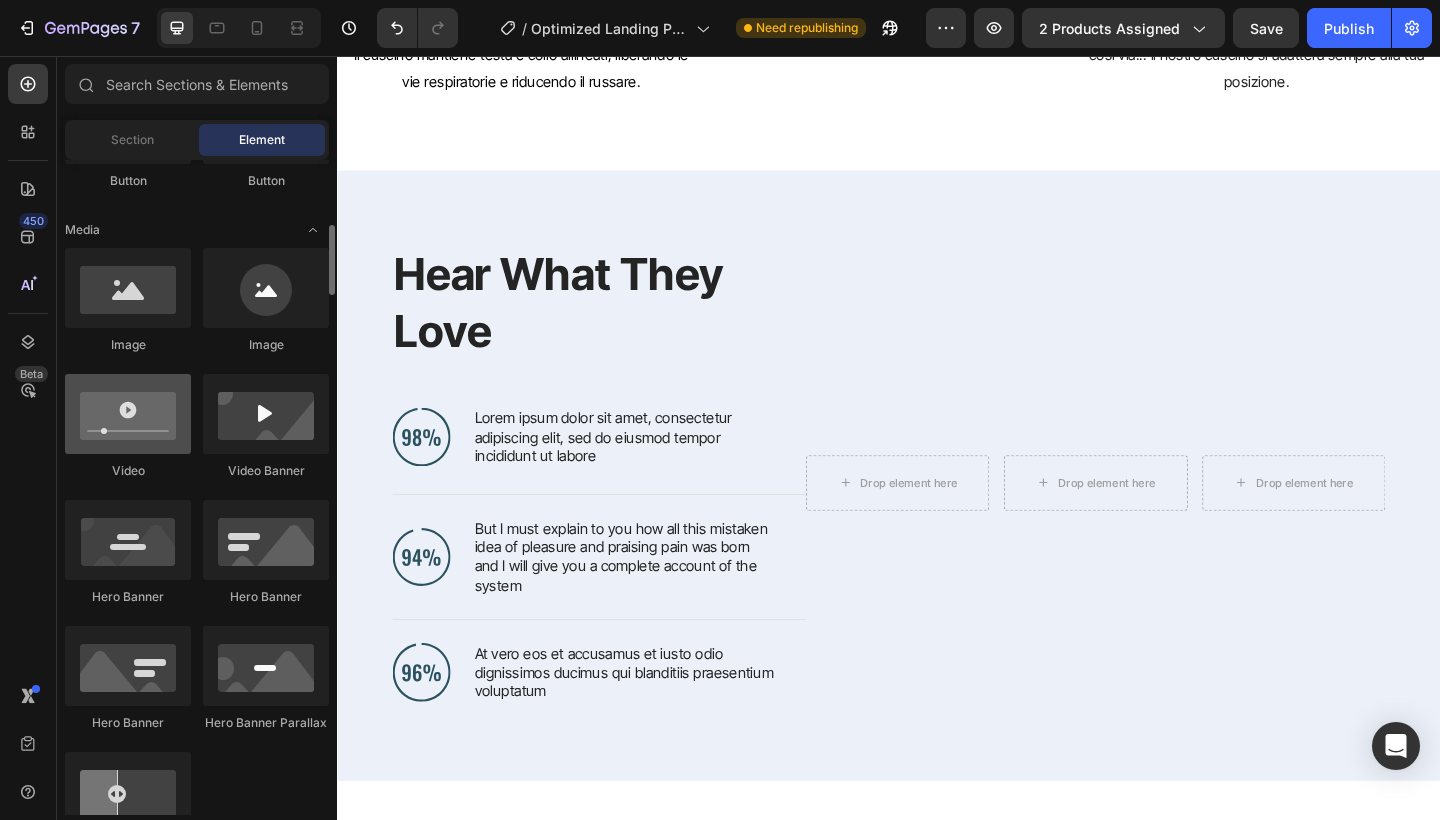 scroll, scrollTop: 573, scrollLeft: 0, axis: vertical 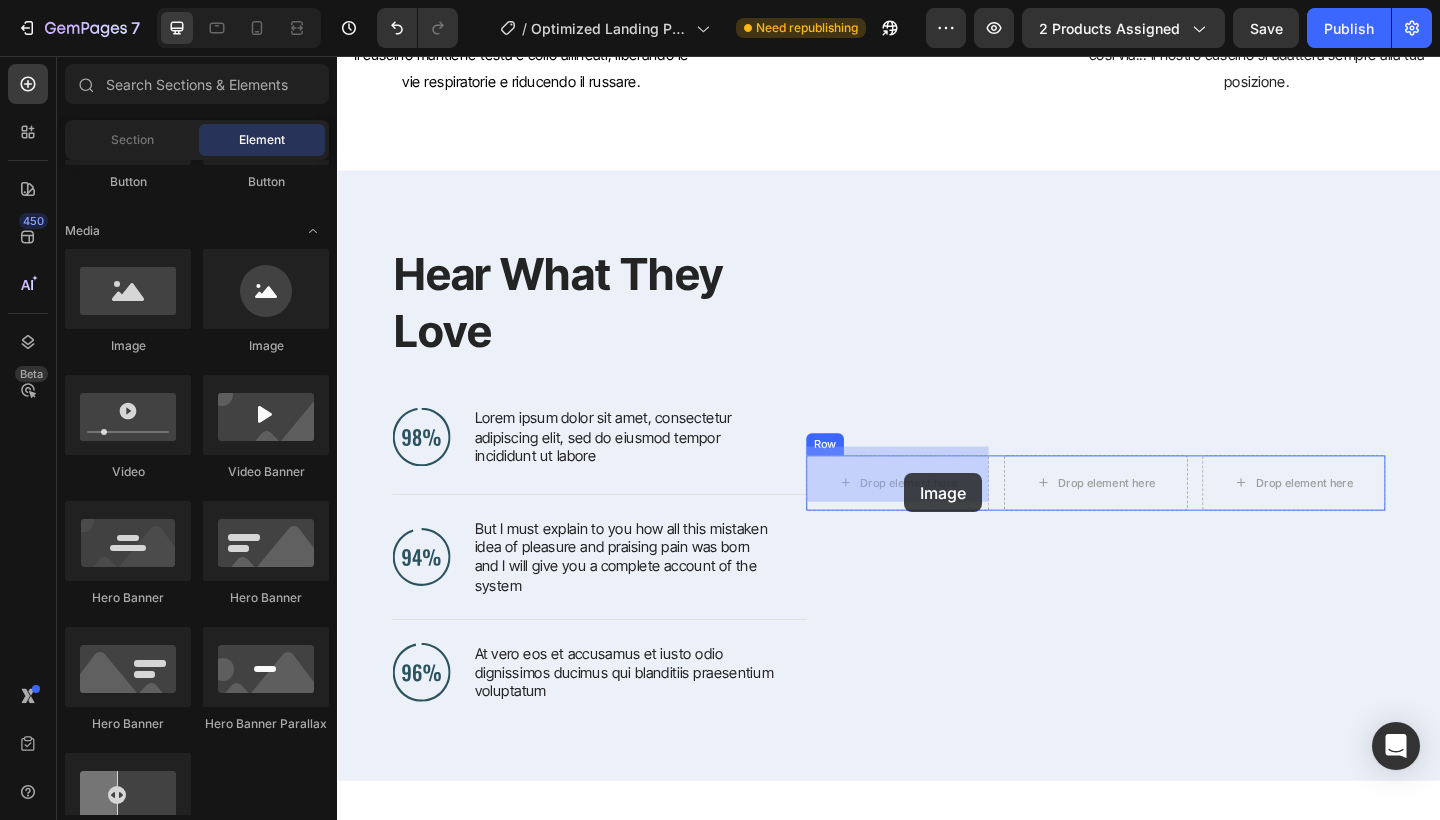 drag, startPoint x: 415, startPoint y: 366, endPoint x: 952, endPoint y: 509, distance: 555.7139 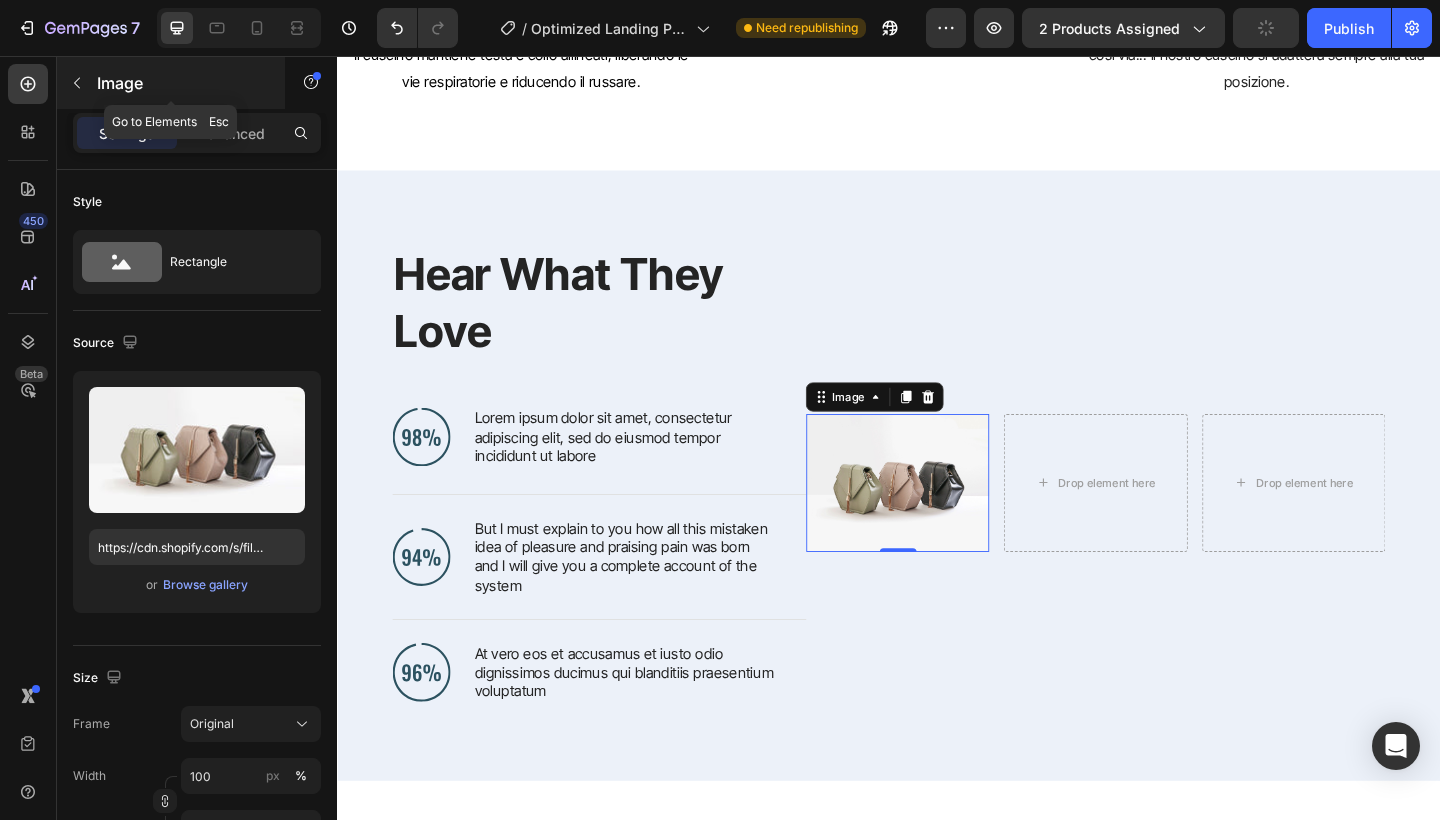 click 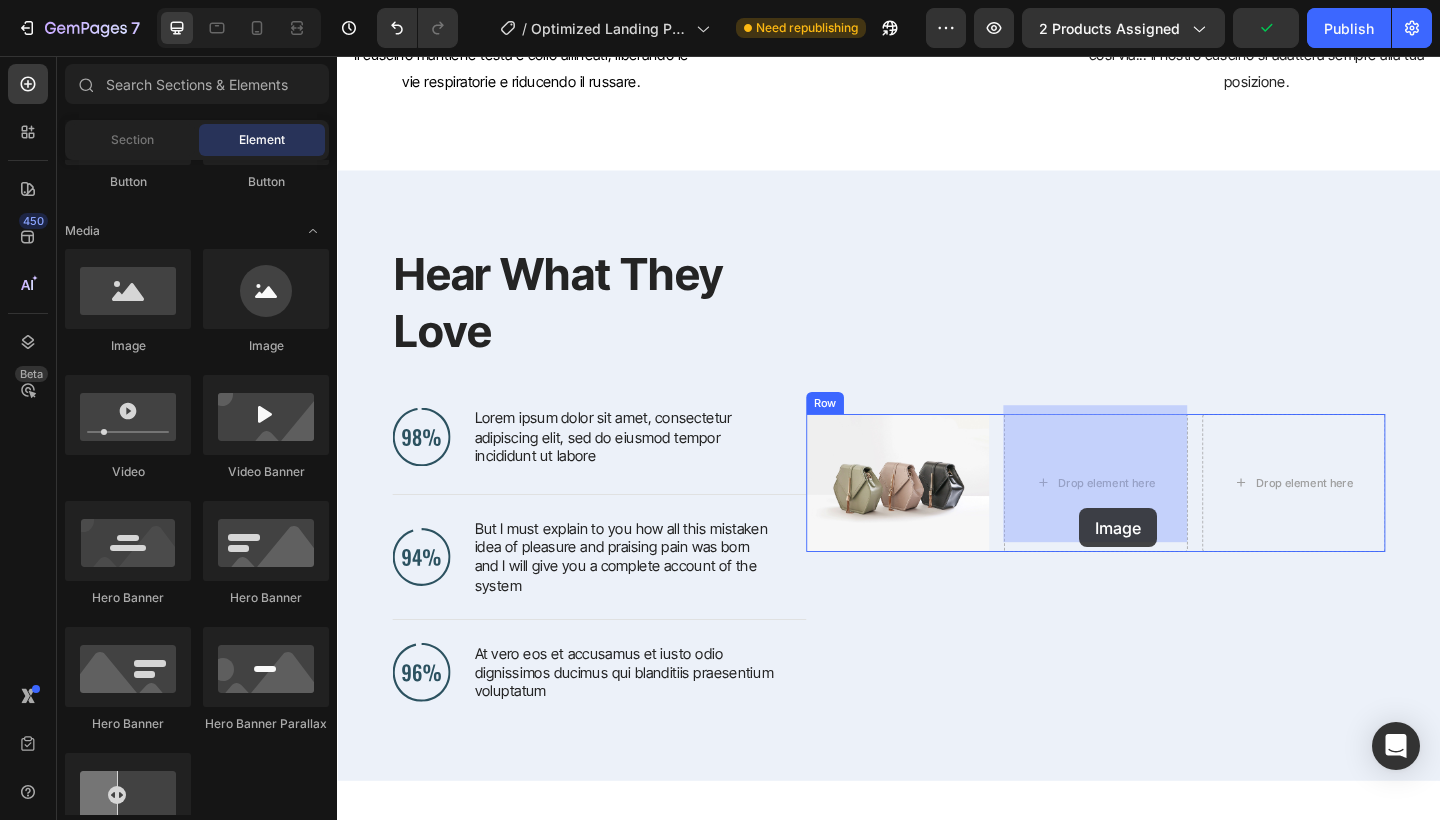 drag, startPoint x: 470, startPoint y: 355, endPoint x: 1142, endPoint y: 540, distance: 697 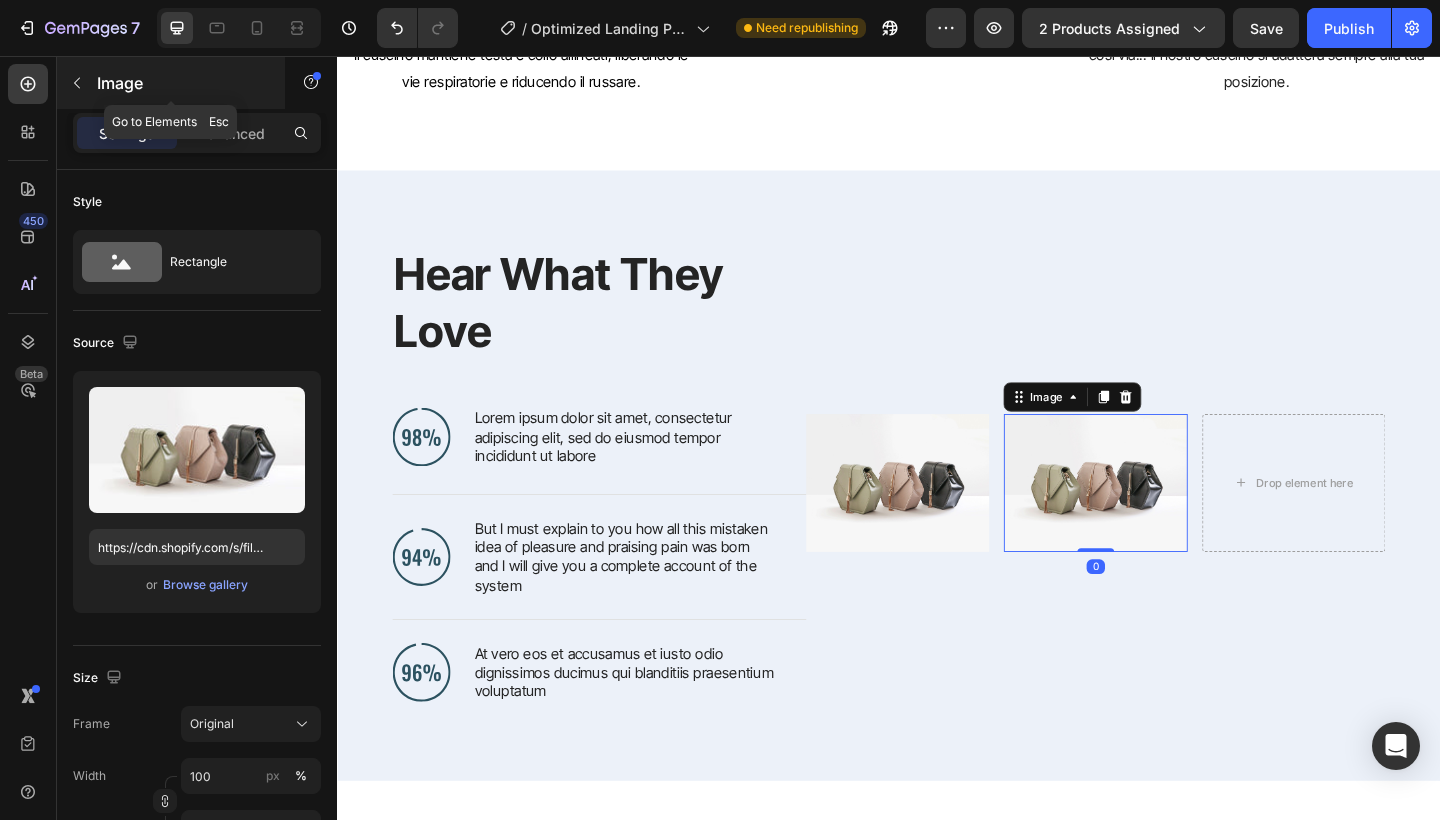 click 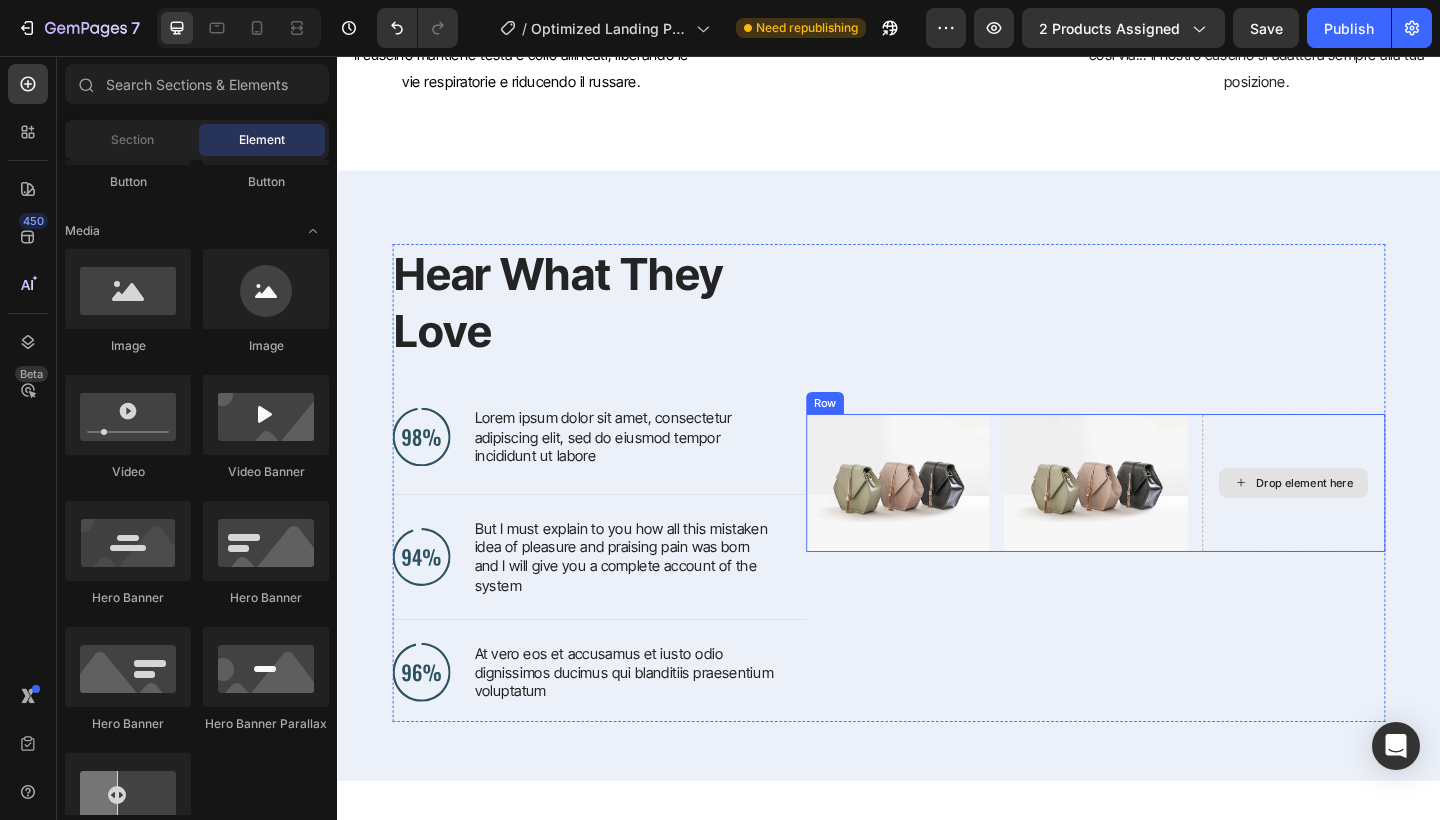 click on "Drop element here" at bounding box center [1389, 521] 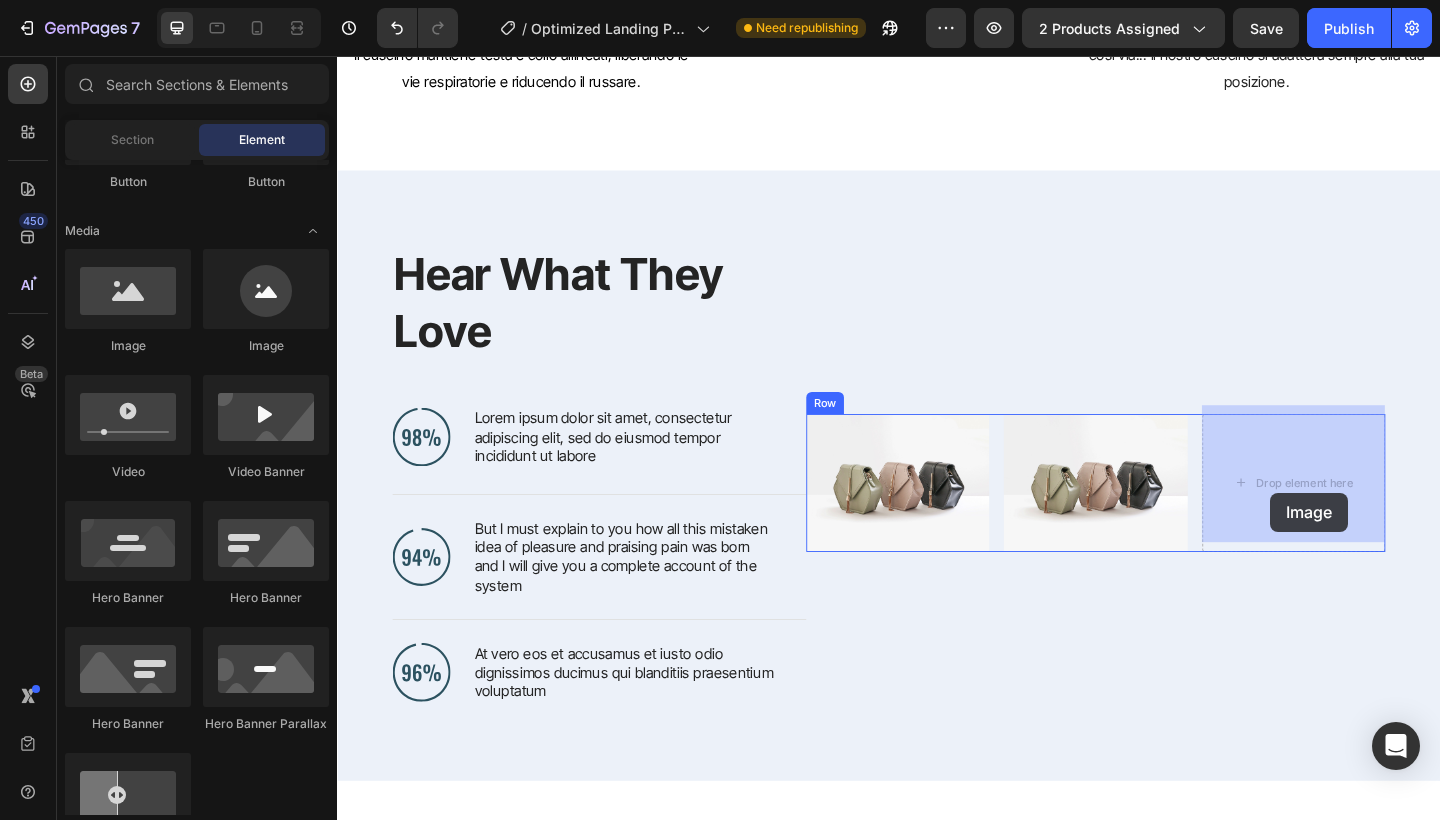 drag, startPoint x: 493, startPoint y: 364, endPoint x: 1352, endPoint y: 528, distance: 874.5153 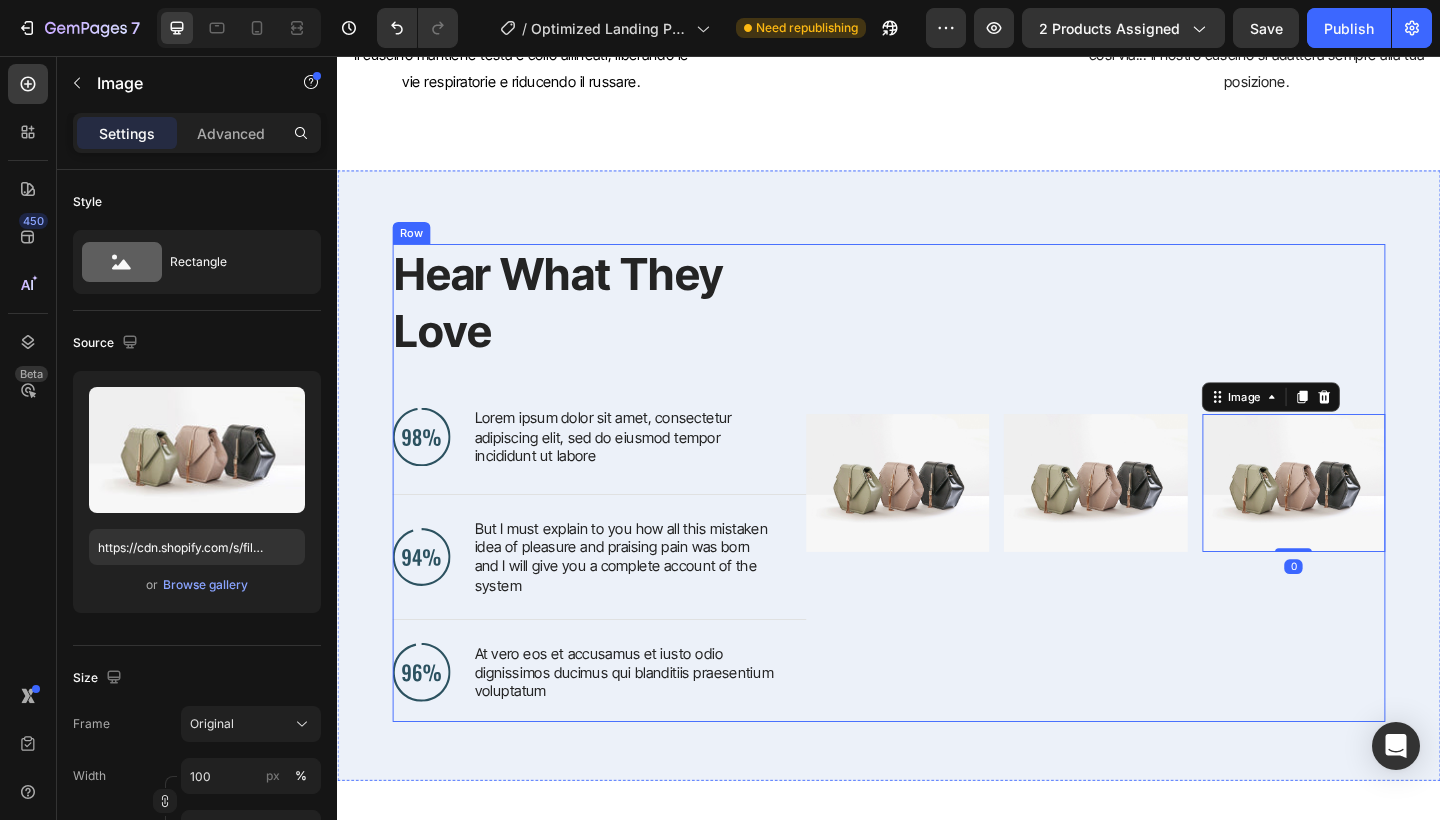 click on "Image Image Image   0 Row" at bounding box center (1162, 521) 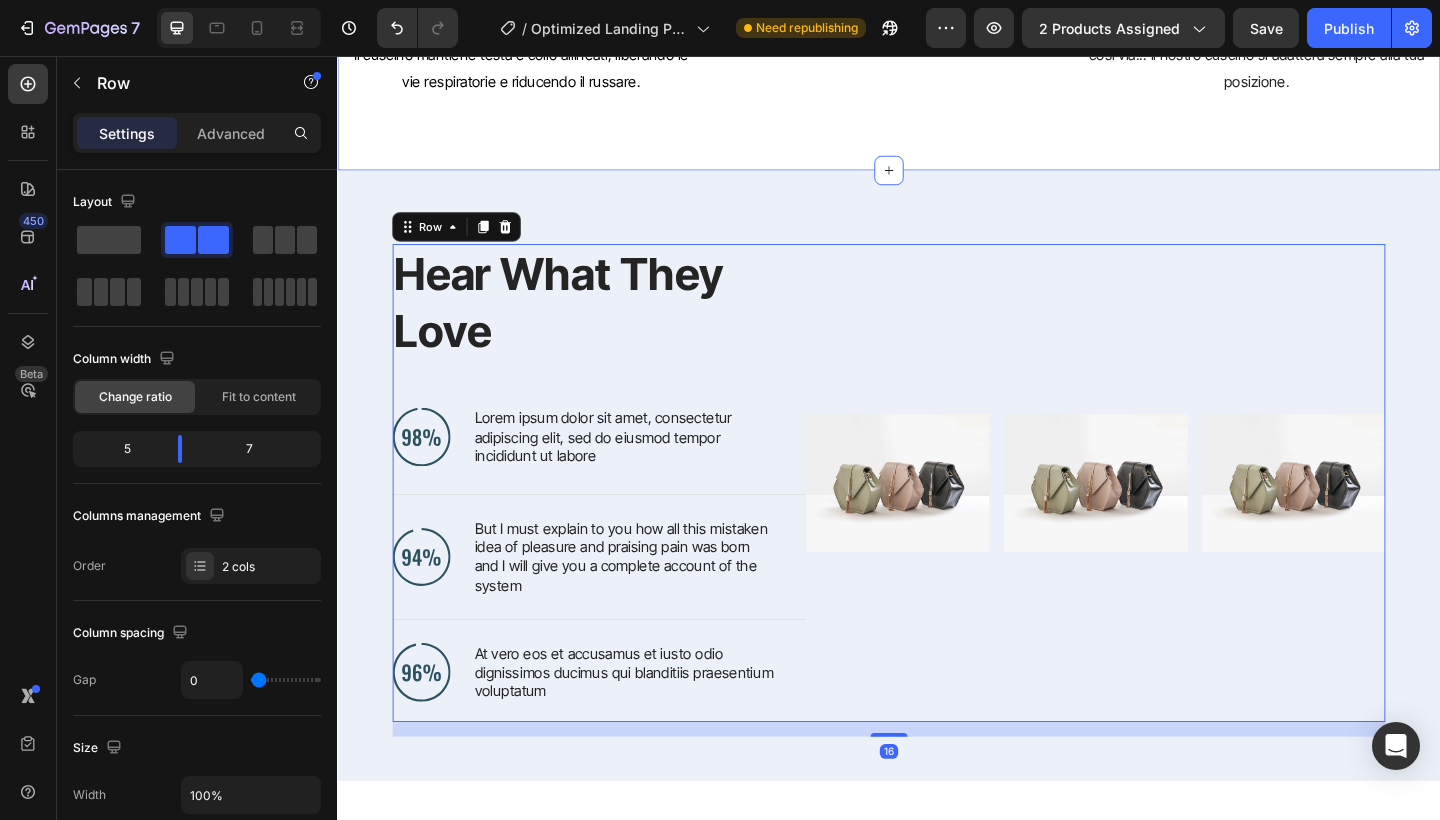 click on "La tua scelta per un benessere che parte dal sonno Heading Il nostro cuscino è progettato per aiutarti a rilassare muscoli e mente, ridurre tensioni cervicali e migliorare la qualità del riposo. Text block COMPRA ORA Button Row Image Più Energico Ogni Mattina Text block Un sonno migliore non ti permette solo di essere più sveglio durante il giorno, ma anche di trovare quelle energie che non trovi mai per inseguire i tuoi sogni e portare avanti le tue passioni. Text block Row Image Respira Meglio, Russa Meno Text block Il cuscino mantiene testa e collo allineati, liberando le vie respiratorie e riducendo il russare. Text block Row Image Image Basta Con i Dolori Text block La forma del cuscino Navelto segue perfettamente la curva della nostra cervicale, evitando risvegli dolorosi. Text block Row Image Più Posizioni in Un Cuscino Text block Non importa se dormi a pancia in giù, in sù, di lato e così via... il nostro cuscino si adatterà sempre alla tua posizione.  Text block Row Row Section 4" at bounding box center [937, -293] 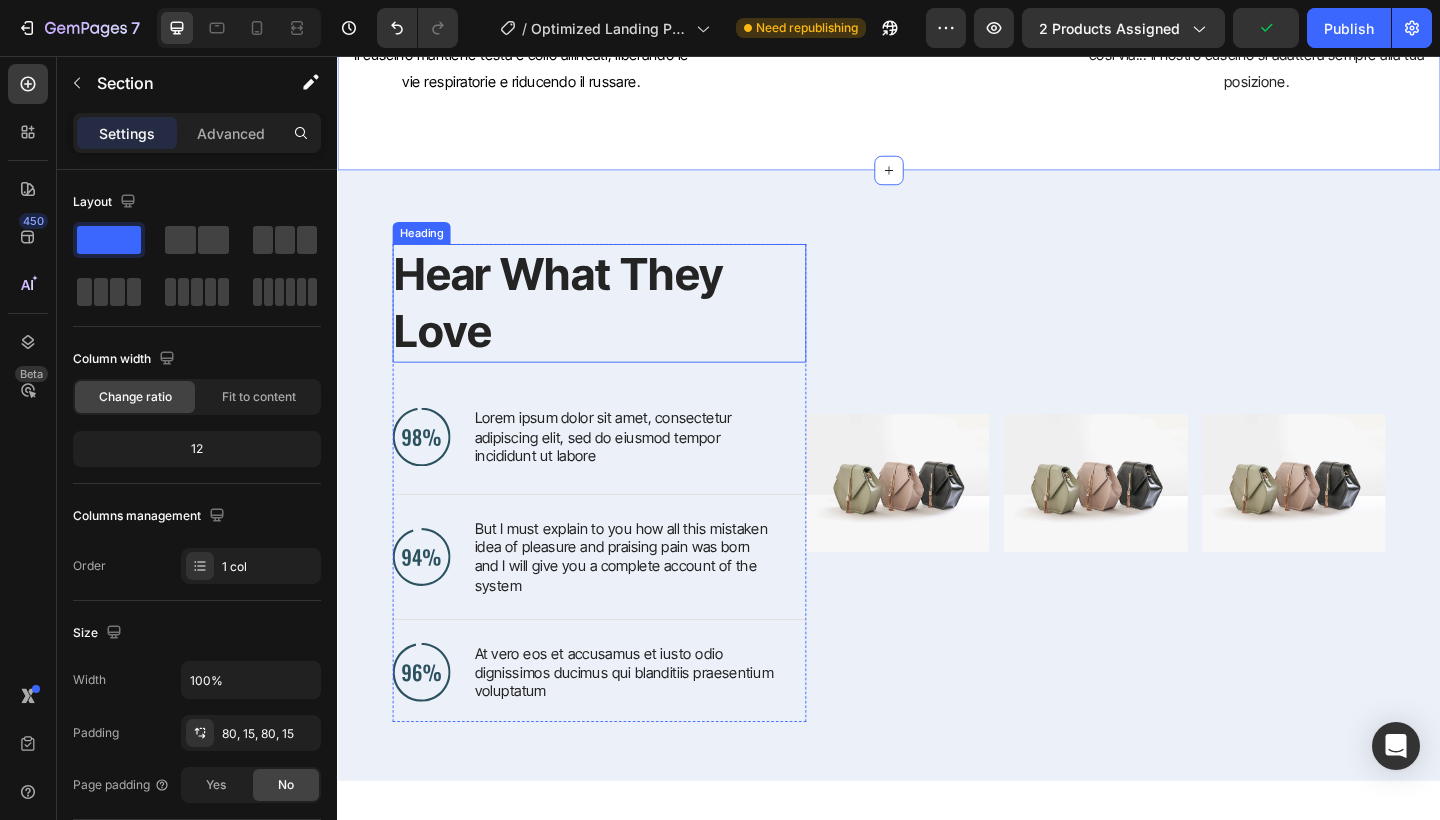 click on "Hear What They Love" at bounding box center (606, 325) 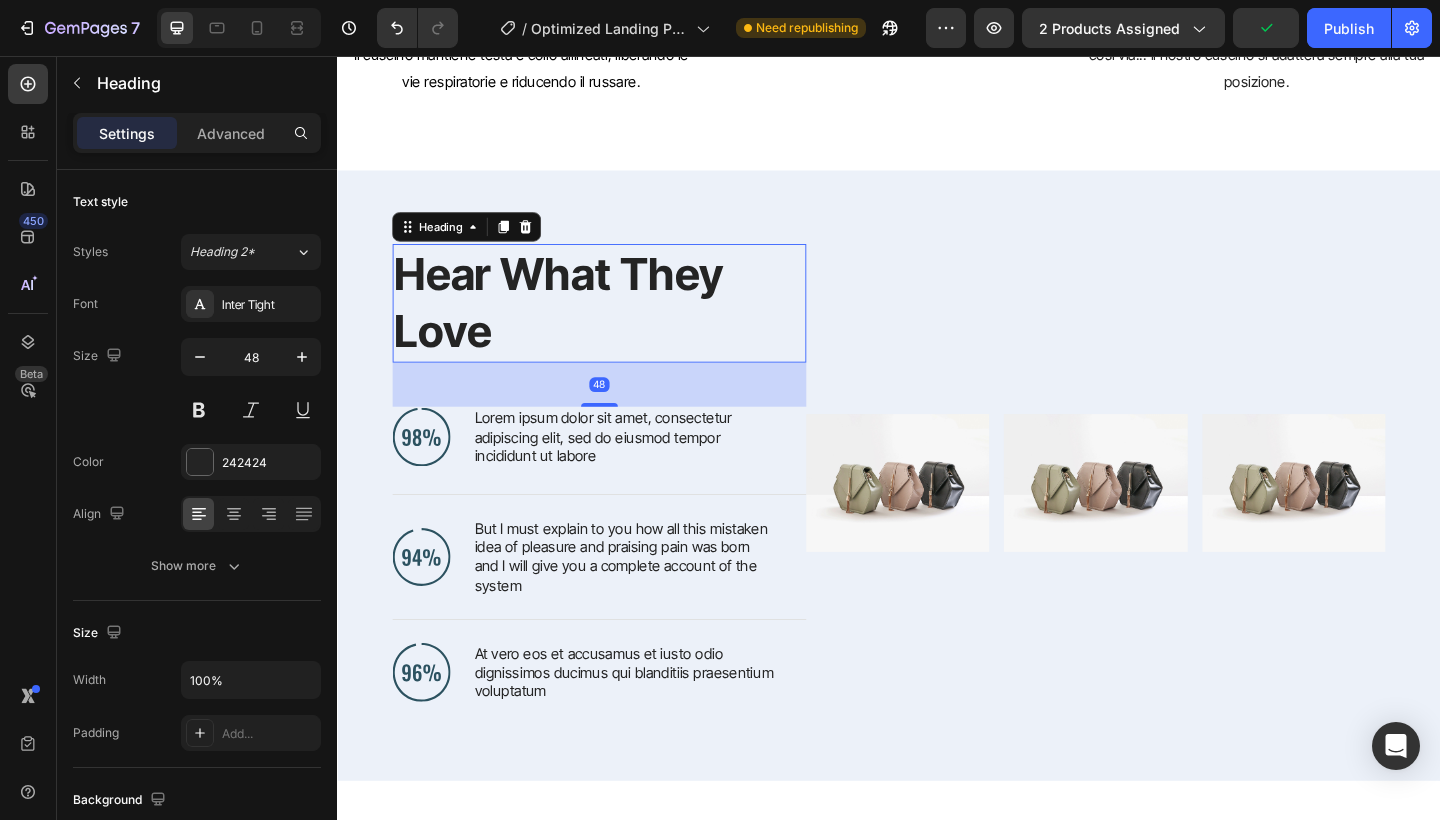 click on "Hear What They Love" at bounding box center [606, 325] 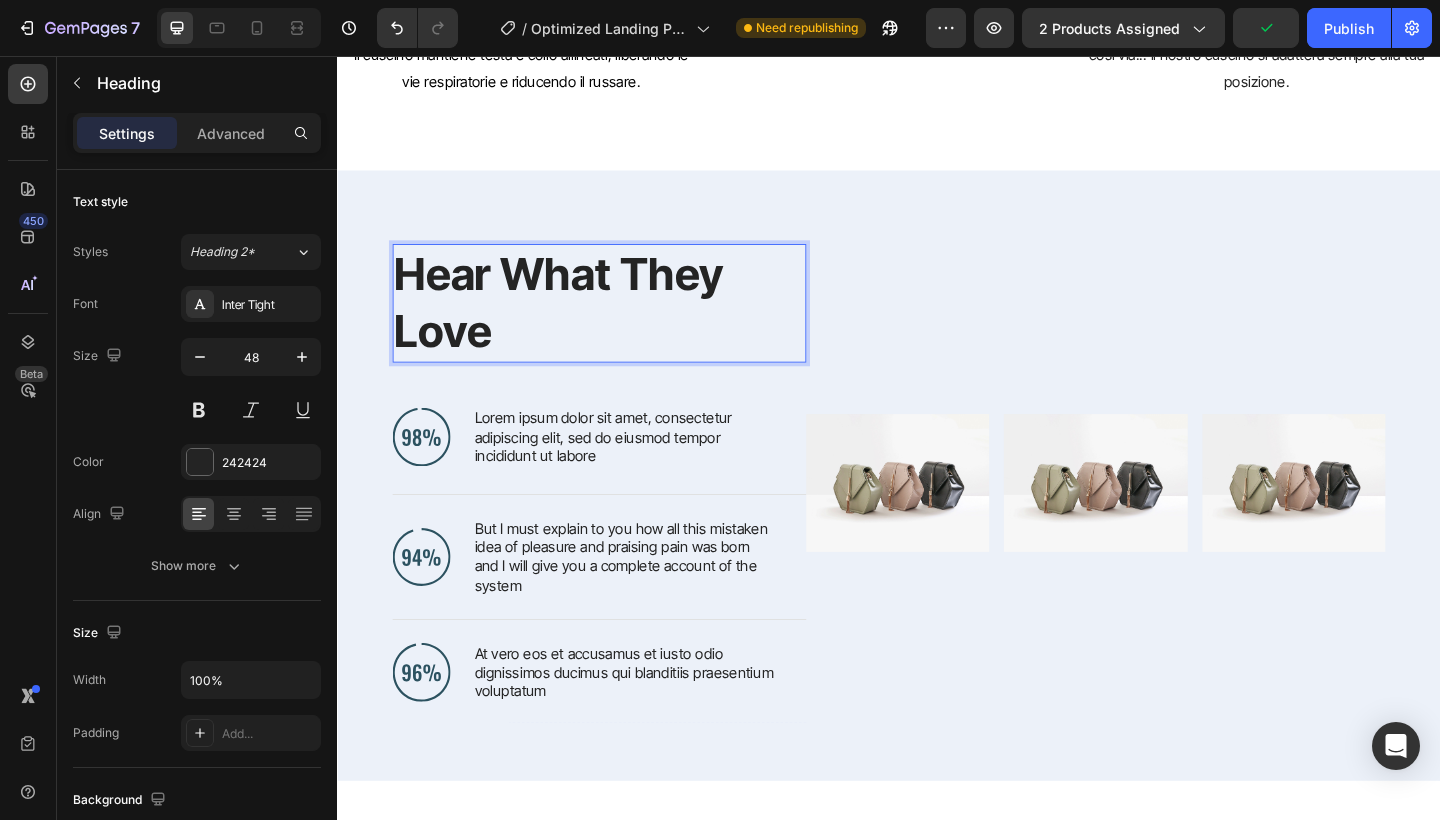 click on "Hear What They Love" at bounding box center [606, 325] 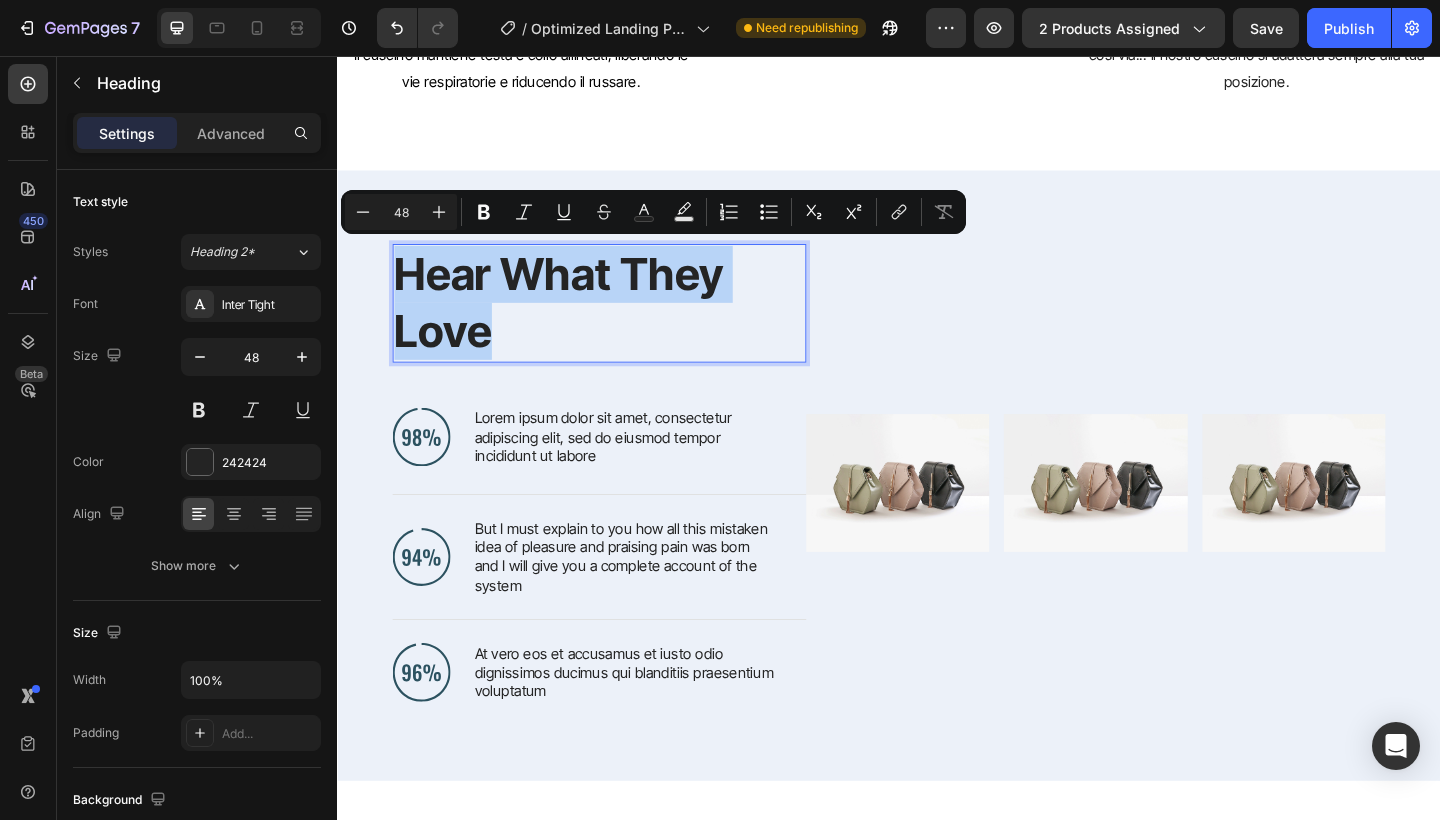 drag, startPoint x: 507, startPoint y: 344, endPoint x: 398, endPoint y: 284, distance: 124.42267 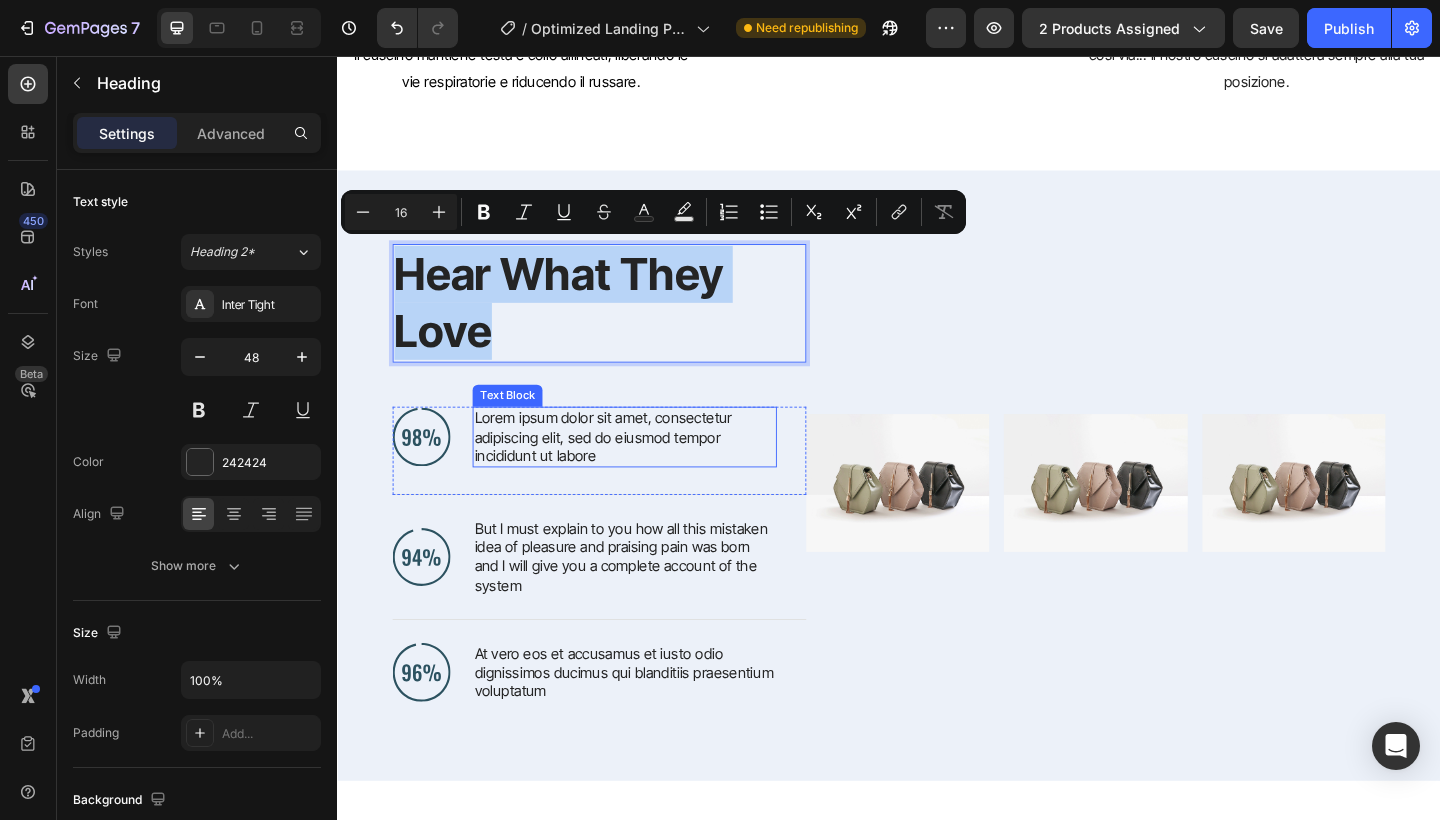 click on "Lorem ipsum dolor sit amet, consectetur adipiscing elit, sed do eiusmod tempor incididunt ut labore" at bounding box center (649, 471) 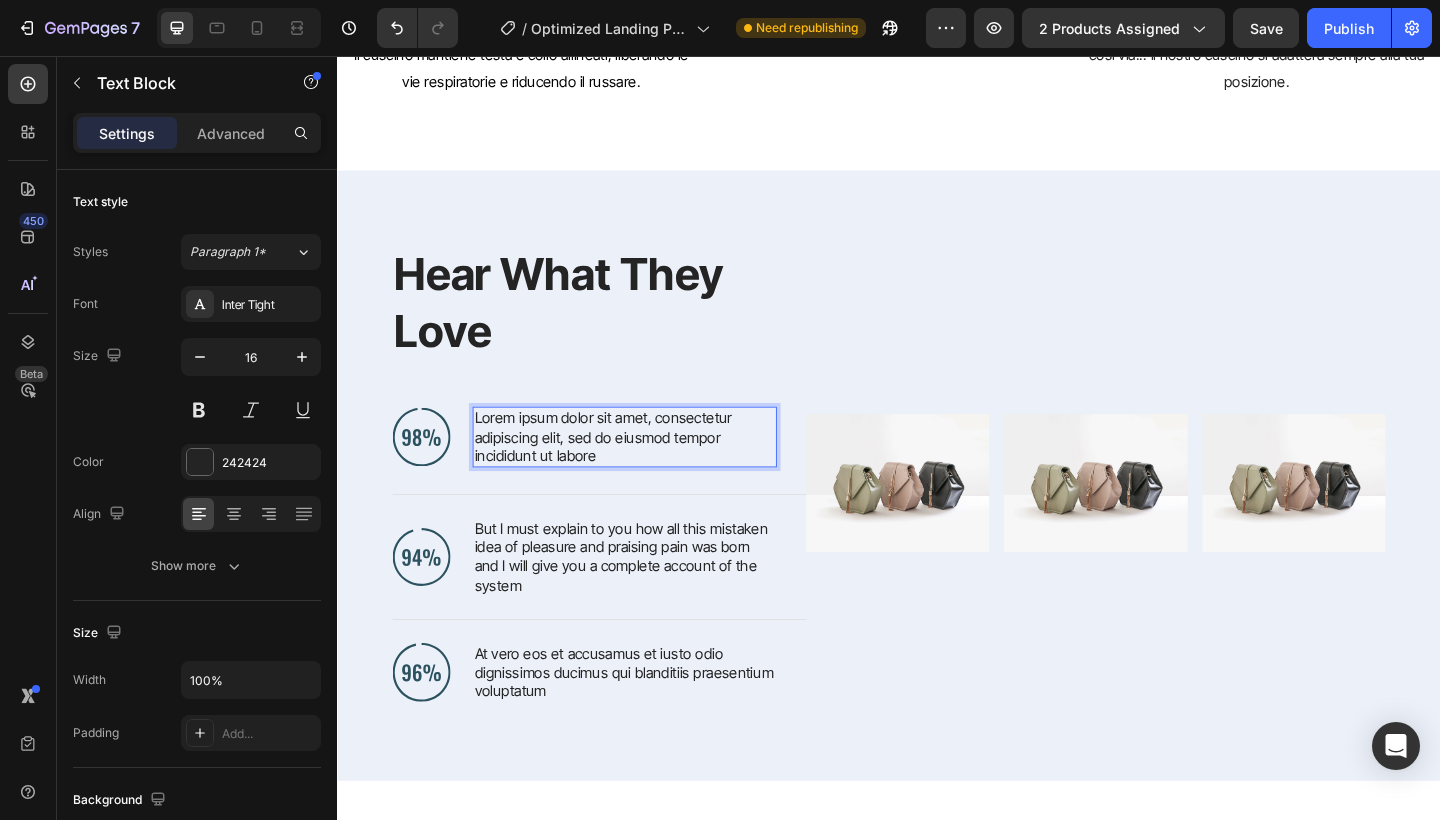 click on "Lorem ipsum dolor sit amet, consectetur adipiscing elit, sed do eiusmod tempor incididunt ut labore" at bounding box center (649, 471) 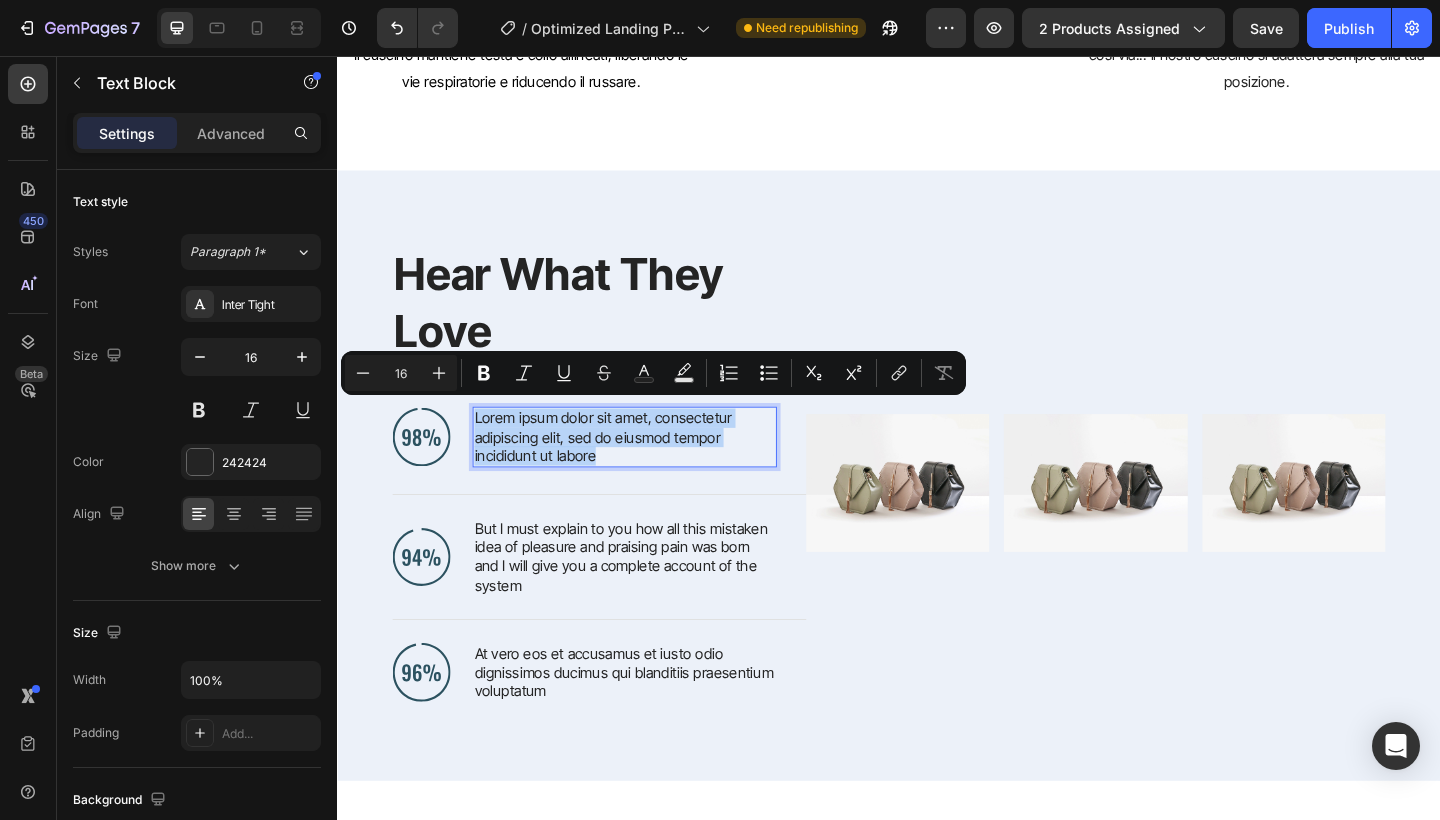 drag, startPoint x: 622, startPoint y: 481, endPoint x: 489, endPoint y: 440, distance: 139.17615 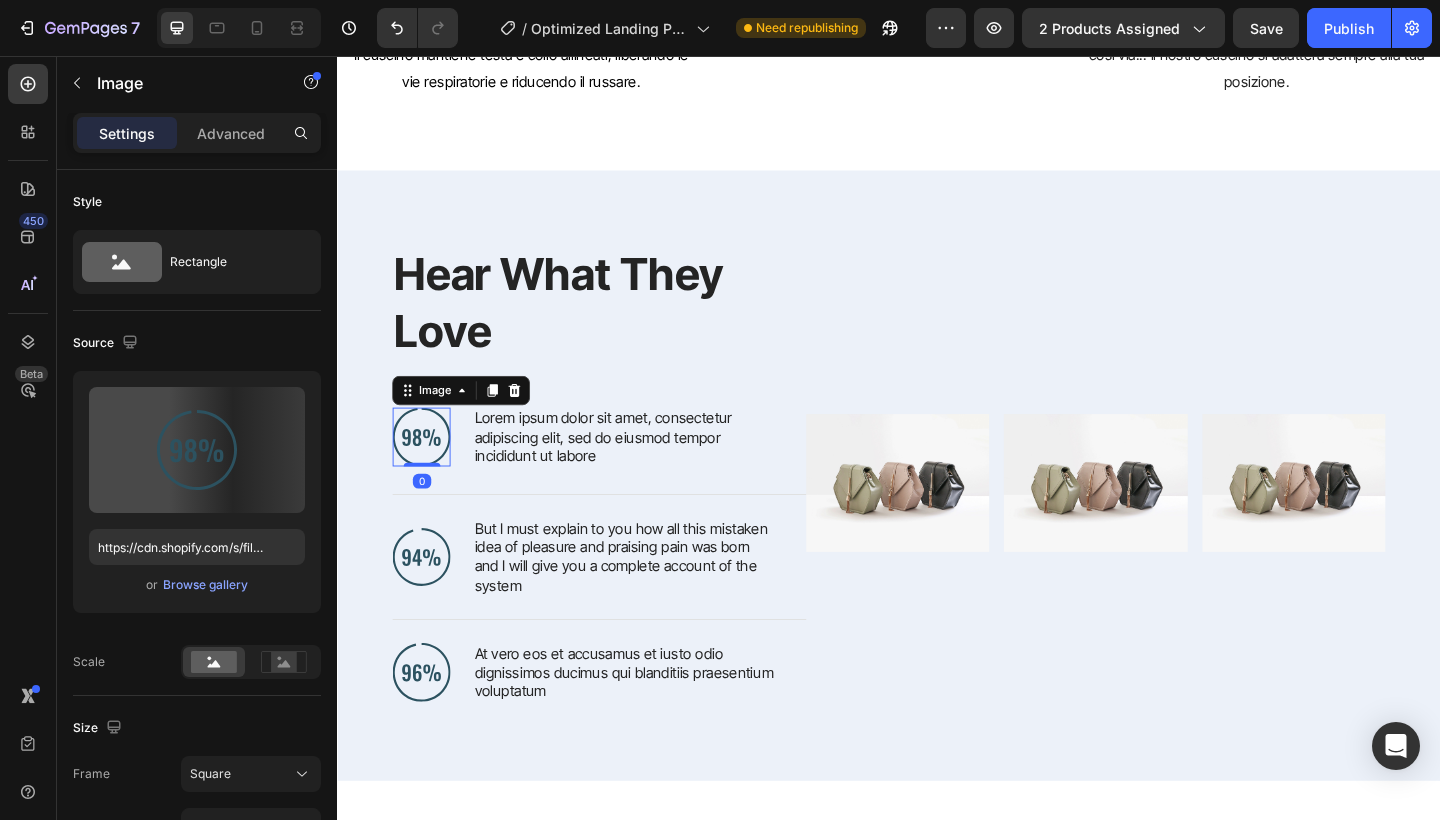click at bounding box center (428, 470) 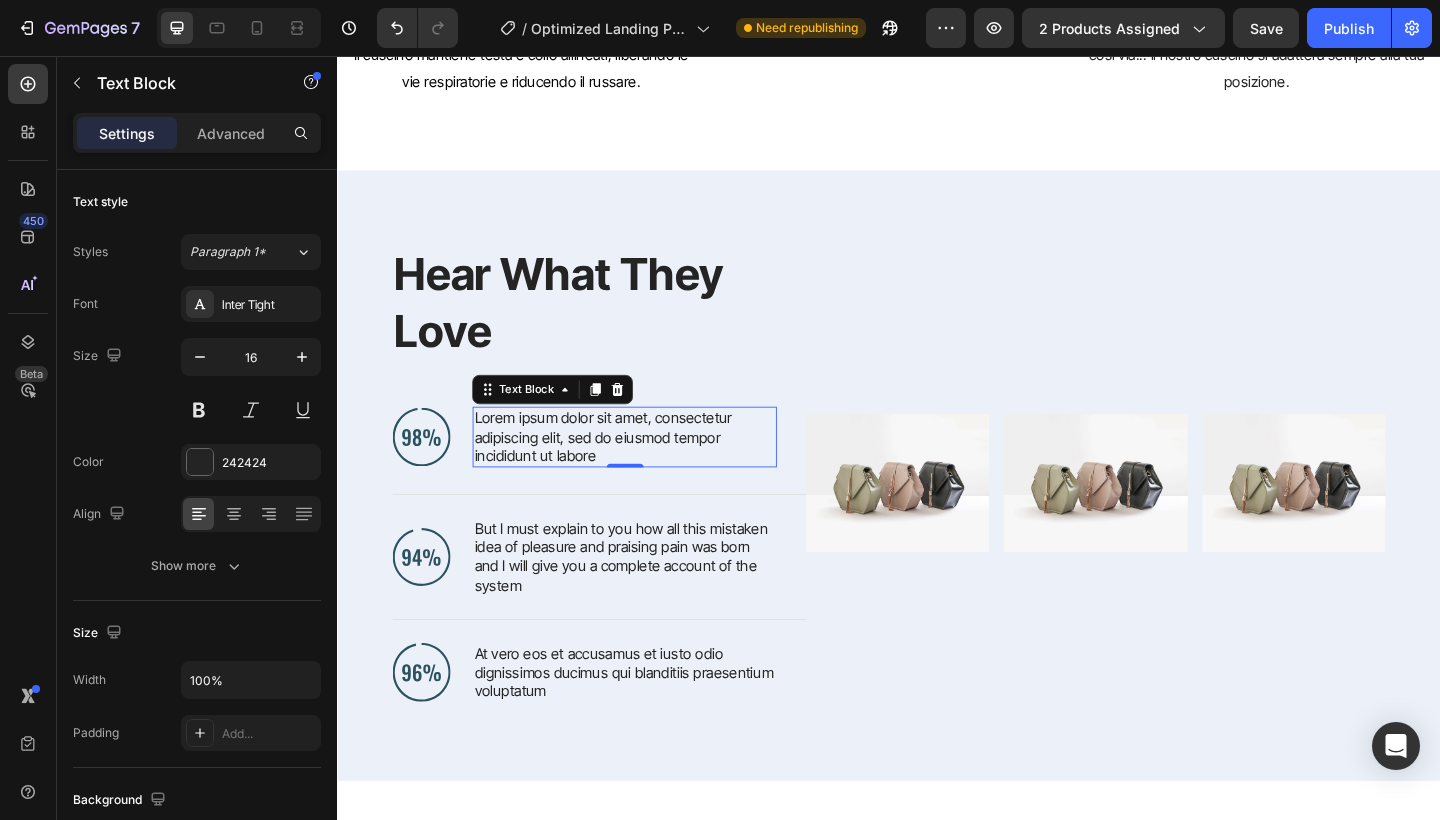 click on "Lorem ipsum dolor sit amet, consectetur adipiscing elit, sed do eiusmod tempor incididunt ut labore" at bounding box center [649, 471] 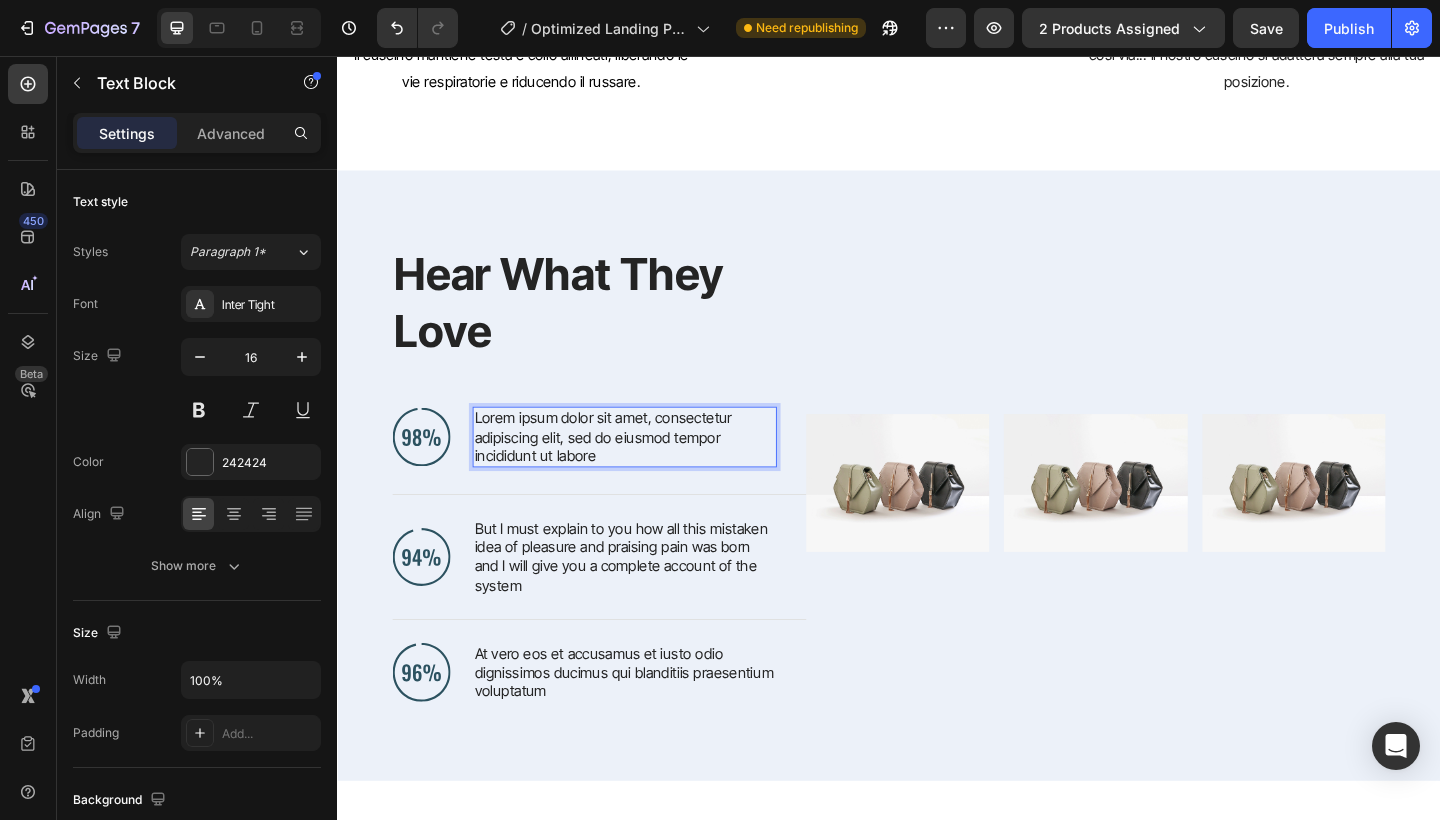 click on "Lorem ipsum dolor sit amet, consectetur adipiscing elit, sed do eiusmod tempor incididunt ut labore" at bounding box center (649, 471) 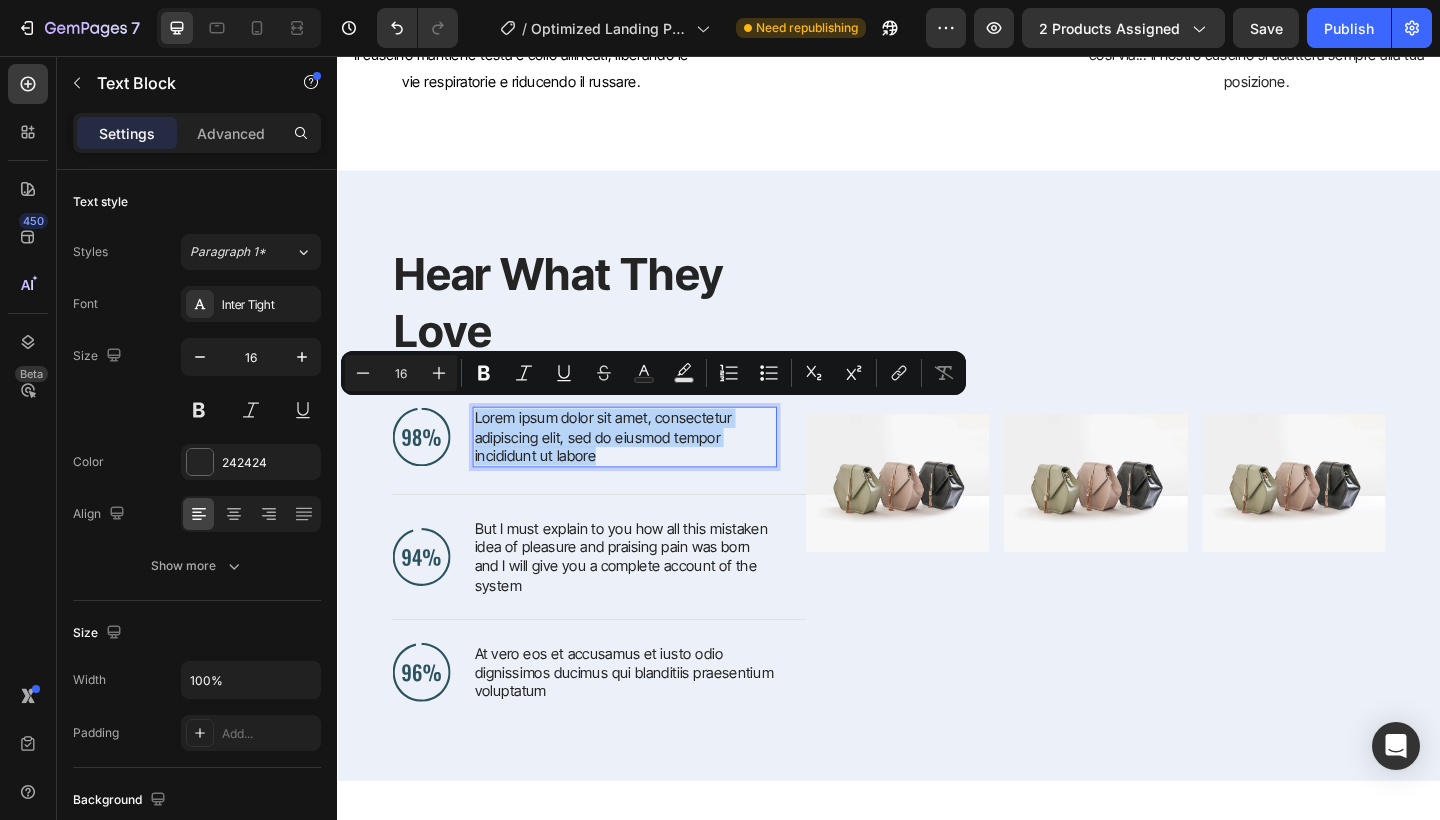drag, startPoint x: 618, startPoint y: 480, endPoint x: 596, endPoint y: 477, distance: 22.203604 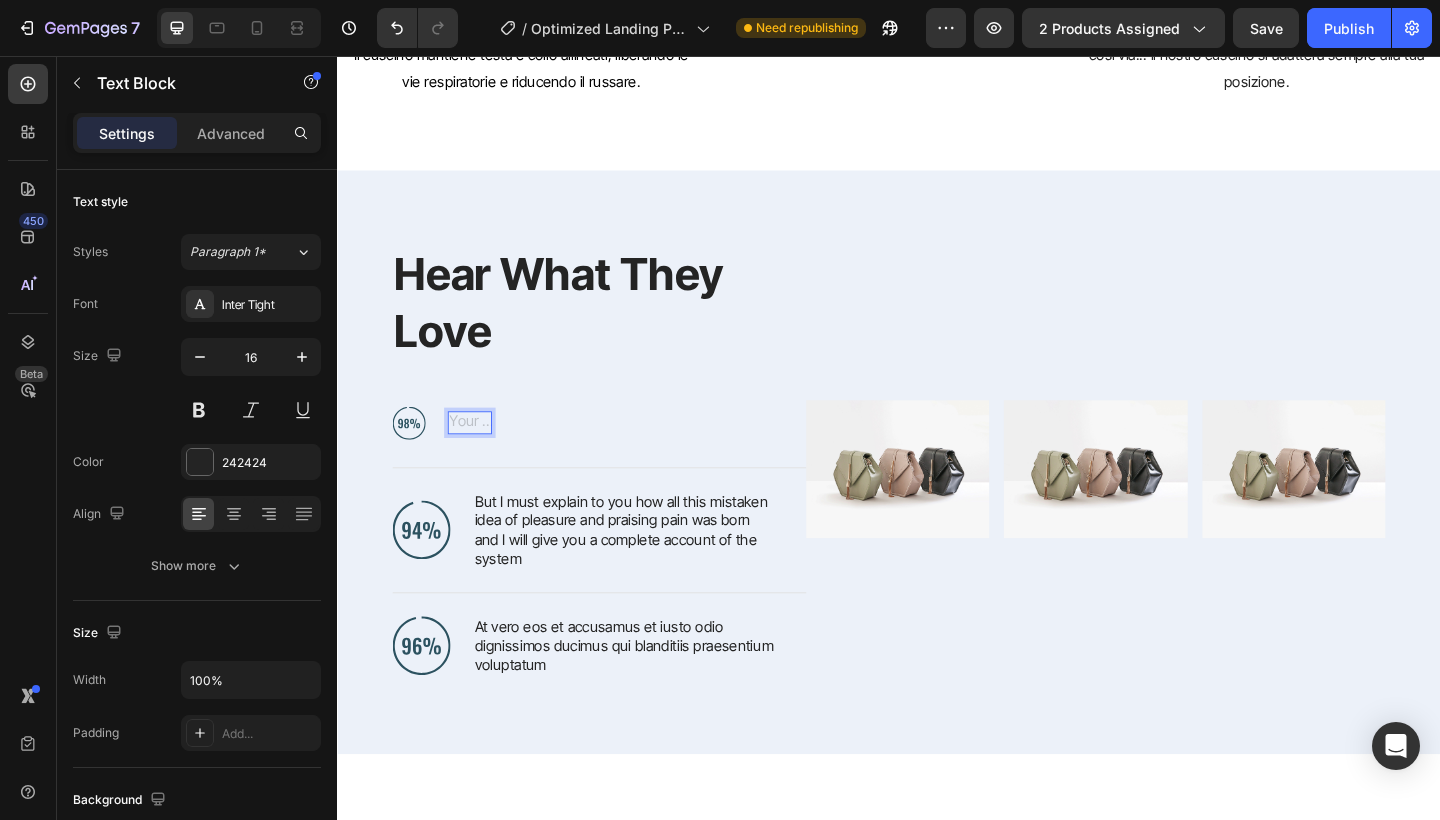 type 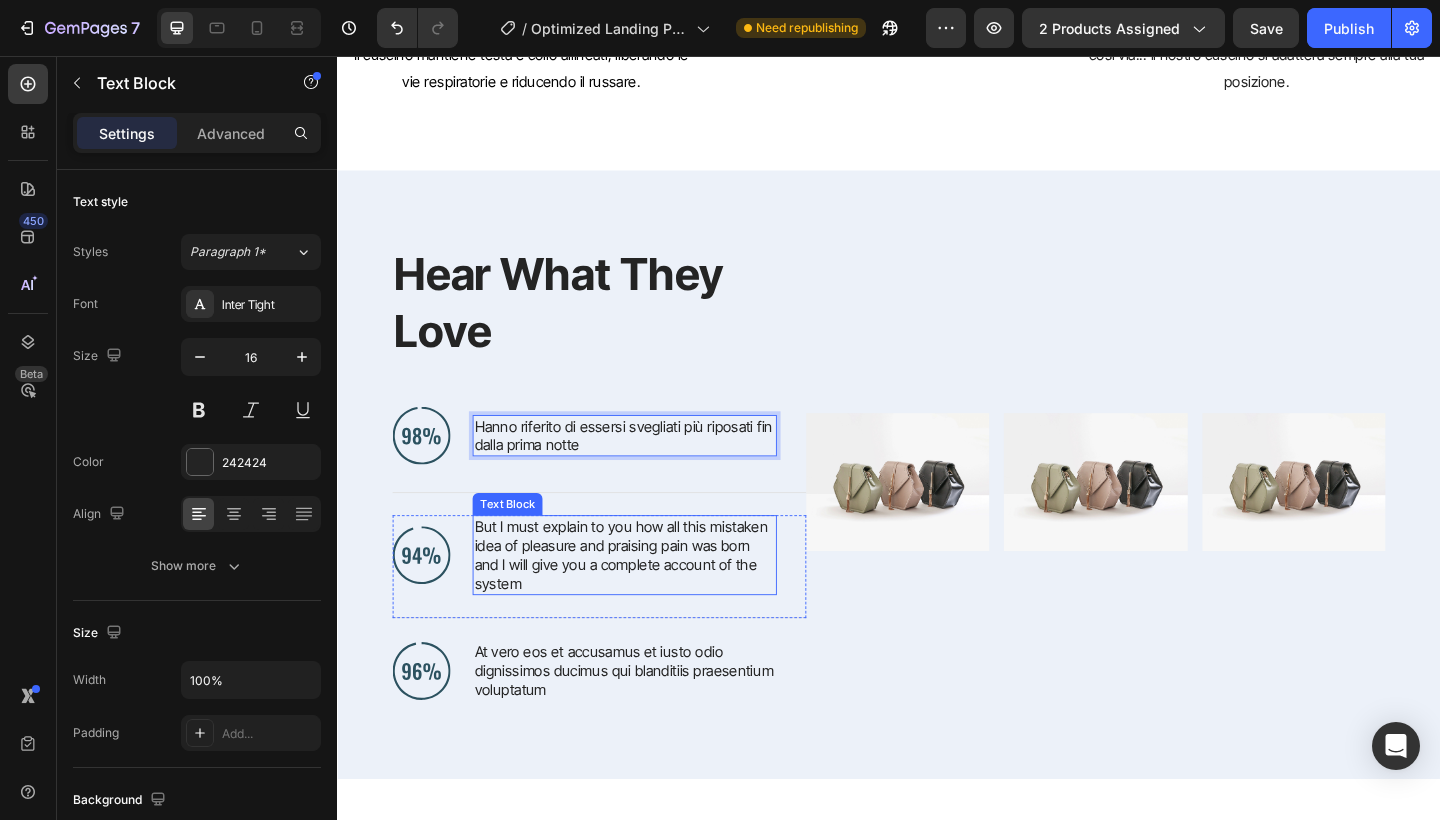 click on "But I must explain to you how all this mistaken idea of pleasure and praising pain was born and I will give you a complete account of the system" at bounding box center (649, 599) 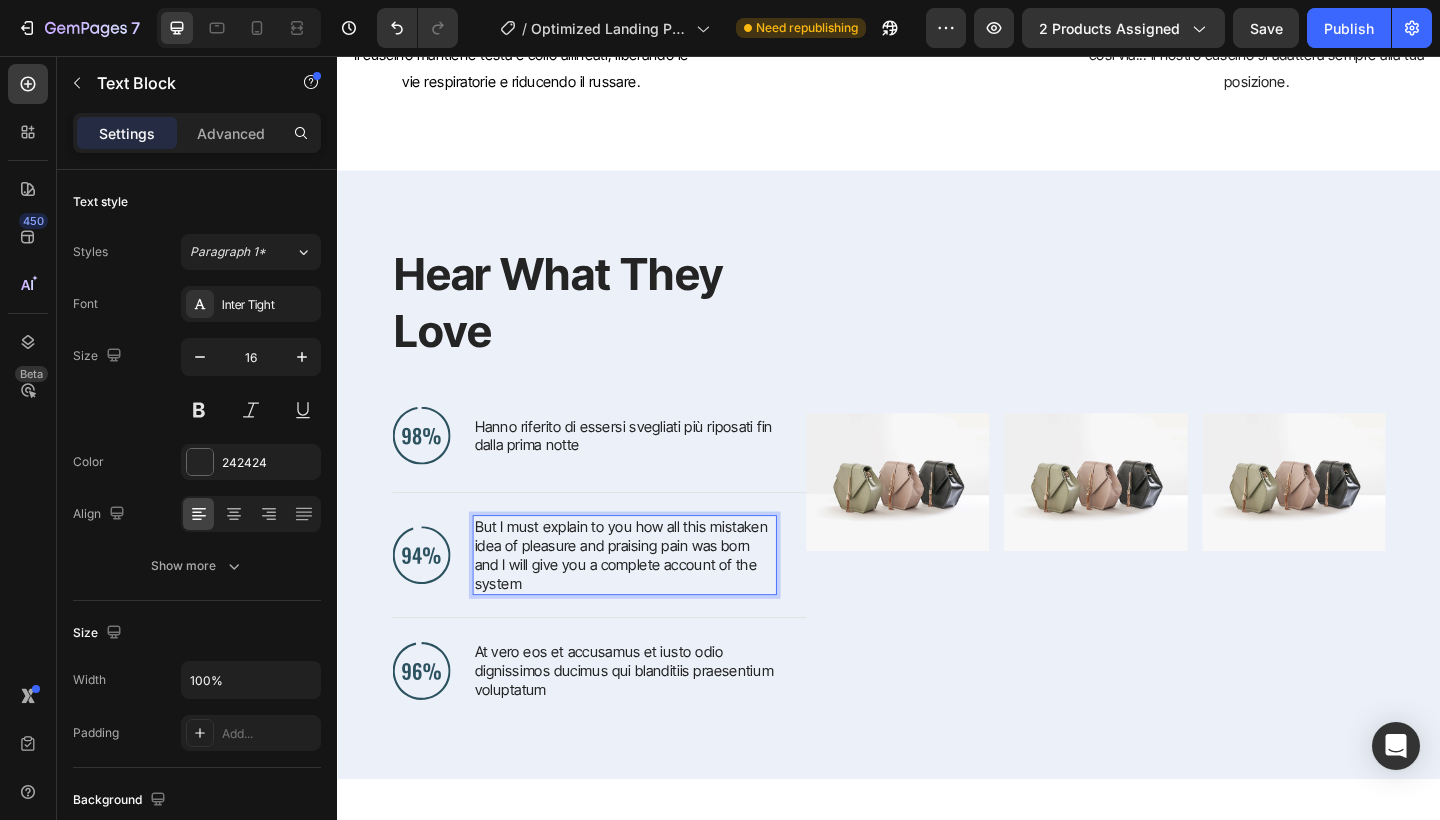 click on "But I must explain to you how all this mistaken idea of pleasure and praising pain was born and I will give you a complete account of the system" at bounding box center [649, 599] 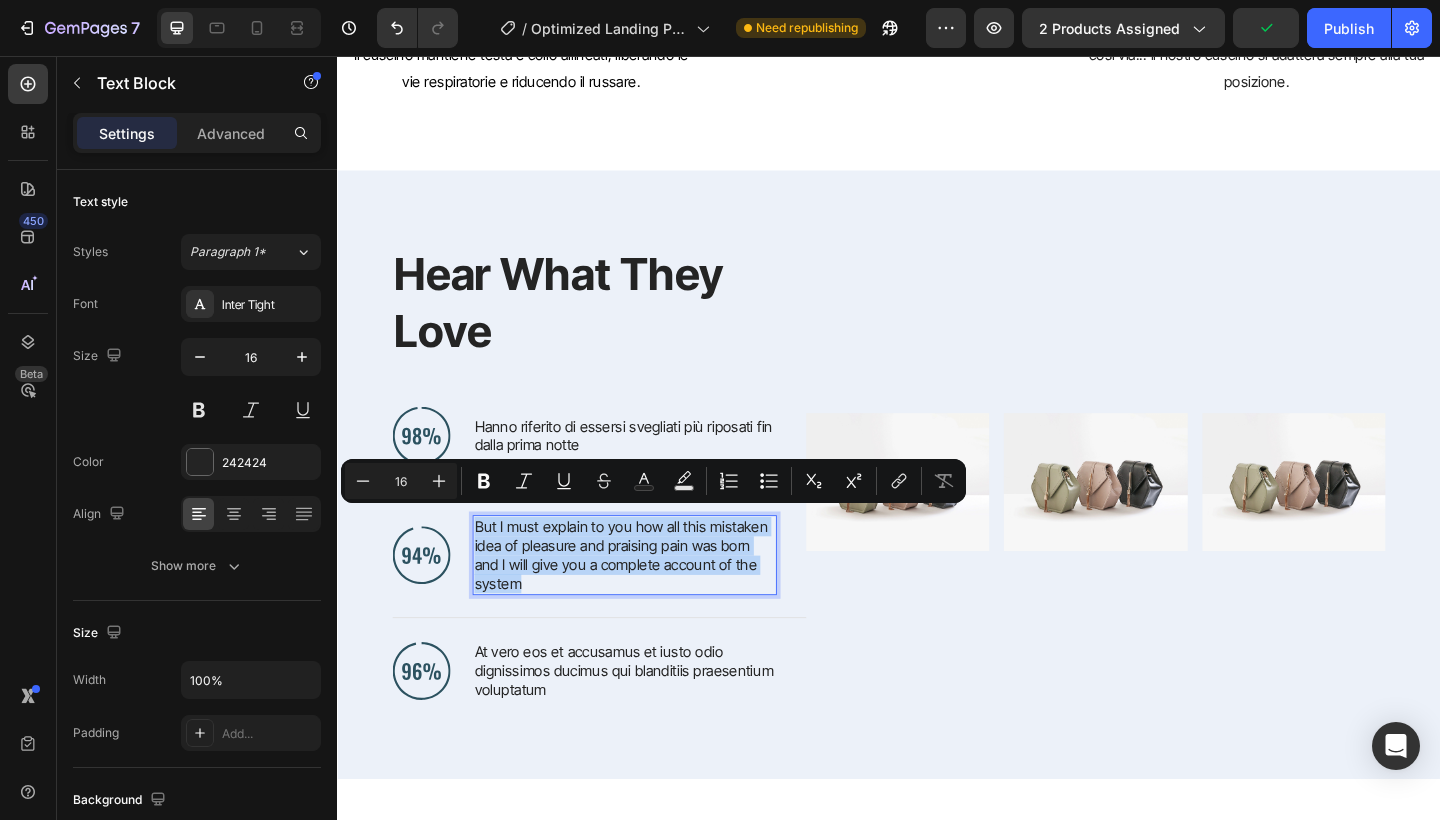drag, startPoint x: 540, startPoint y: 621, endPoint x: 487, endPoint y: 563, distance: 78.56844 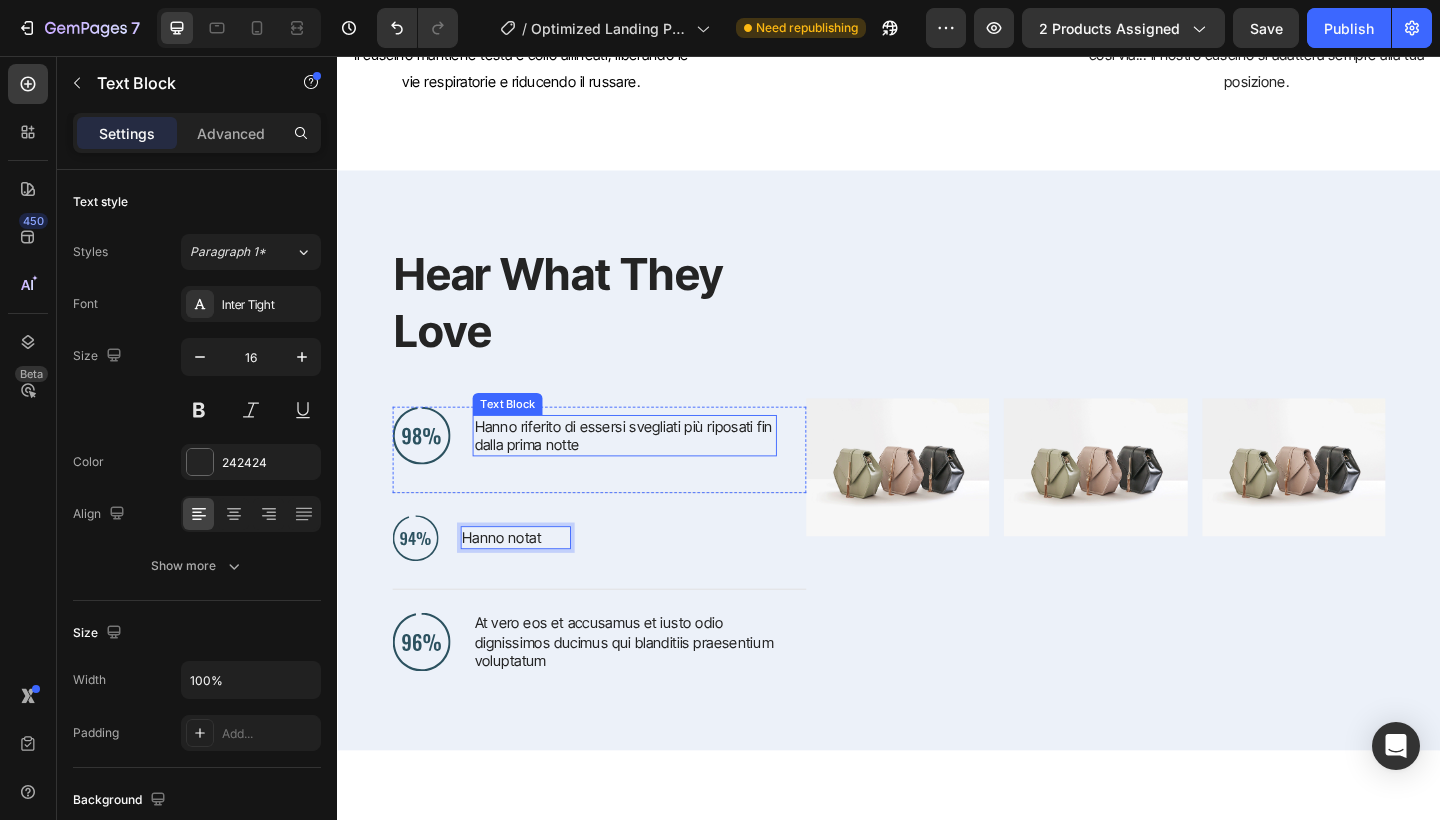 click on "Hanno riferito di essersi svegliati più riposati fin dalla prima notte" at bounding box center [649, 470] 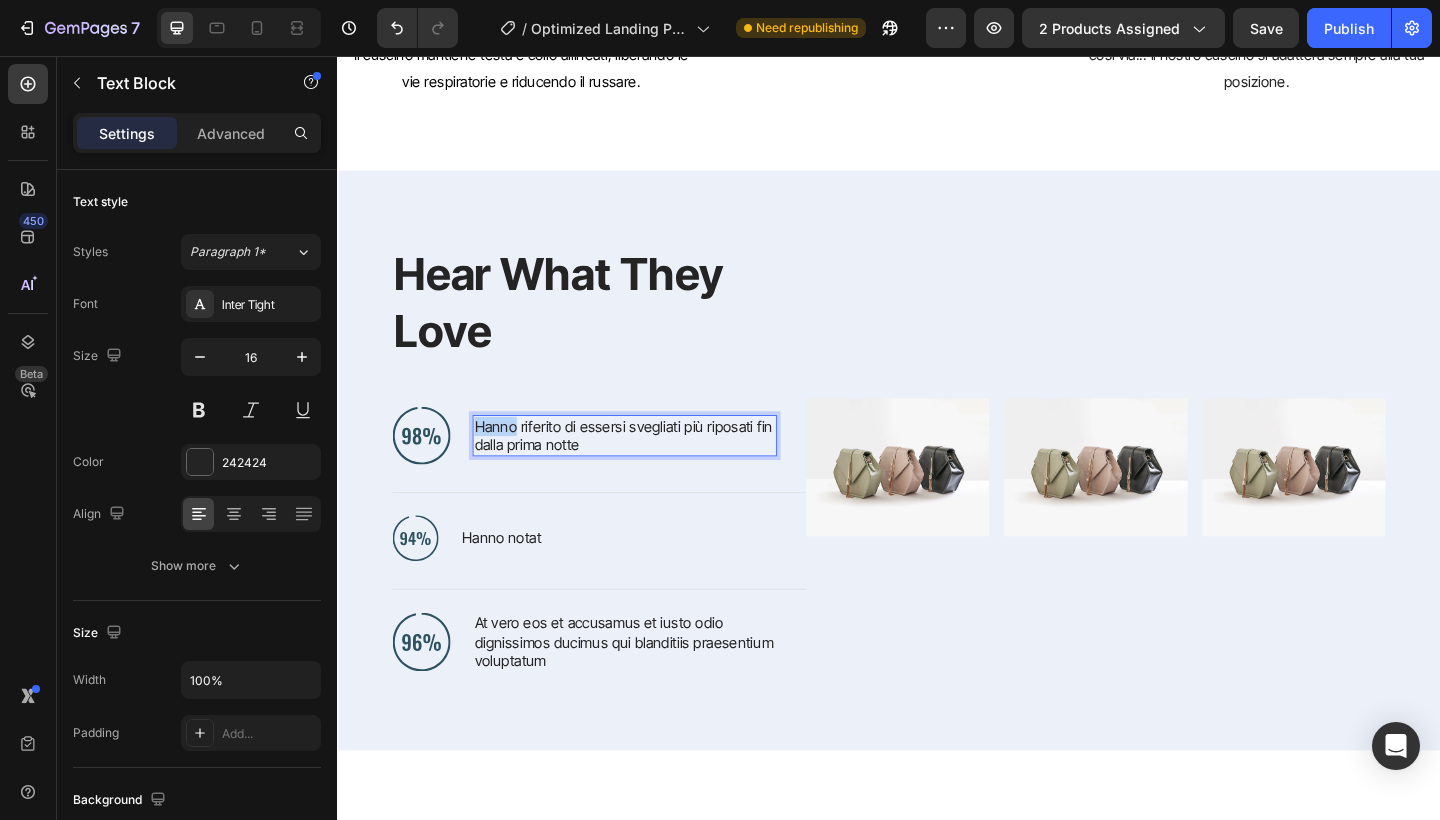 click on "Hanno riferito di essersi svegliati più riposati fin dalla prima notte" at bounding box center (649, 470) 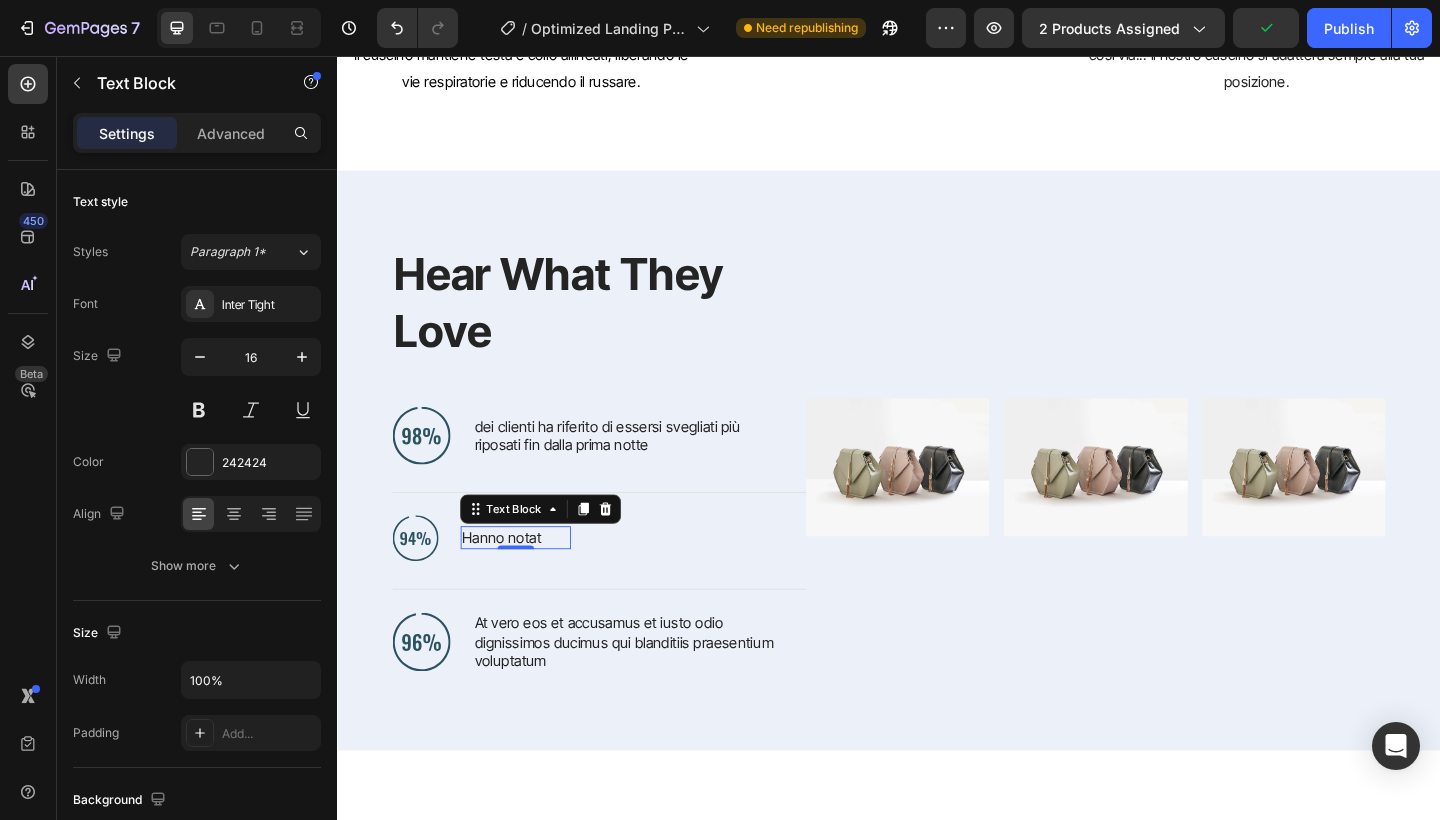 click on "Hanno notat Text Block   0" at bounding box center (531, 580) 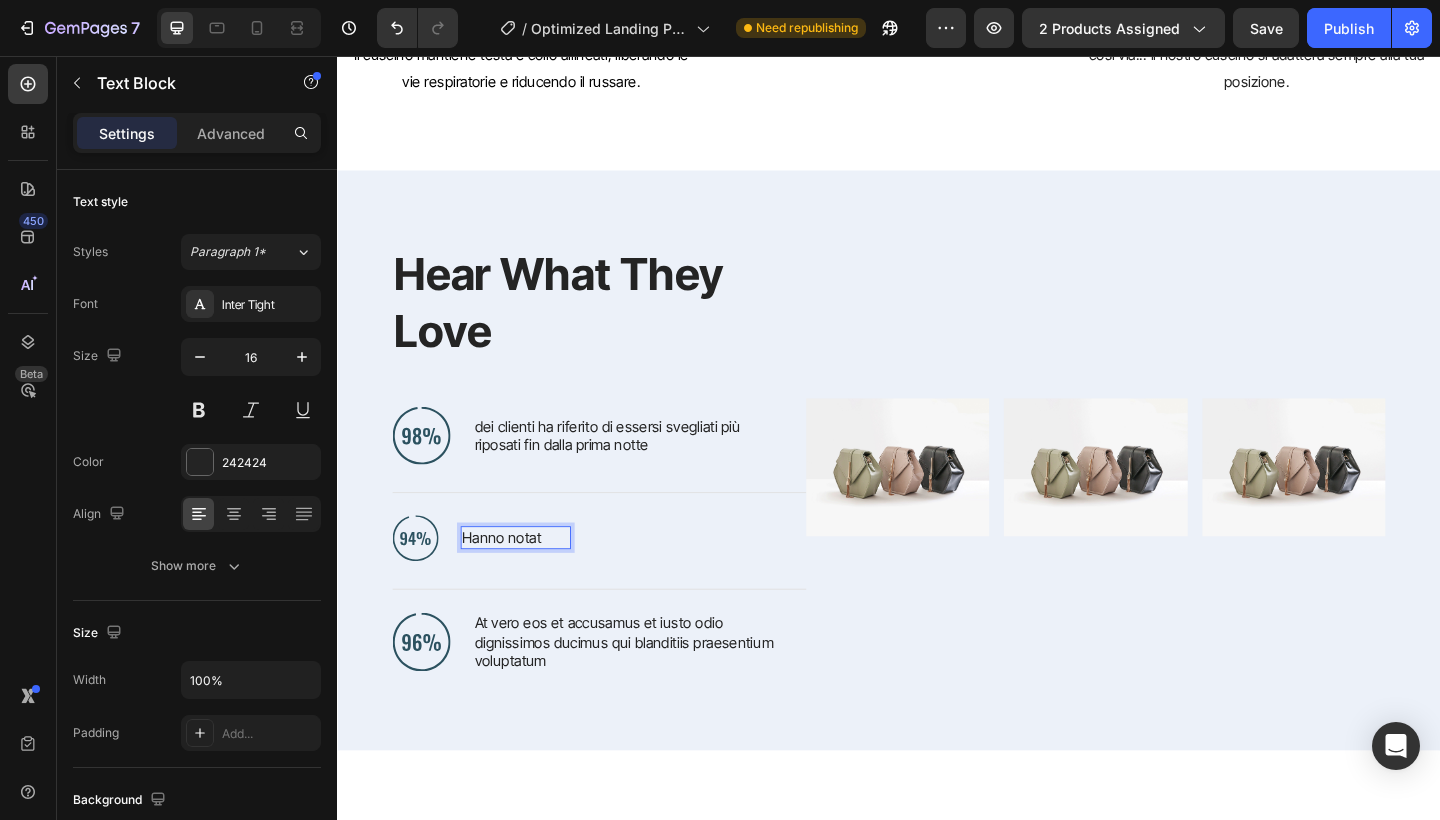 click on "Hanno notat" at bounding box center (531, 580) 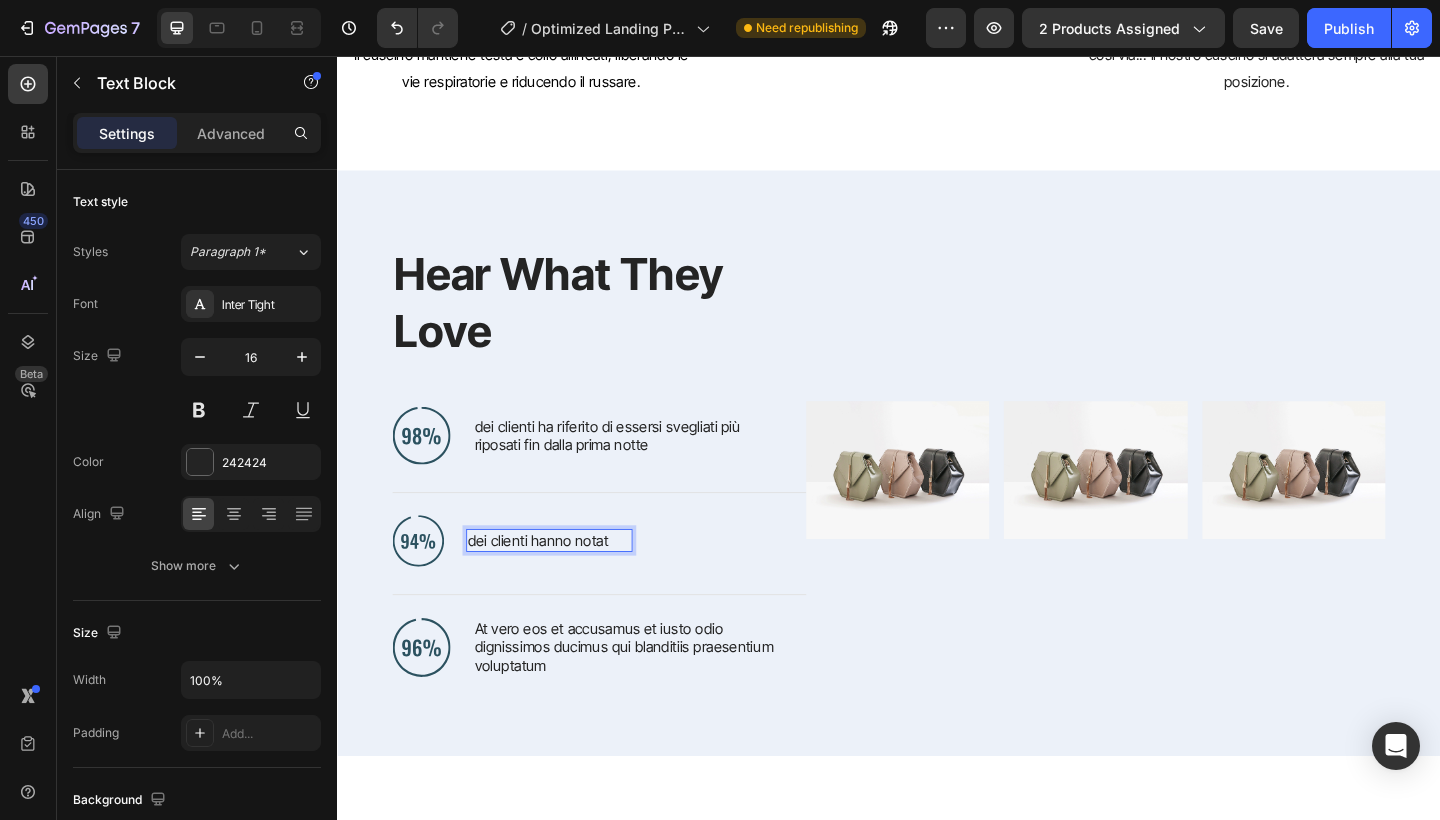 click on "dei clienti hanno notat" at bounding box center (567, 583) 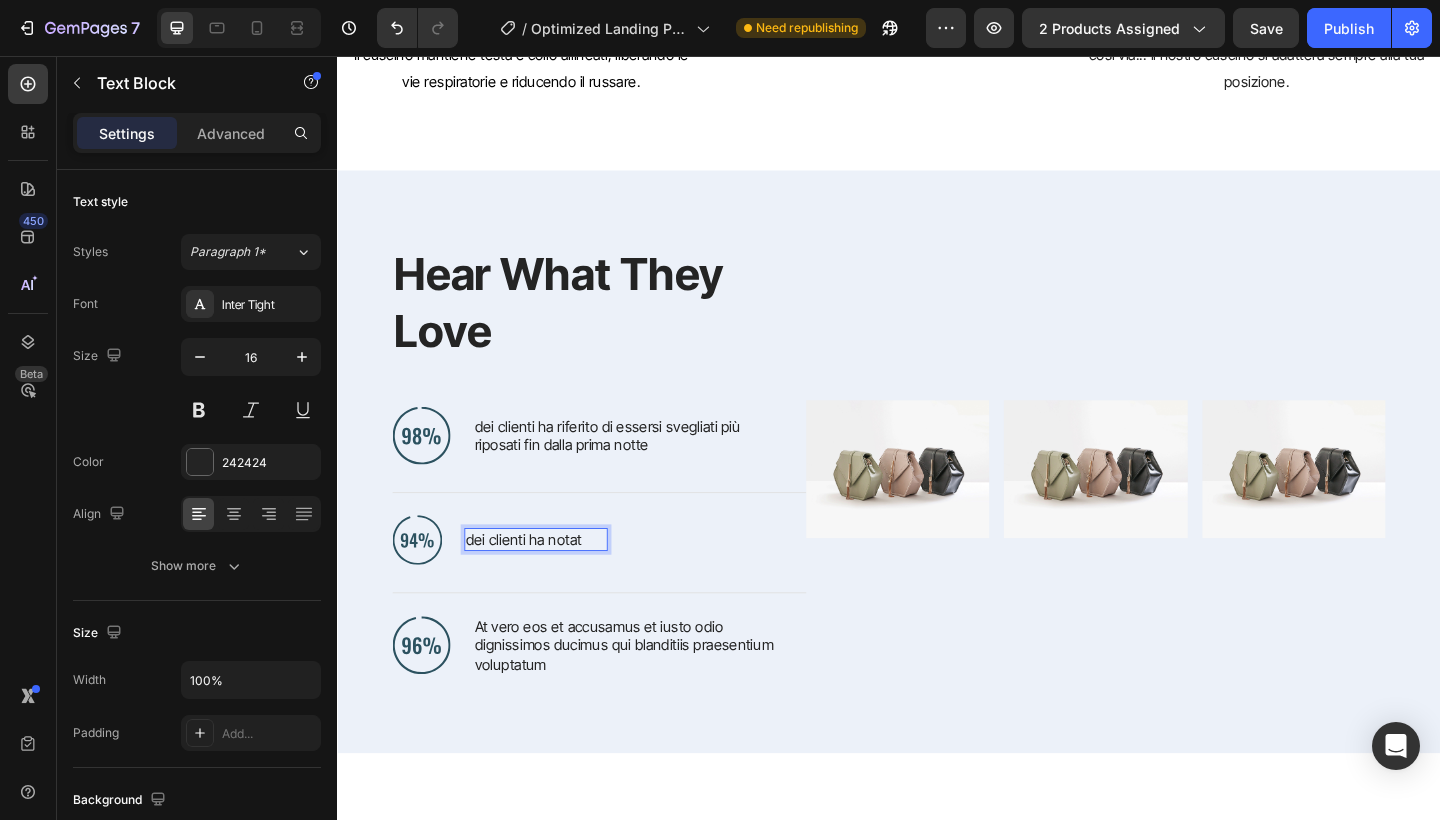 click on "dei clienti ha notat" at bounding box center (553, 582) 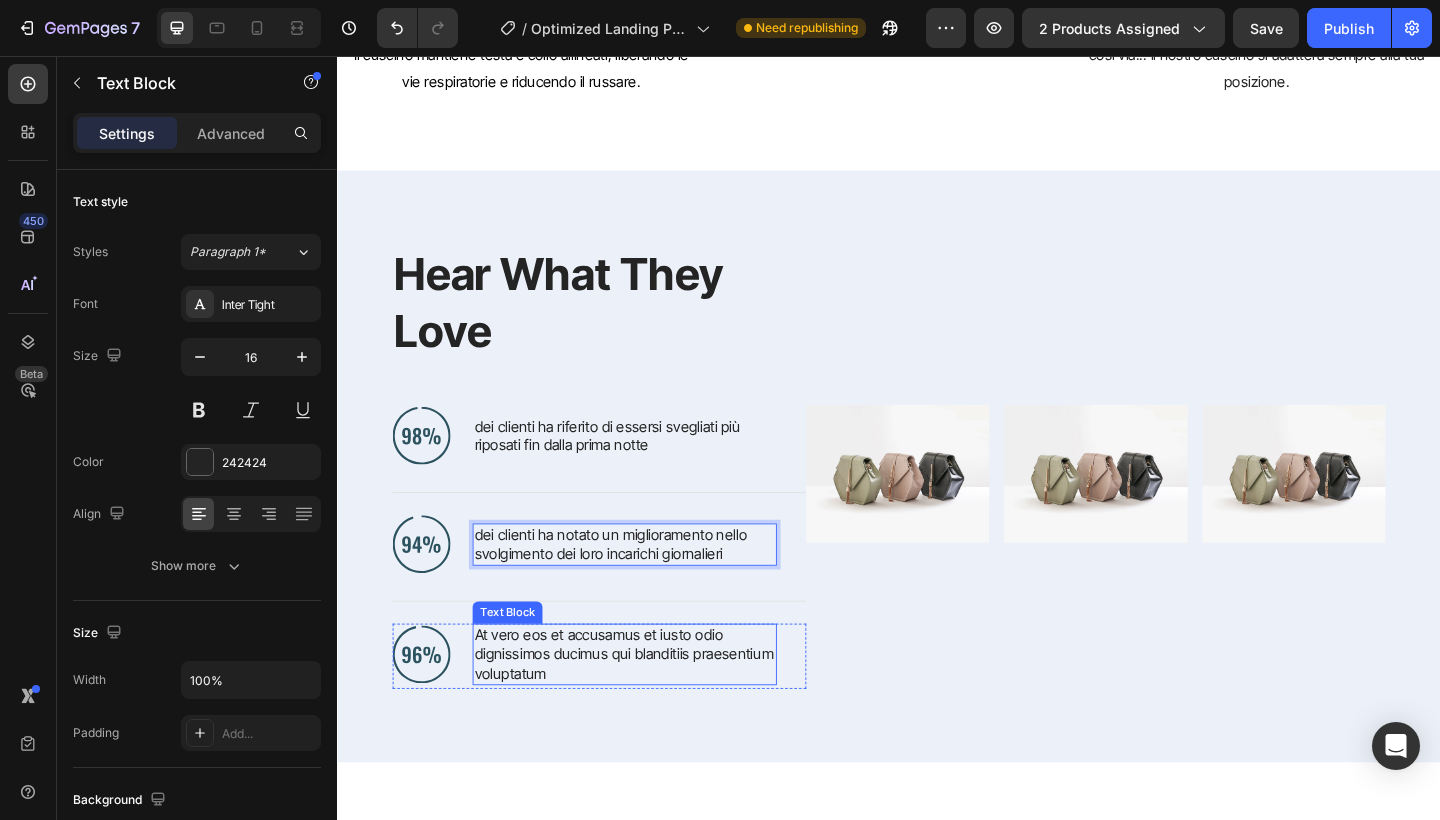 click on "At vero eos et accusamus et iusto odio dignissimos ducimus qui blanditiis praesentium voluptatum" at bounding box center [649, 707] 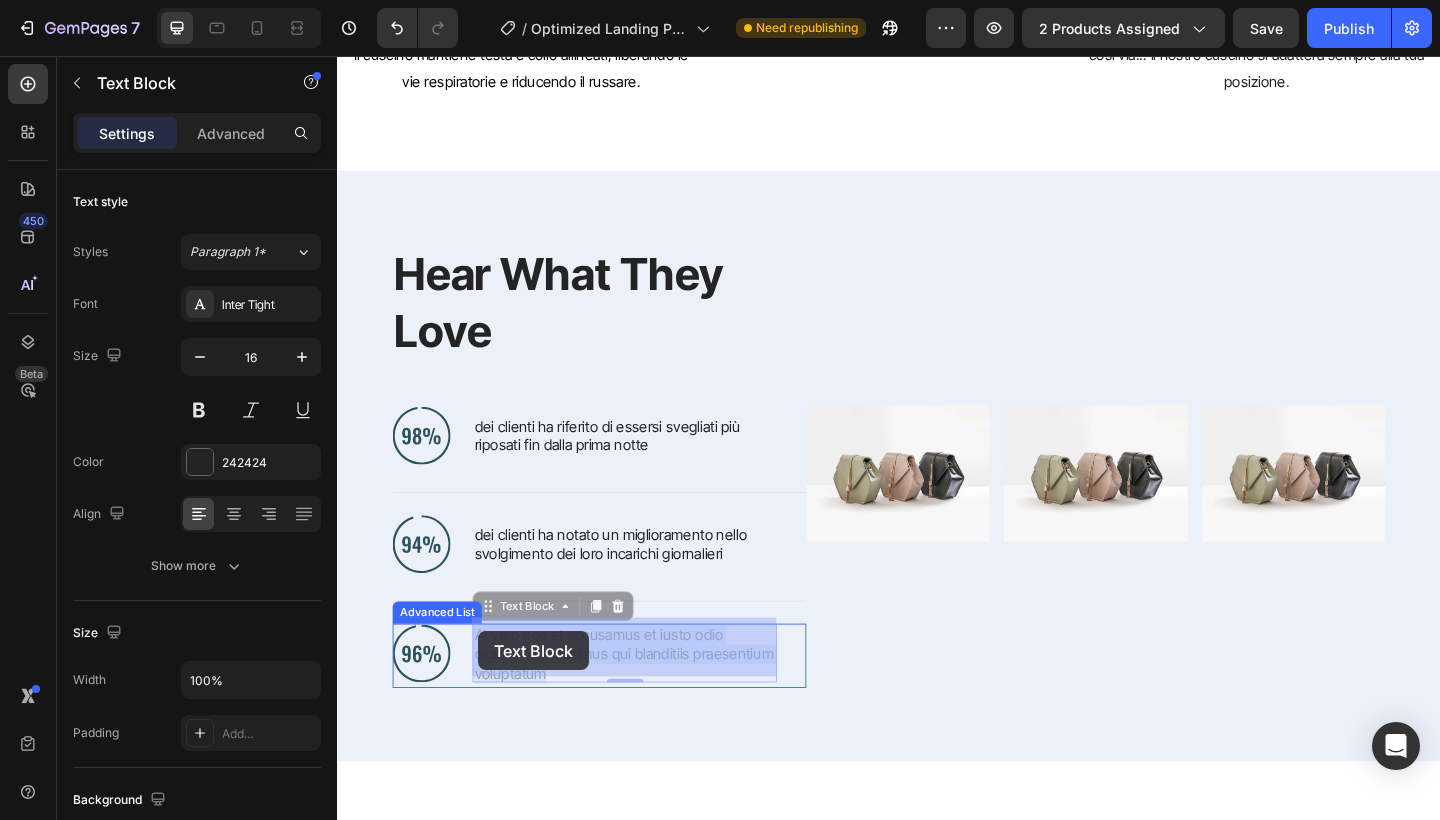 drag, startPoint x: 562, startPoint y: 716, endPoint x: 491, endPoint y: 682, distance: 78.72102 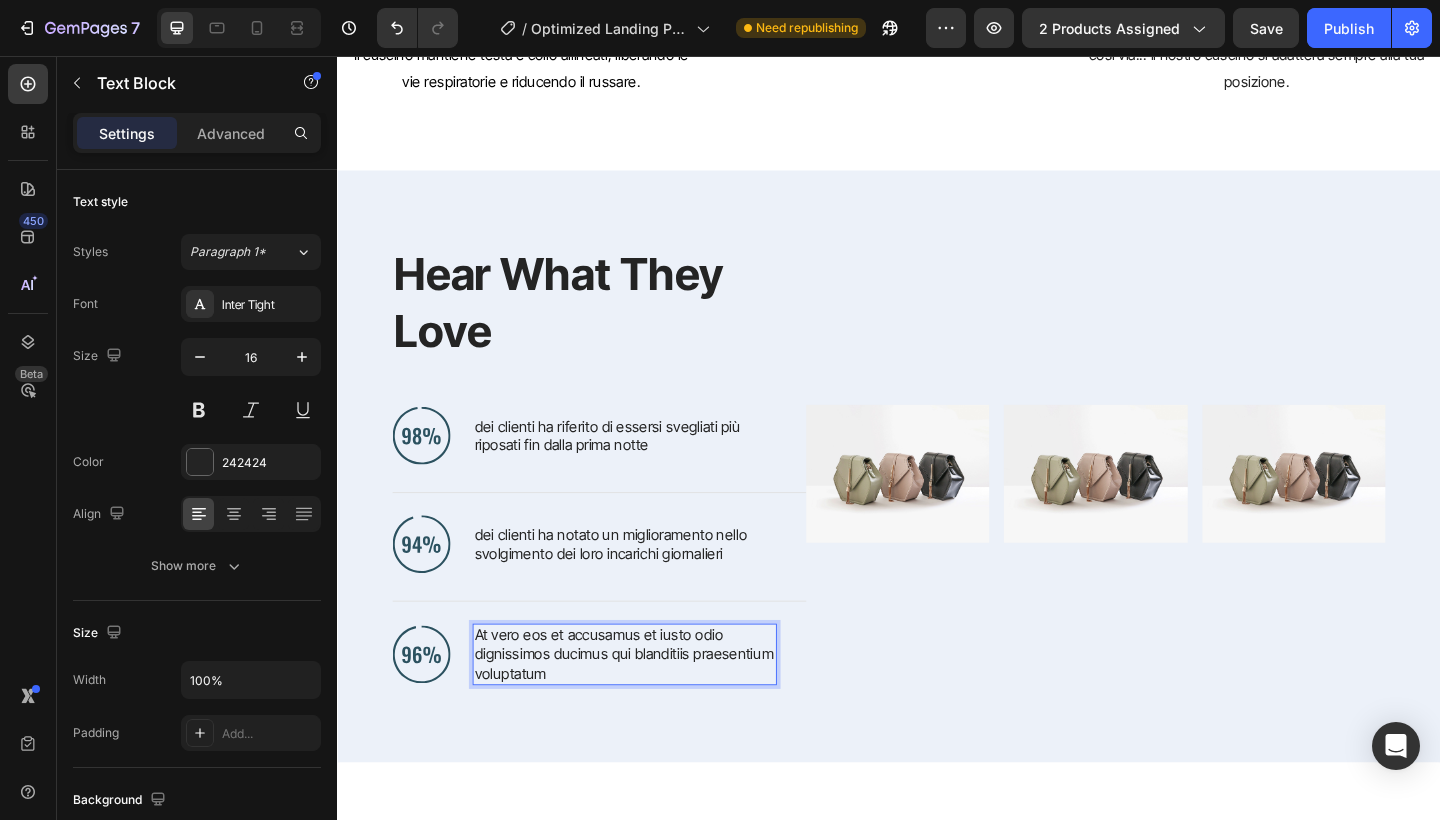 click on "At vero eos et accusamus et iusto odio dignissimos ducimus qui blanditiis praesentium voluptatum" at bounding box center (649, 707) 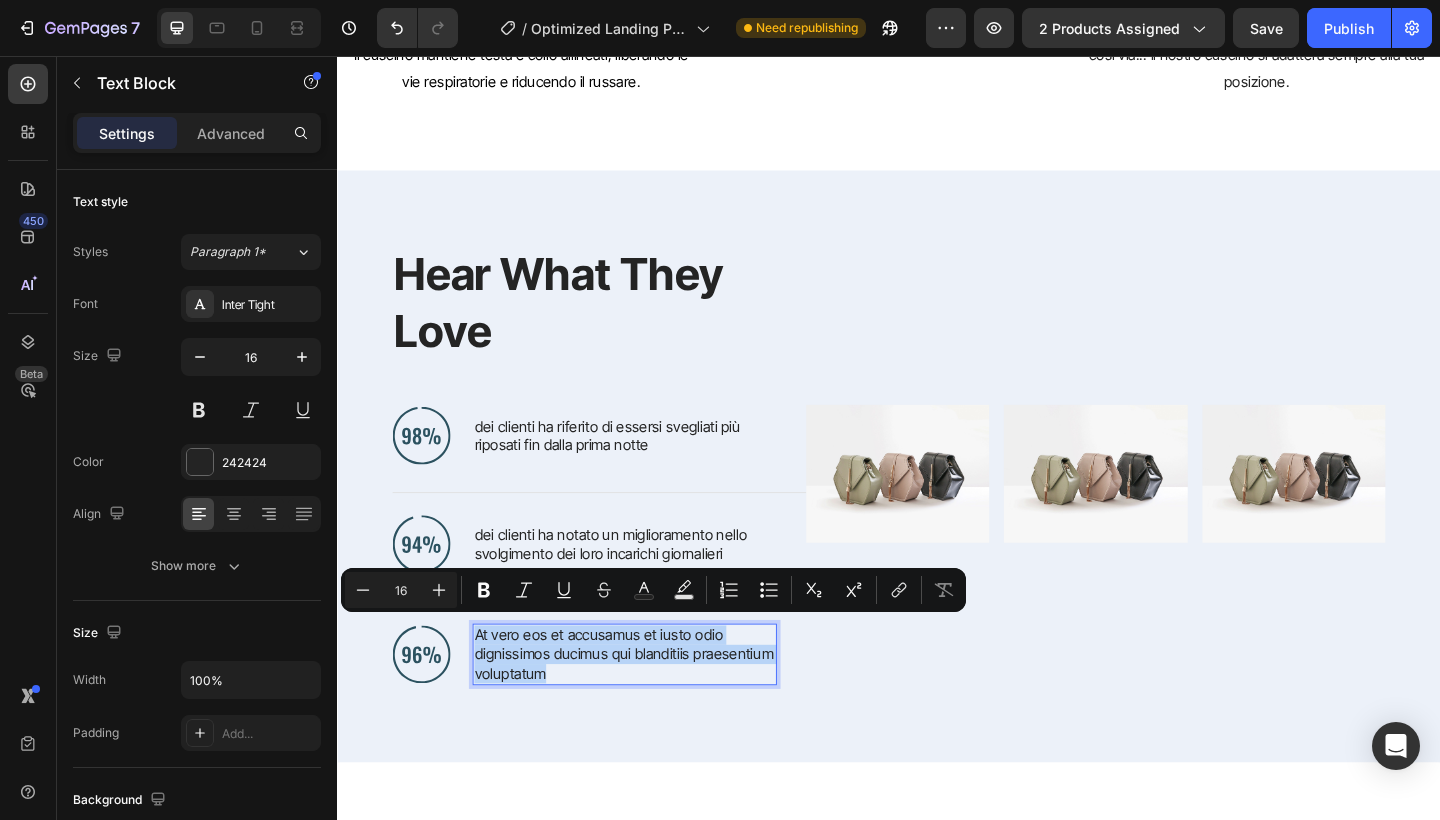 drag, startPoint x: 563, startPoint y: 714, endPoint x: 540, endPoint y: 709, distance: 23.537205 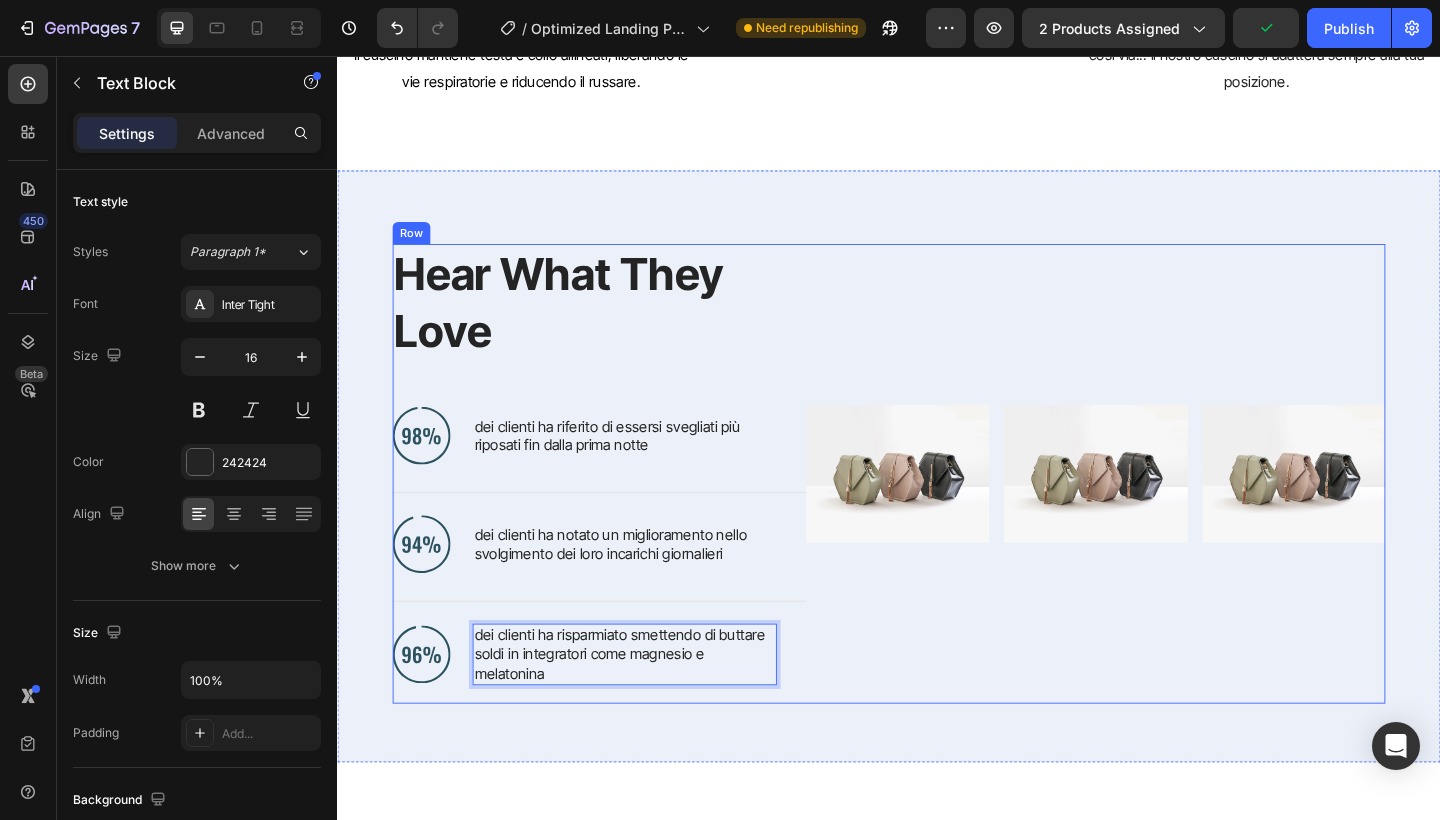 click on "Image Image Image Row" at bounding box center [1162, 511] 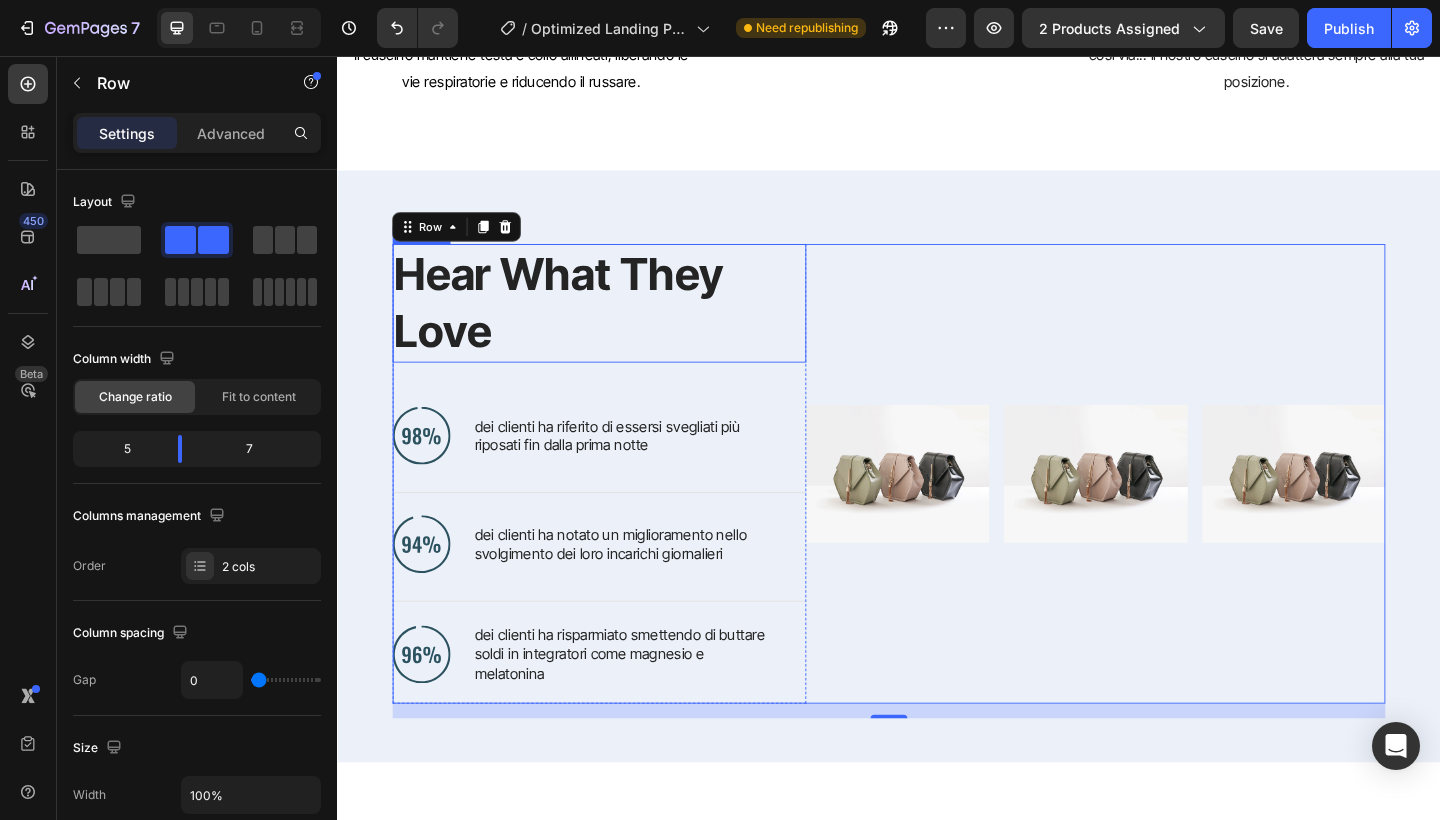 click on "Hear What They Love" at bounding box center [606, 325] 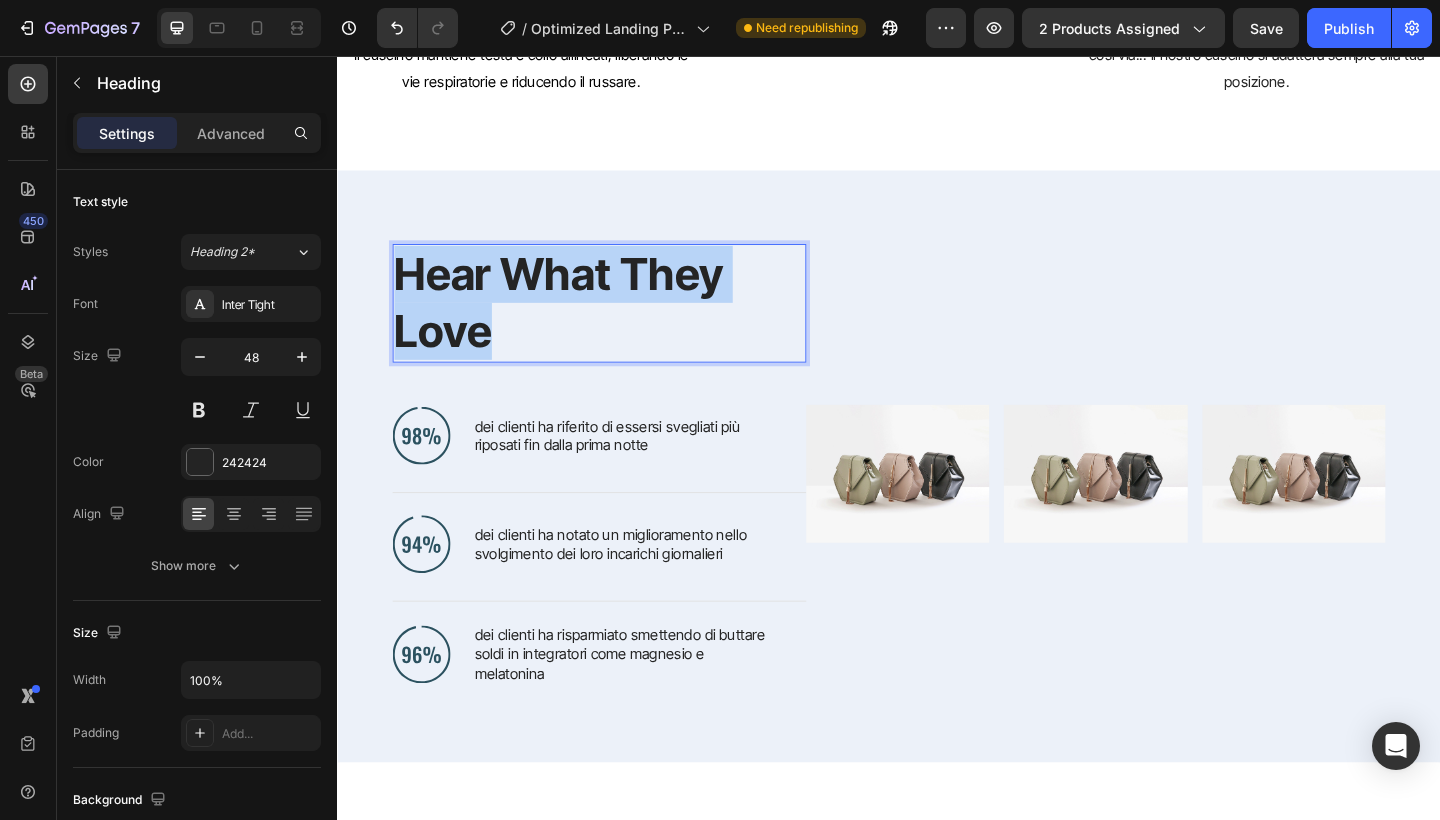 drag, startPoint x: 494, startPoint y: 344, endPoint x: 409, endPoint y: 295, distance: 98.11218 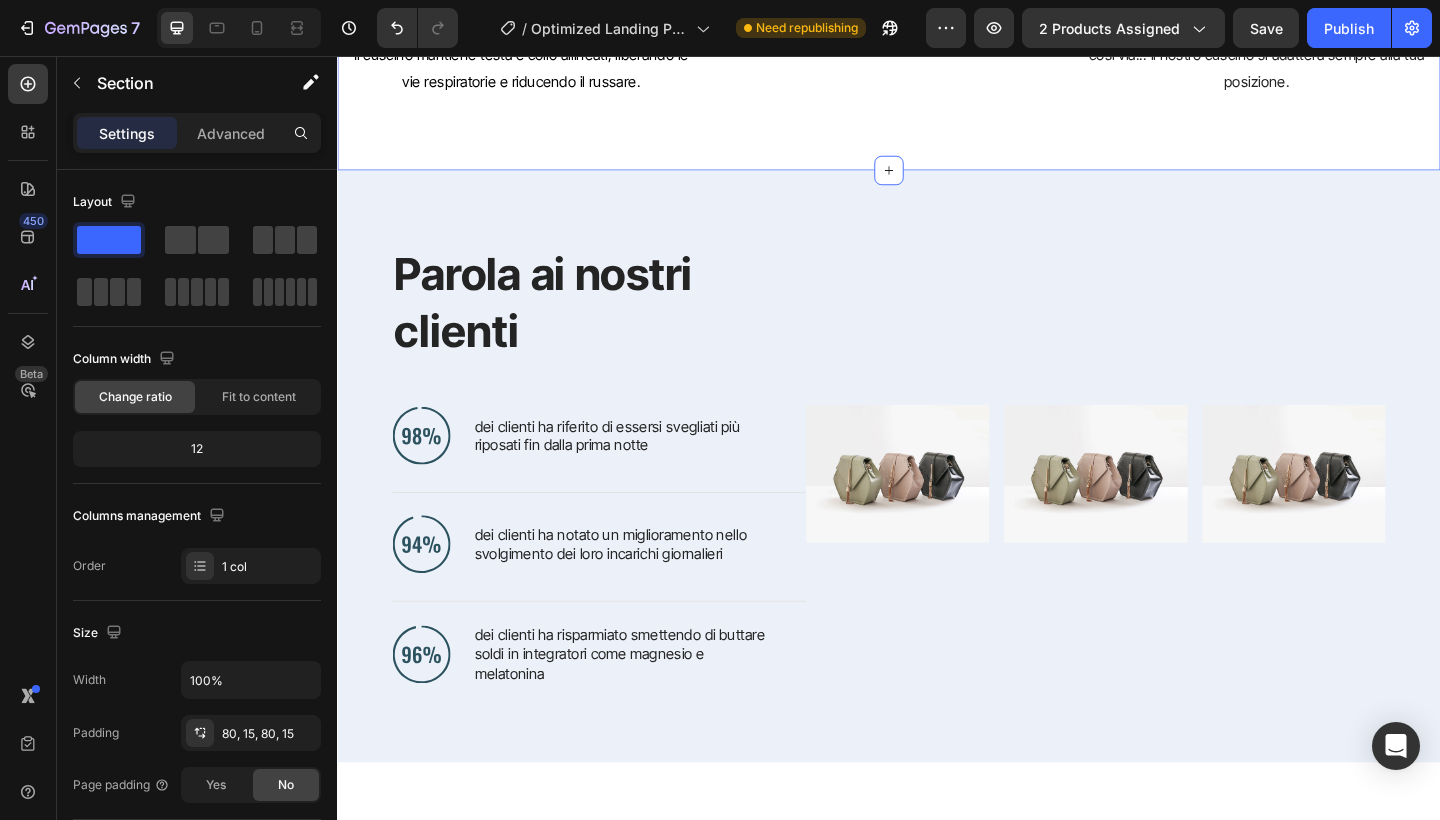click on "La tua scelta per un benessere che parte dal sonno Heading Il nostro cuscino è progettato per aiutarti a rilassare muscoli e mente, ridurre tensioni cervicali e migliorare la qualità del riposo. Text block COMPRA ORA Button Row Image Più Energico Ogni Mattina Text block Un sonno migliore non ti permette solo di essere più sveglio durante il giorno, ma anche di trovare quelle energie che non trovi mai per inseguire i tuoi sogni e portare avanti le tue passioni. Text block Row Image Respira Meglio, Russa Meno Text block Il cuscino mantiene testa e collo allineati, liberando le vie respiratorie e riducendo il russare. Text block Row Image Image Basta Con i Dolori Text block La forma del cuscino Navelto segue perfettamente la curva della nostra cervicale, evitando risvegli dolorosi. Text block Row Image Più Posizioni in Un Cuscino Text block Non importa se dormi a pancia in giù, in sù, di lato e così via... il nostro cuscino si adatterà sempre alla tua posizione. Text block Row Row Section 4 Product" at bounding box center [937, -293] 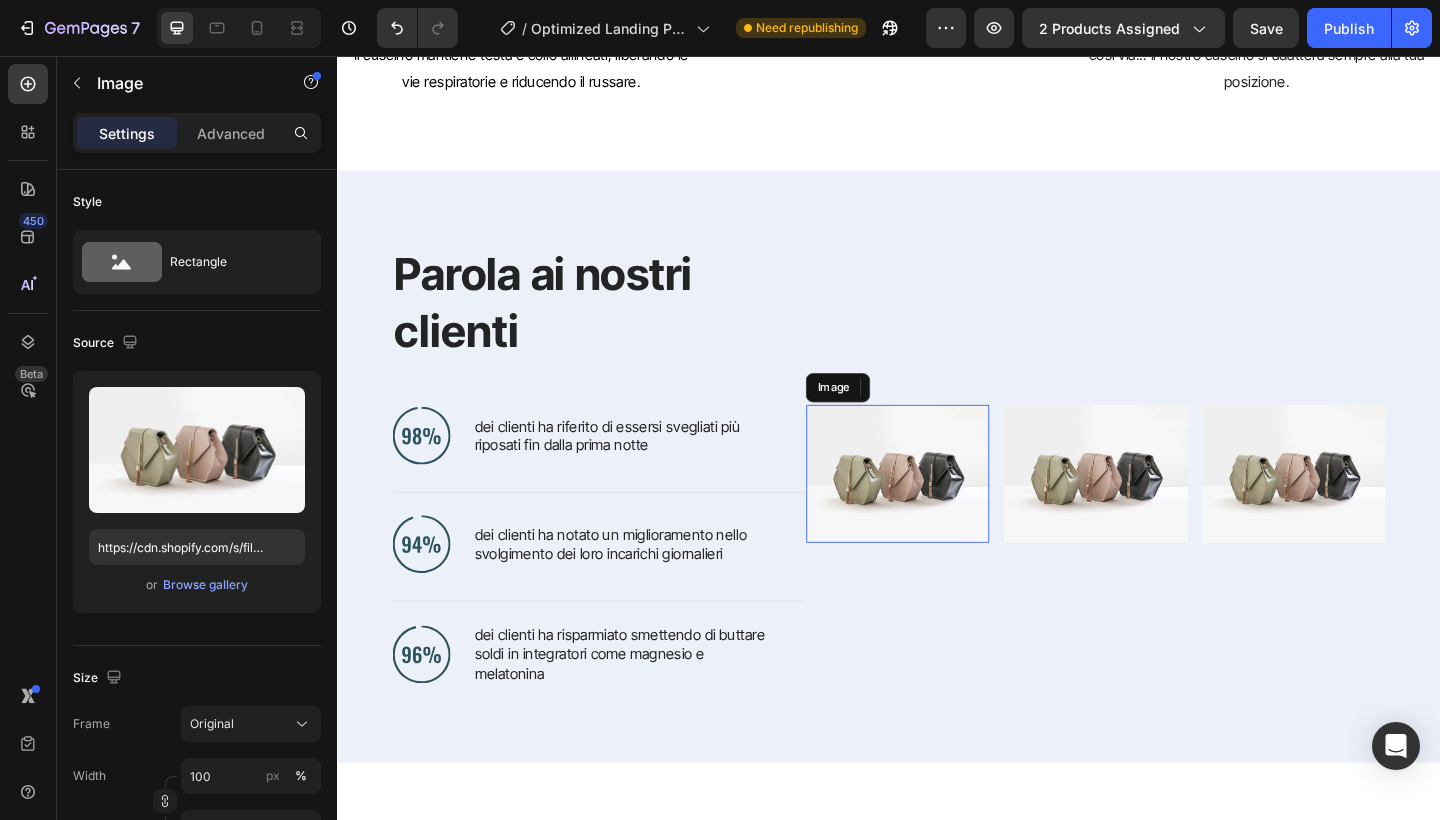 click at bounding box center [946, 511] 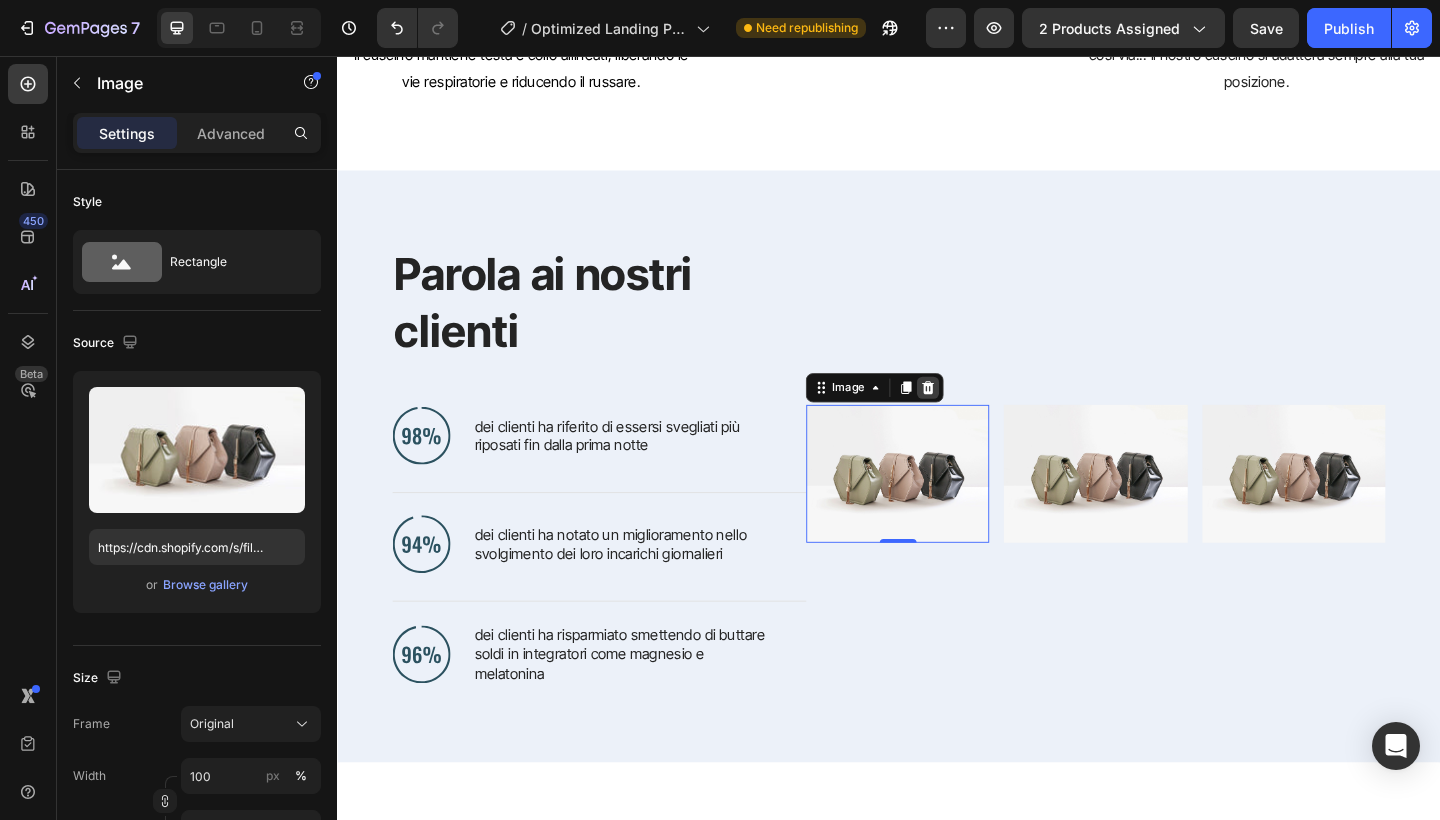 click 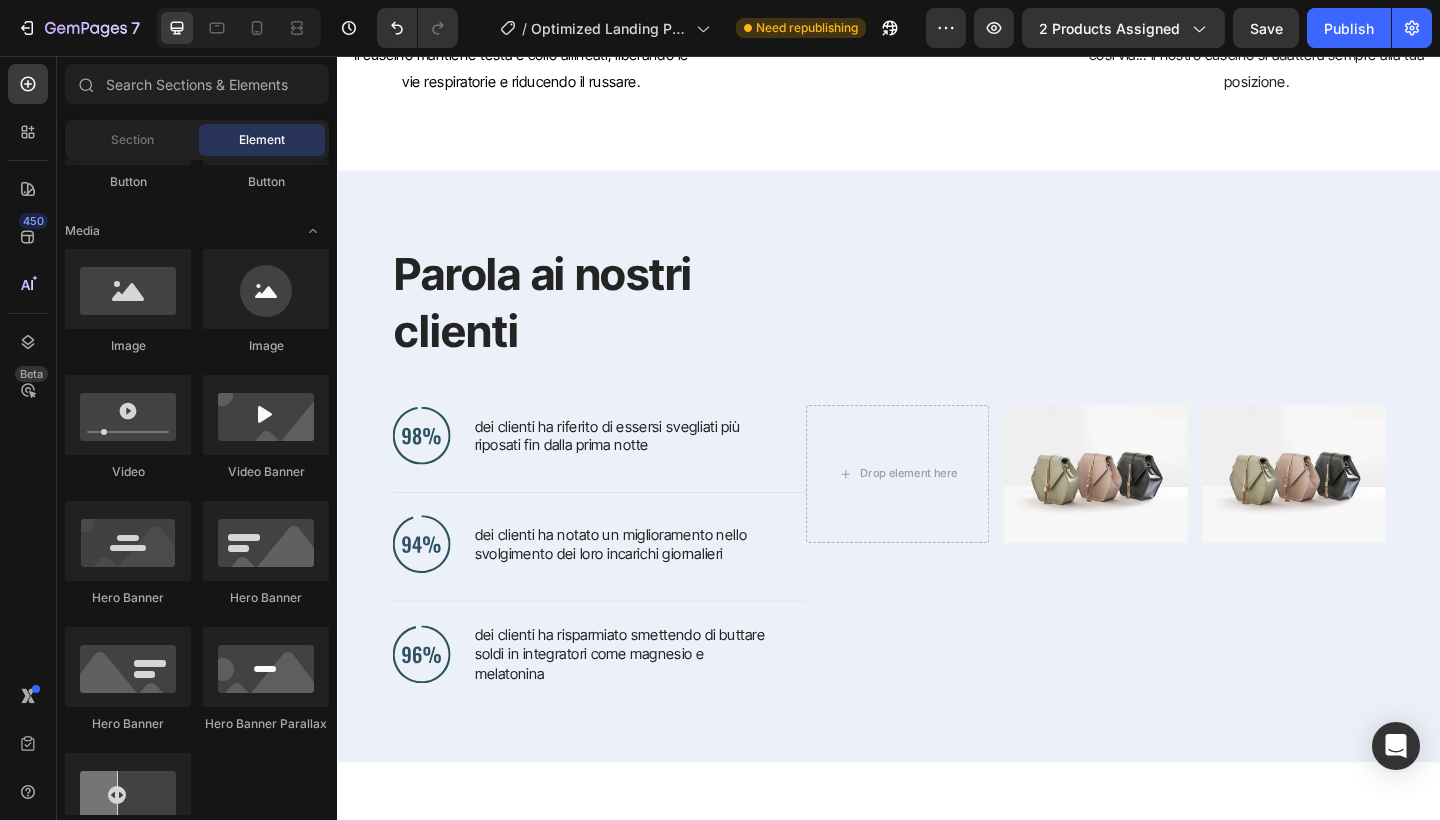 click on "Drop element here Image Image Row" at bounding box center [1162, 511] 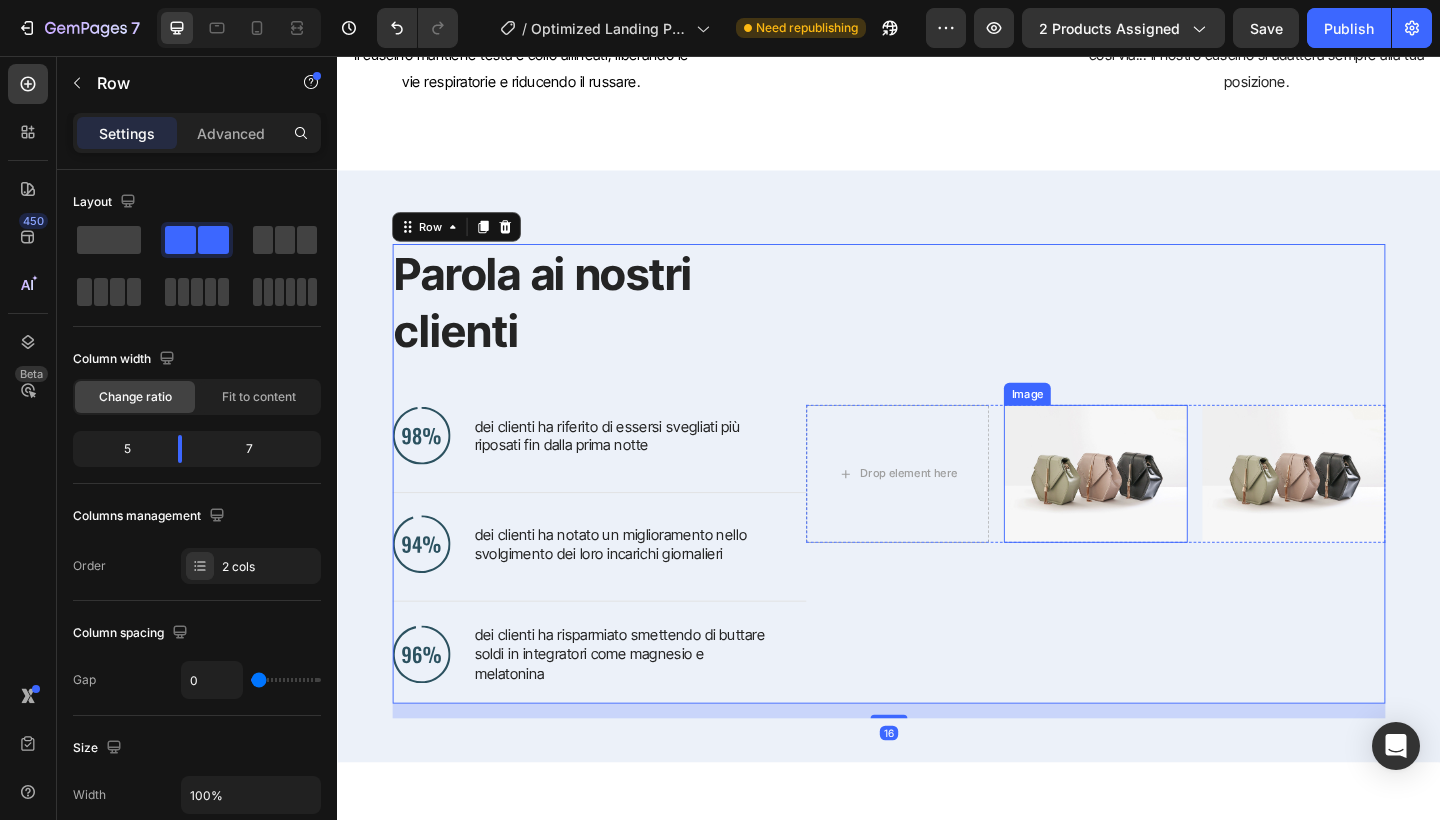 click at bounding box center (1161, 511) 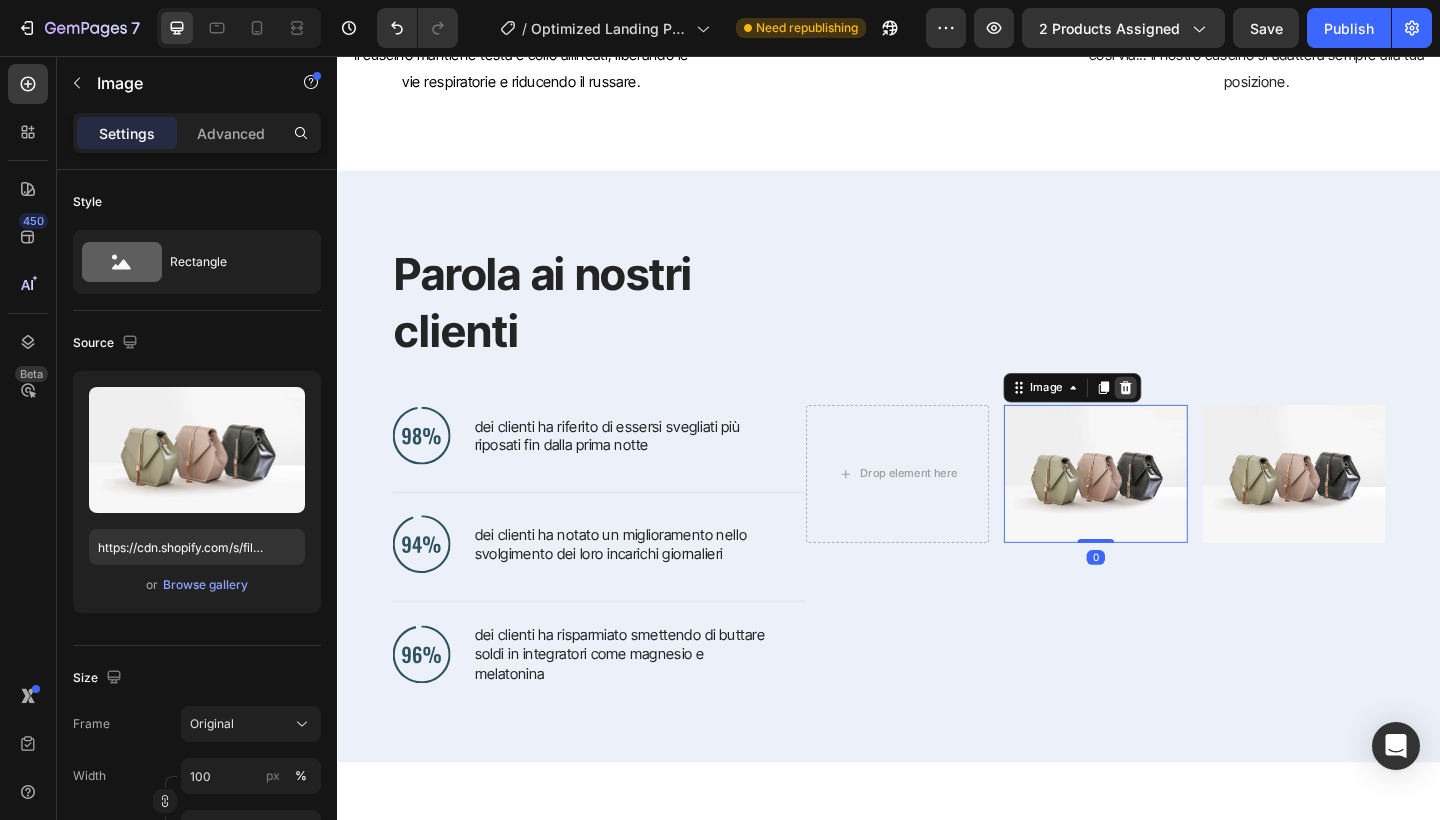 click at bounding box center [1195, 417] 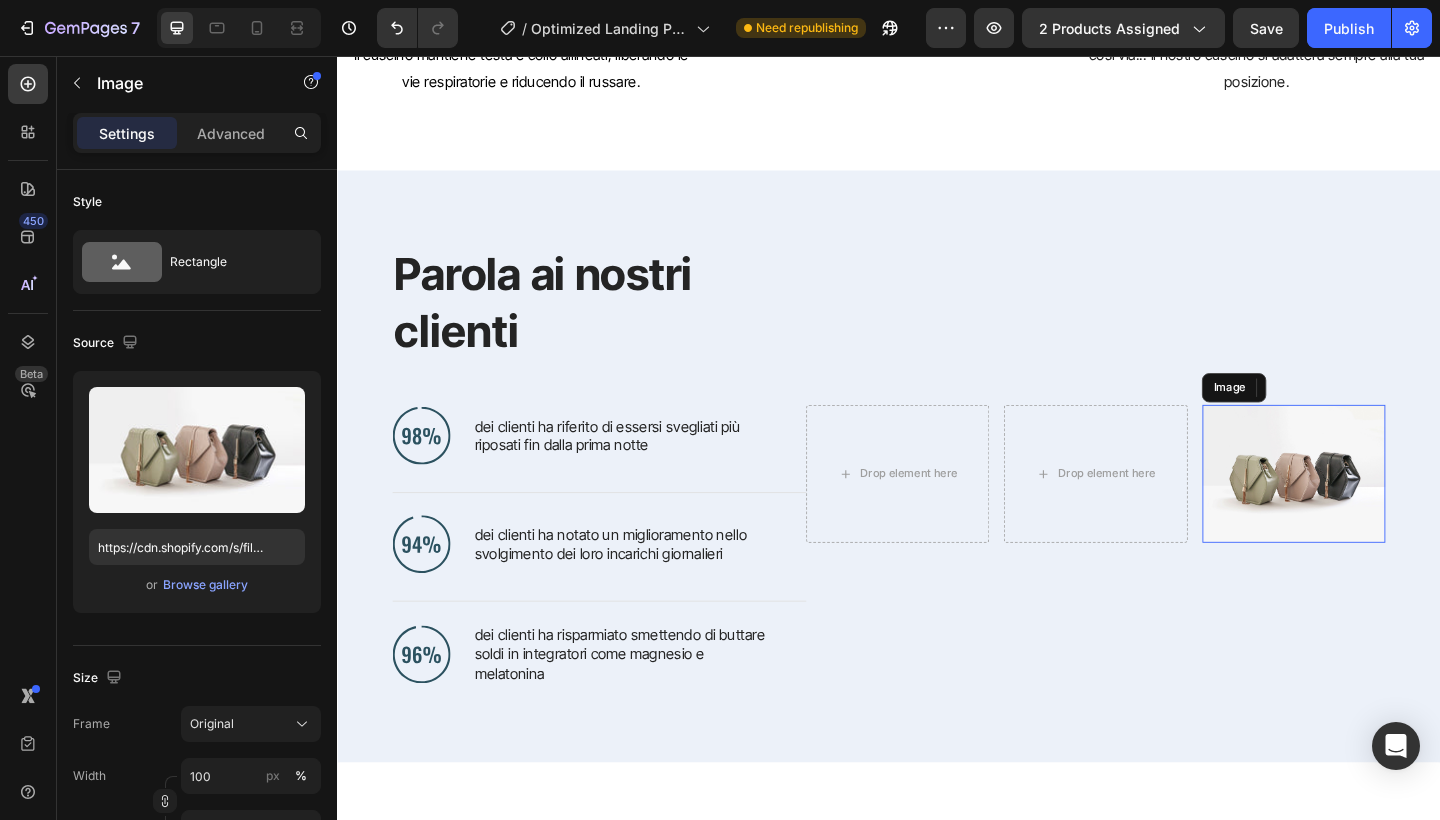 click at bounding box center (1377, 511) 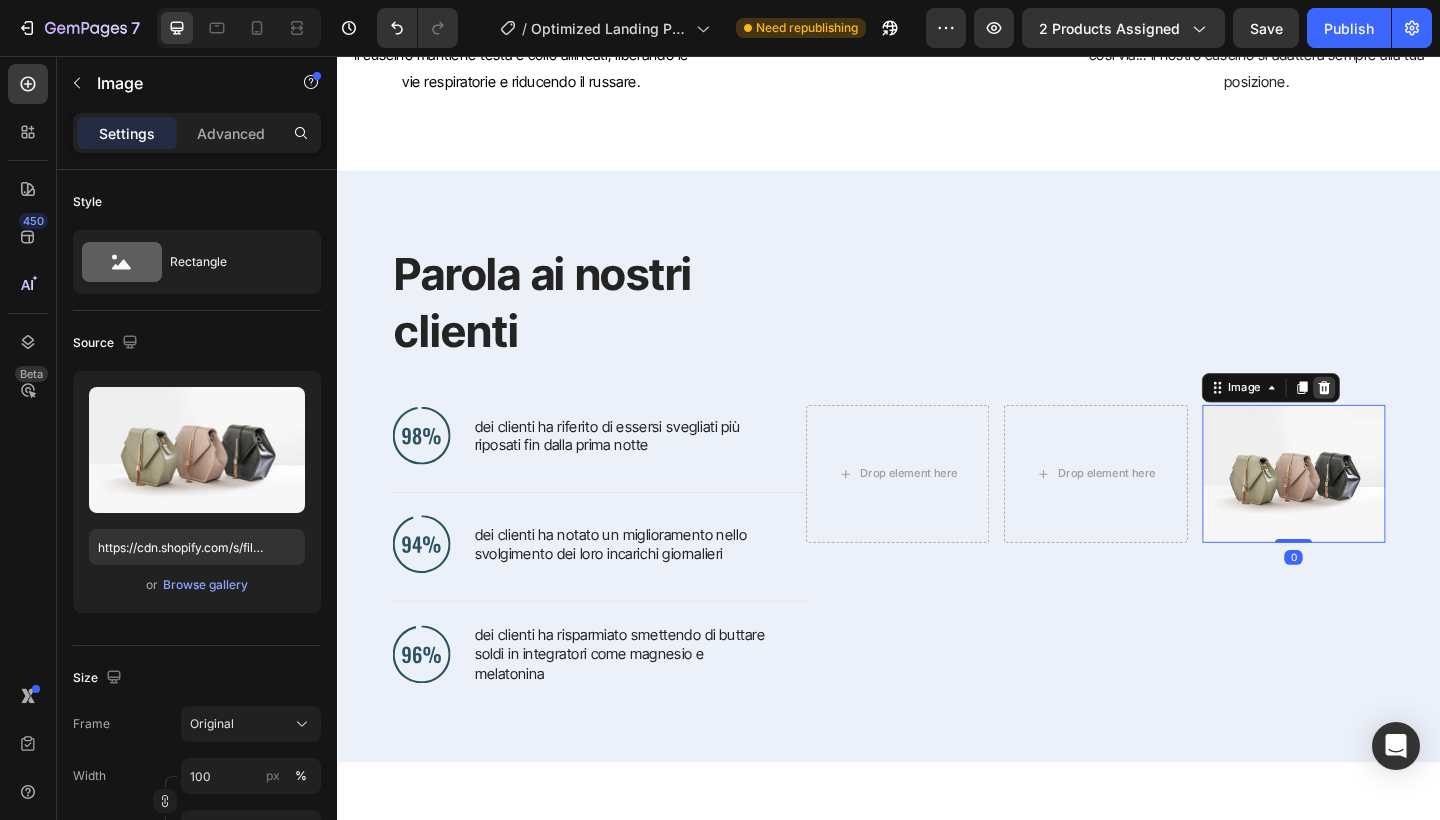 click 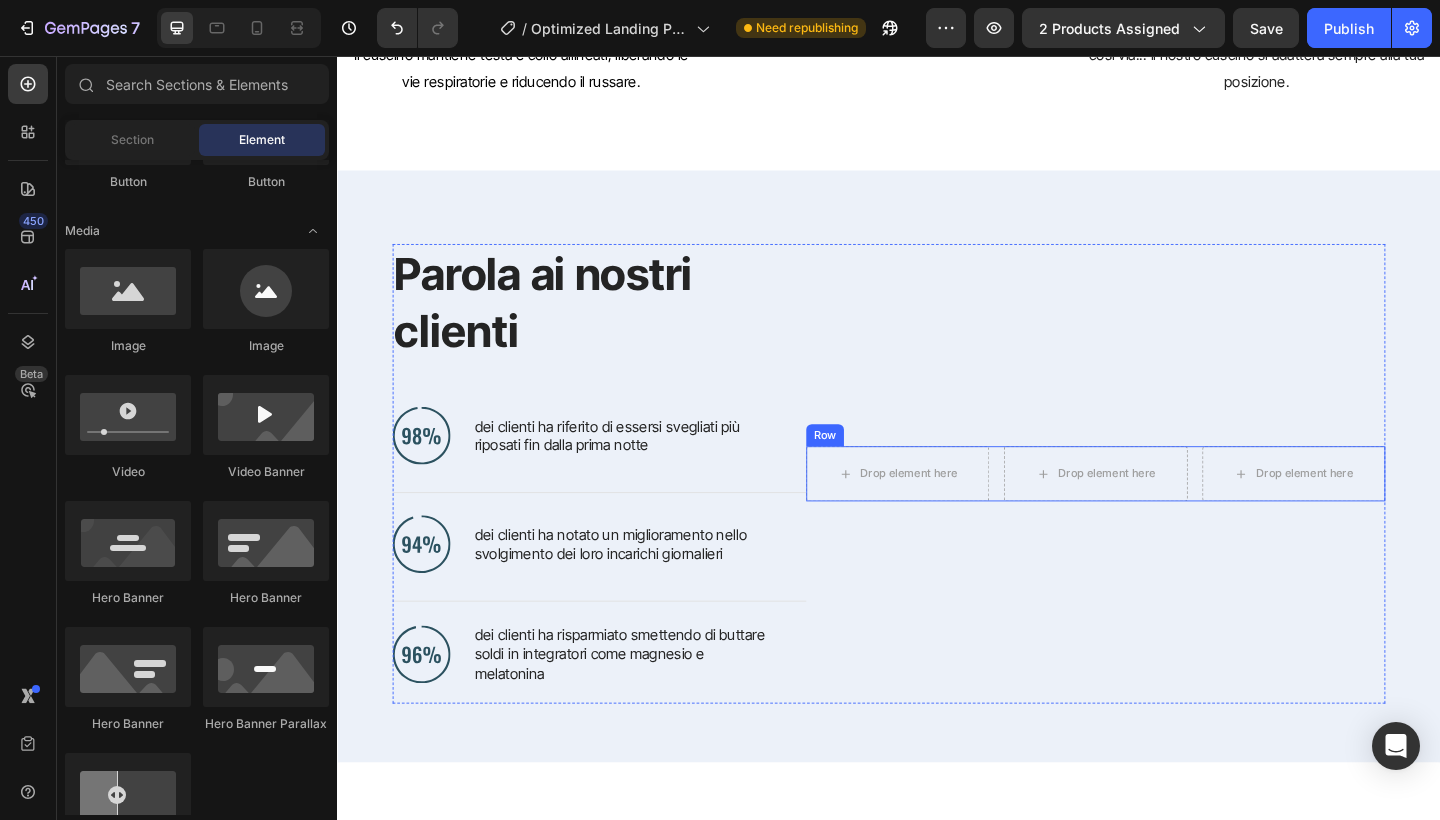 click on "Drop element here
Drop element here
Drop element here Row" at bounding box center [1162, 511] 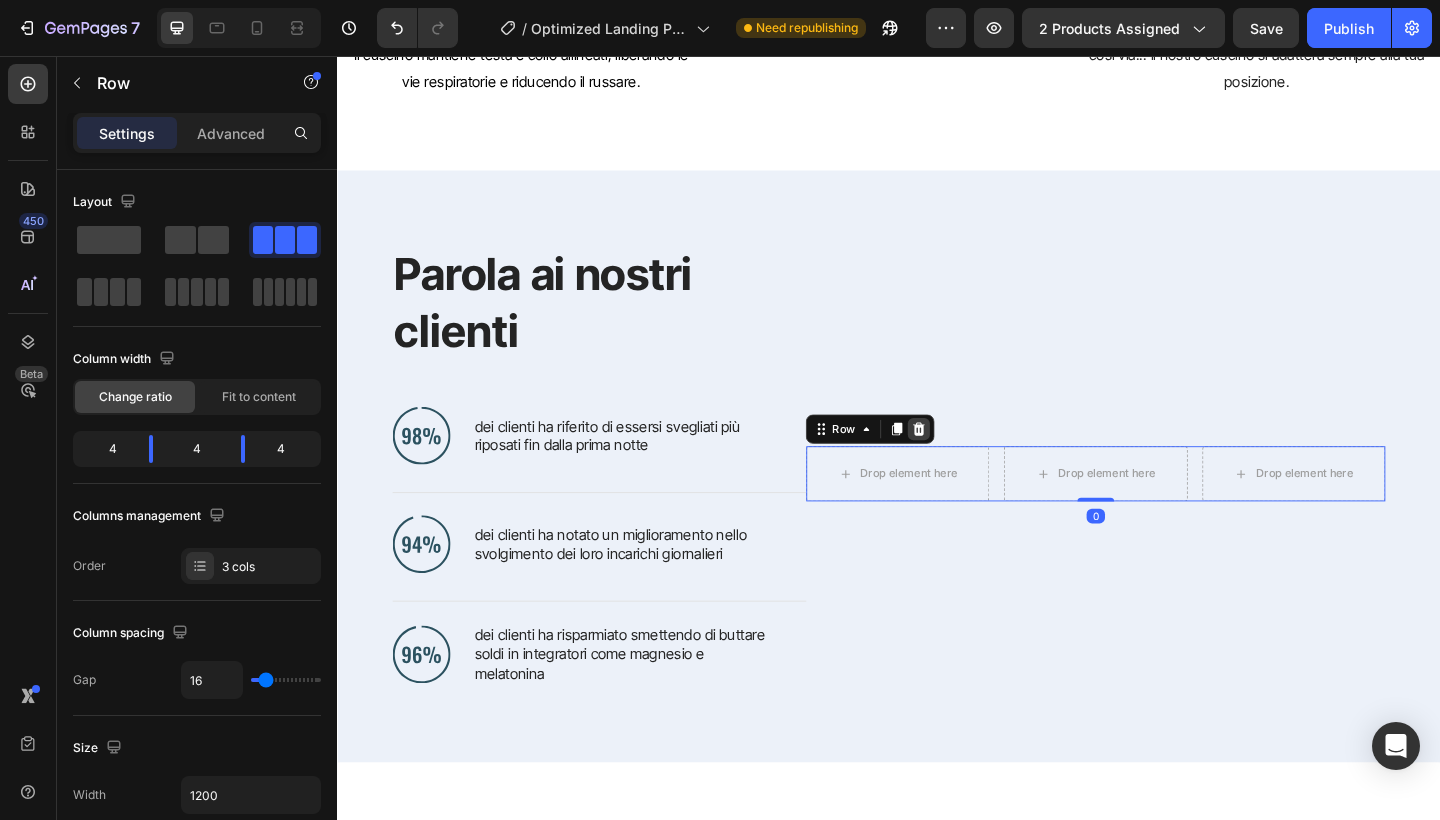 click 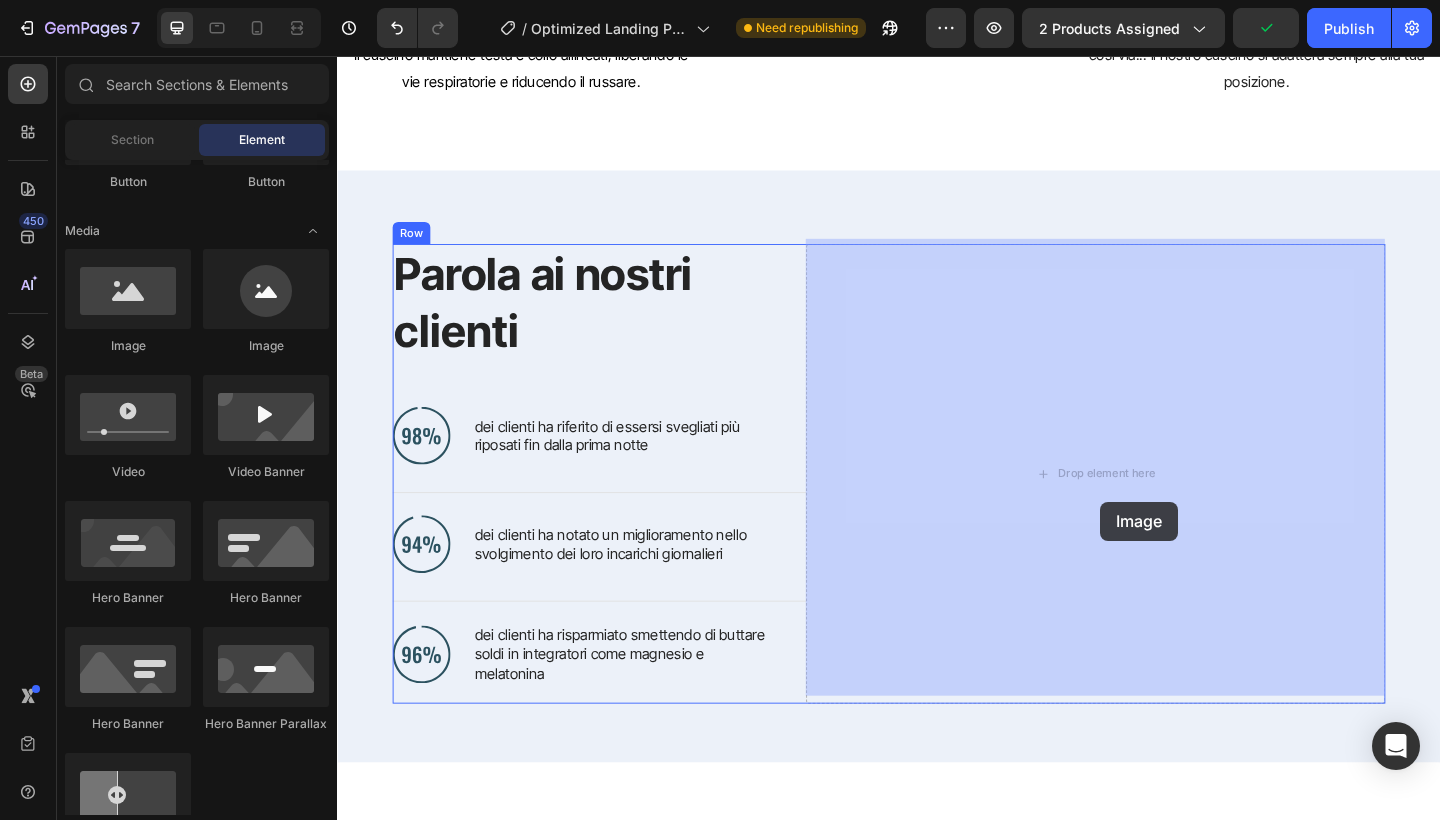 drag, startPoint x: 461, startPoint y: 356, endPoint x: 1177, endPoint y: 549, distance: 741.5558 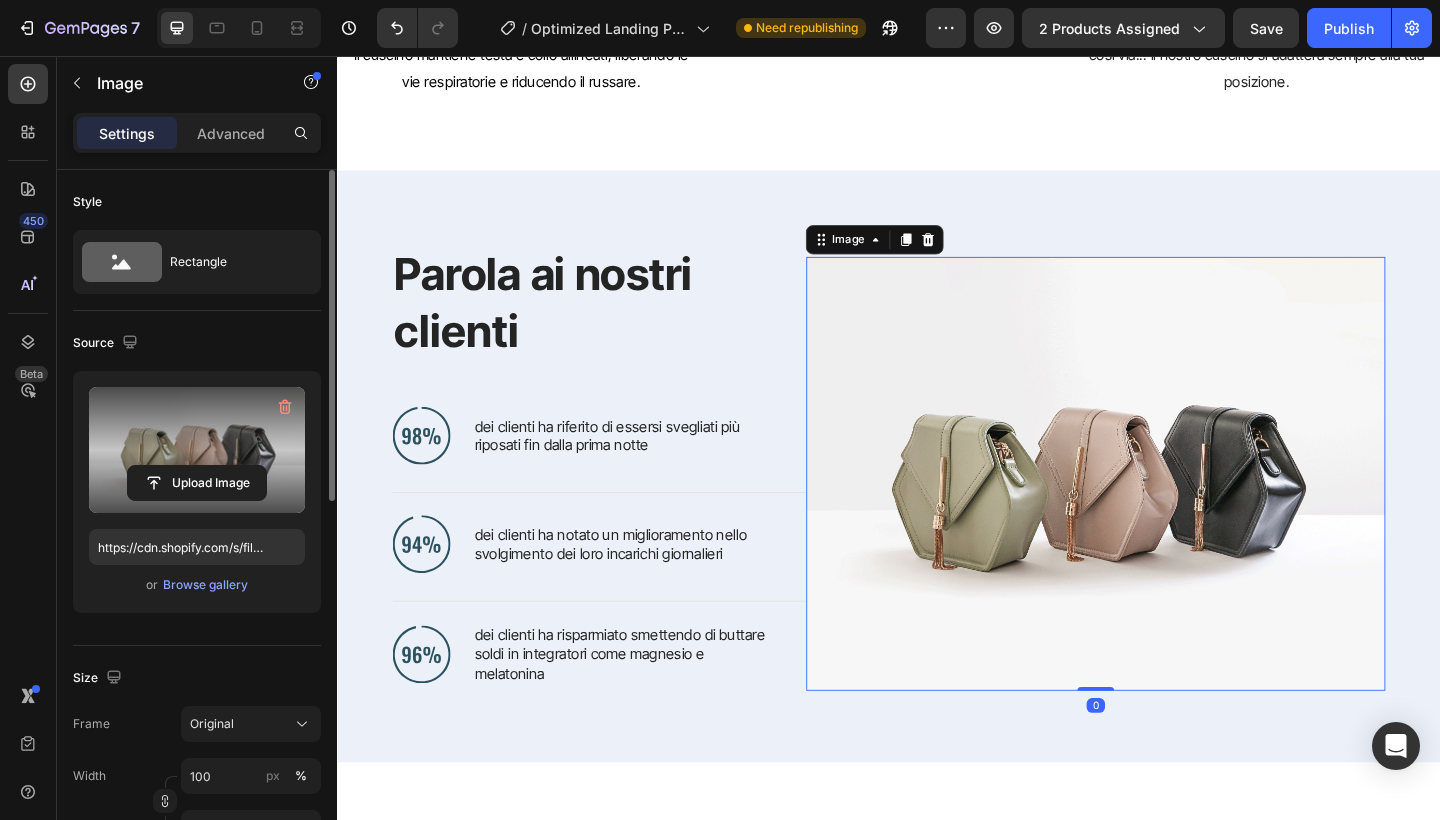 click at bounding box center [197, 450] 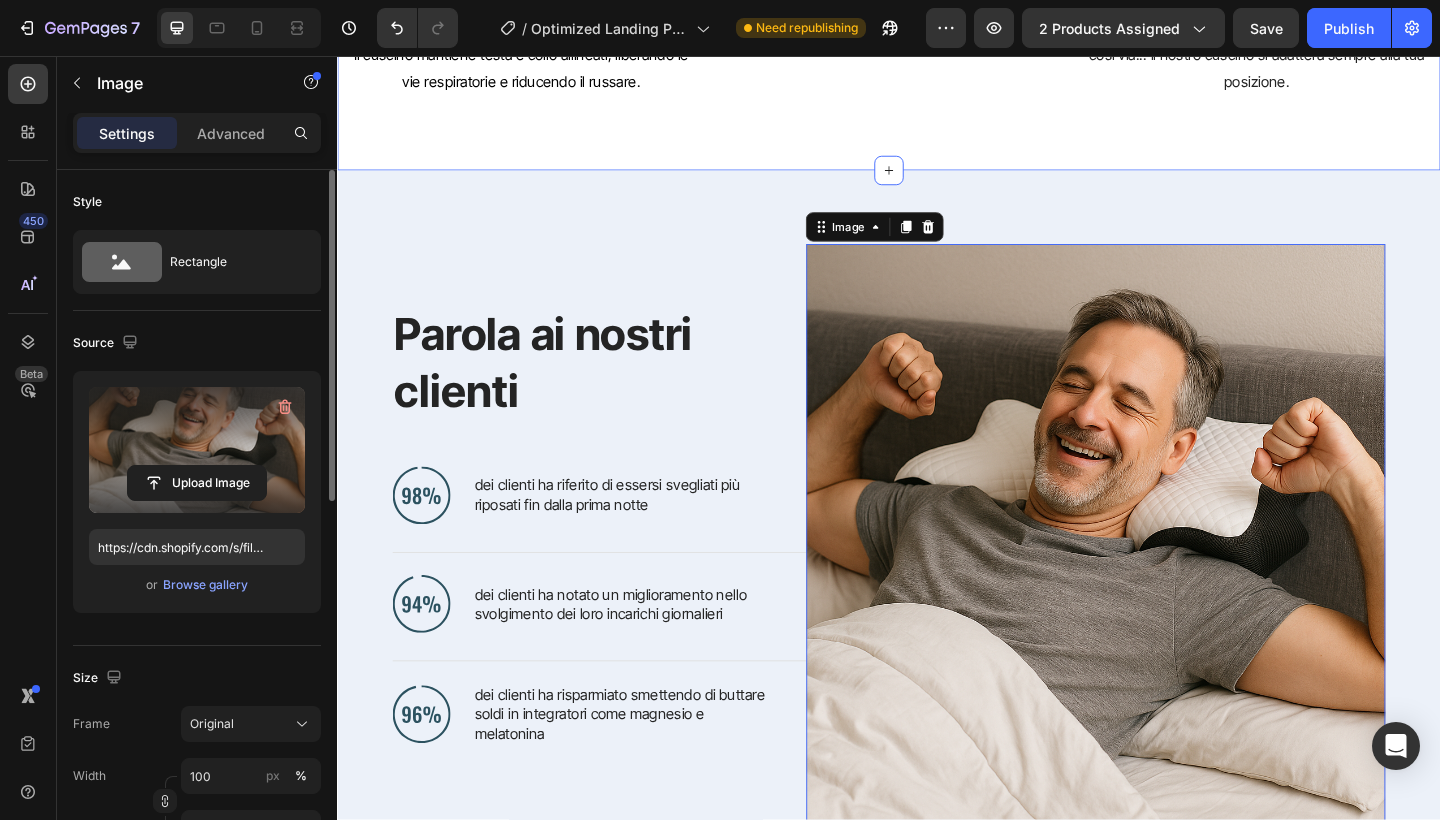 type on "https://cdn.shopify.com/s/files/1/0943/4359/4366/files/gempages_572205761120174919-2cf44b8e-7745-460c-8300-26a232db4ce2.png" 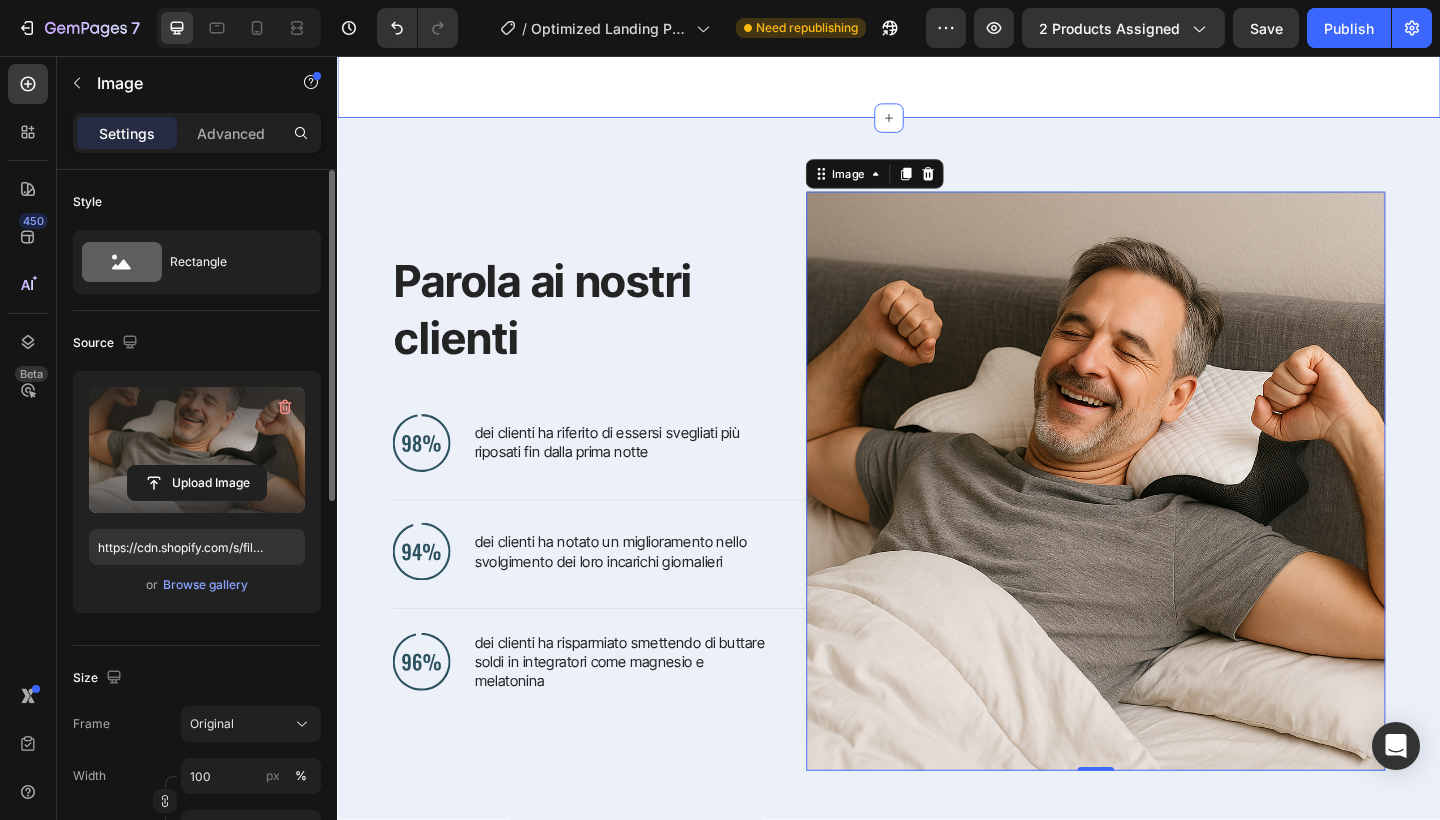 scroll, scrollTop: 3781, scrollLeft: 0, axis: vertical 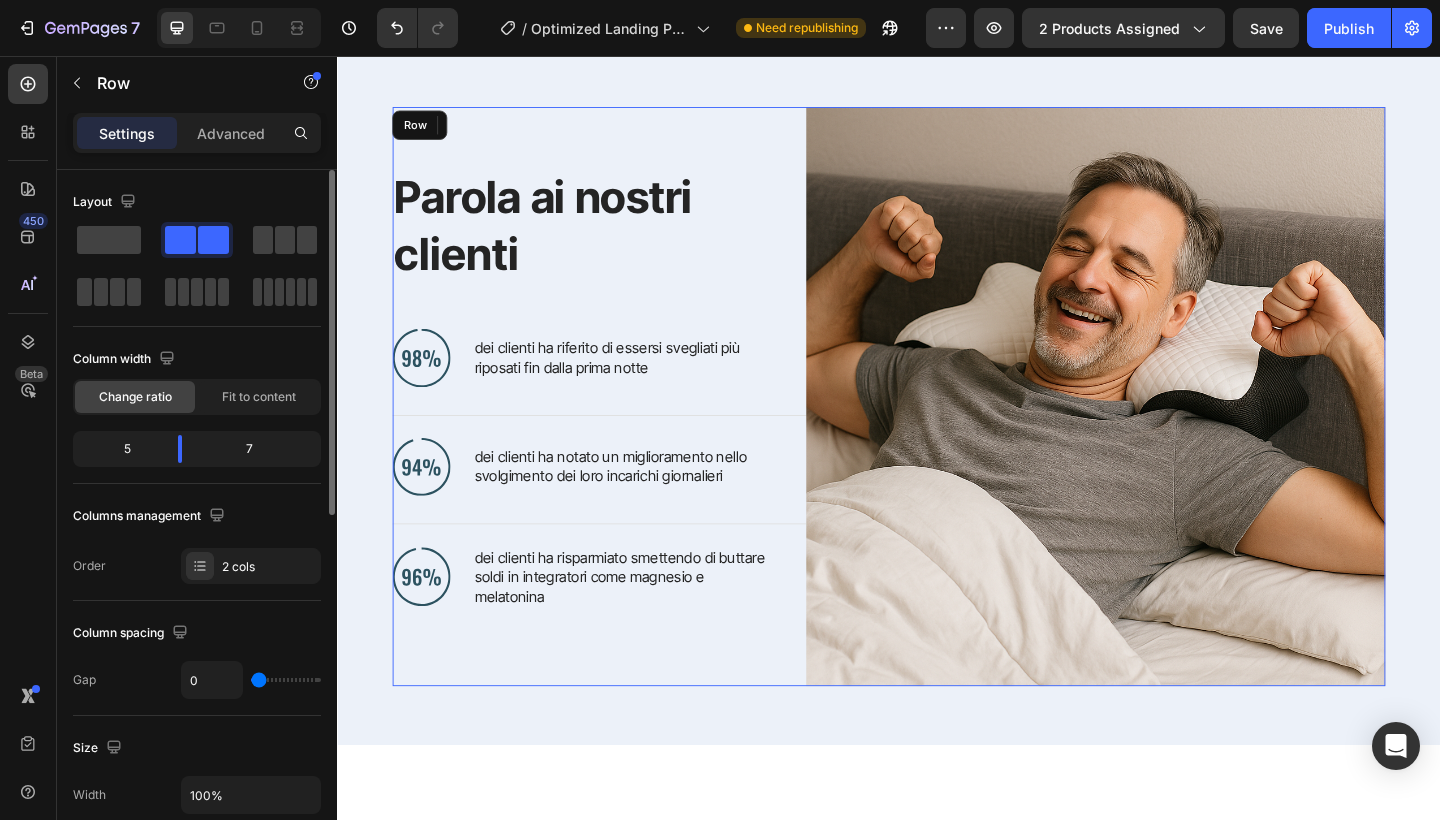 click on "Parola ai nostri clienti Heading Image dei clienti ha riferito di essersi svegliati più riposati fin dalla prima notte Text Block Advanced List Image dei clienti ha notato un miglioramento nello svolgimento dei loro incarichi giornalieri Text Block Advanced List Image dei clienti ha risparmiato smettendo di buttare soldi in integratori come magnesio e melatonina Text Block Advanced List Row" at bounding box center (622, 427) 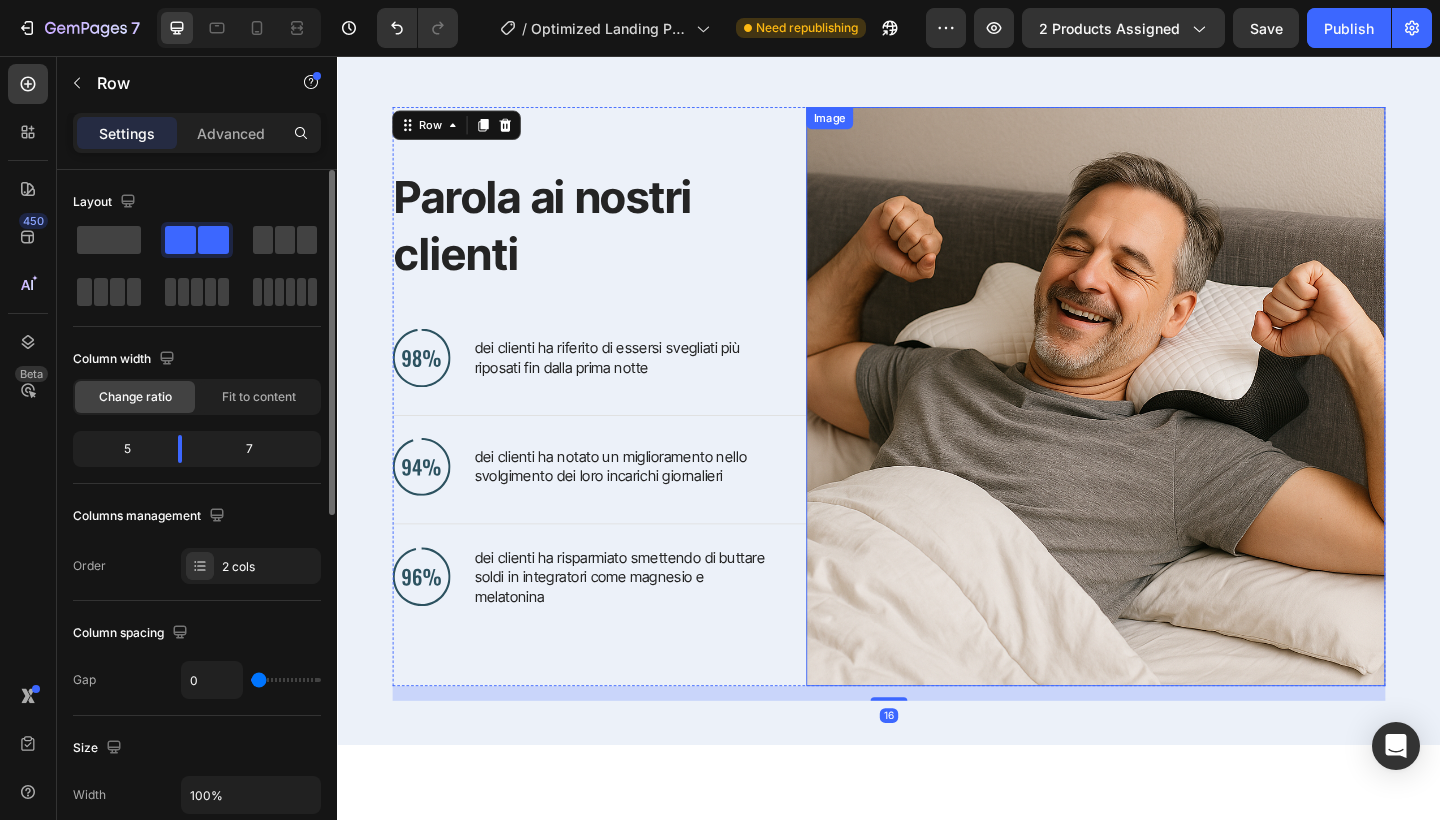 click at bounding box center [1162, 427] 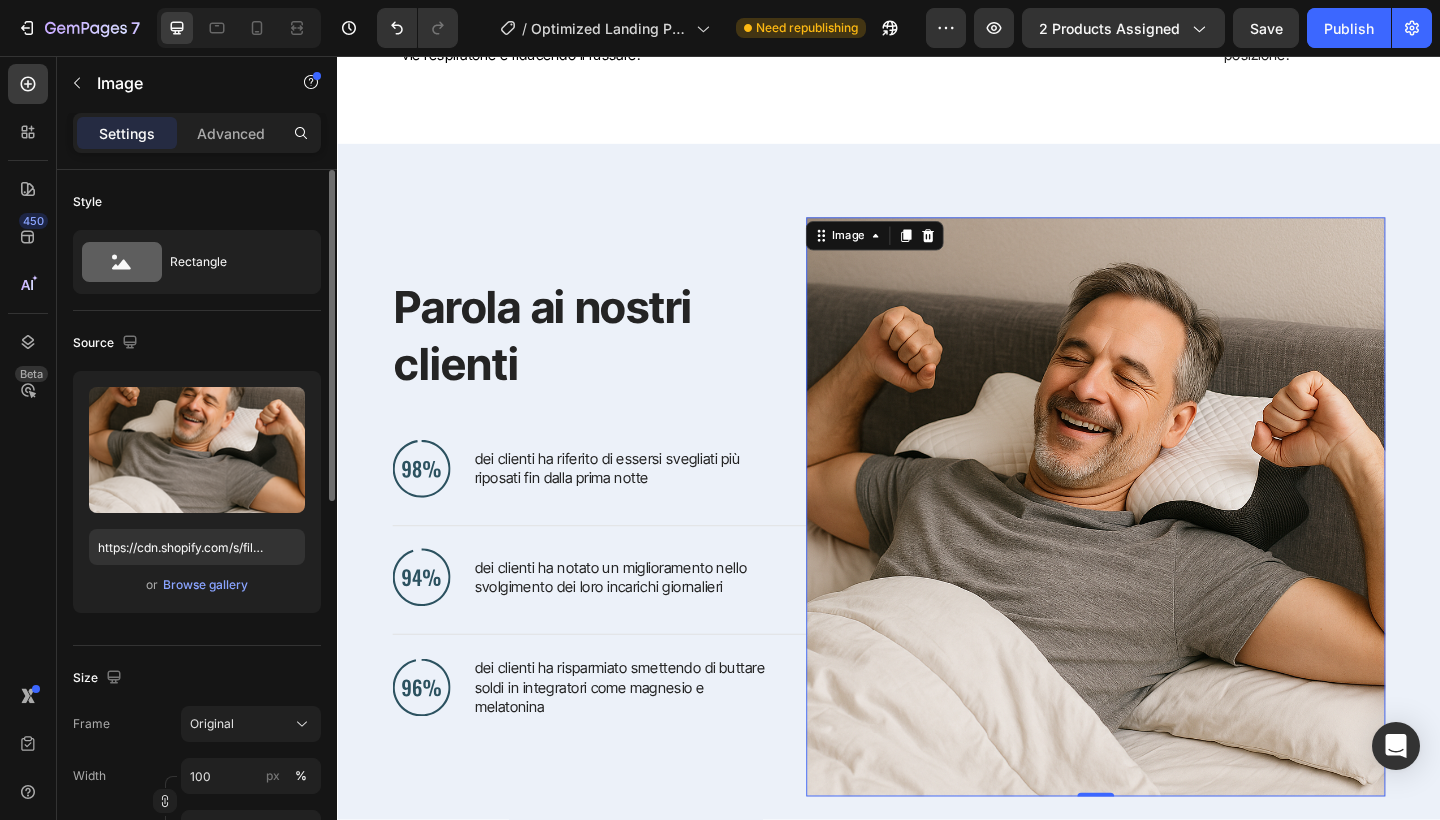scroll, scrollTop: 3631, scrollLeft: 0, axis: vertical 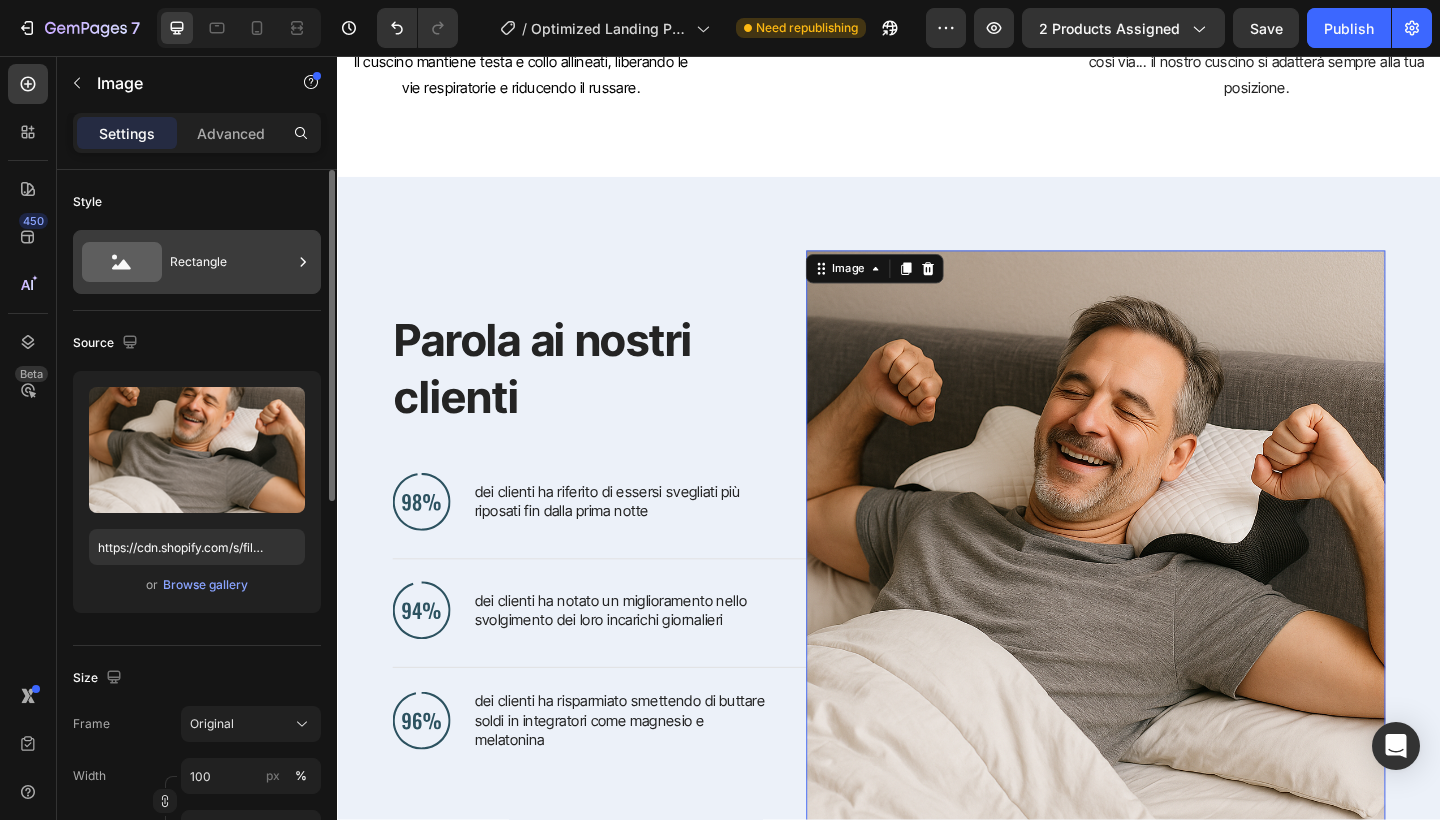 click on "Rectangle" at bounding box center (197, 262) 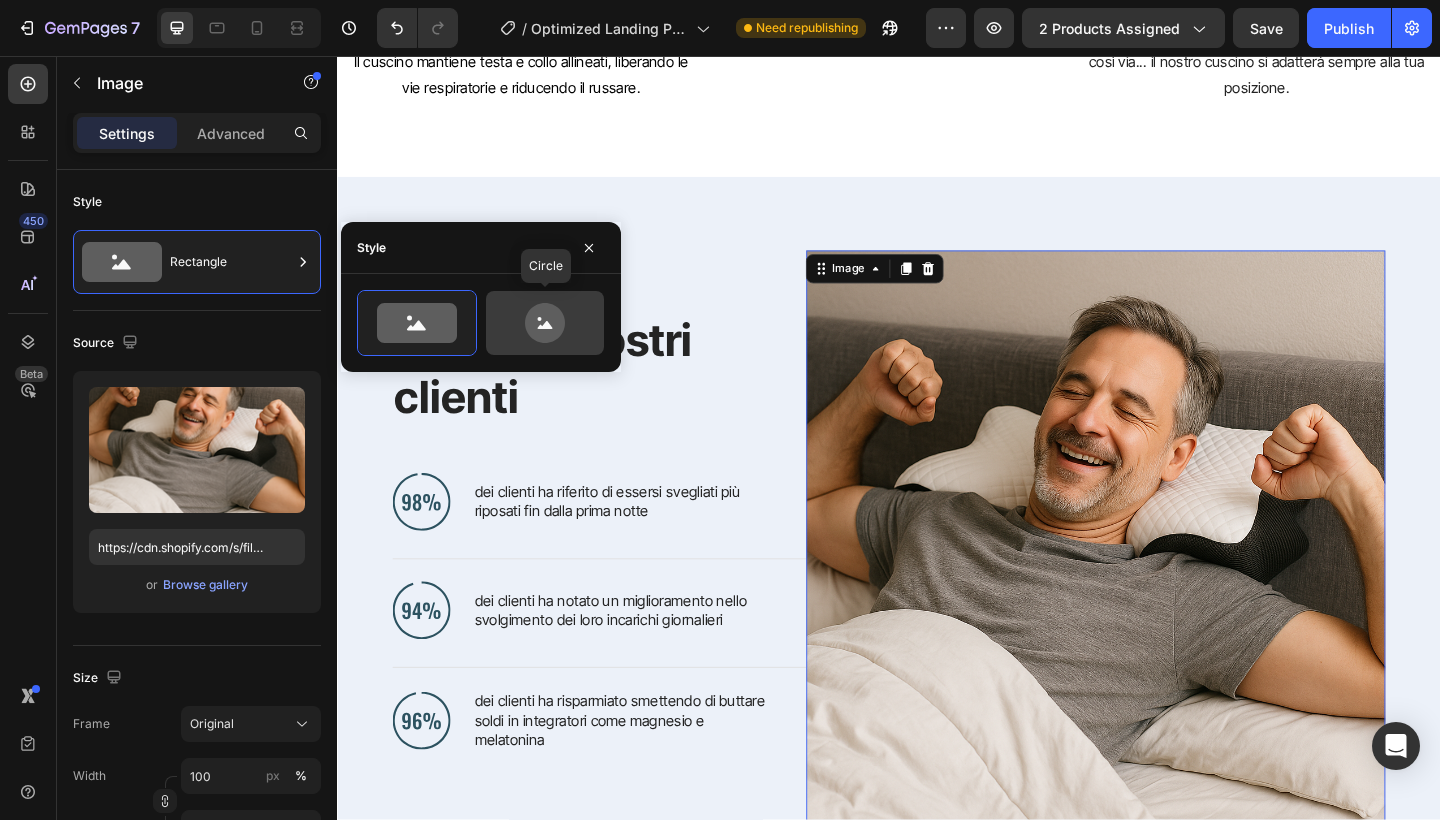 click 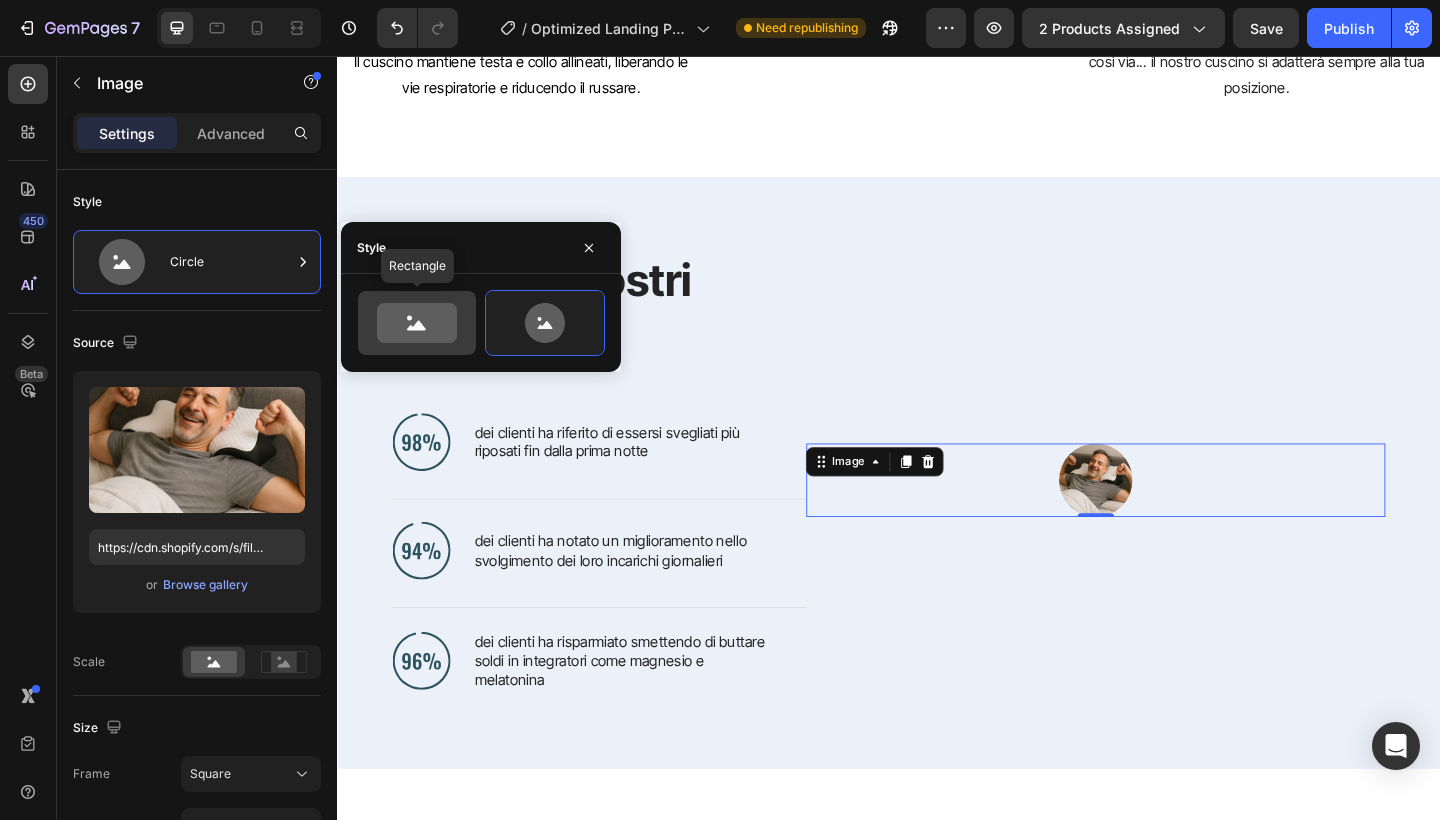 click 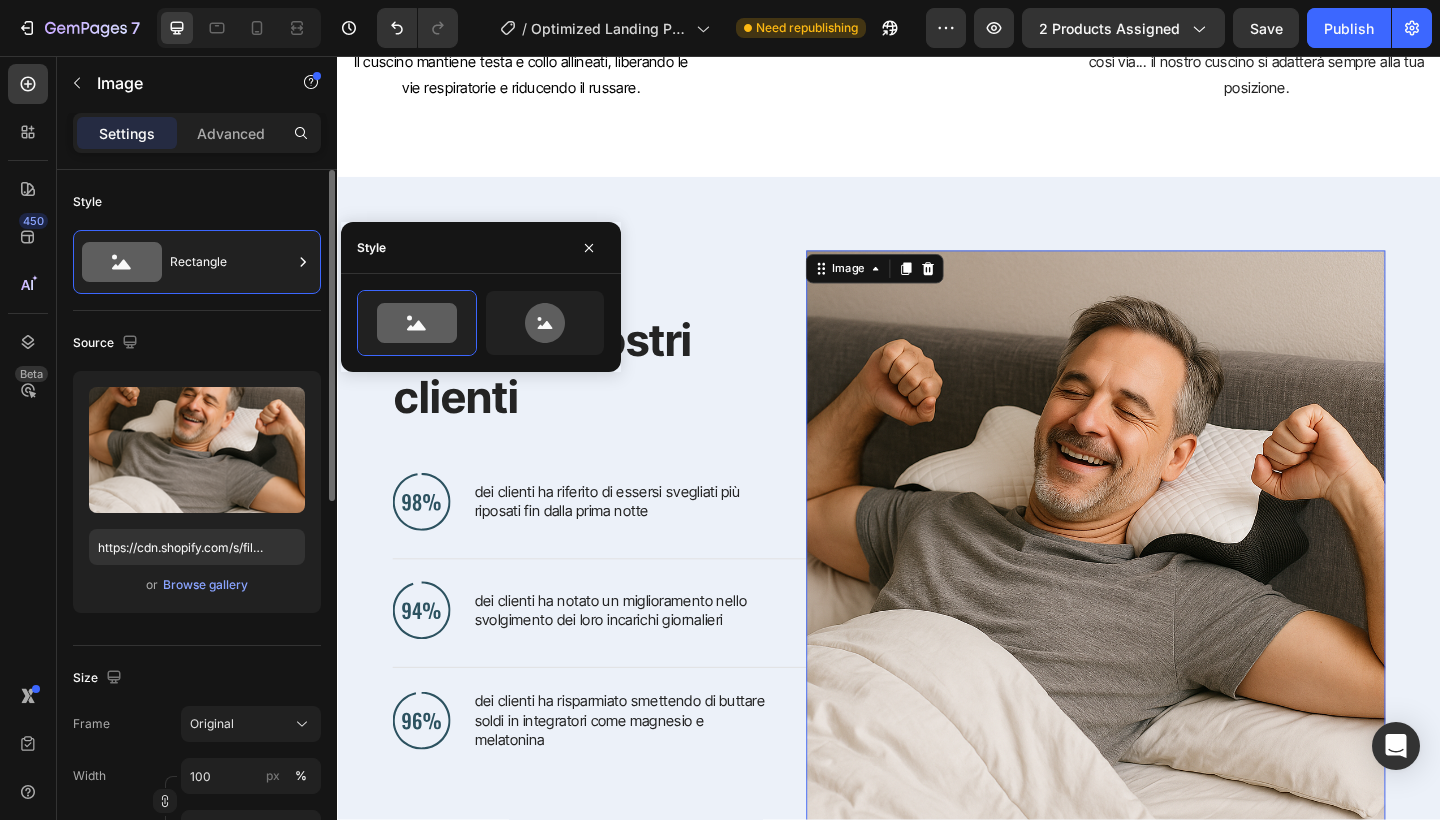 click on "Style Rectangle" 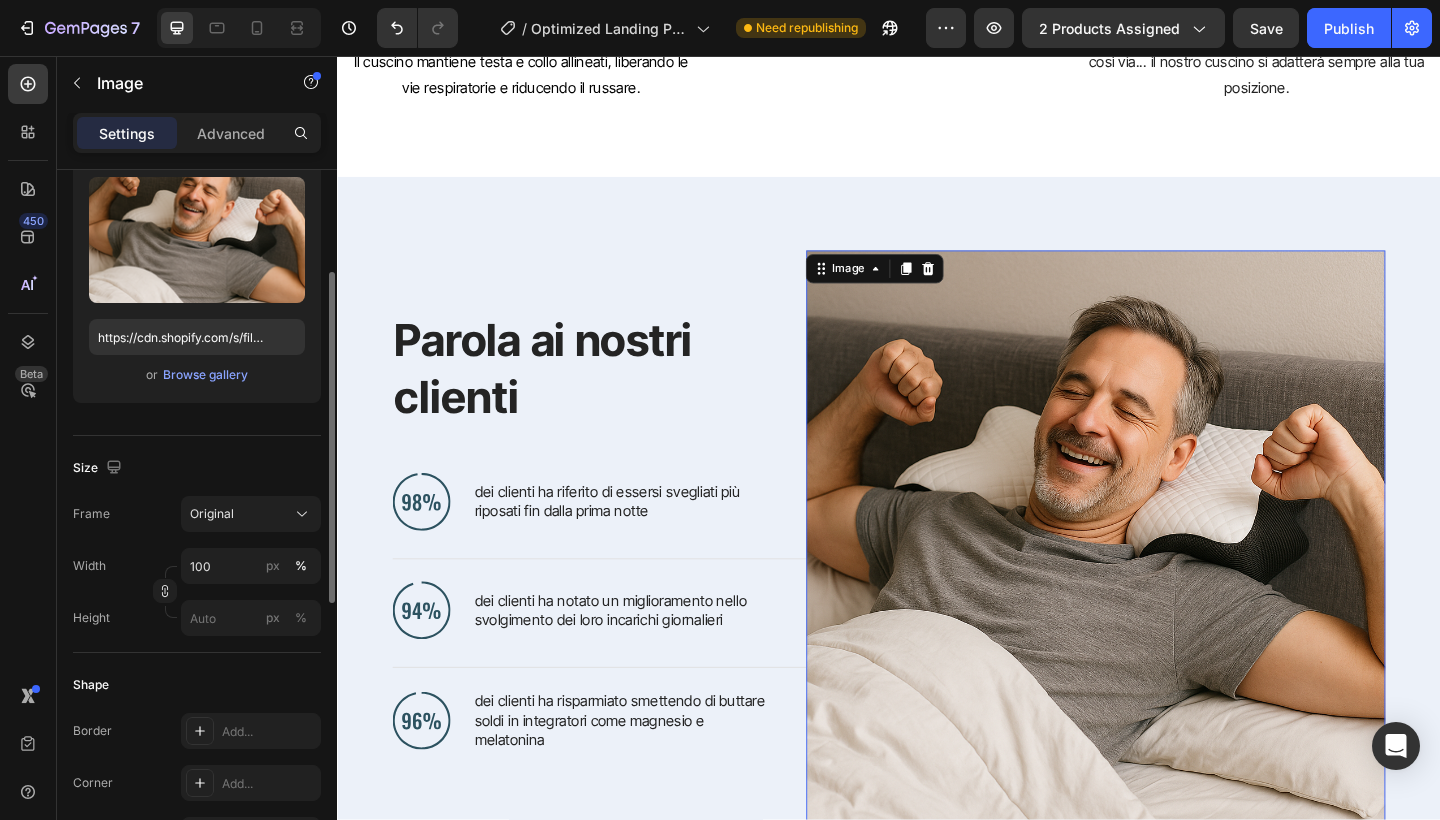 scroll, scrollTop: 213, scrollLeft: 0, axis: vertical 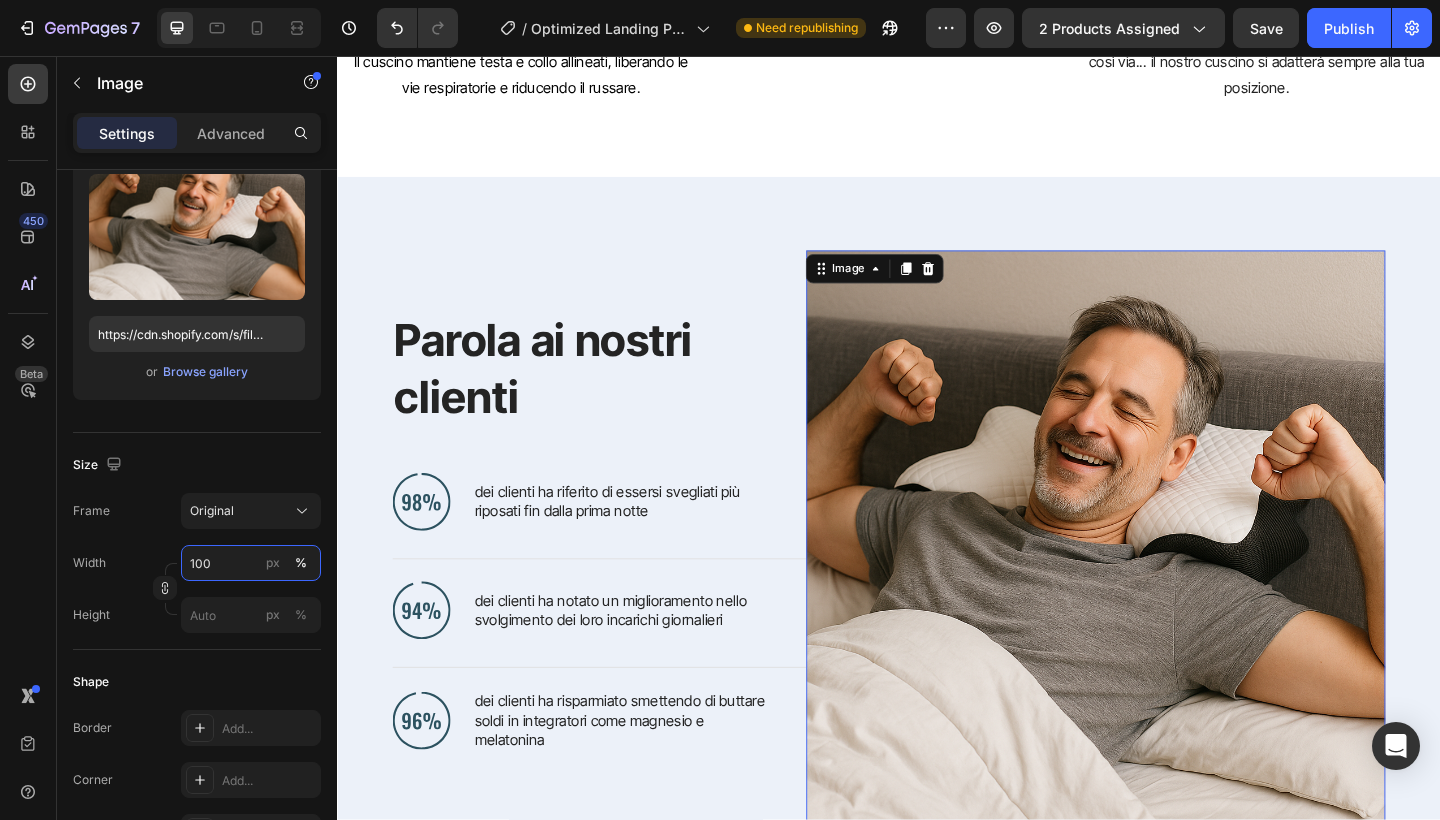 drag, startPoint x: 232, startPoint y: 576, endPoint x: 170, endPoint y: 563, distance: 63.348244 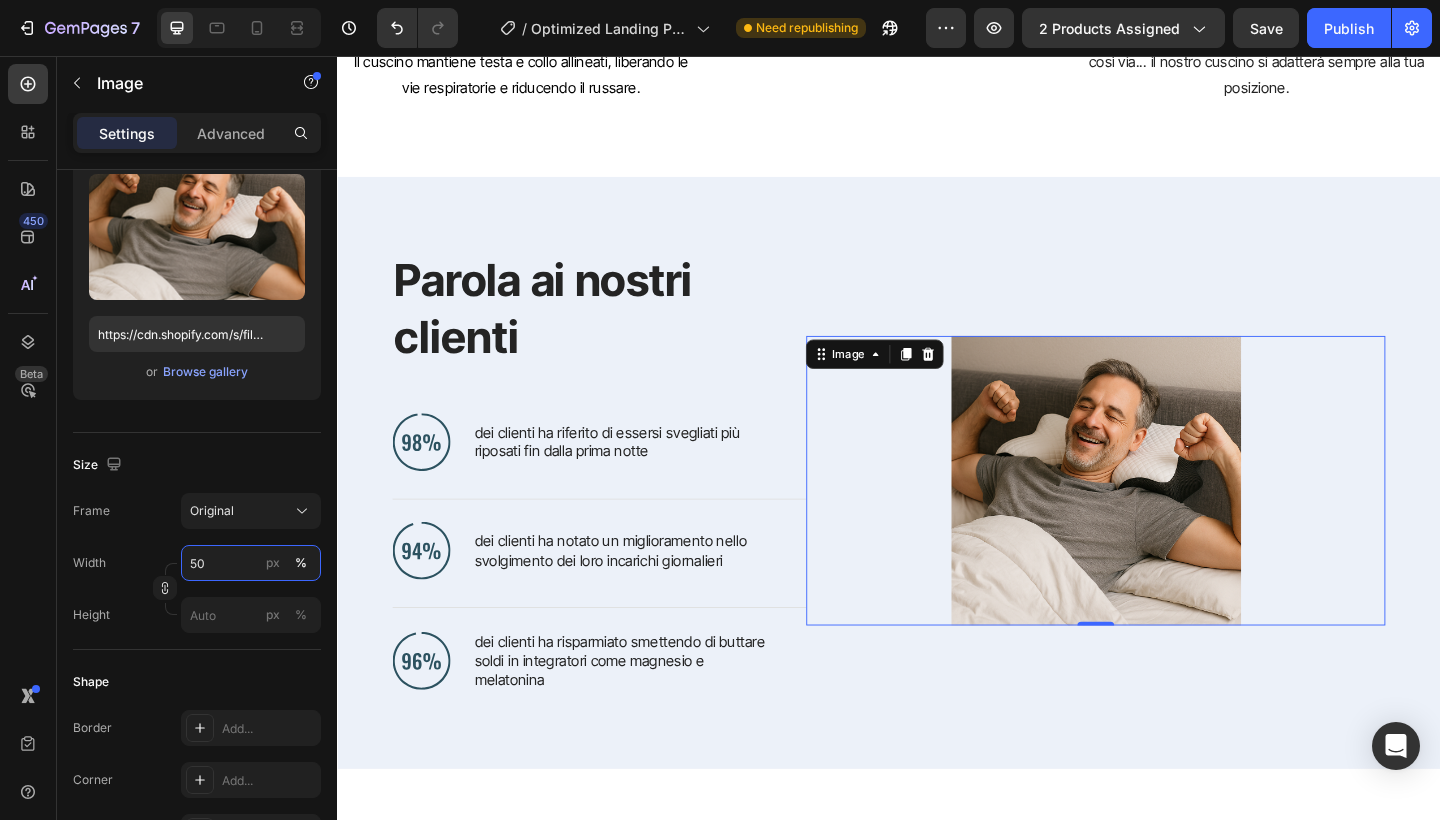 type on "5" 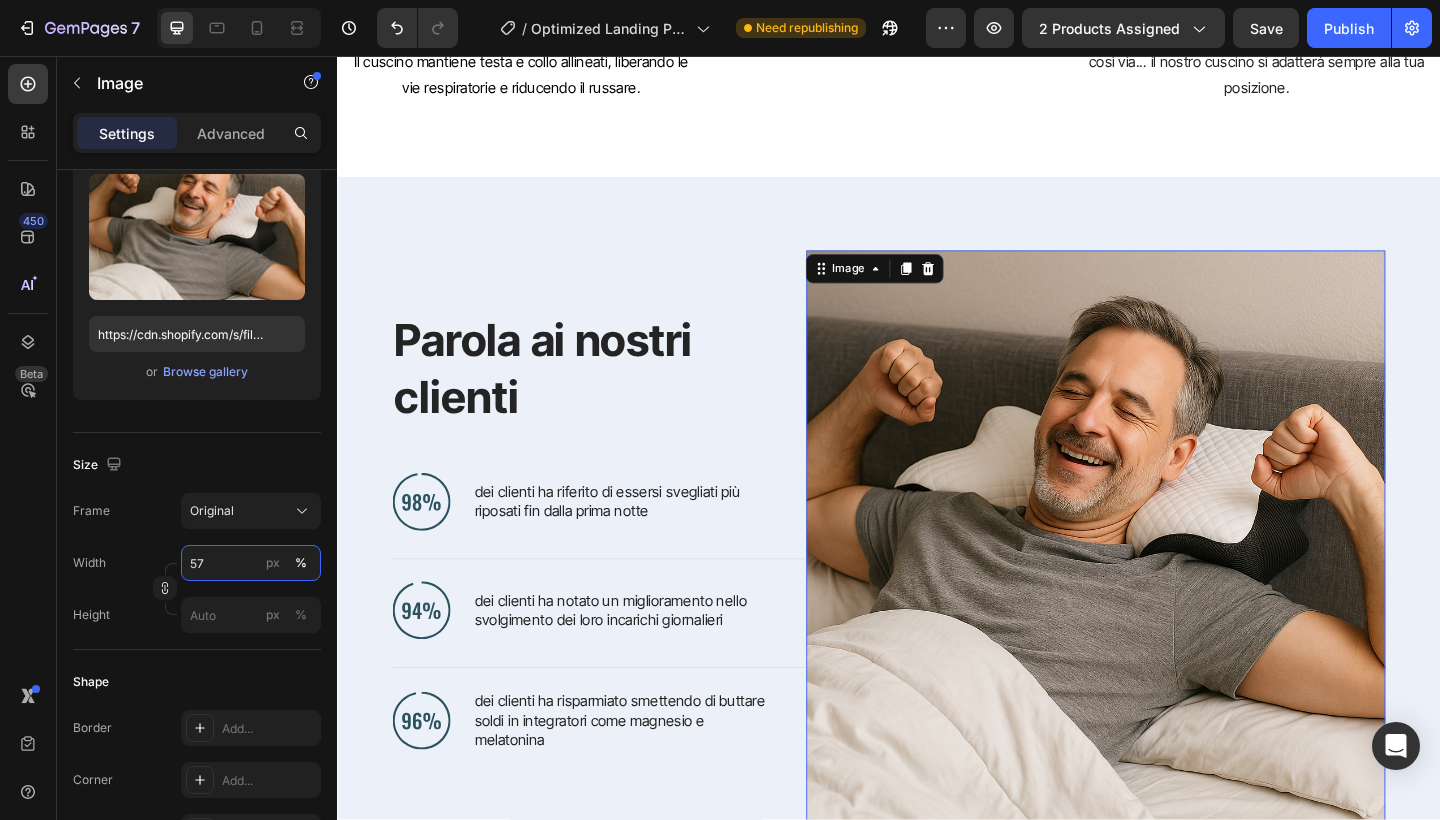 type on "5" 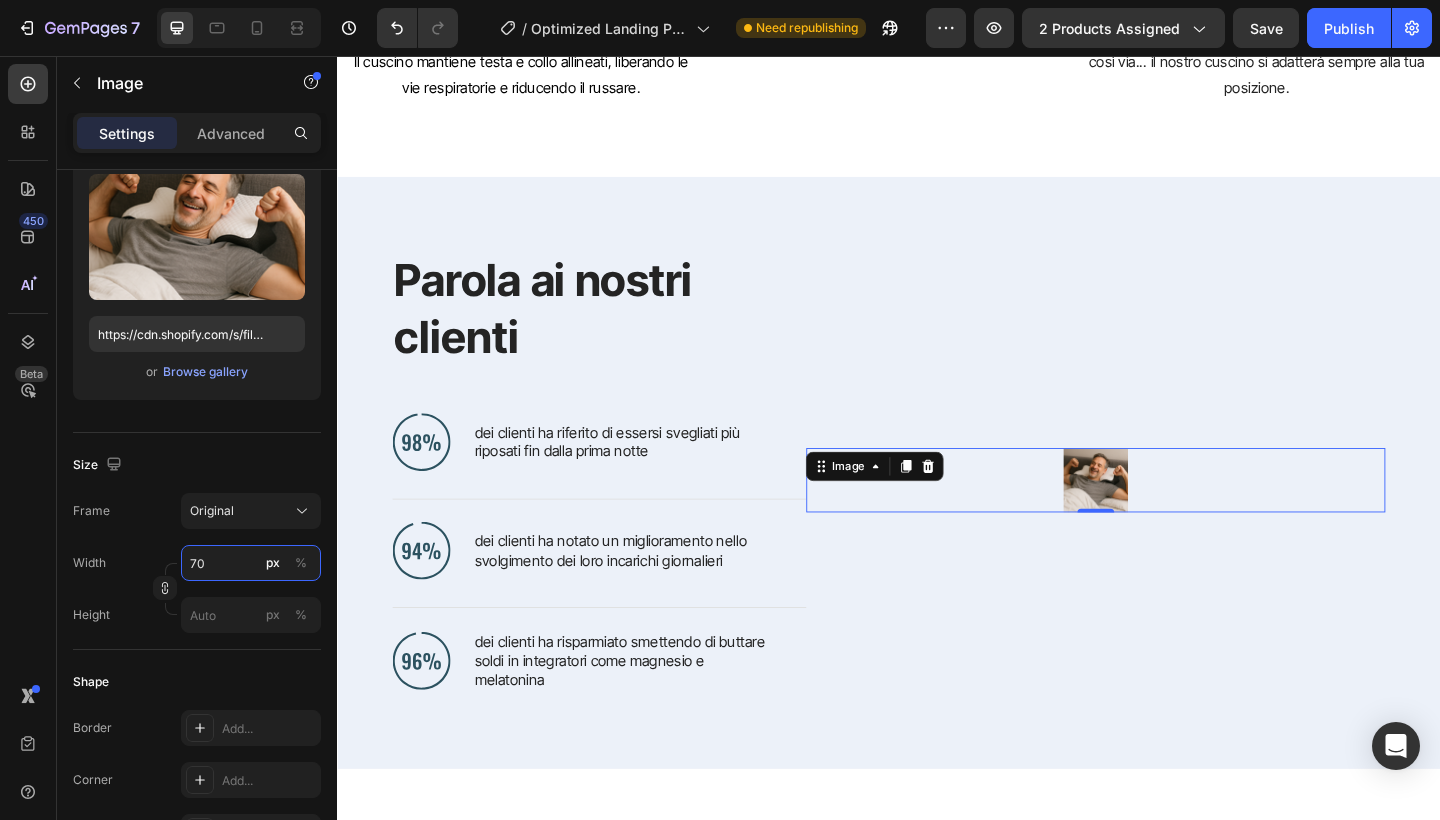 type on "7" 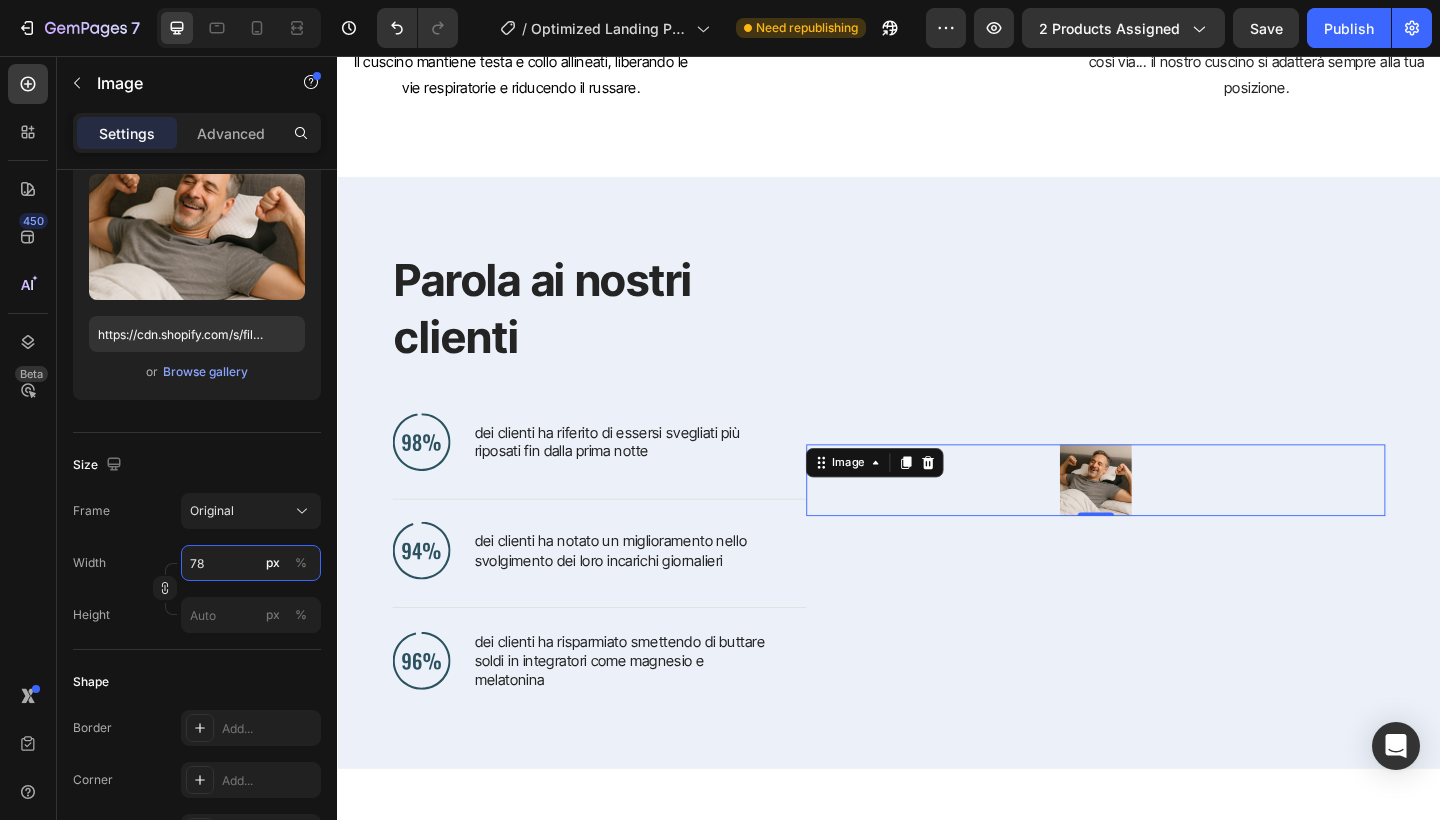 type on "7" 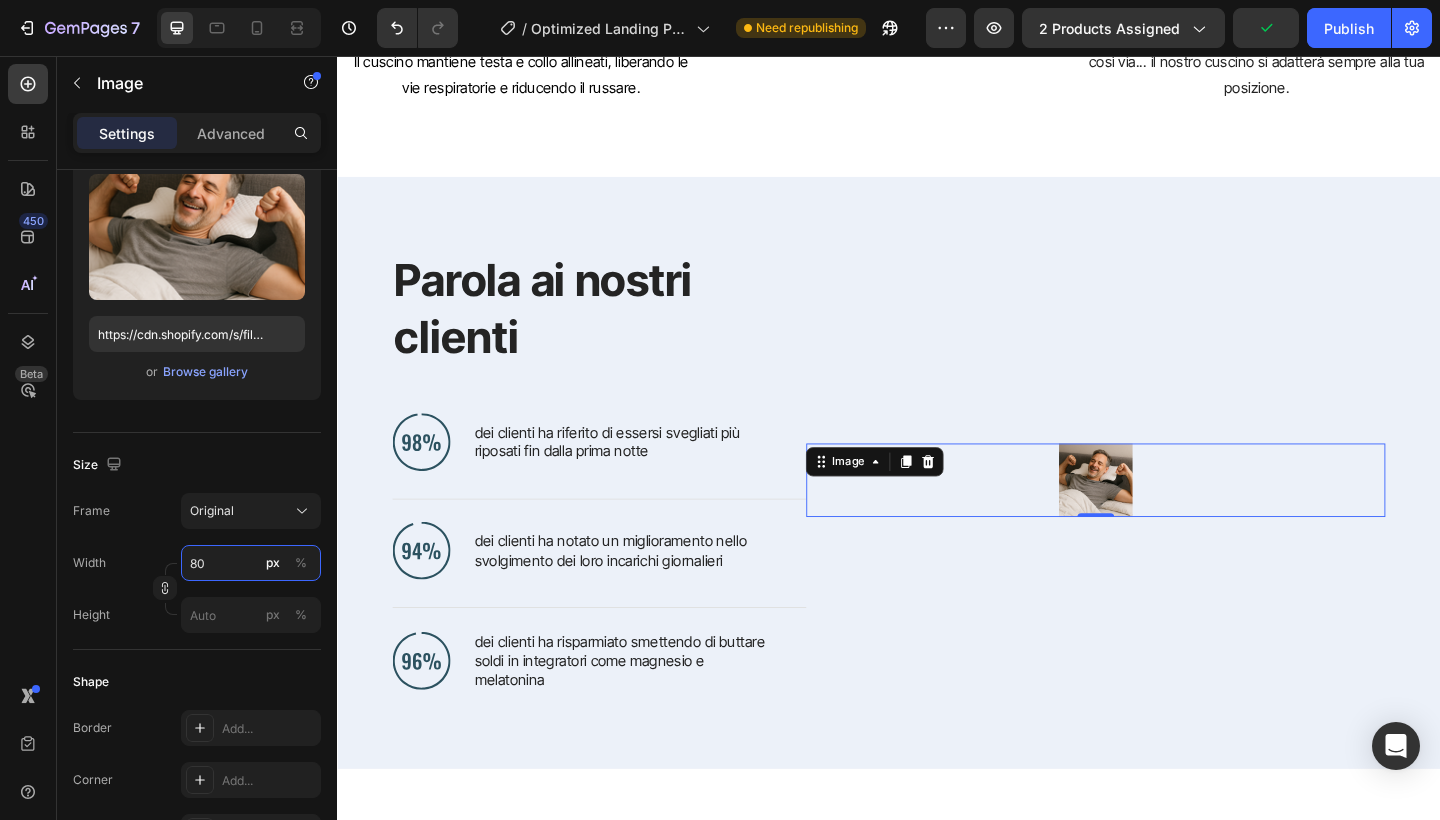 drag, startPoint x: 234, startPoint y: 565, endPoint x: 184, endPoint y: 568, distance: 50.08992 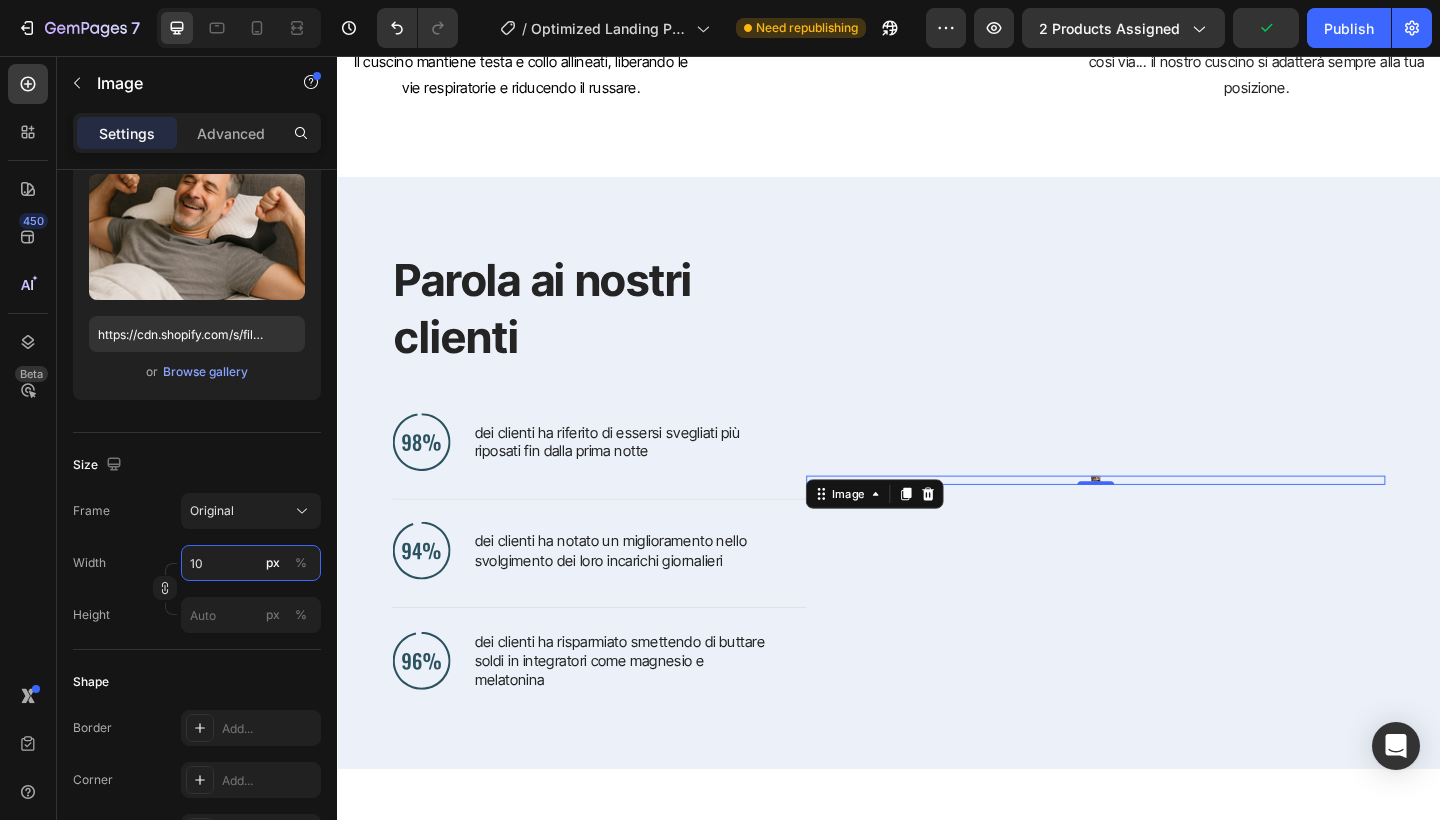 type on "100" 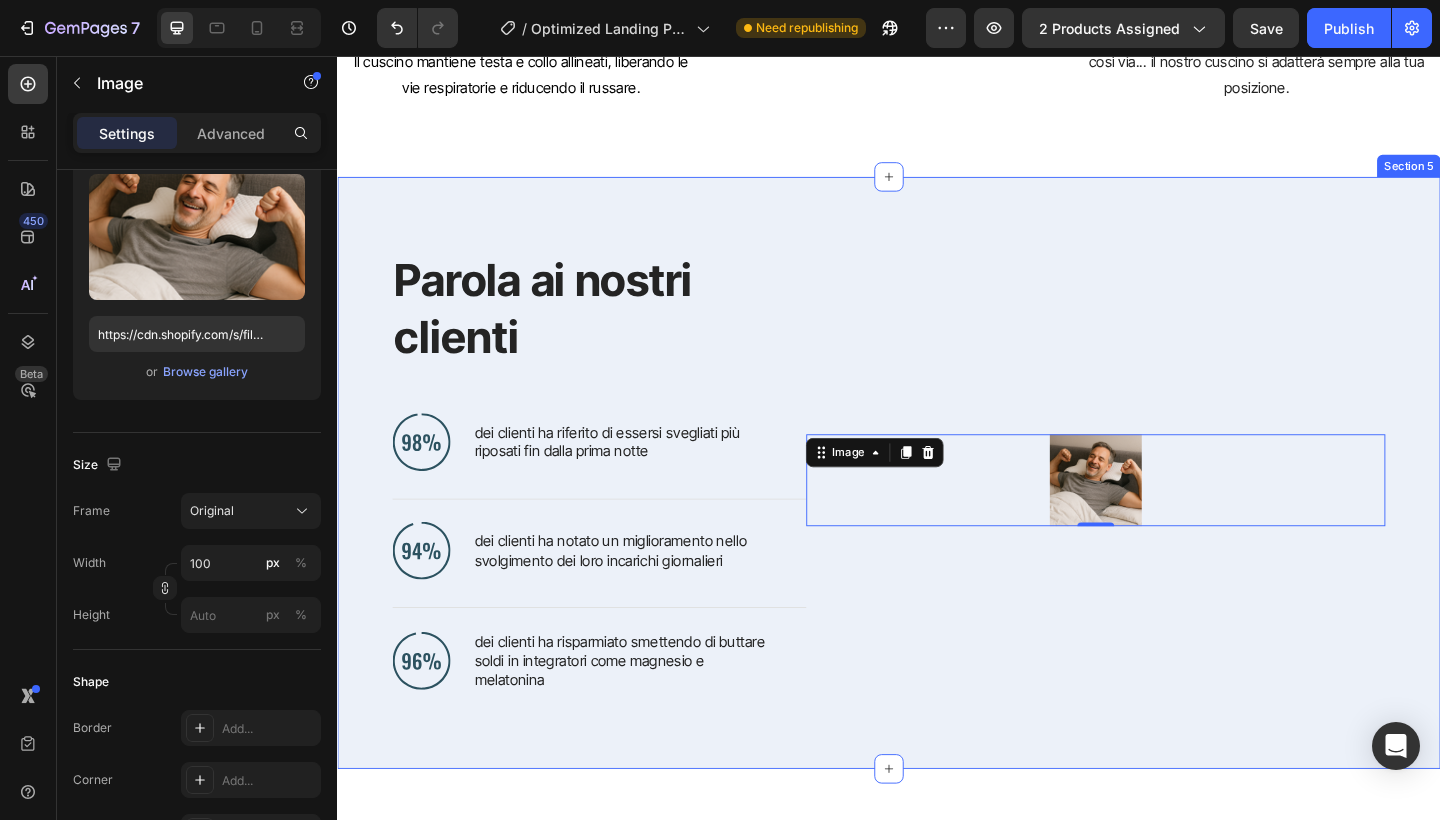 click on "Parola ai nostri clienti Heading Image dei clienti ha riferito di essersi svegliati più riposati fin dalla prima notte Text Block Advanced List Image dei clienti ha notato un miglioramento nello svolgimento dei loro incarichi giornalieri Text Block Advanced List Image dei clienti ha risparmiato smettendo di buttare soldi in integratori come magnesio e melatonina Text Block Advanced List Row Image   0 Row Section 5" at bounding box center (937, 510) 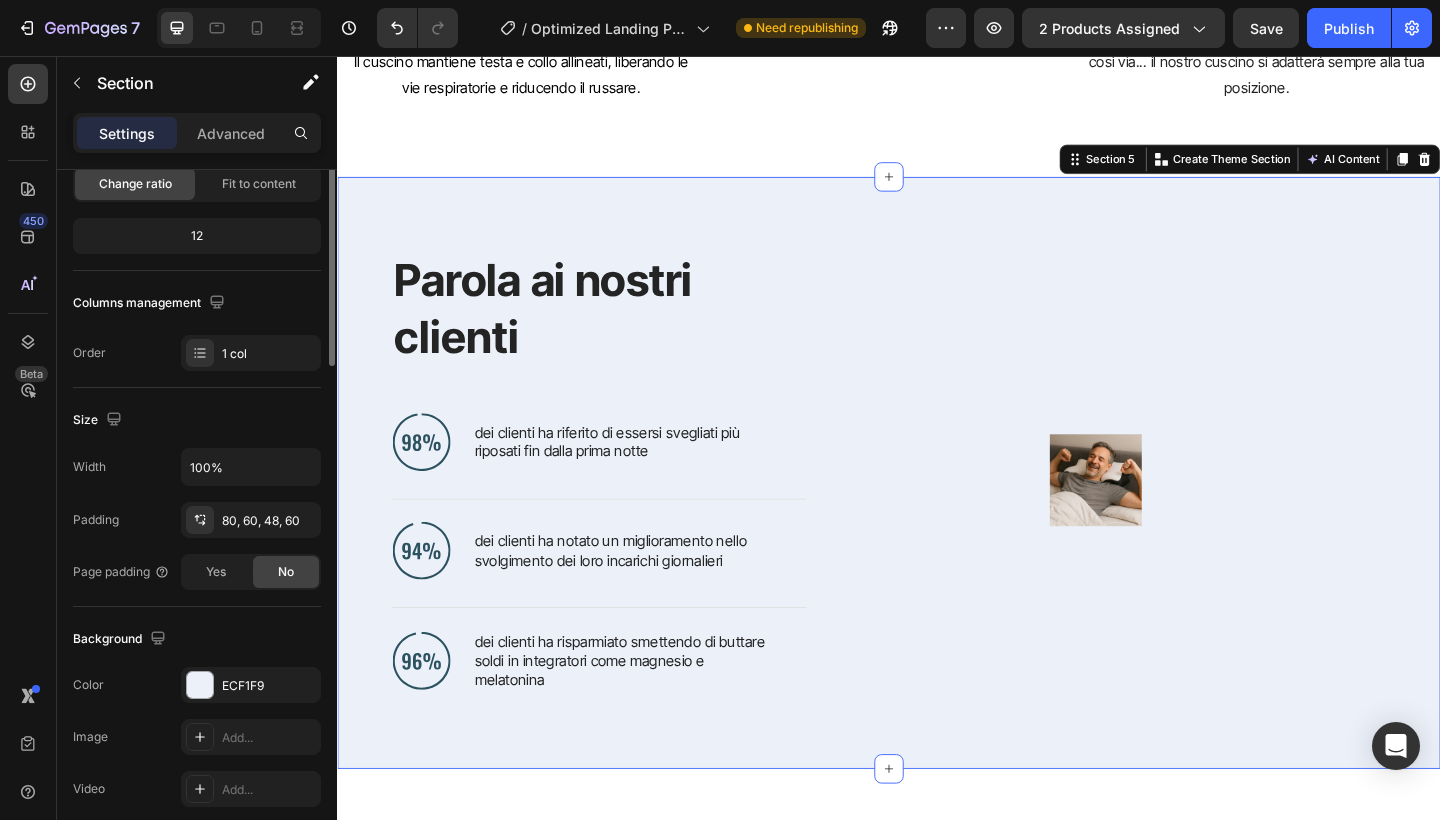 scroll, scrollTop: 0, scrollLeft: 0, axis: both 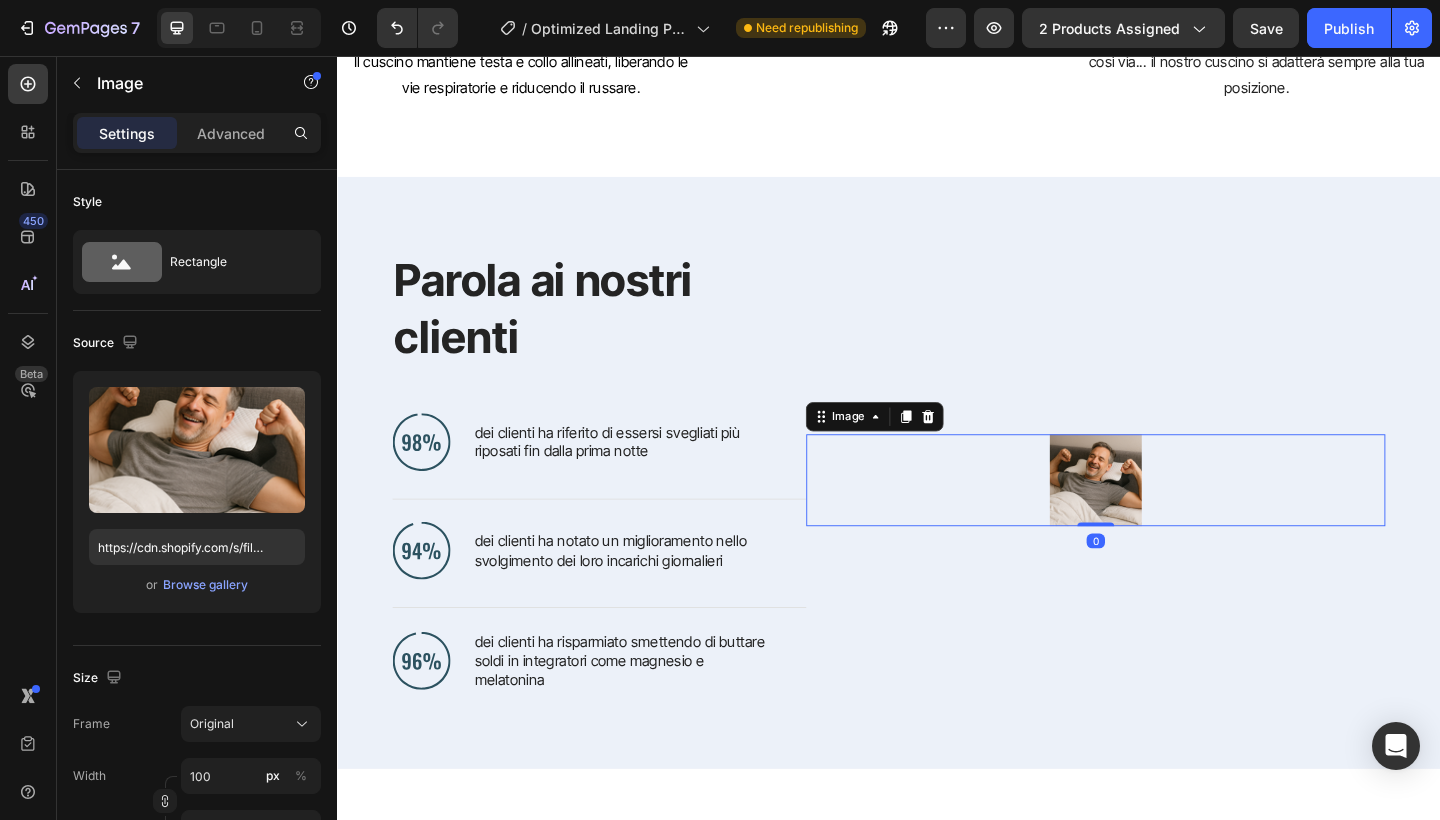 click at bounding box center (1162, 518) 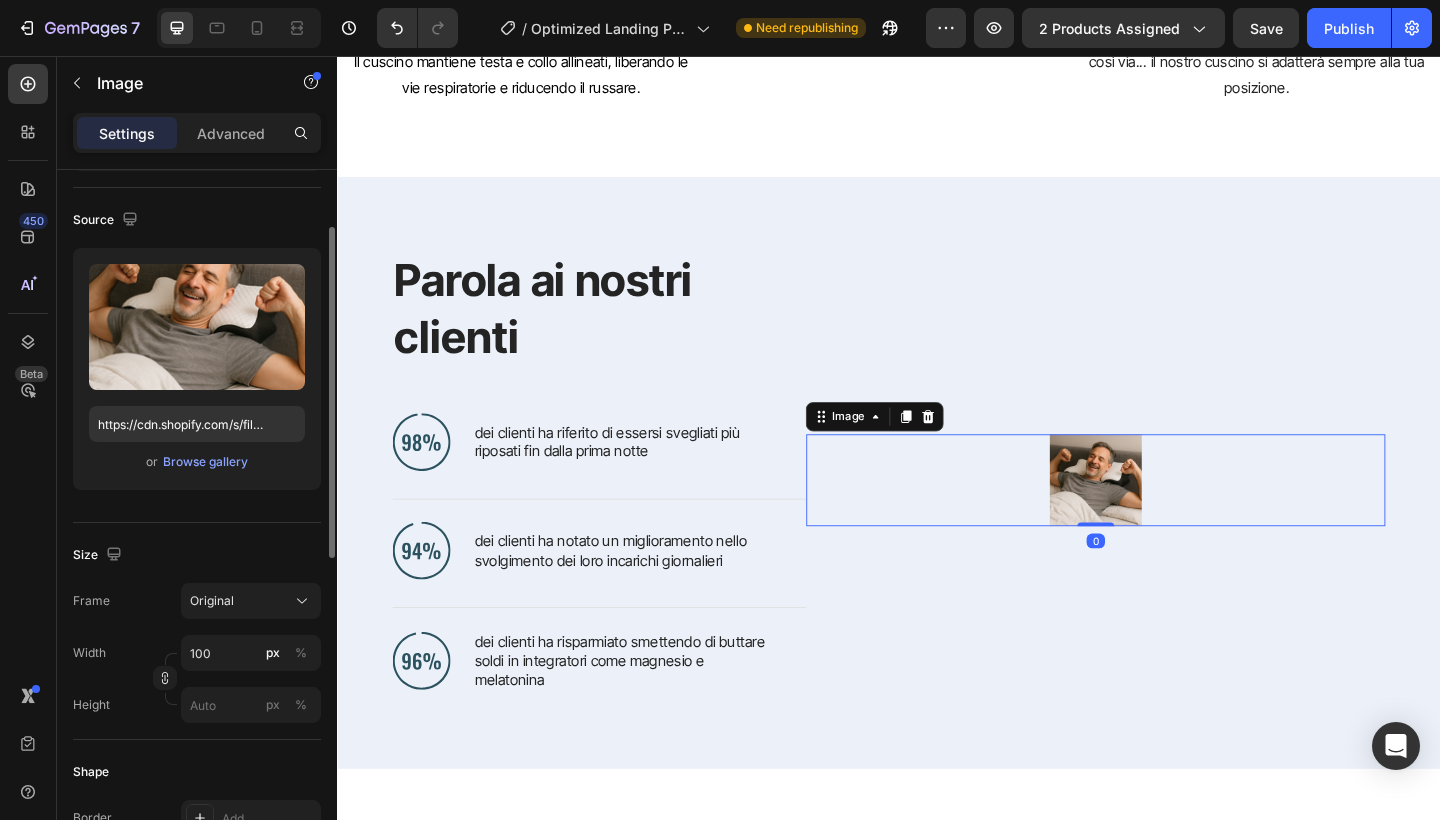 scroll, scrollTop: 123, scrollLeft: 0, axis: vertical 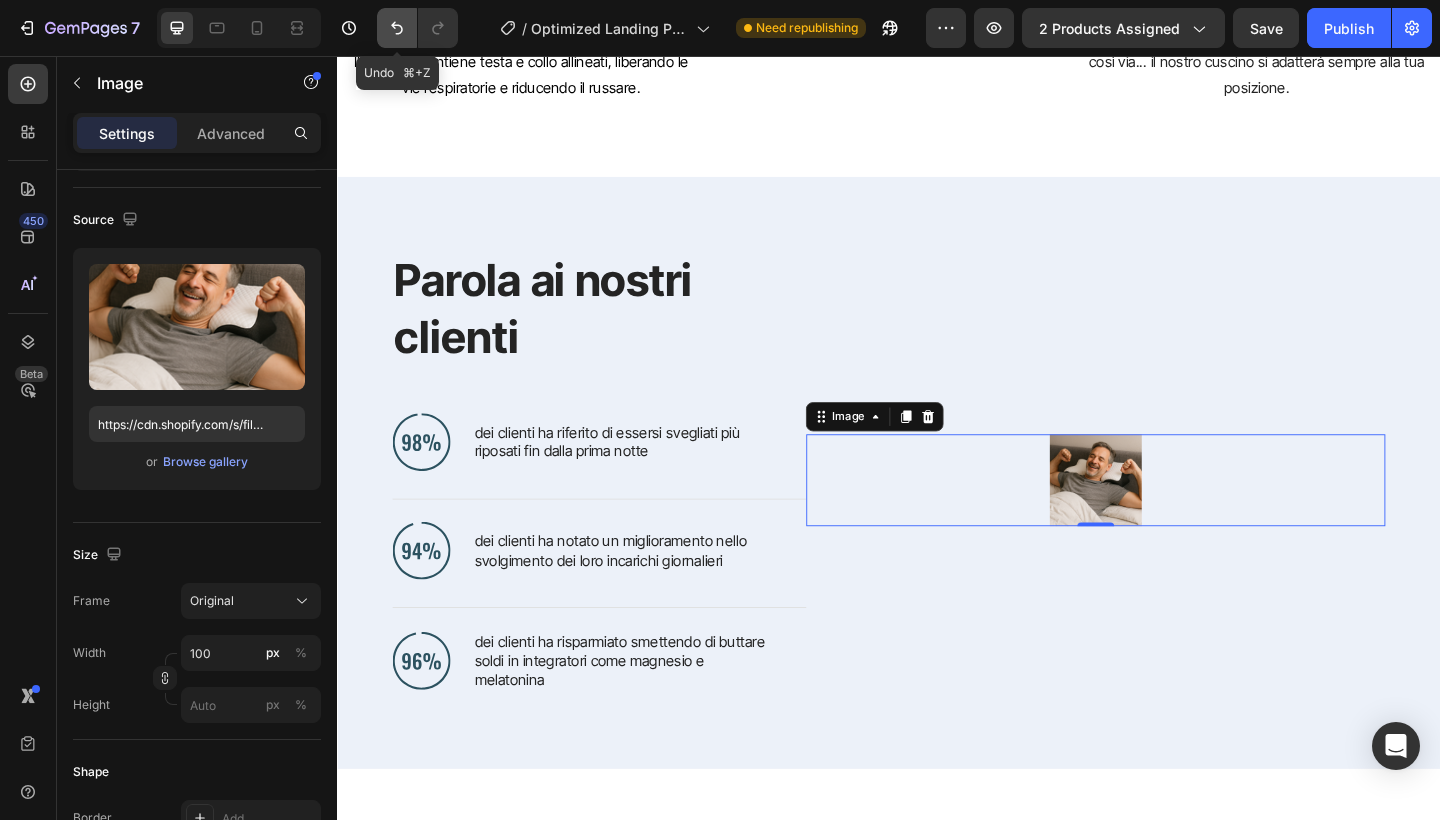 click 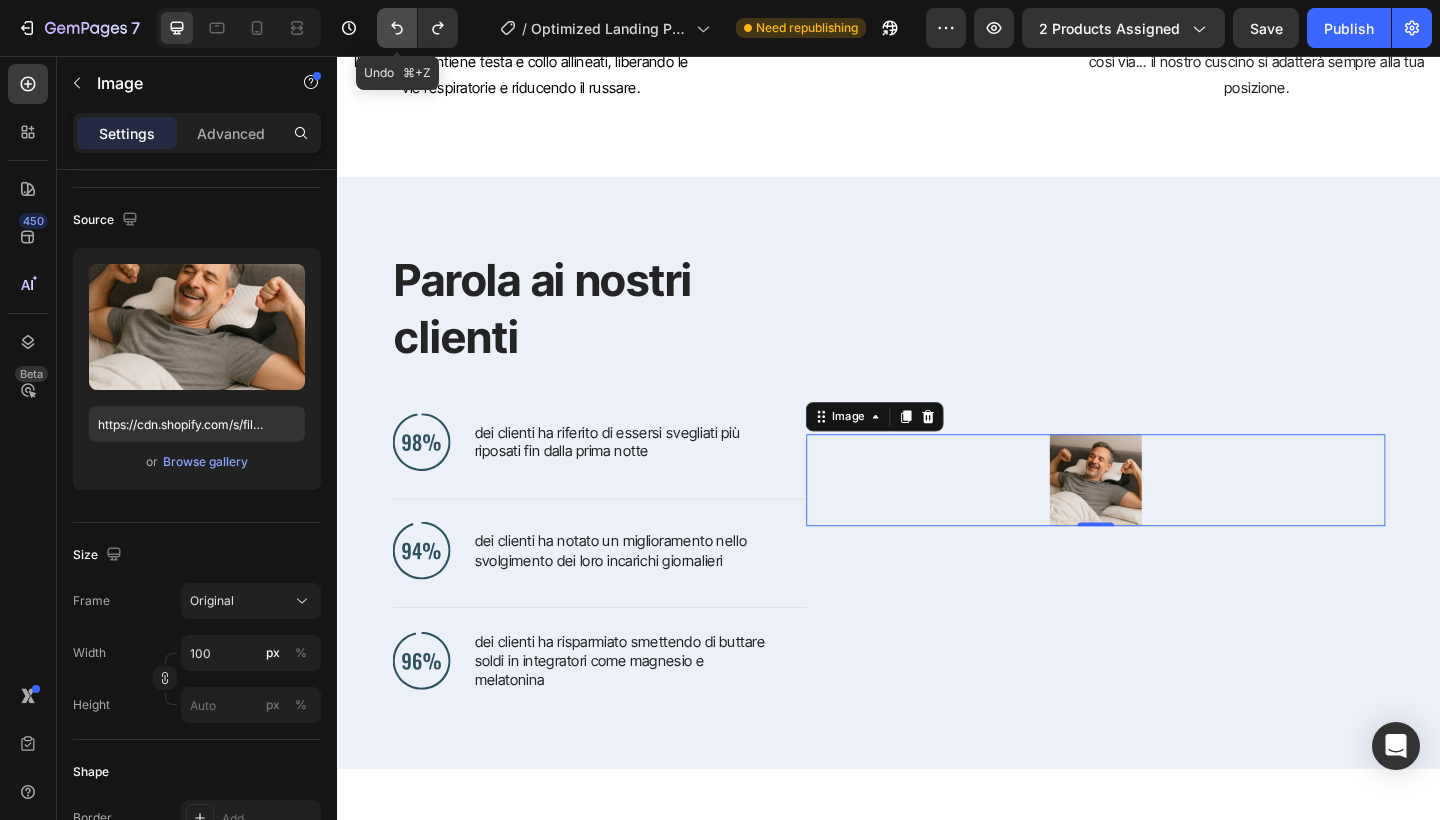 click 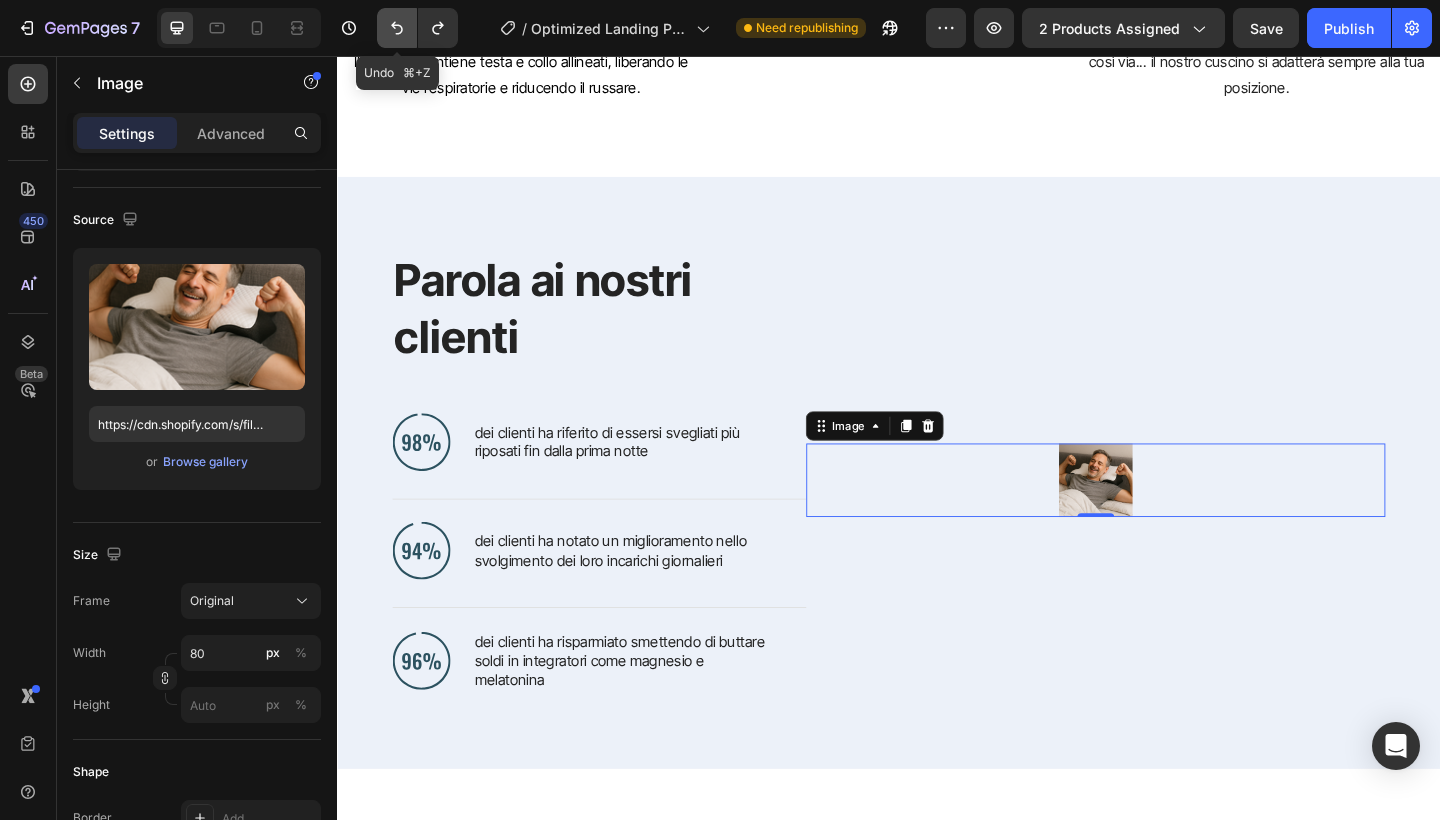 click 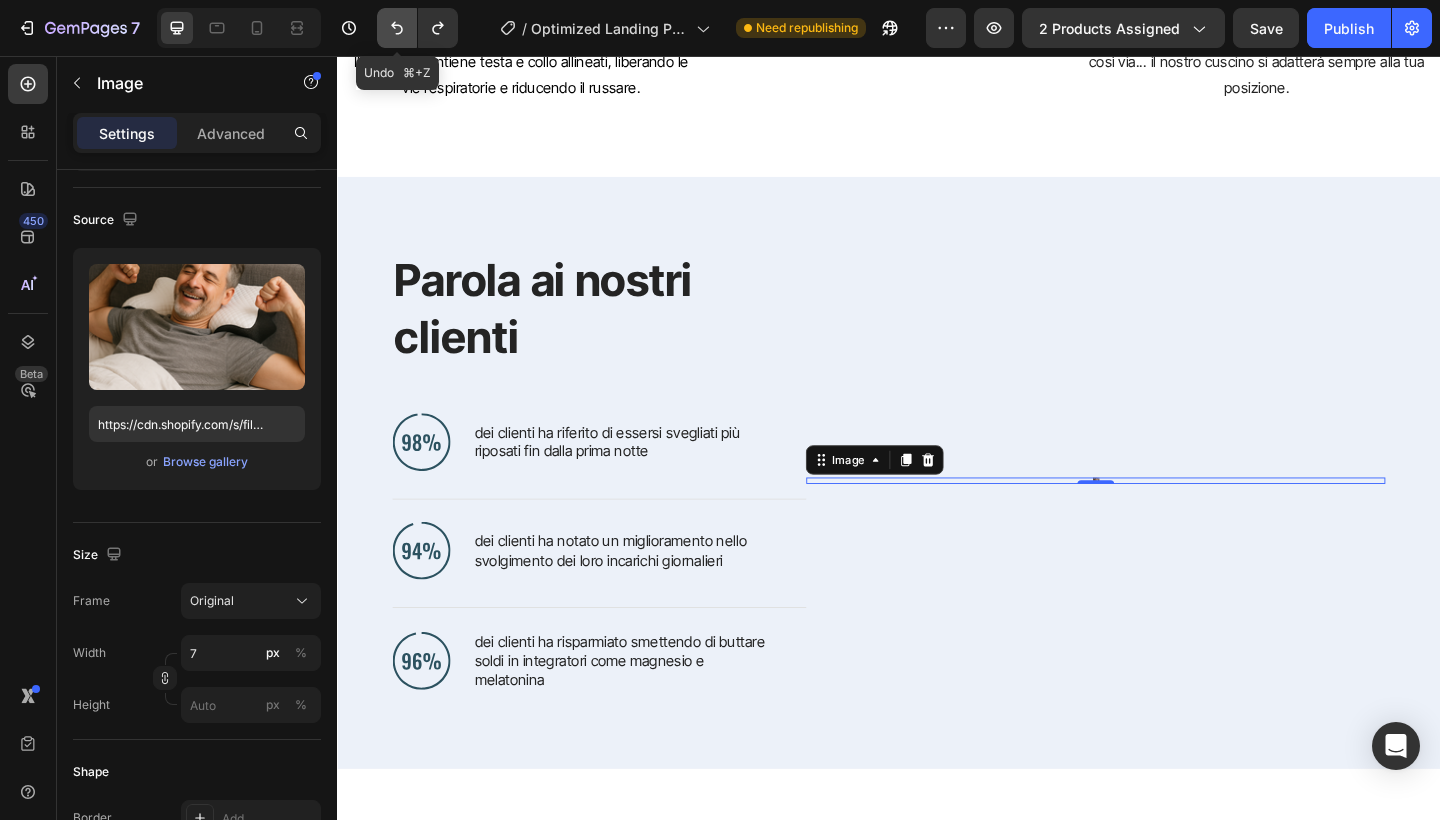 click 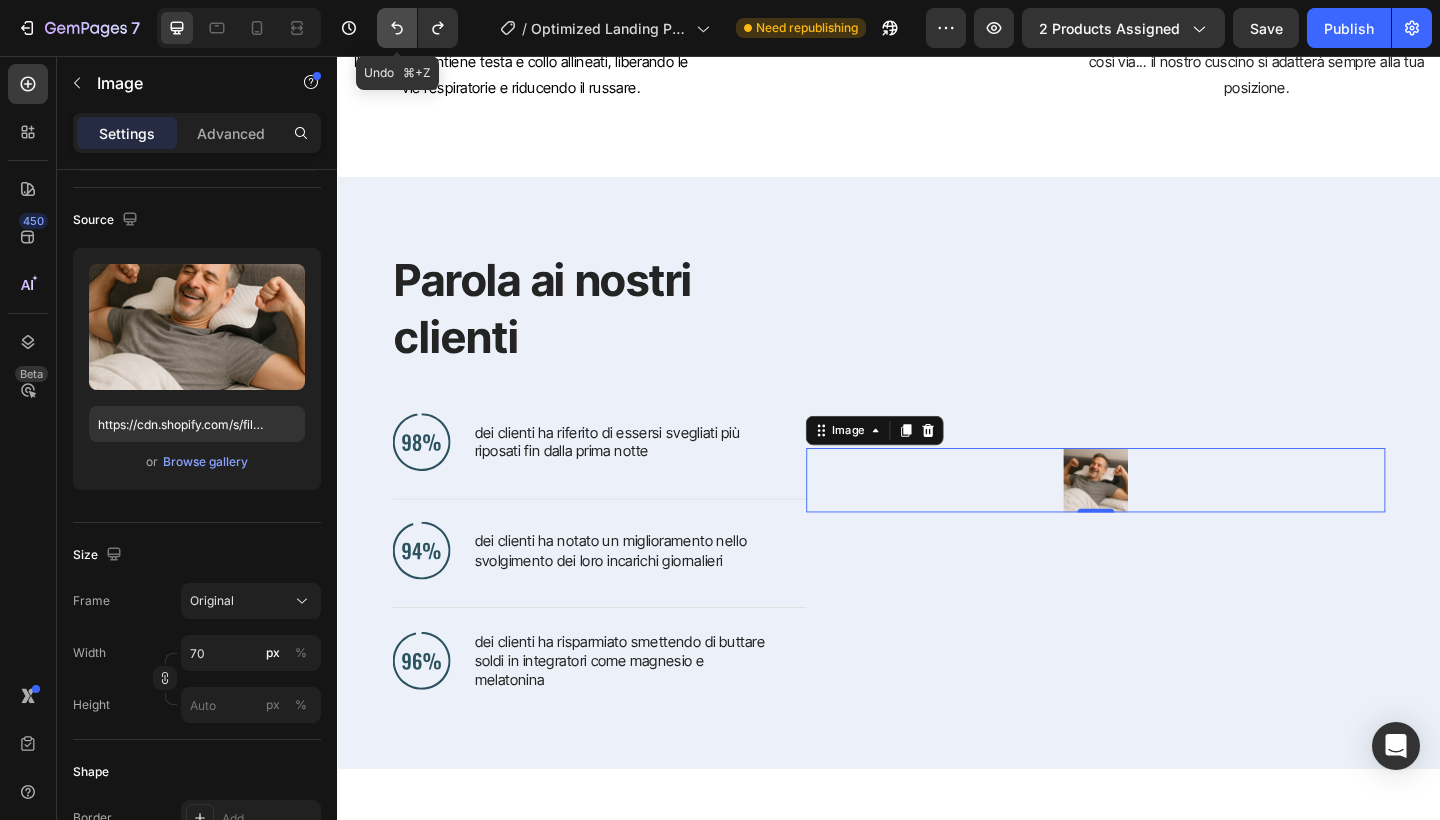 click 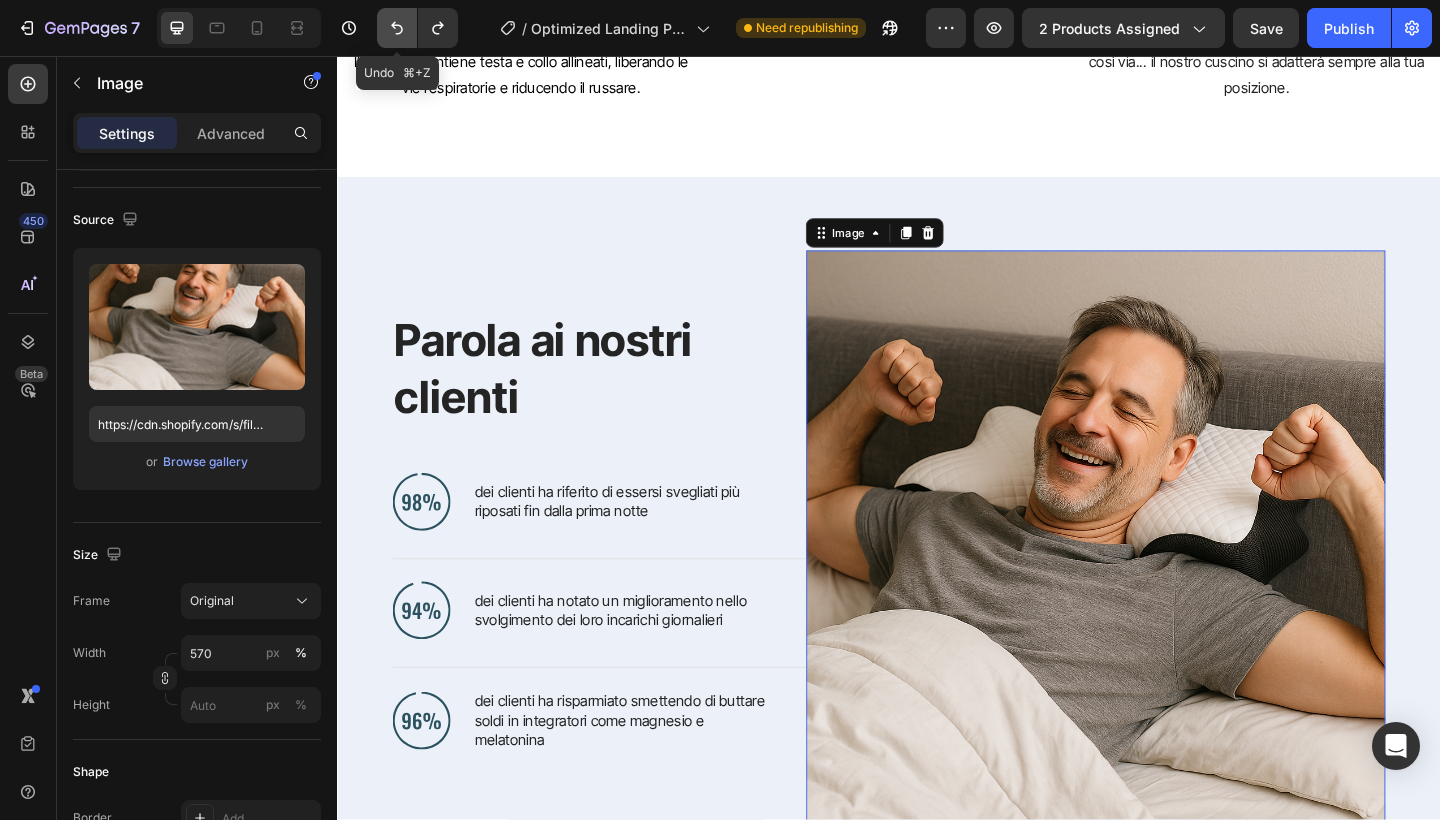 click 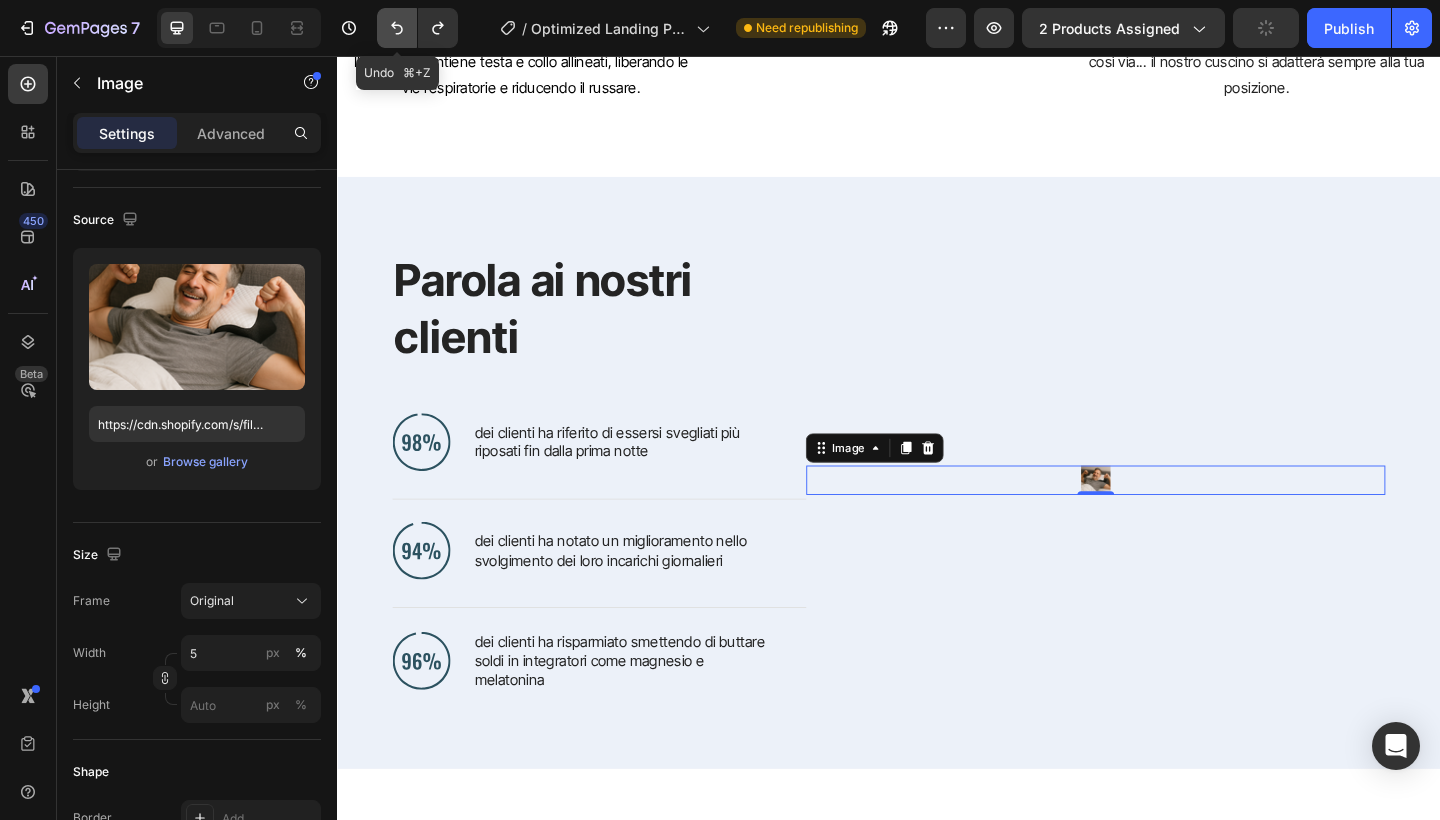 click 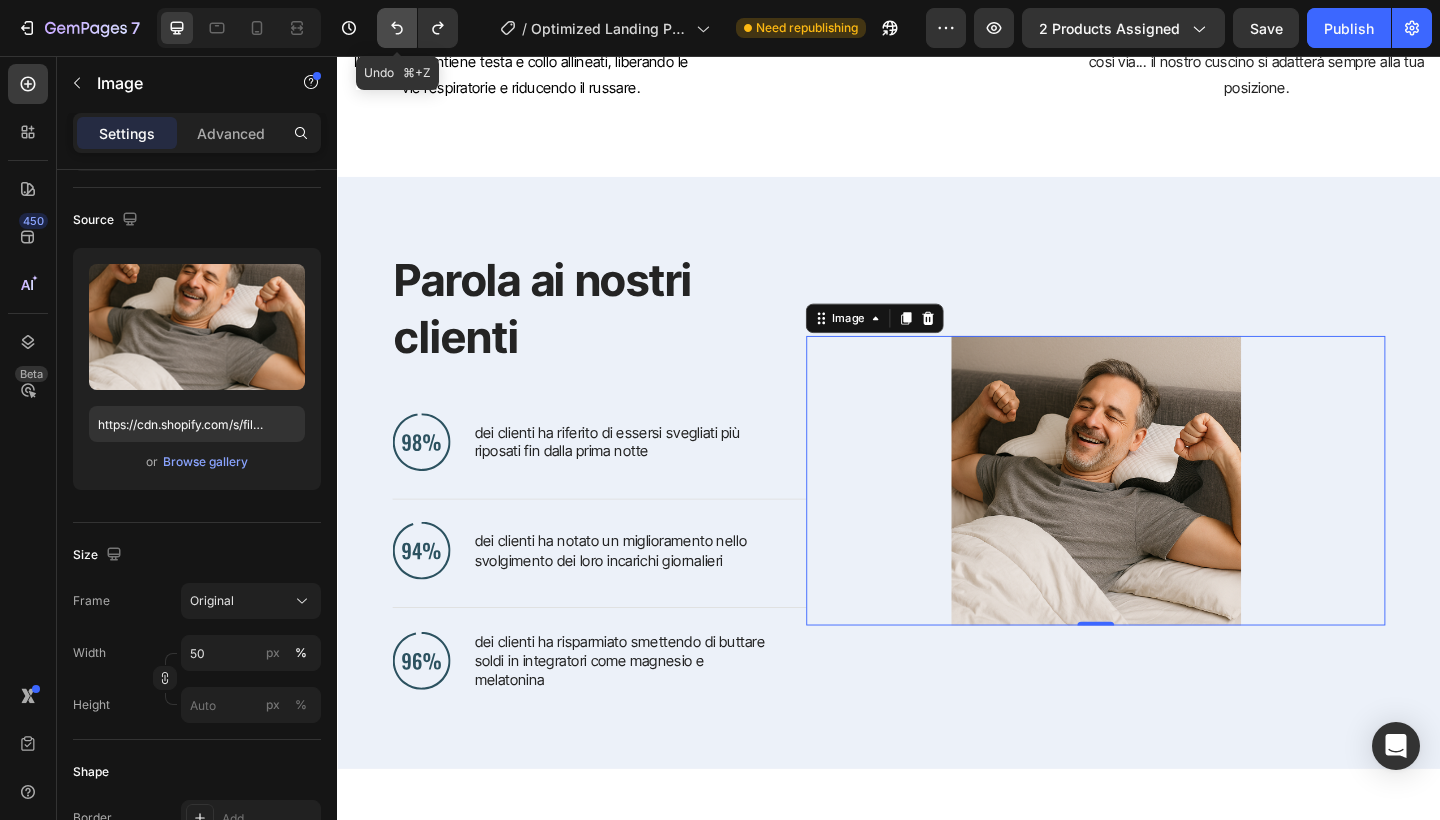 click 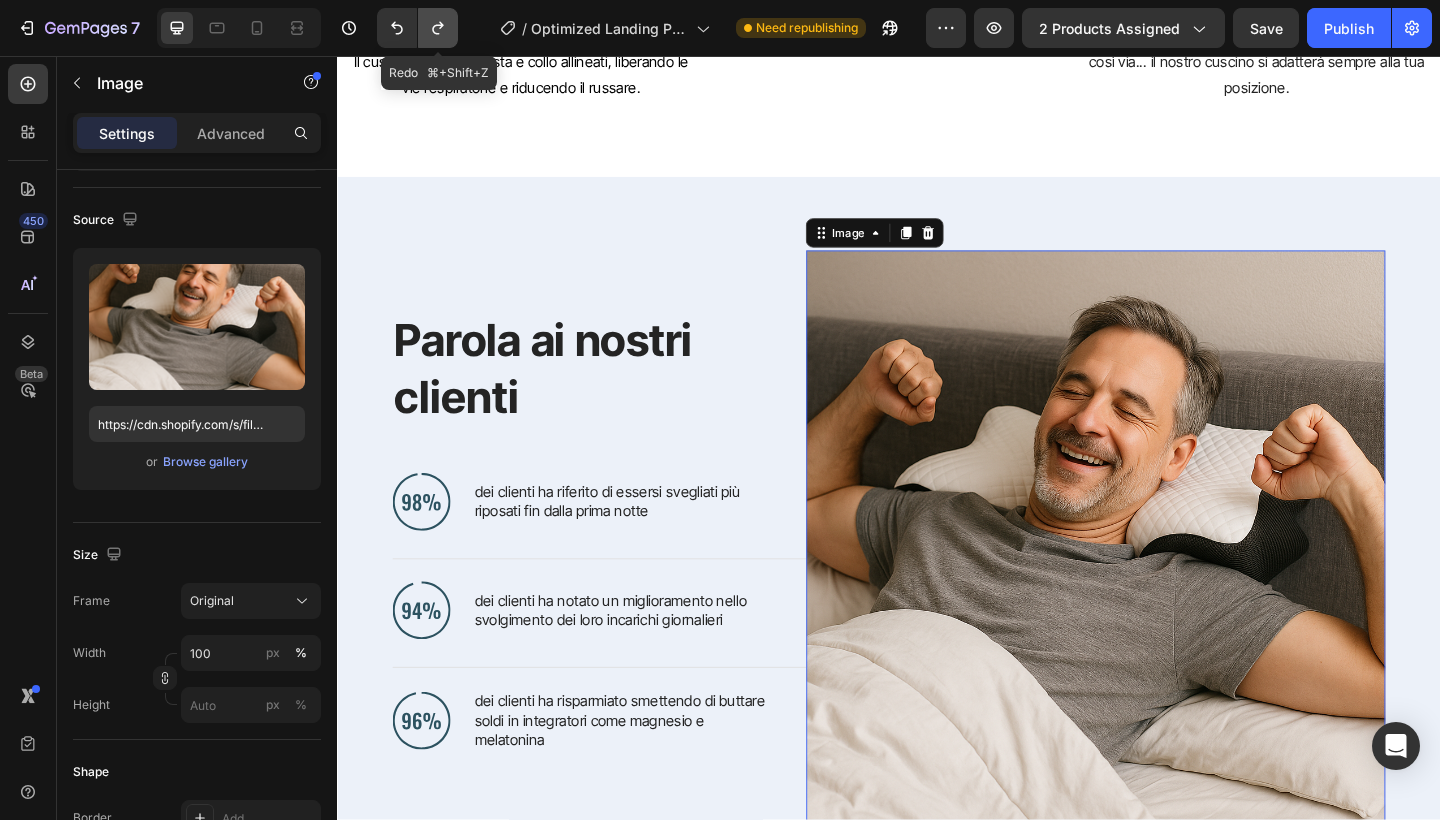click 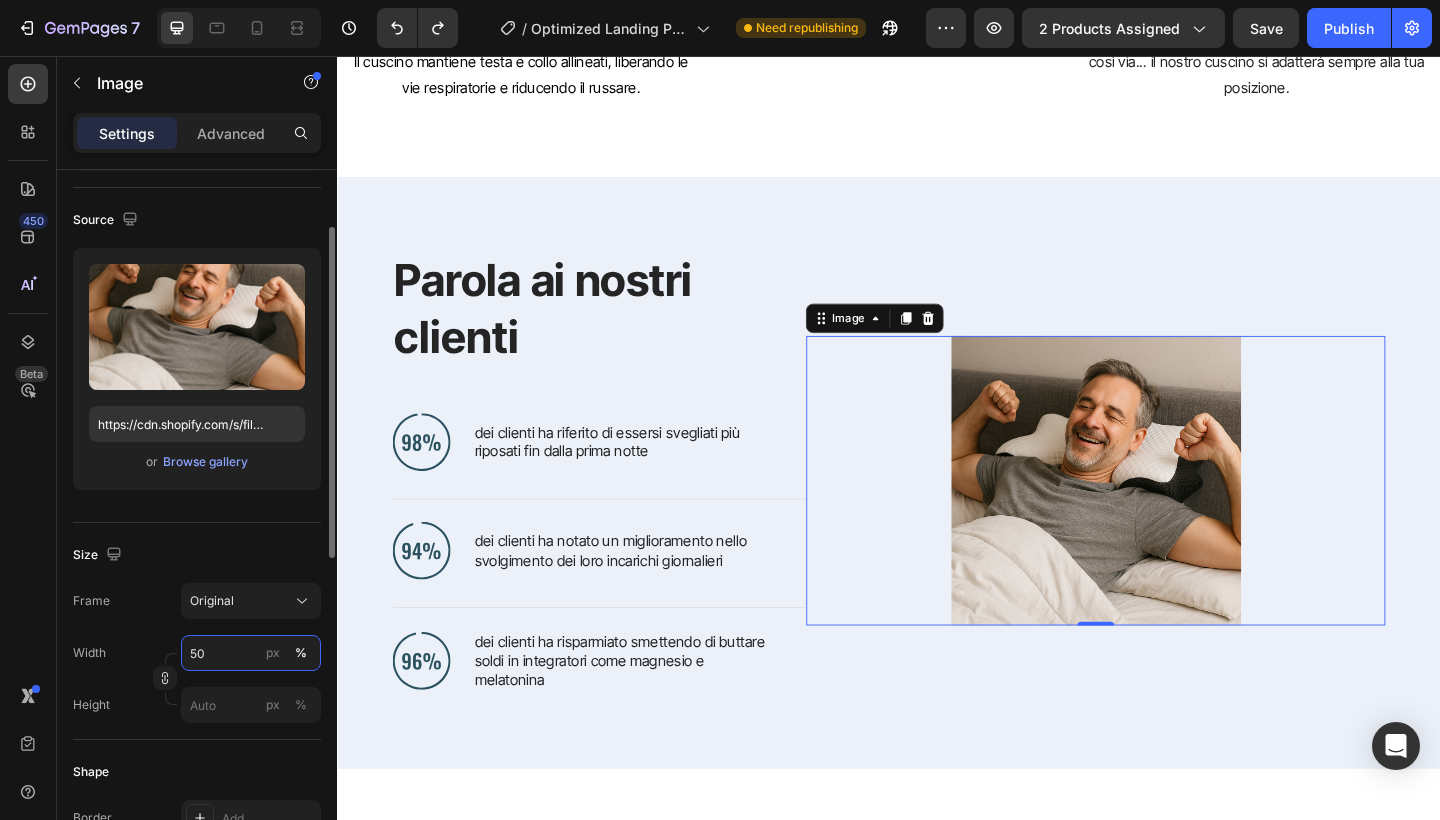 click on "50" at bounding box center [251, 653] 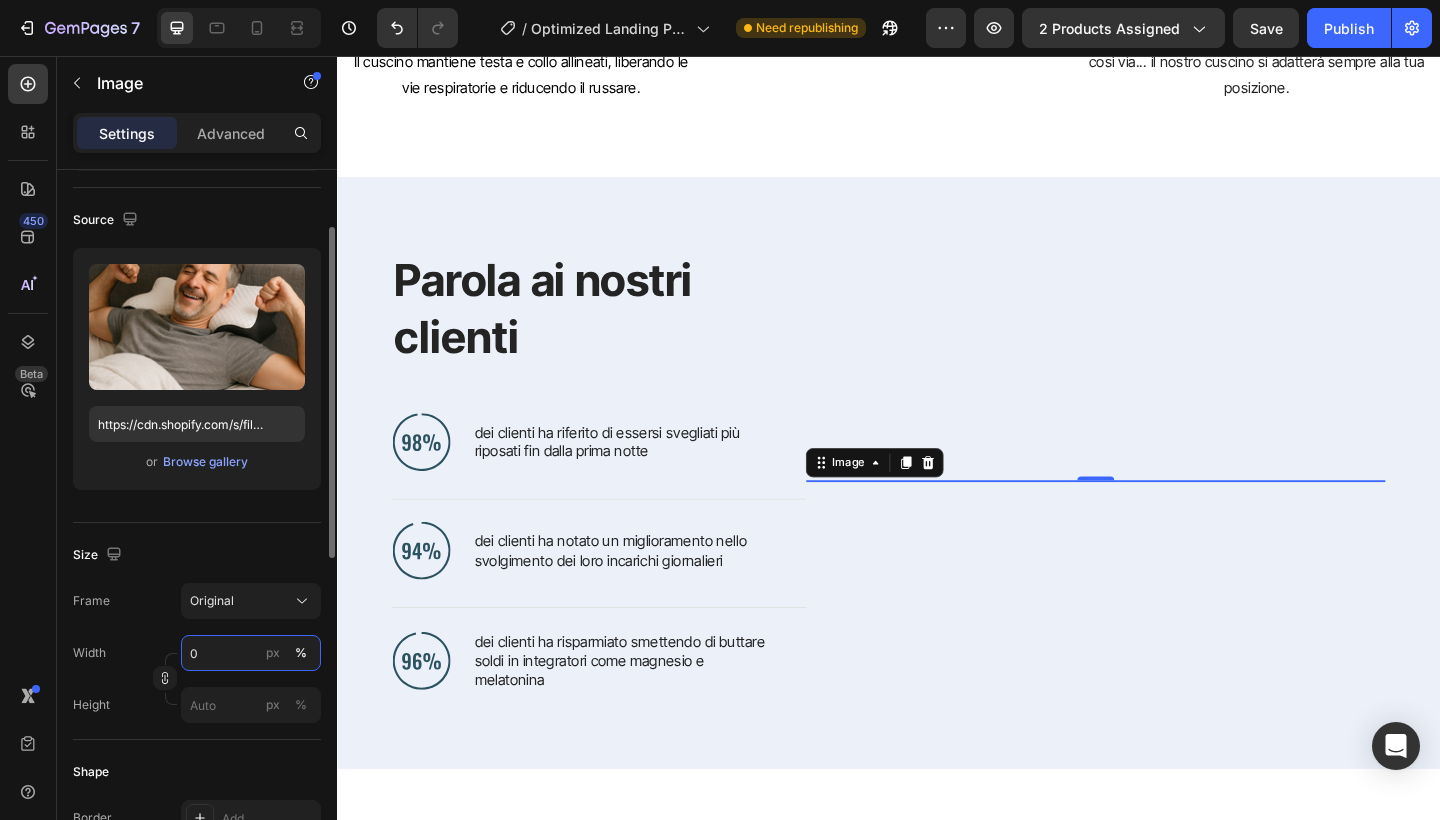 type on "80" 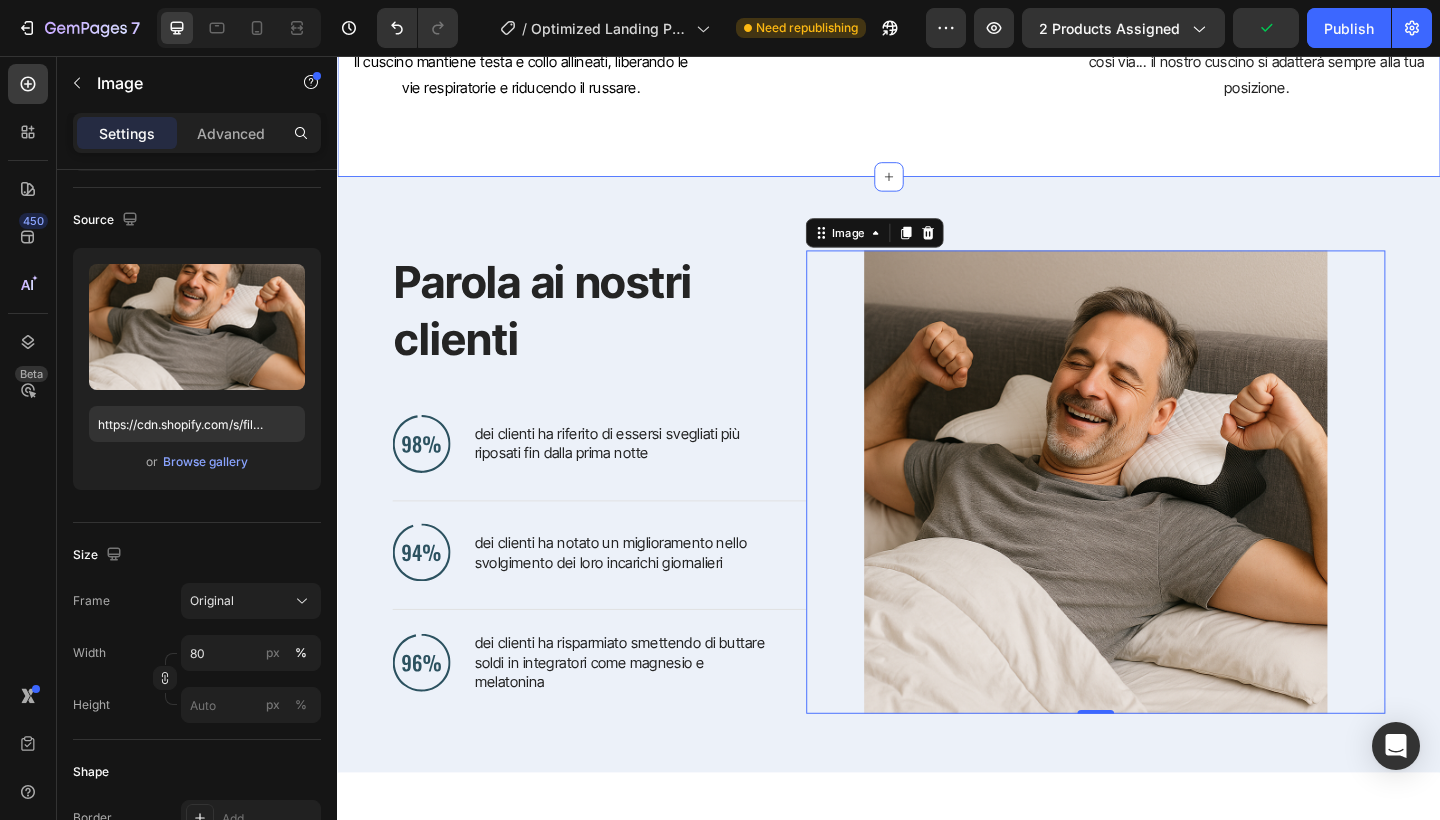 click on "La tua scelta per un benessere che parte dal sonno Heading Il nostro cuscino è progettato per aiutarti a rilassare muscoli e mente, ridurre tensioni cervicali e migliorare la qualità del riposo. Text block COMPRA ORA Button Row Image Più Energico Ogni Mattina Text block Un sonno migliore non ti permette solo di essere più sveglio durante il giorno, ma anche di trovare quelle energie che non trovi mai per inseguire i tuoi sogni e portare avanti le tue passioni. Text block Row Image Respira Meglio, Russa Meno Text block Il cuscino mantiene testa e collo allineati, liberando le vie respiratorie e riducendo il russare. Text block Row Image Image Basta Con i Dolori Text block La forma del cuscino Navelto segue perfettamente la curva della nostra cervicale, evitando risvegli dolorosi. Text block Row Image Più Posizioni in Un Cuscino Text block Non importa se dormi a pancia in giù, in sù, di lato e così via... il nostro cuscino si adatterà sempre alla tua posizione.  Text block Row Row Section 4" at bounding box center [937, -286] 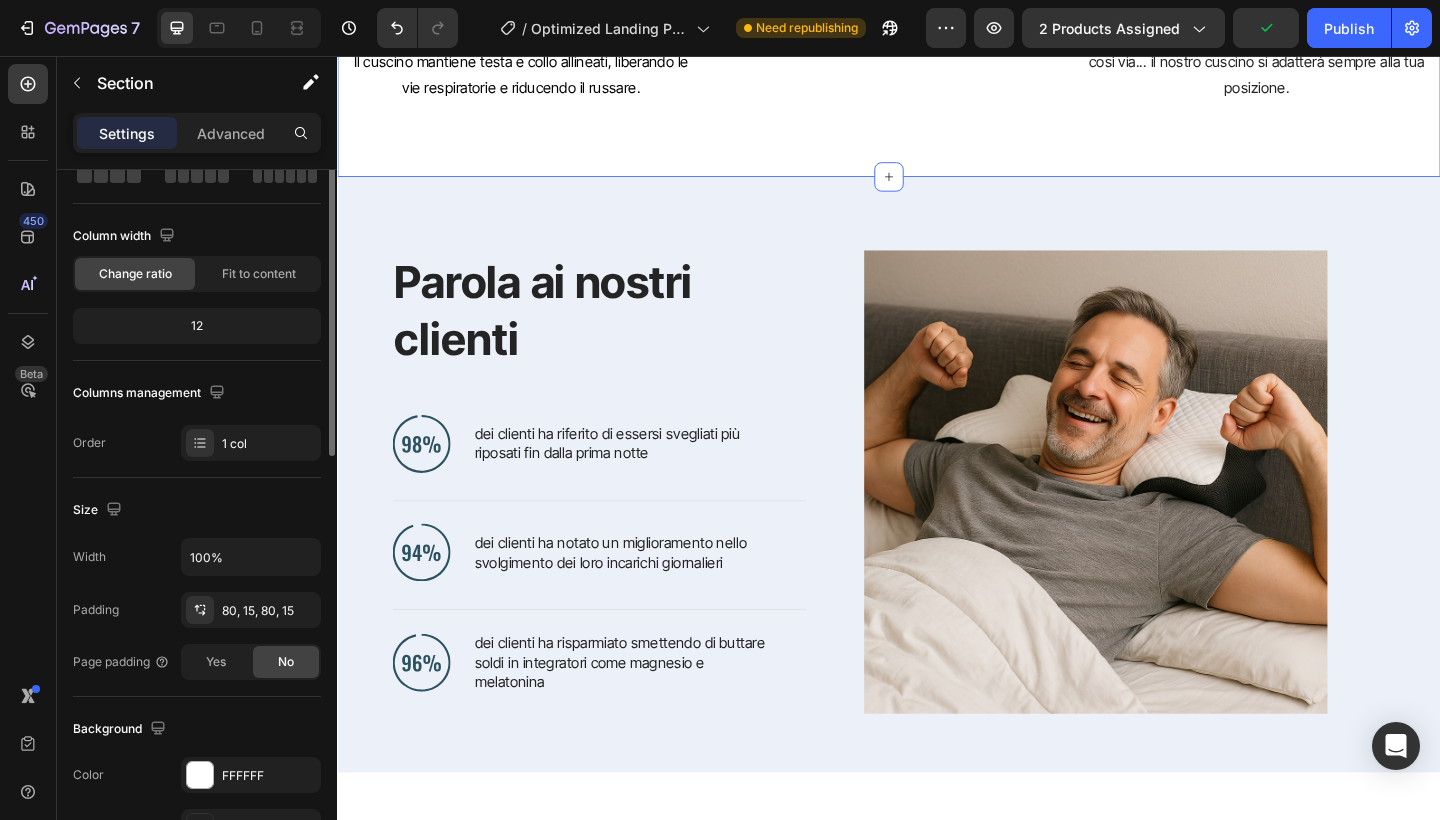 scroll, scrollTop: 0, scrollLeft: 0, axis: both 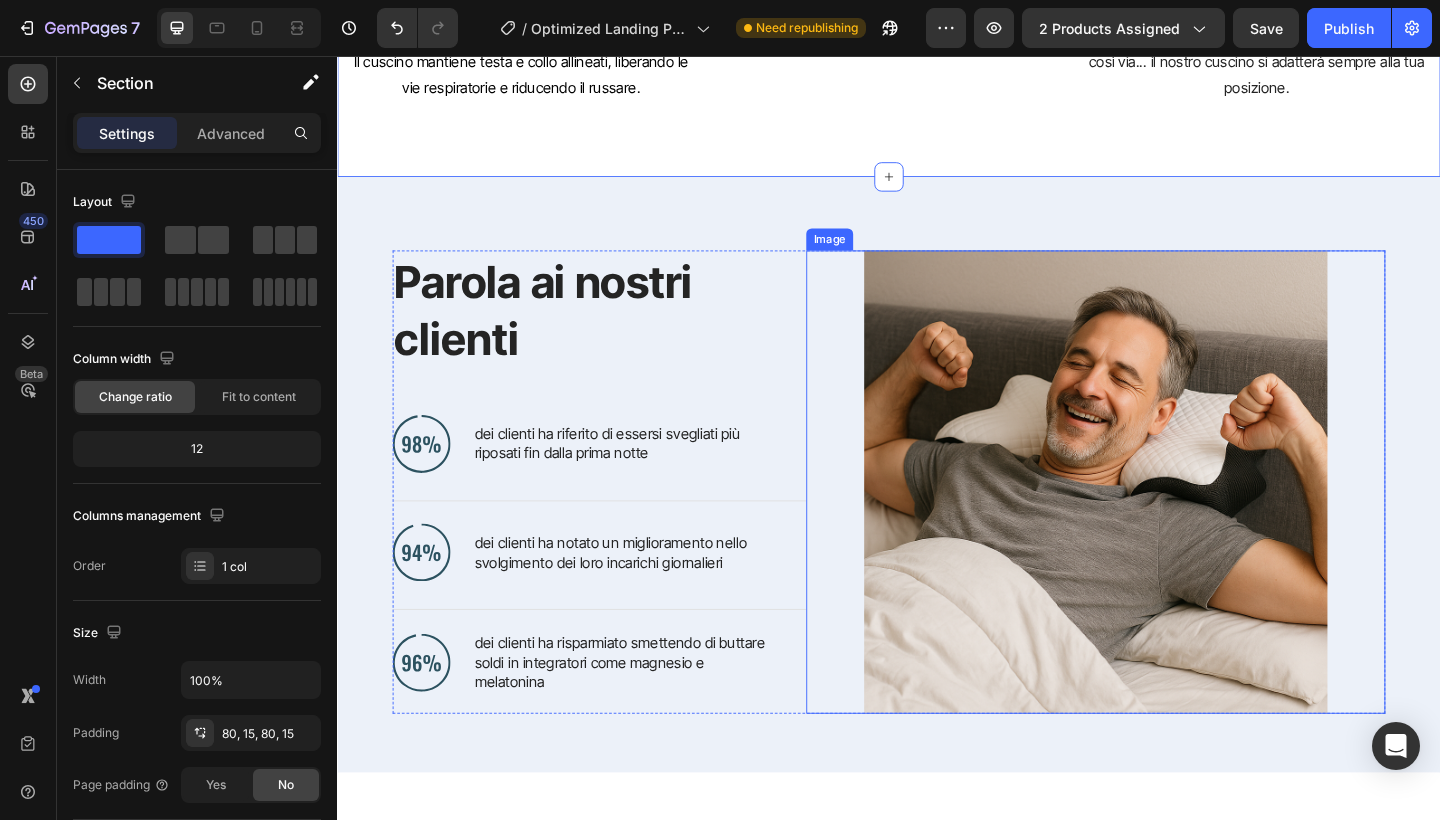 click at bounding box center (1162, 520) 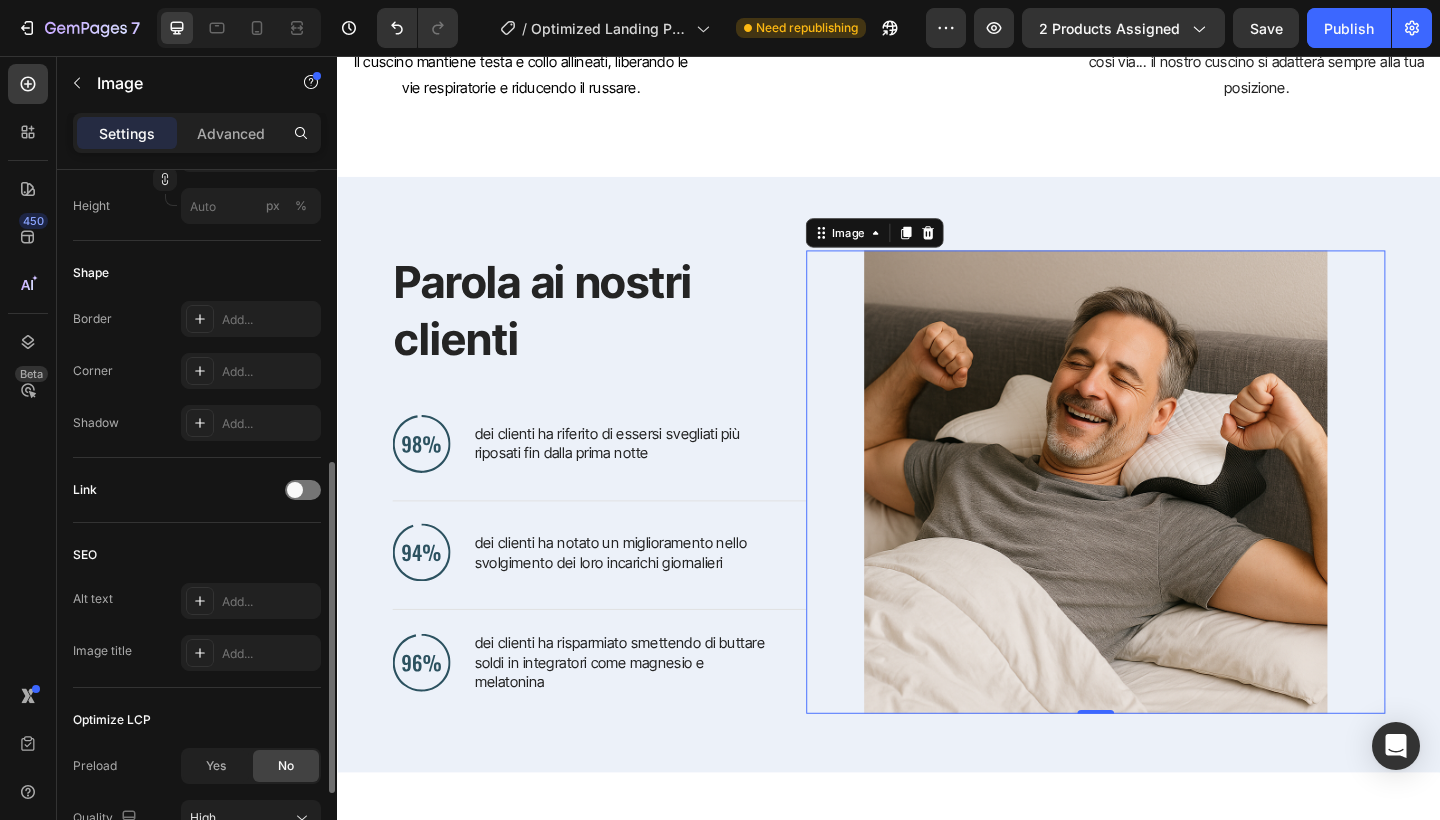 scroll, scrollTop: 625, scrollLeft: 0, axis: vertical 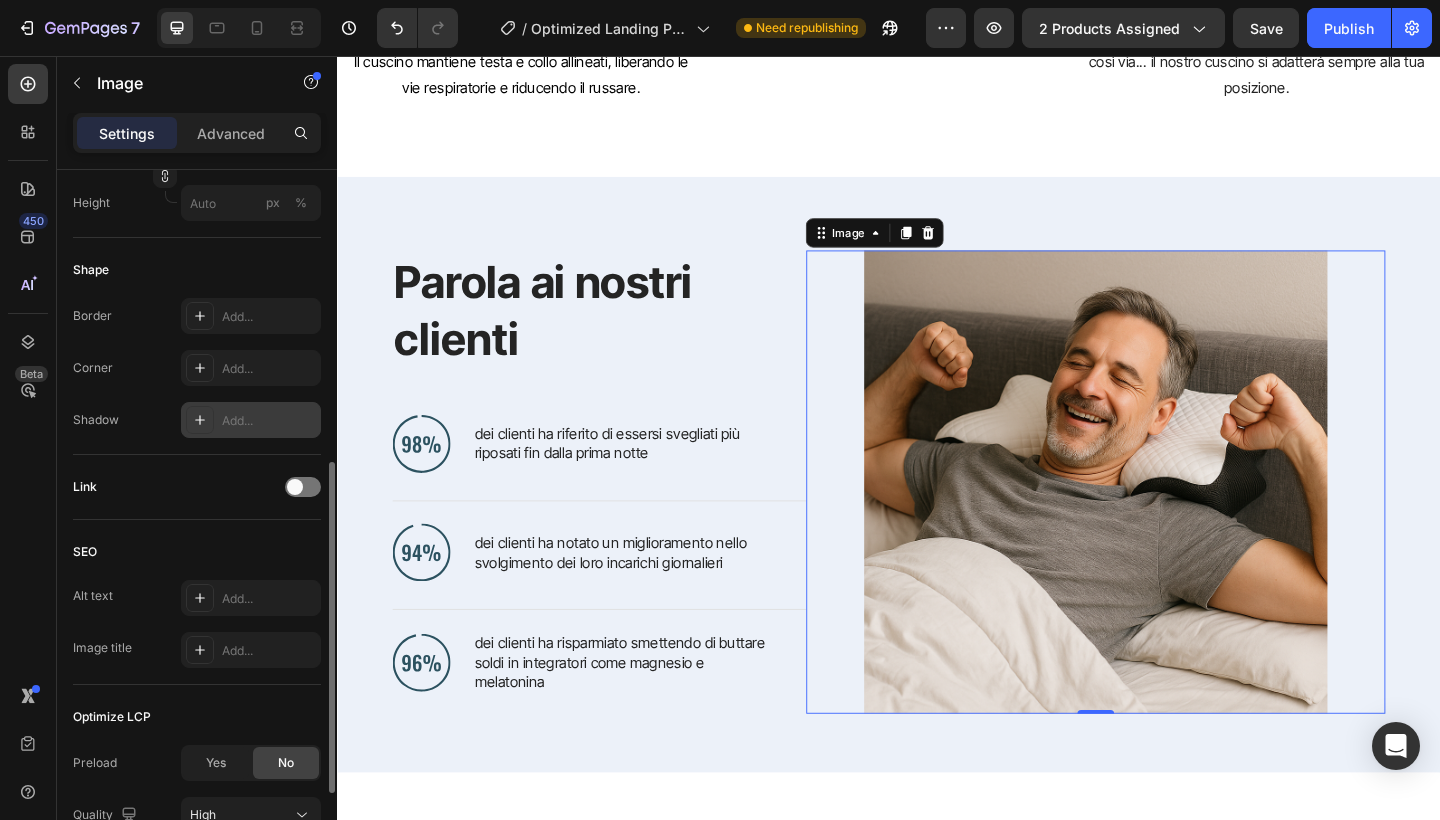 click at bounding box center (200, 420) 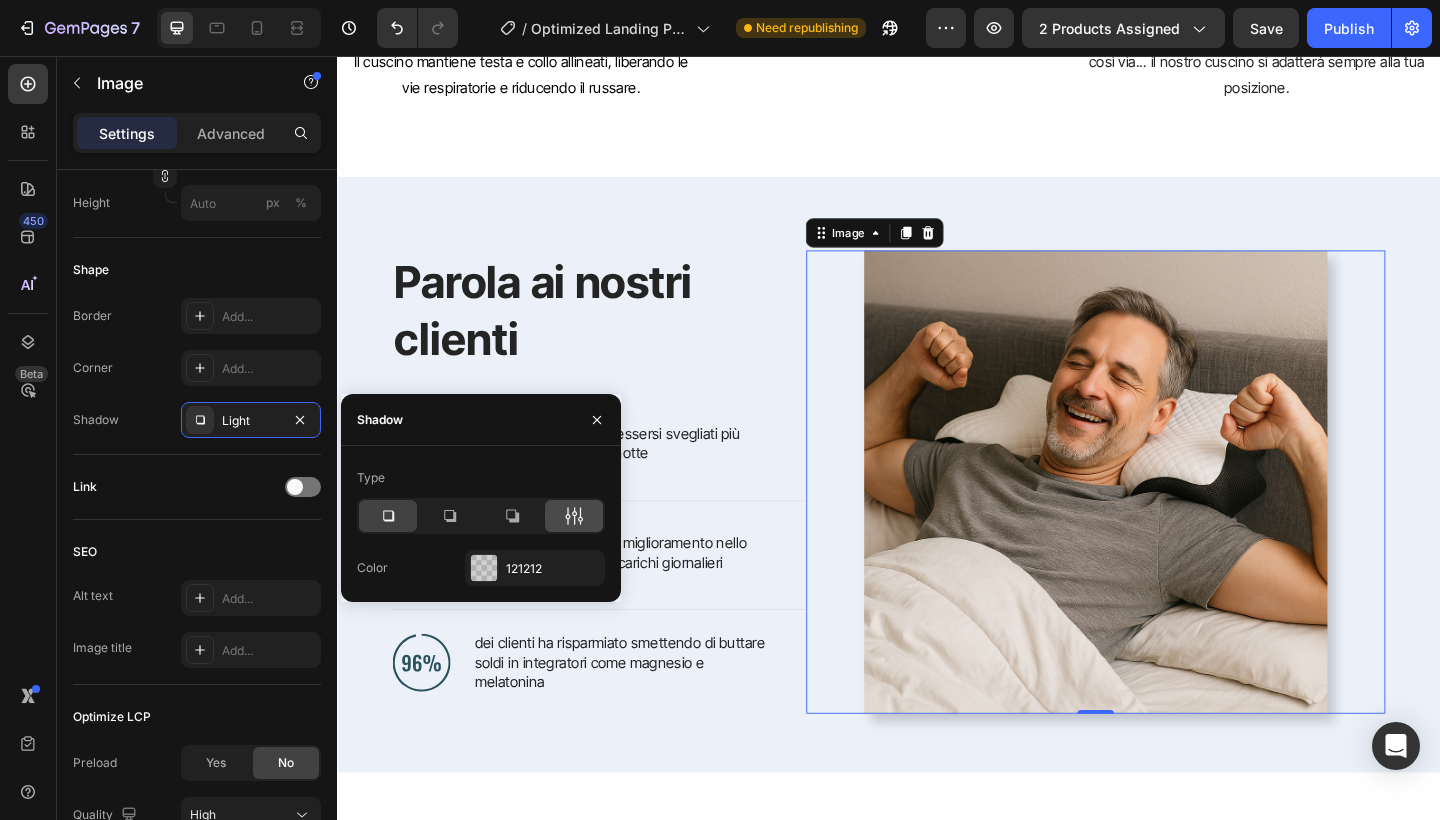 click 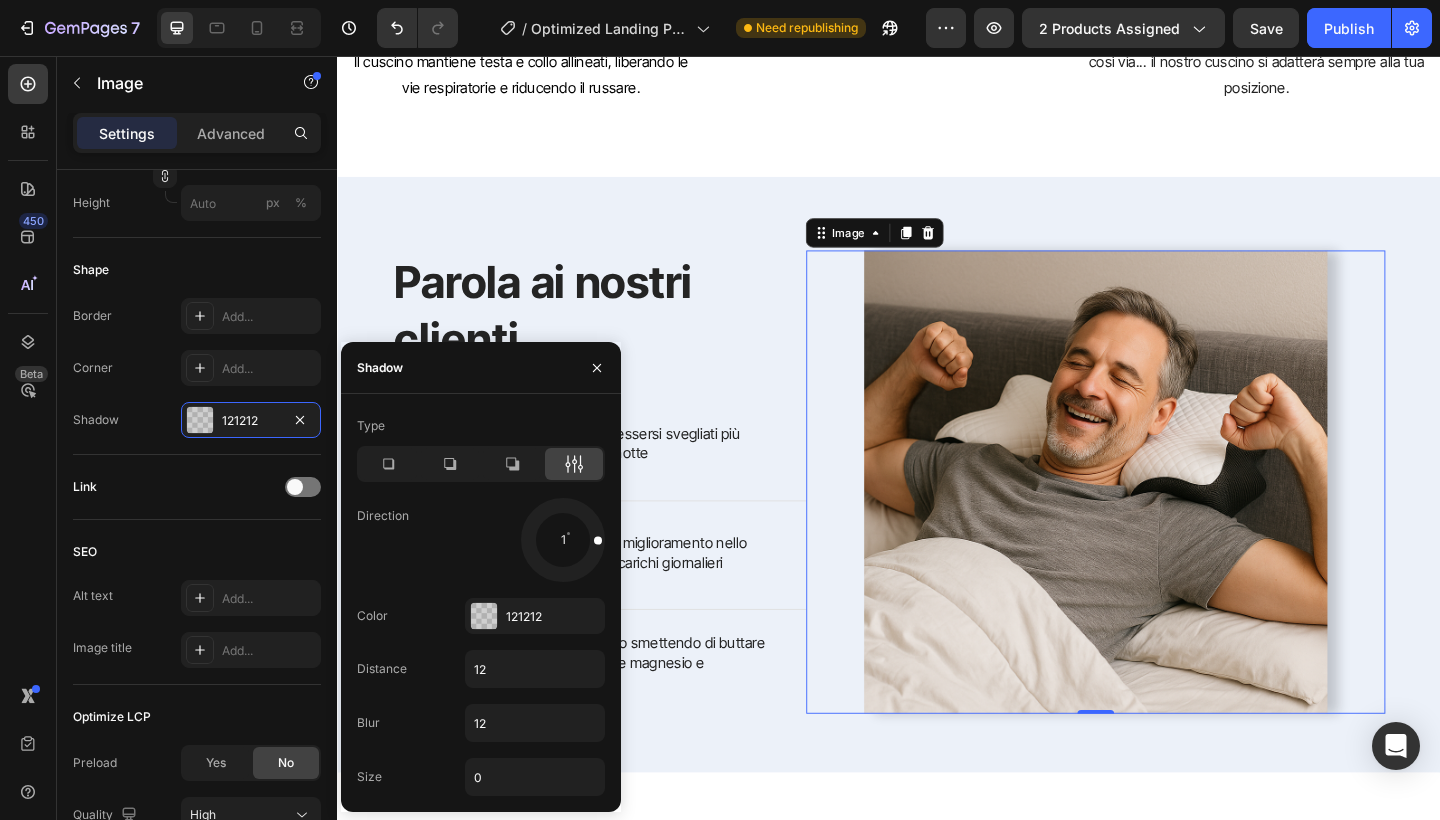 drag, startPoint x: 585, startPoint y: 565, endPoint x: 584, endPoint y: 537, distance: 28.01785 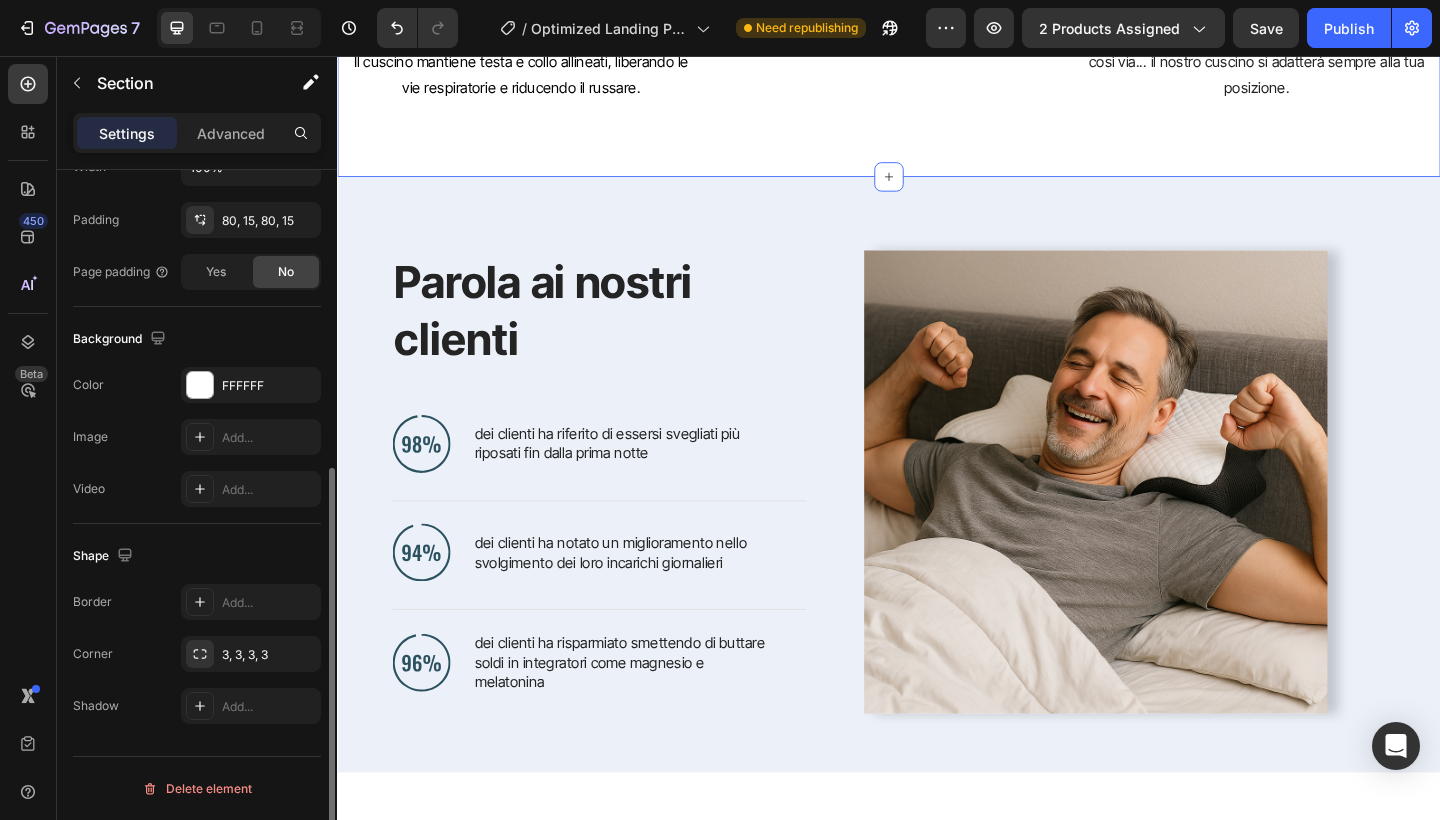 click on "La tua scelta per un benessere che parte dal sonno Heading Il nostro cuscino è progettato per aiutarti a rilassare muscoli e mente, ridurre tensioni cervicali e migliorare la qualità del riposo. Text block COMPRA ORA Button Row Image Più Energico Ogni Mattina Text block Un sonno migliore non ti permette solo di essere più sveglio durante il giorno, ma anche di trovare quelle energie che non trovi mai per inseguire i tuoi sogni e portare avanti le tue passioni. Text block Row Image Respira Meglio, Russa Meno Text block Il cuscino mantiene testa e collo allineati, liberando le vie respiratorie e riducendo il russare. Text block Row Image Image Basta Con i Dolori Text block La forma del cuscino Navelto segue perfettamente la curva della nostra cervicale, evitando risvegli dolorosi. Text block Row Image Più Posizioni in Un Cuscino Text block Non importa se dormi a pancia in giù, in sù, di lato e così via... il nostro cuscino si adatterà sempre alla tua posizione. Text block Row Row Section 4 Product" at bounding box center (937, -286) 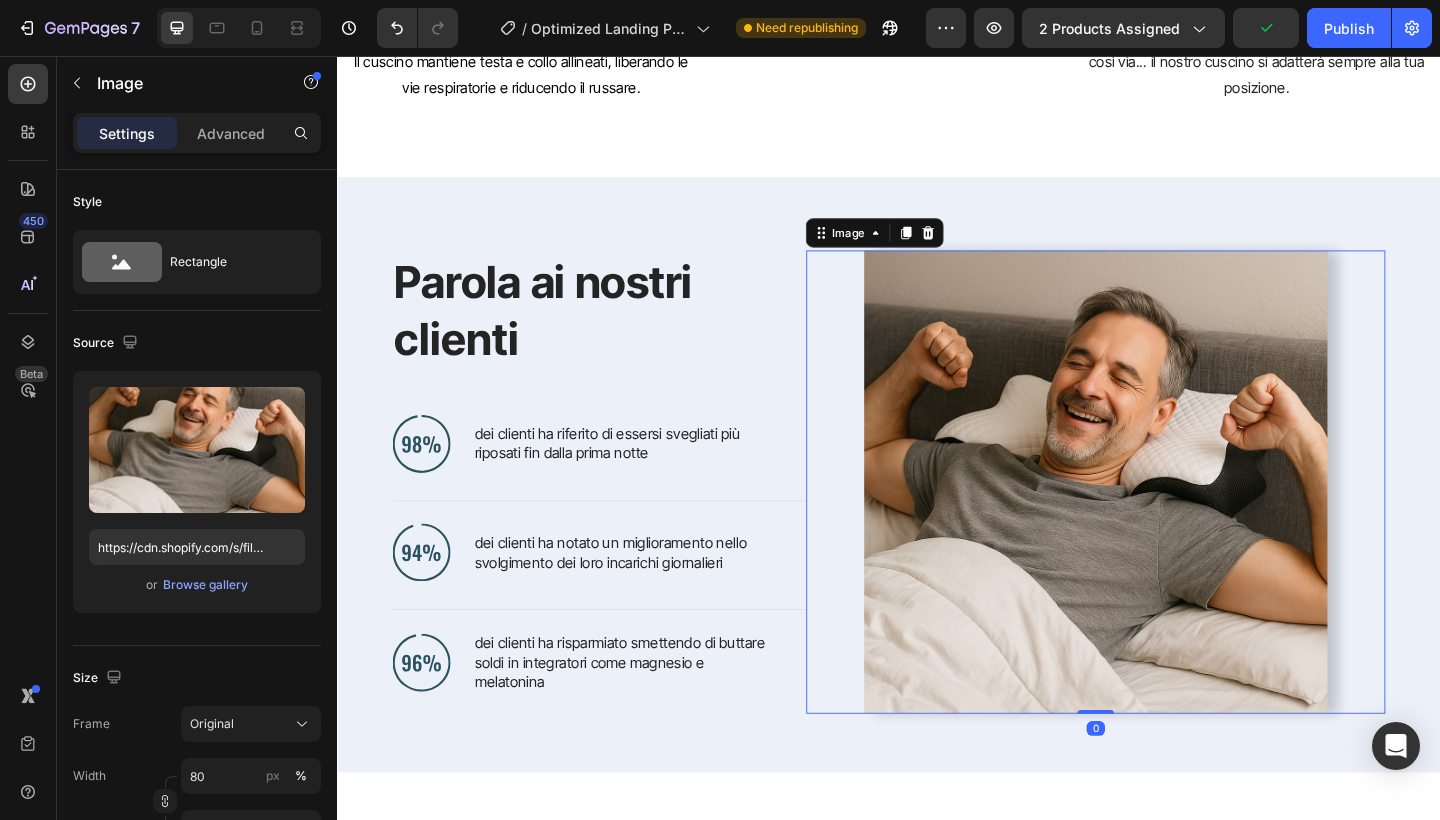 click at bounding box center [1162, 520] 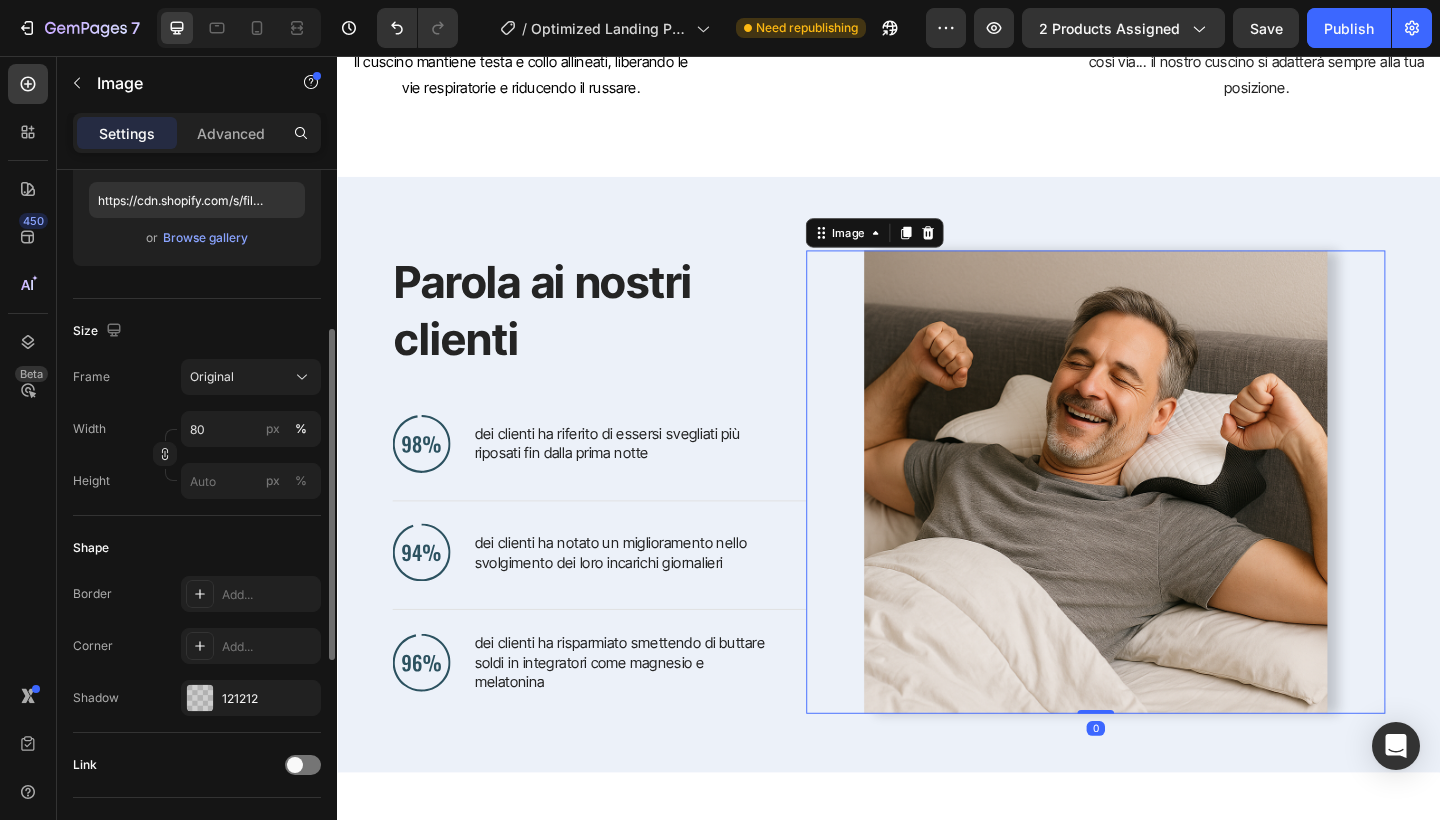 scroll, scrollTop: 361, scrollLeft: 0, axis: vertical 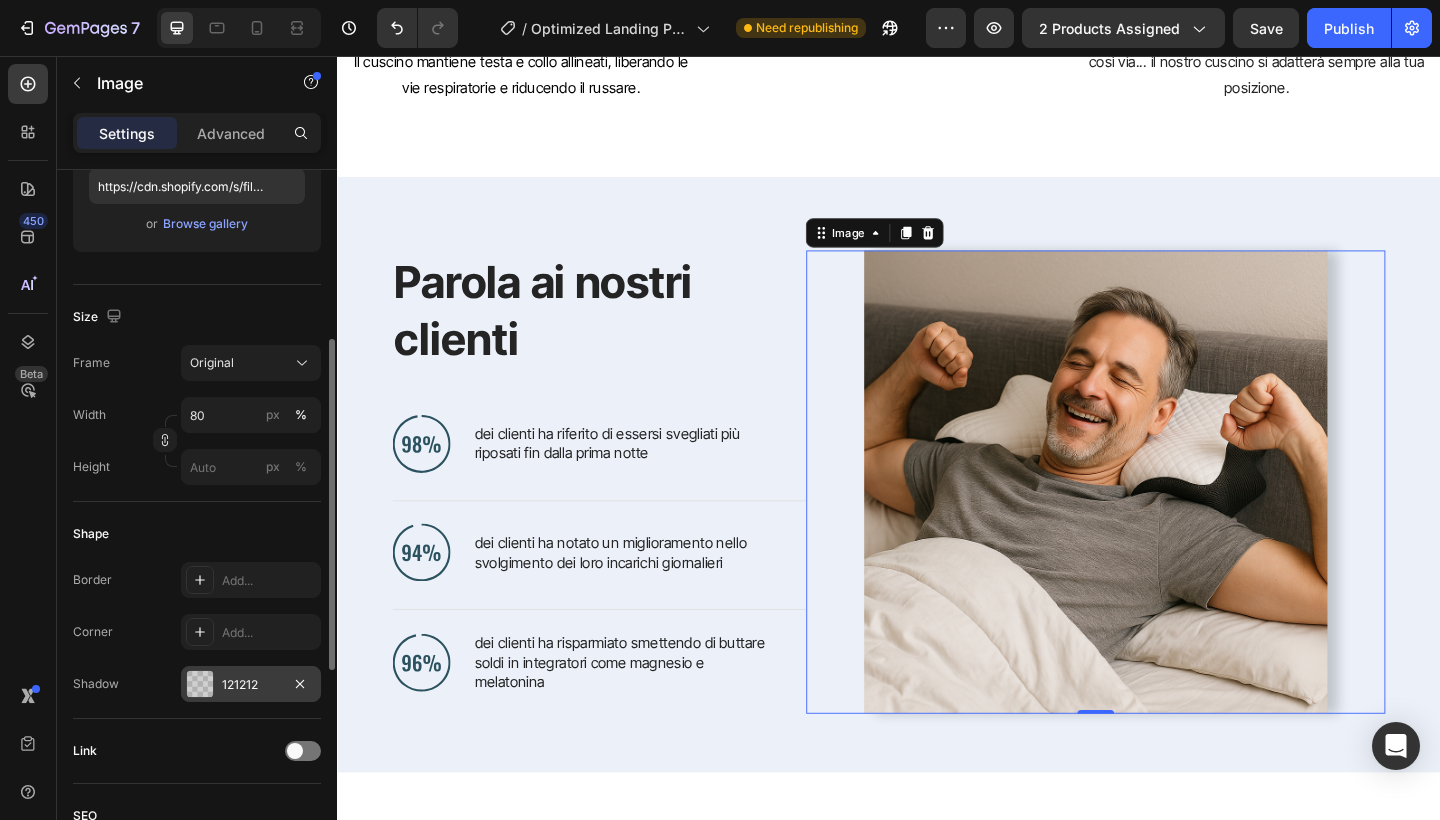 click at bounding box center [200, 684] 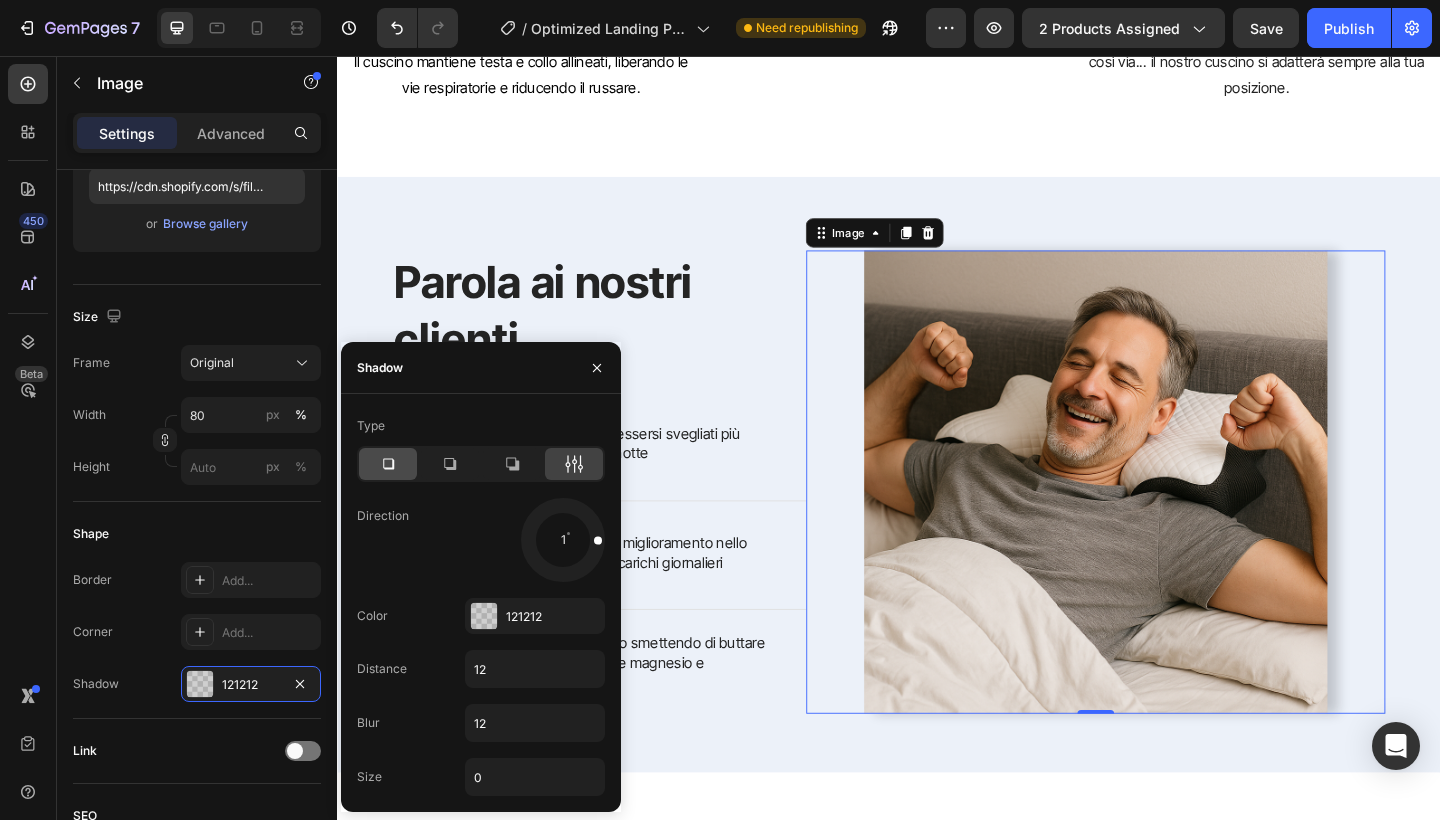 click 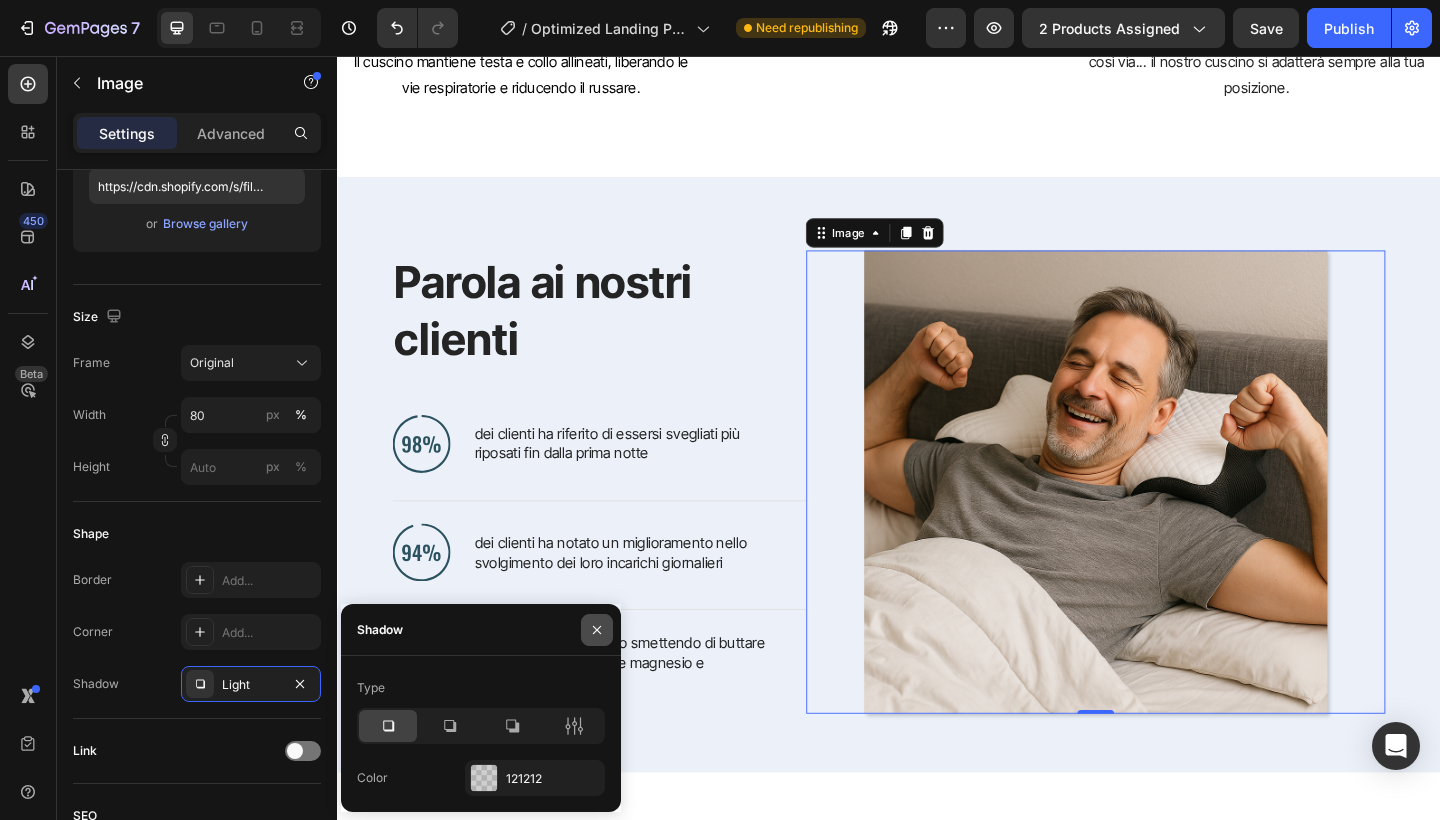 click 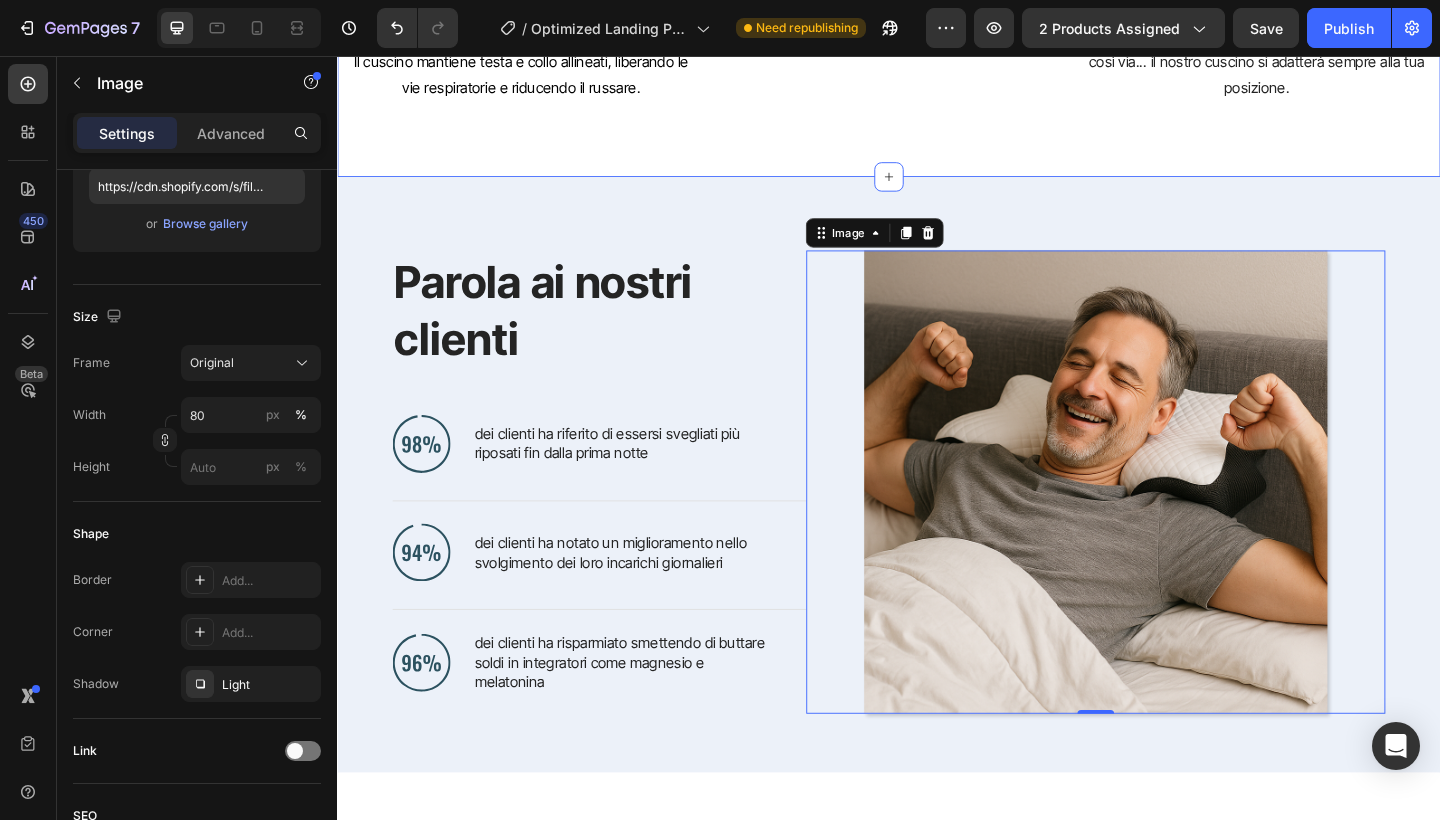 click on "La tua scelta per un benessere che parte dal sonno Heading Il nostro cuscino è progettato per aiutarti a rilassare muscoli e mente, ridurre tensioni cervicali e migliorare la qualità del riposo. Text block COMPRA ORA Button Row Image Più Energico Ogni Mattina Text block Un sonno migliore non ti permette solo di essere più sveglio durante il giorno, ma anche di trovare quelle energie che non trovi mai per inseguire i tuoi sogni e portare avanti le tue passioni. Text block Row Image Respira Meglio, Russa Meno Text block Il cuscino mantiene testa e collo allineati, liberando le vie respiratorie e riducendo il russare. Text block Row Image Image Basta Con i Dolori Text block La forma del cuscino Navelto segue perfettamente la curva della nostra cervicale, evitando risvegli dolorosi. Text block Row Image Più Posizioni in Un Cuscino Text block Non importa se dormi a pancia in giù, in sù, di lato e così via... il nostro cuscino si adatterà sempre alla tua posizione.  Text block Row Row Section 4" at bounding box center [937, -286] 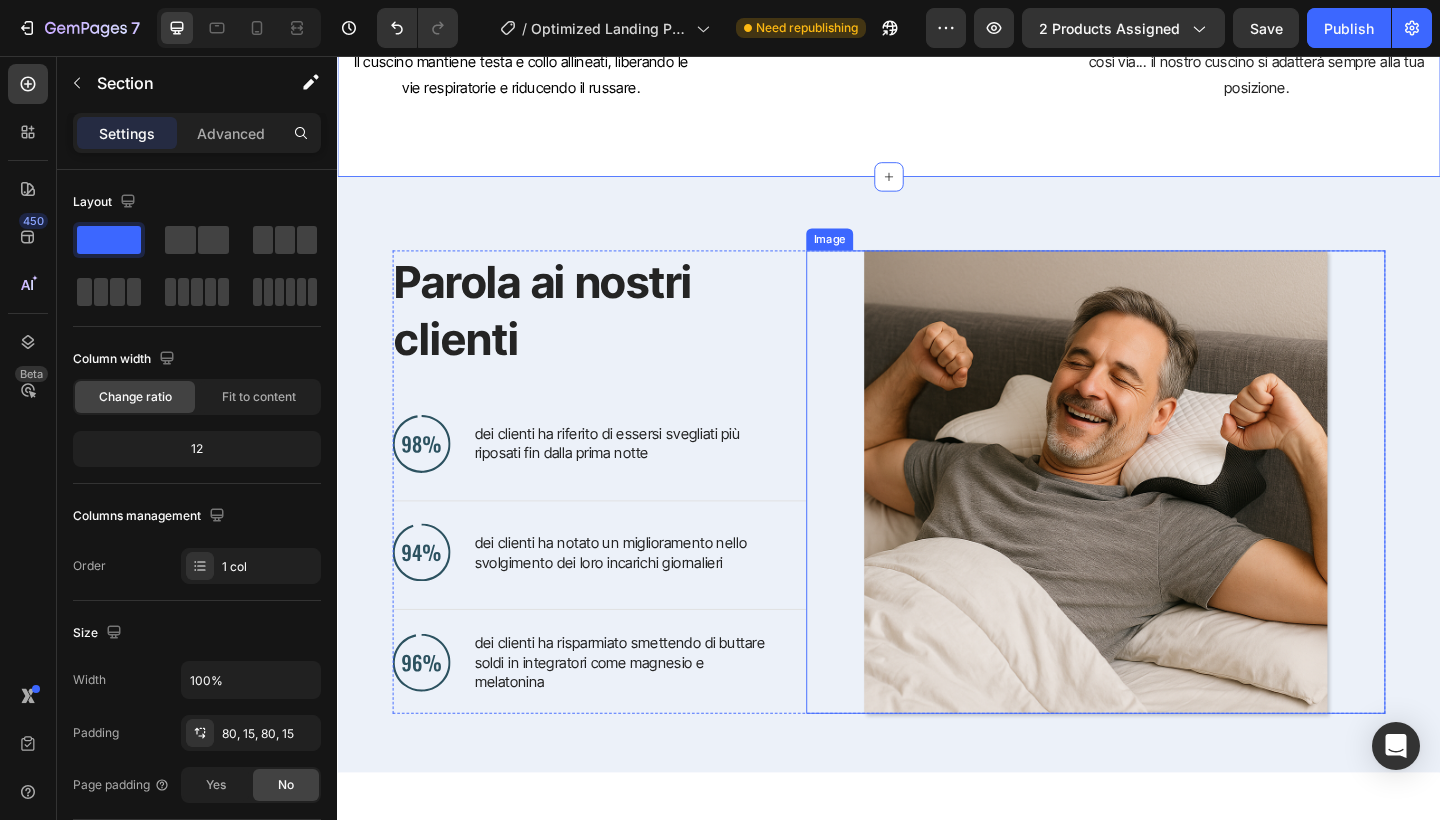 click at bounding box center [1162, 520] 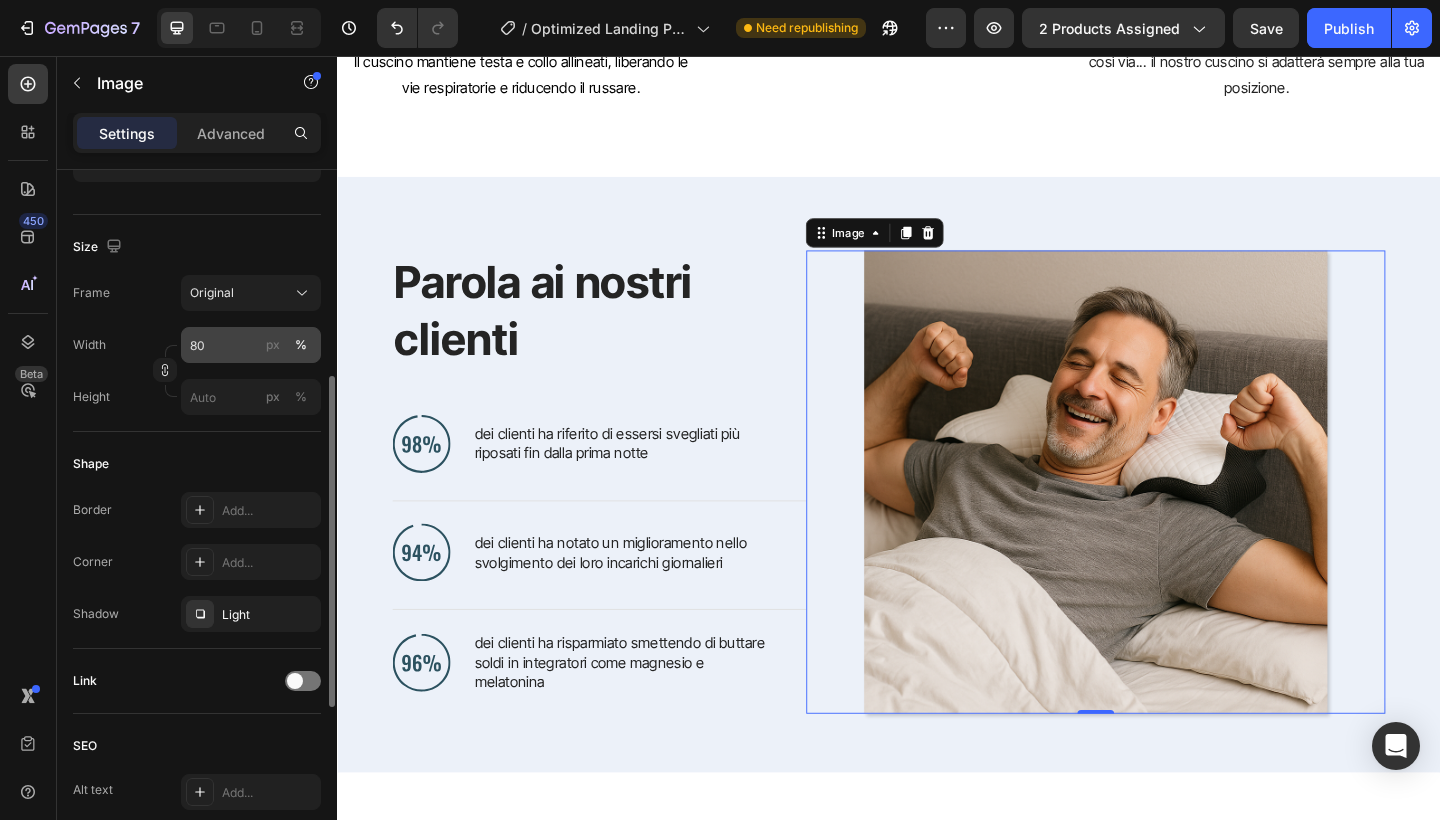 scroll, scrollTop: 434, scrollLeft: 0, axis: vertical 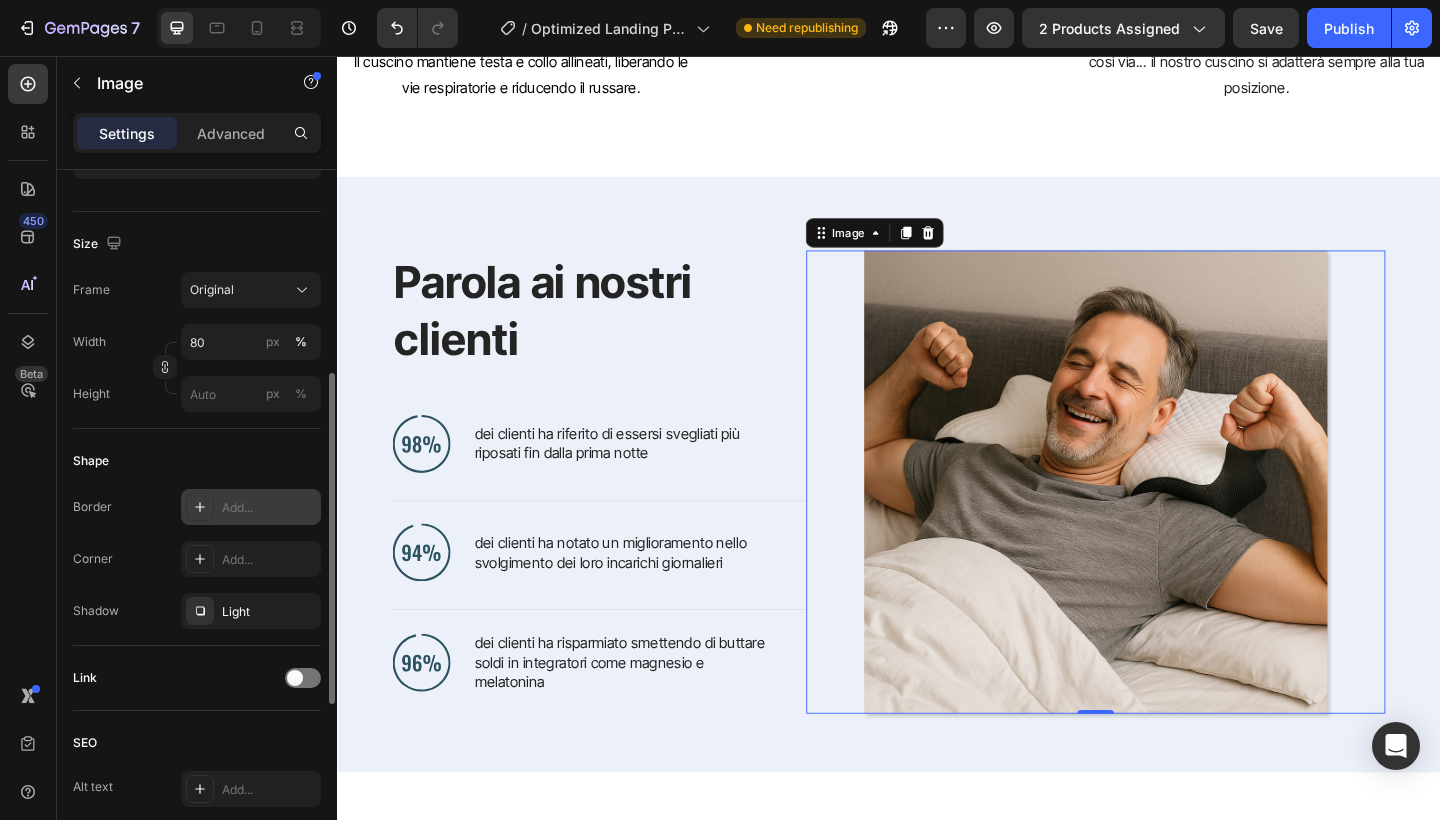click 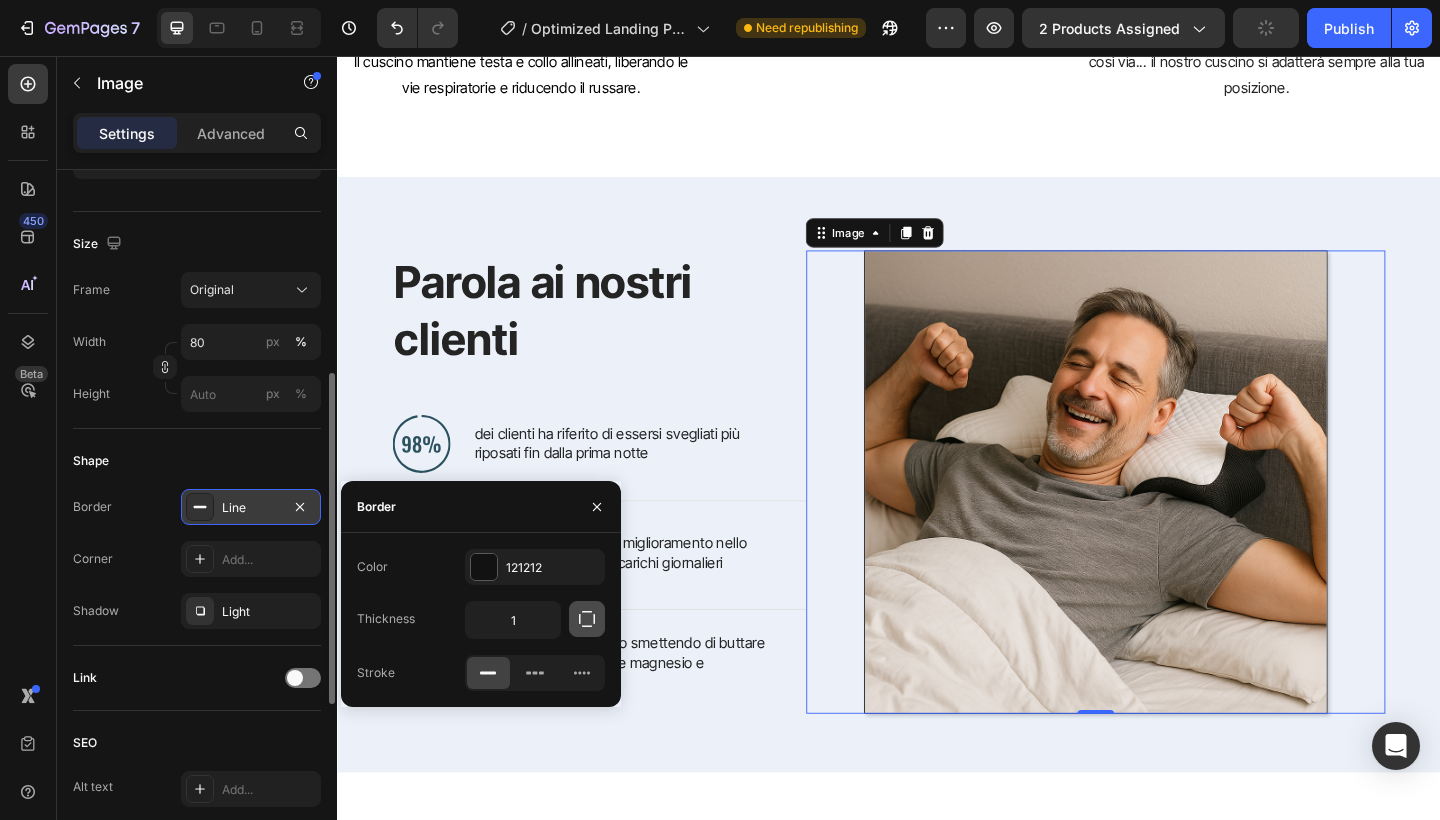 click 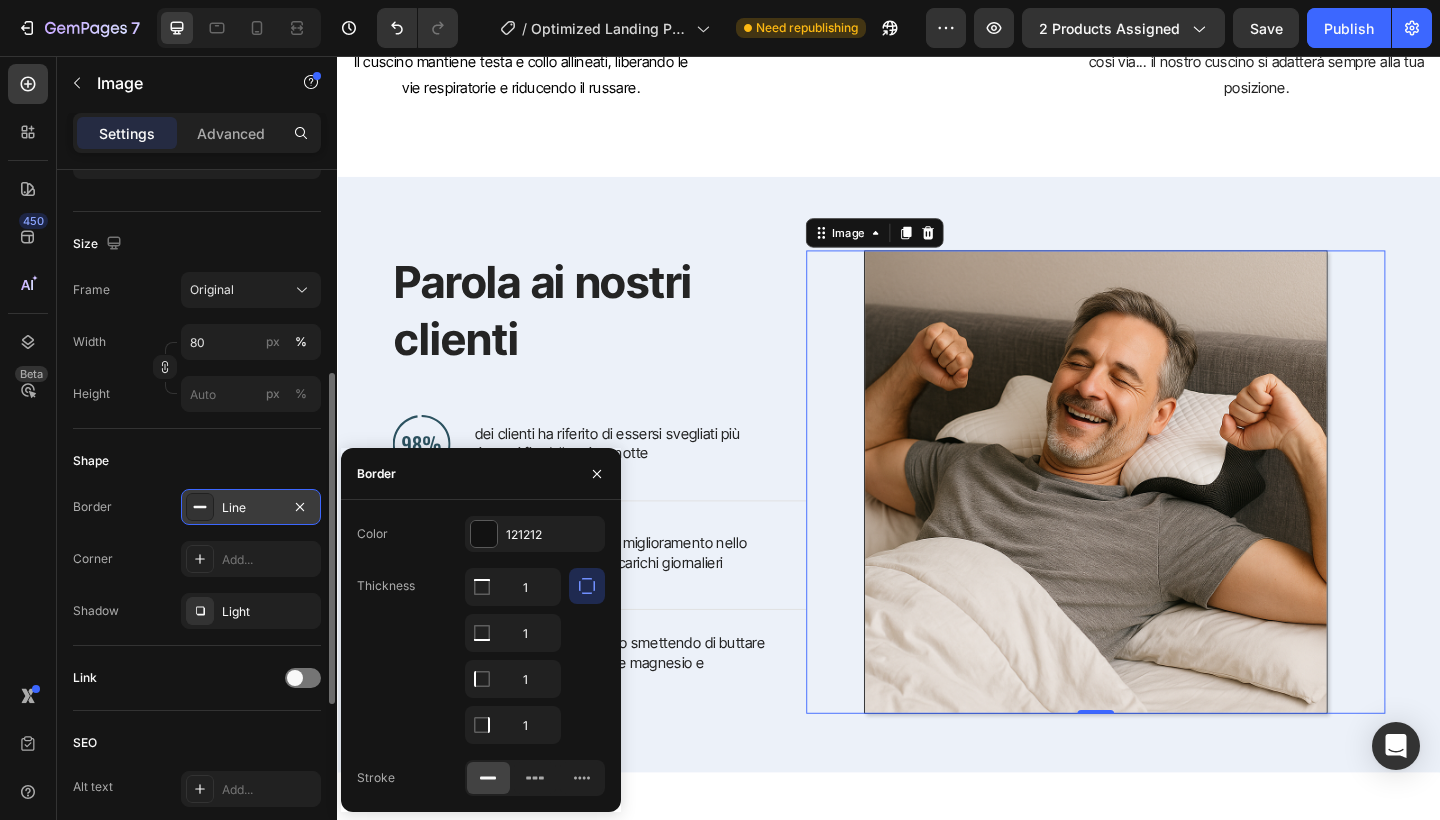 click 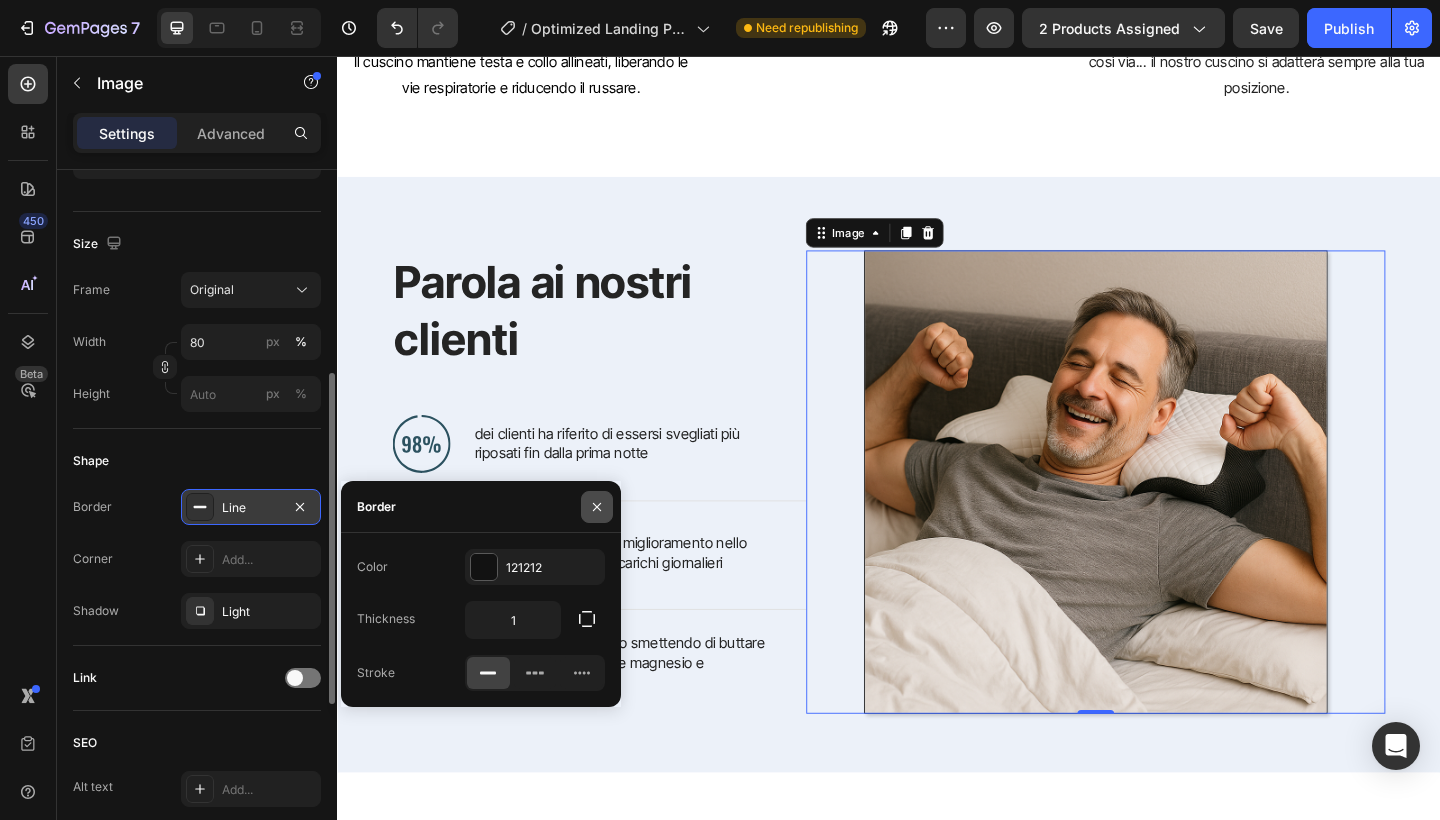 click 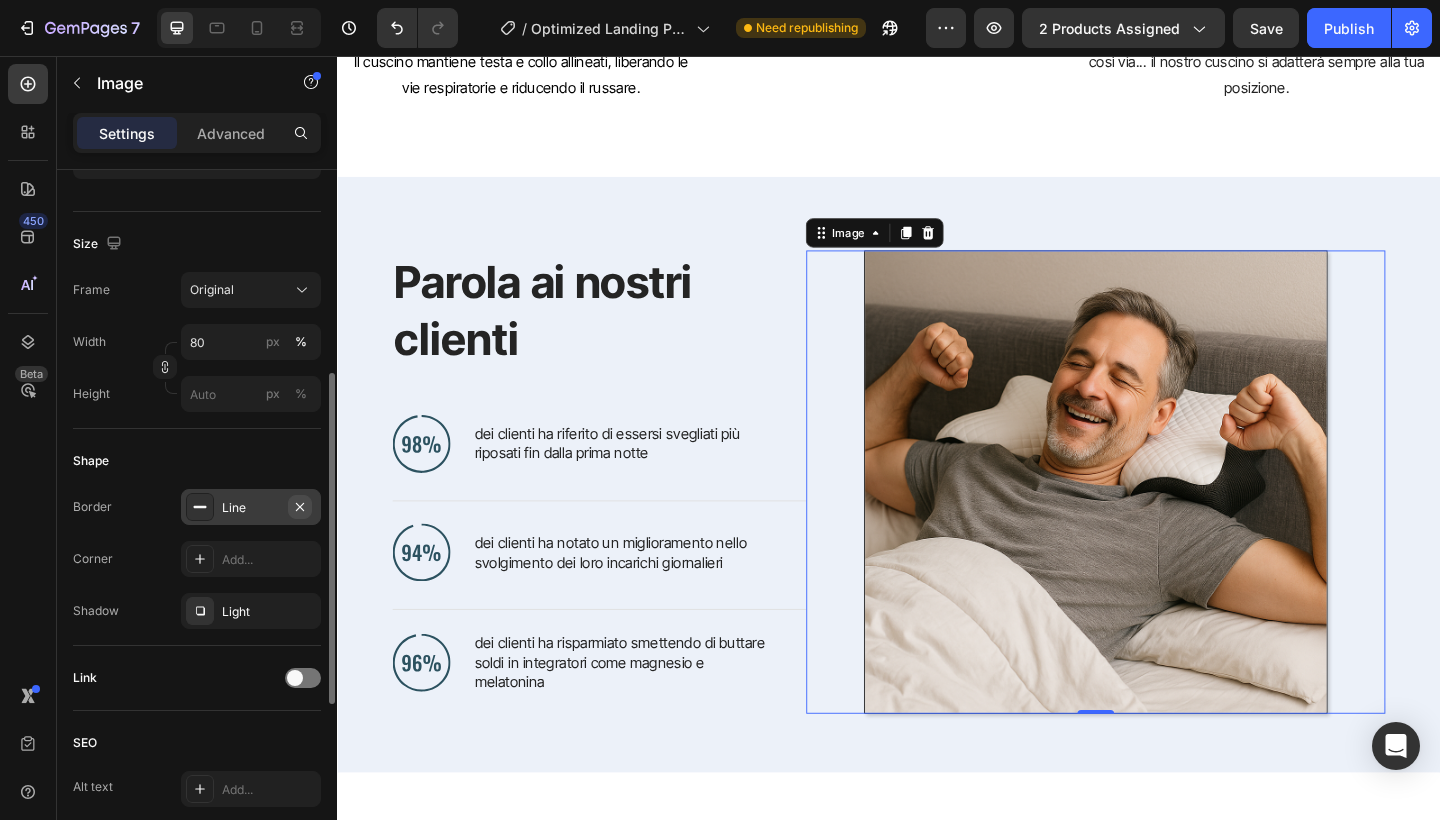 click 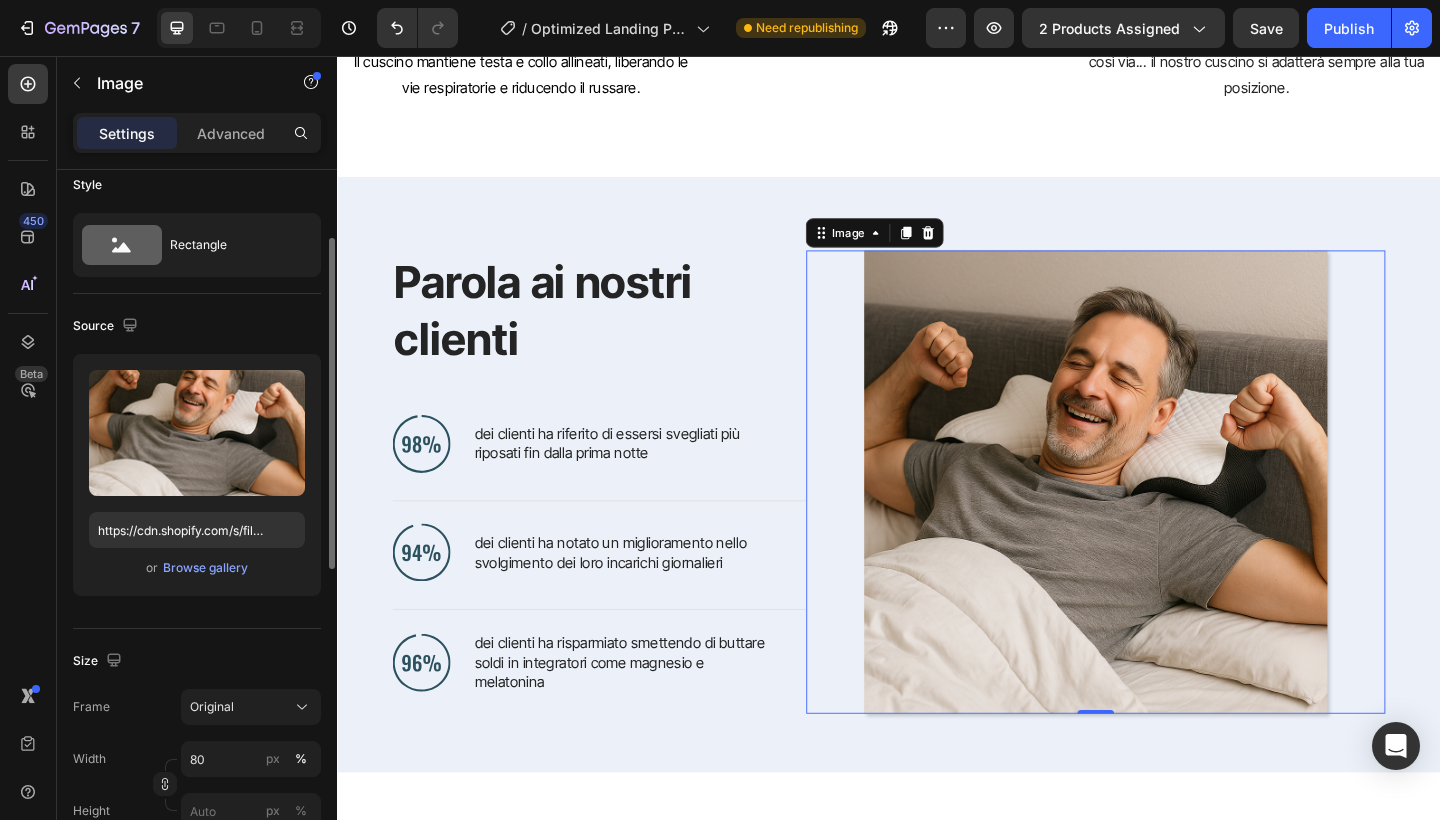 scroll, scrollTop: 0, scrollLeft: 0, axis: both 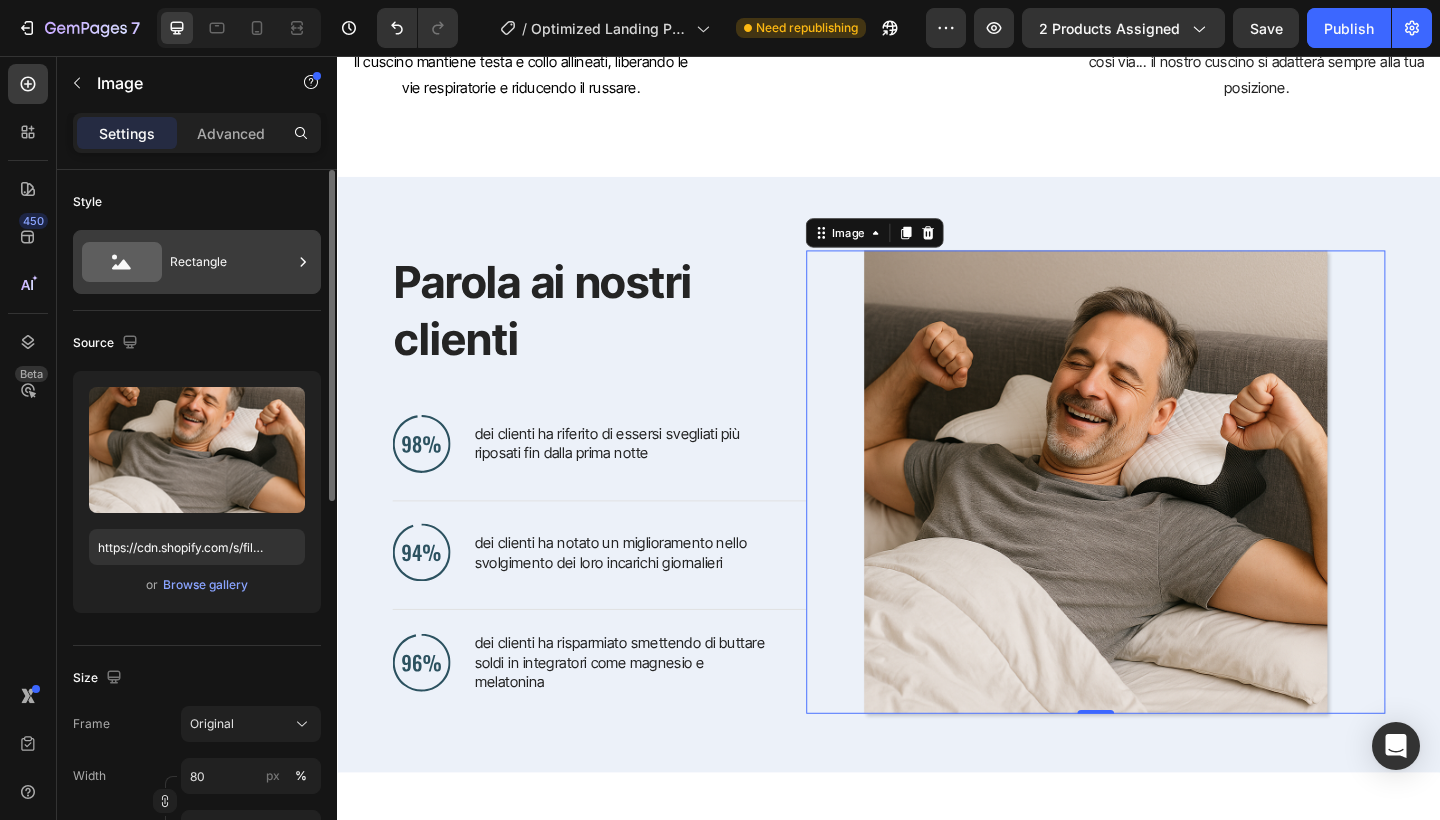 click on "Rectangle" at bounding box center [231, 262] 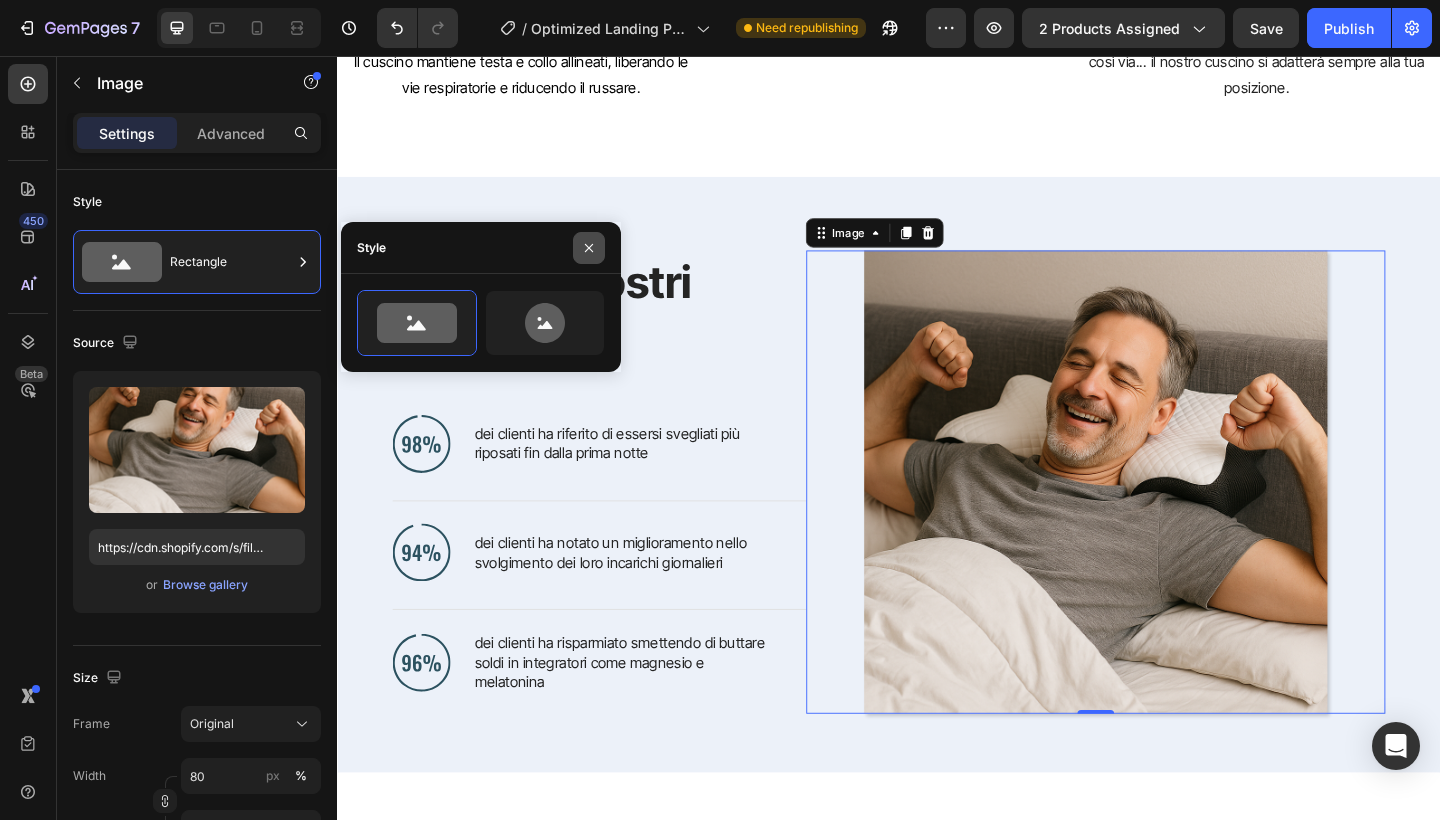 click at bounding box center [589, 248] 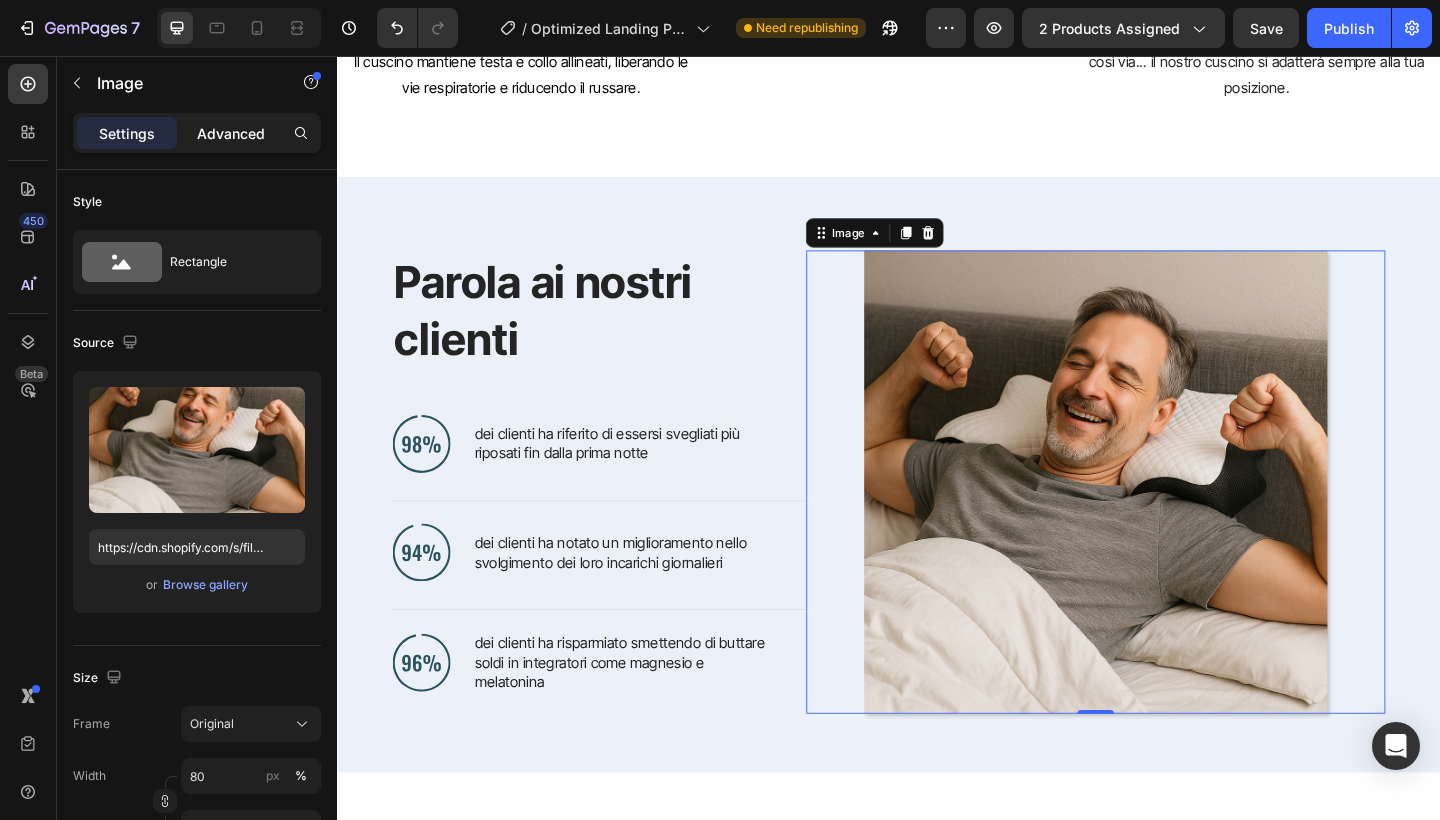 click on "Advanced" at bounding box center [231, 133] 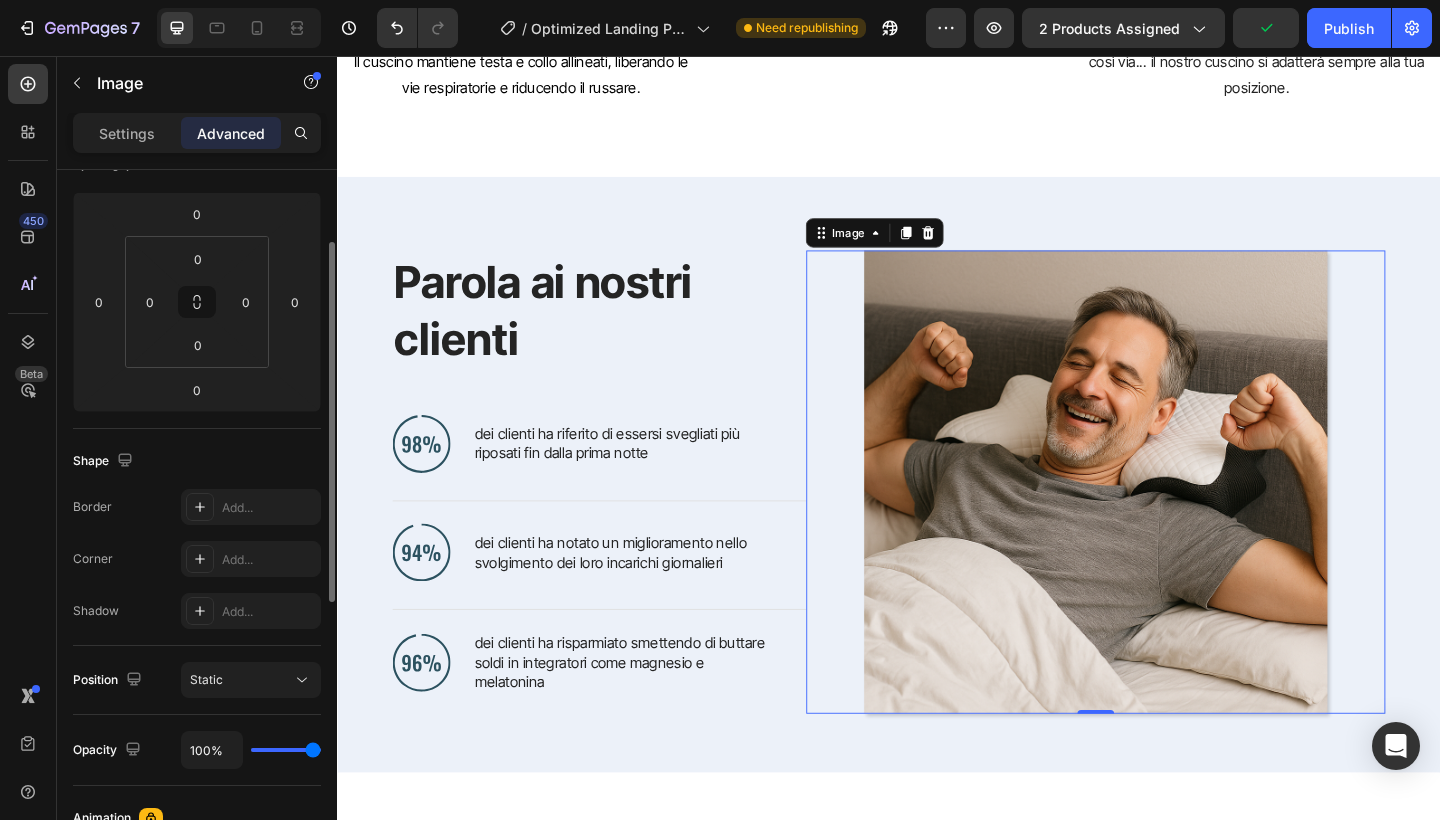 scroll, scrollTop: 270, scrollLeft: 0, axis: vertical 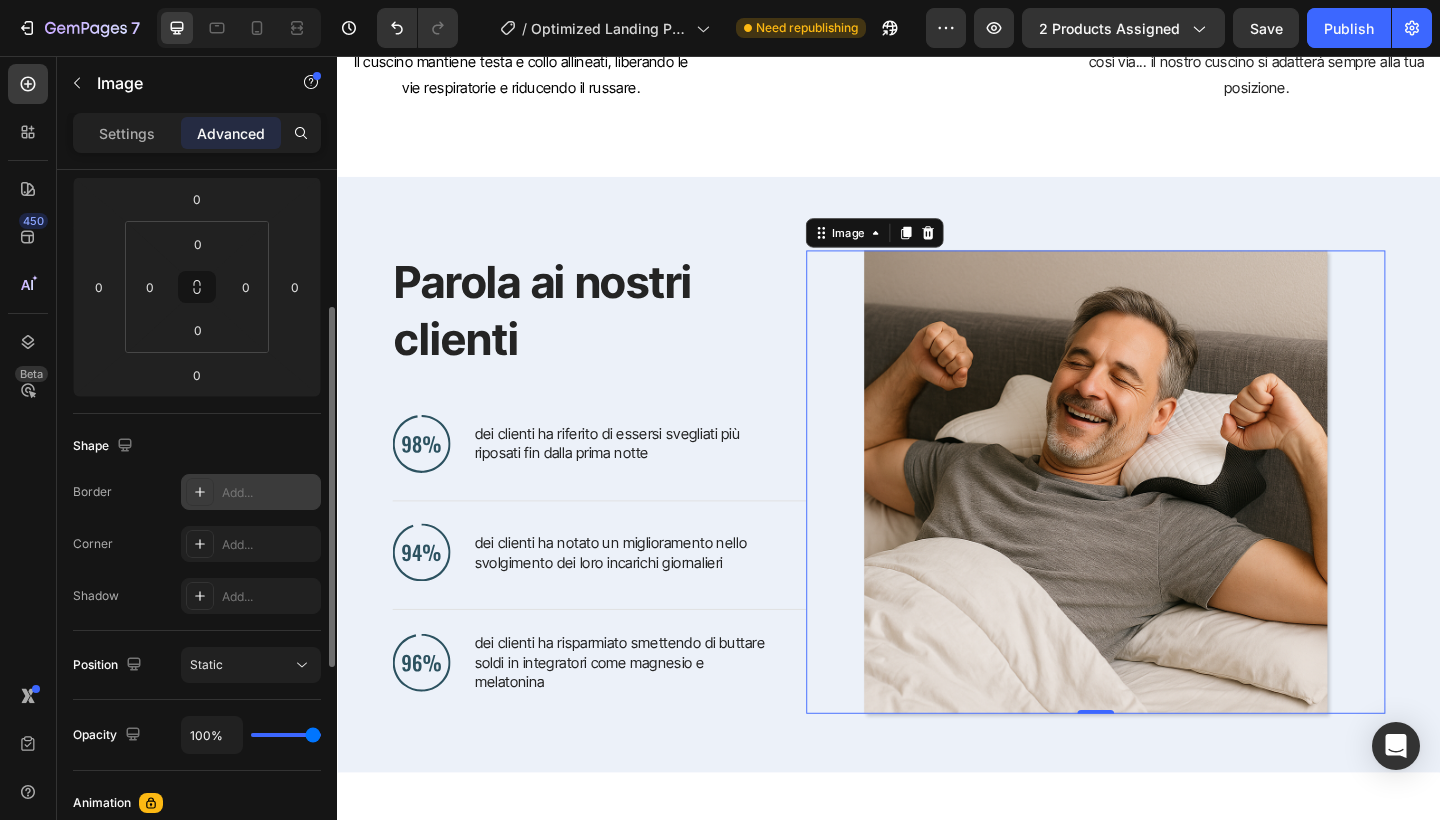 click on "Add..." at bounding box center [269, 493] 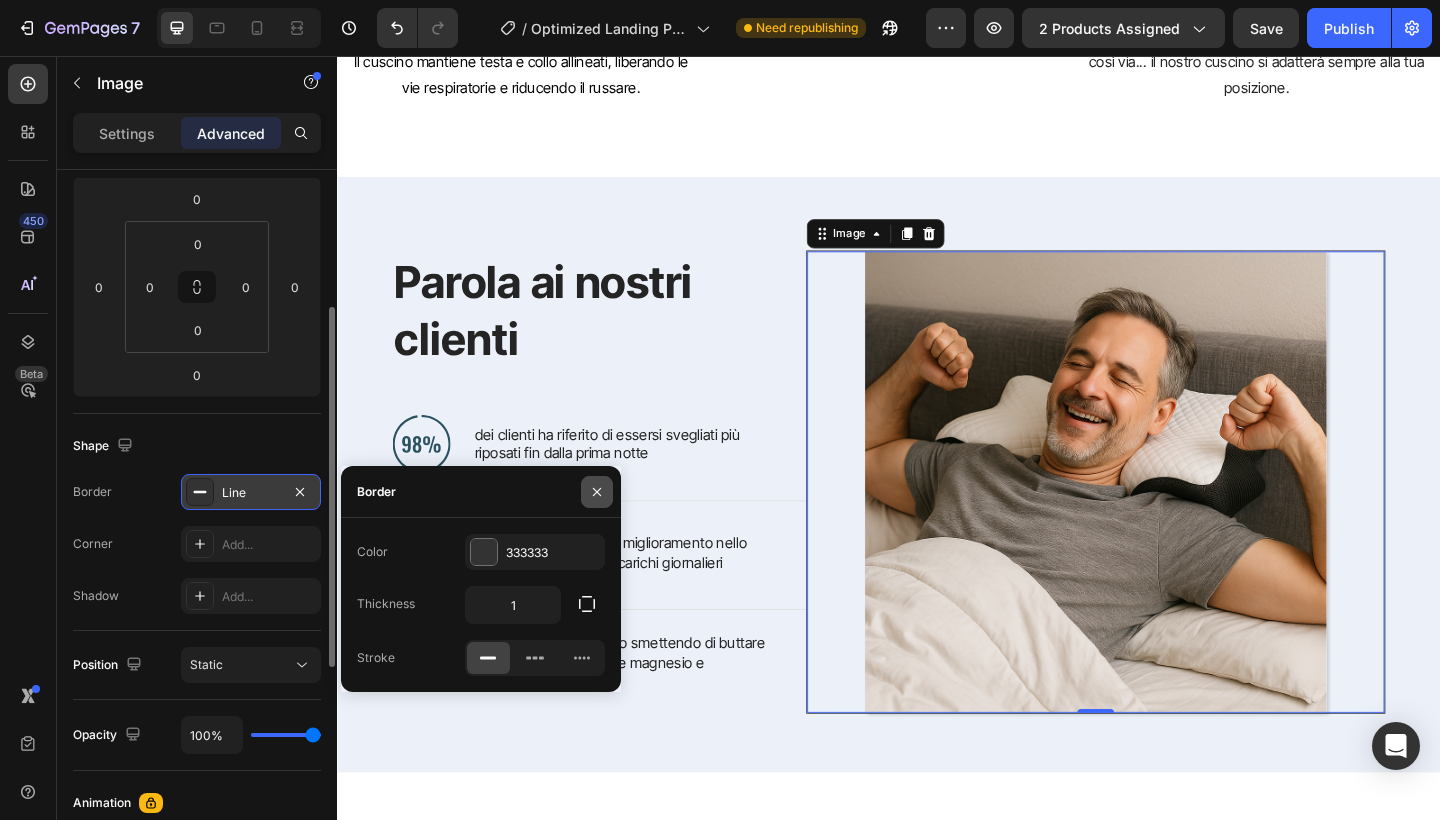 click 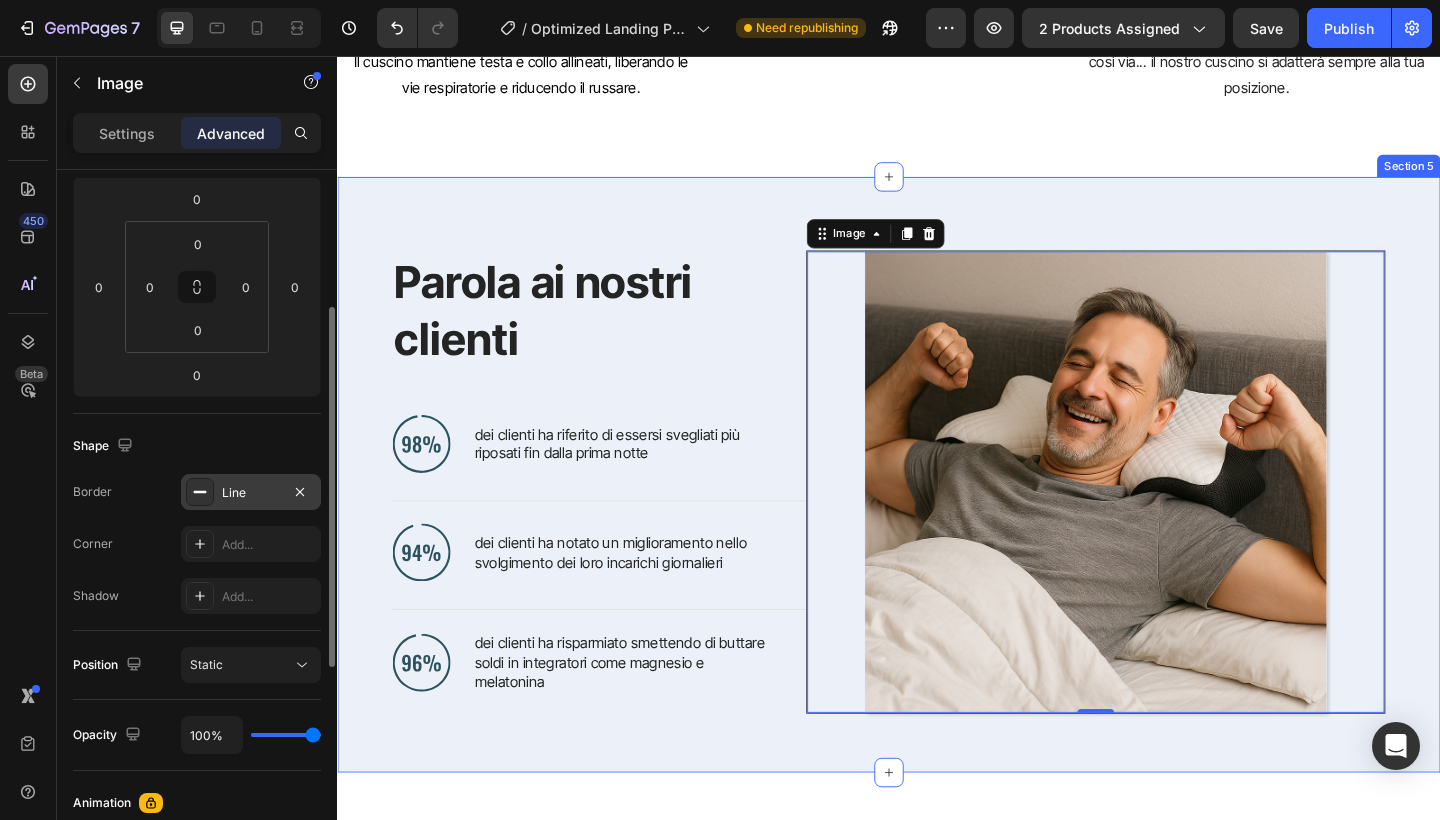 click on "Parola ai nostri clienti Heading Image dei clienti ha riferito di essersi svegliati più riposati fin dalla prima notte Text Block Advanced List Image dei clienti ha notato un miglioramento nello svolgimento dei loro incarichi giornalieri Text Block Advanced List Image dei clienti ha risparmiato smettendo di buttare soldi in integratori come magnesio e melatonina Text Block Advanced List Row Image   0 Row Section 5" at bounding box center (937, 512) 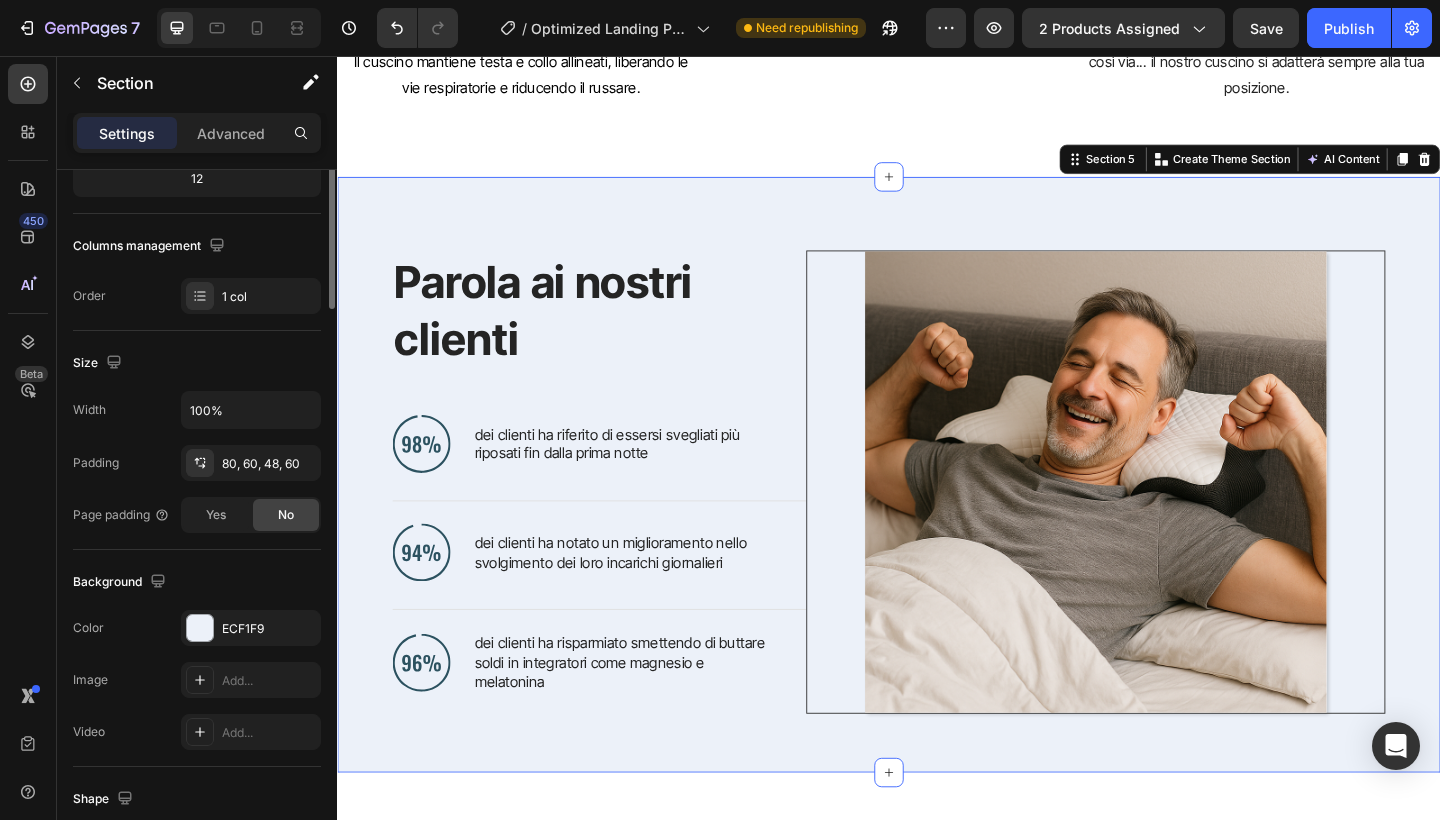 scroll, scrollTop: 0, scrollLeft: 0, axis: both 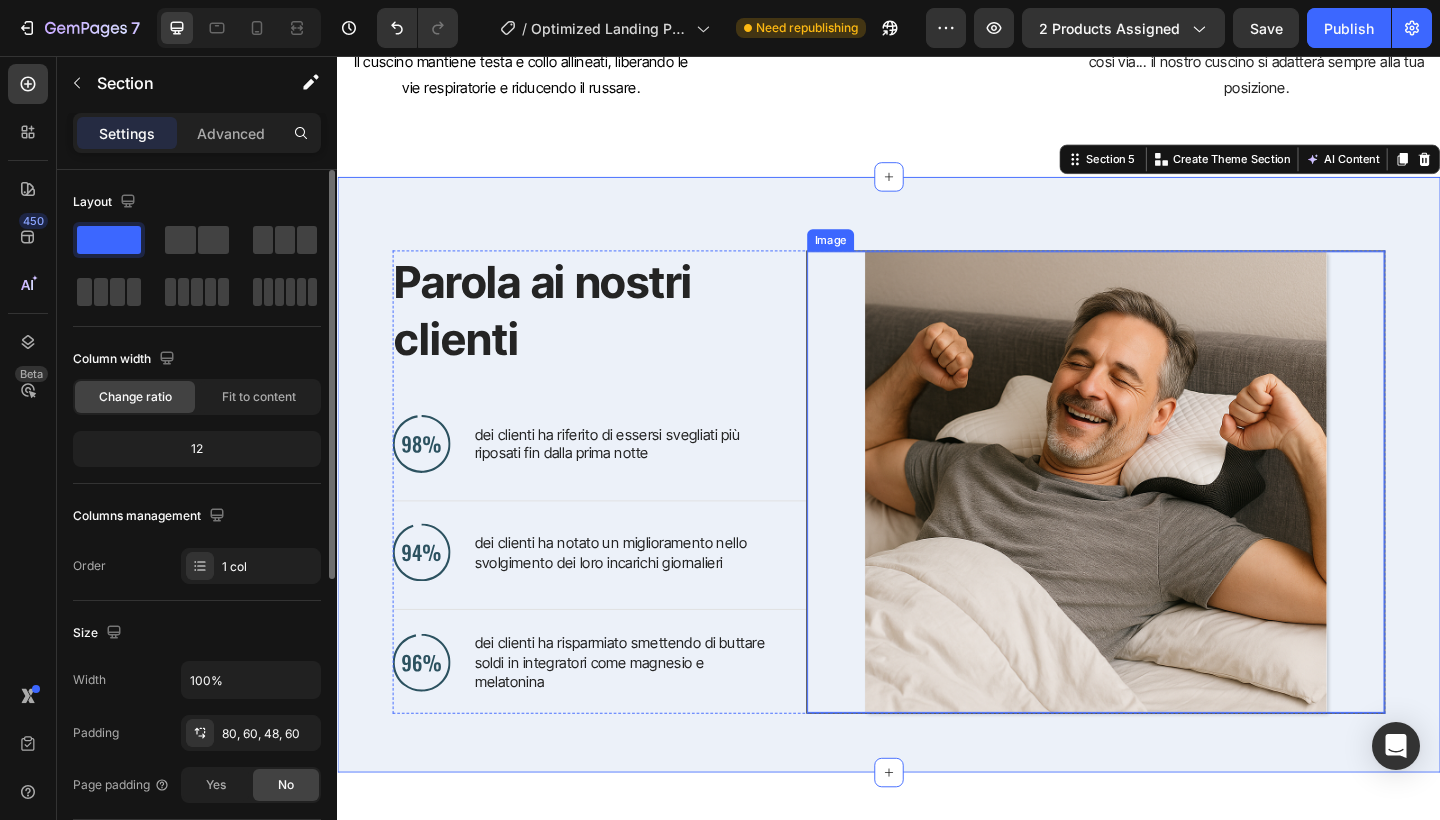 click at bounding box center (1162, 520) 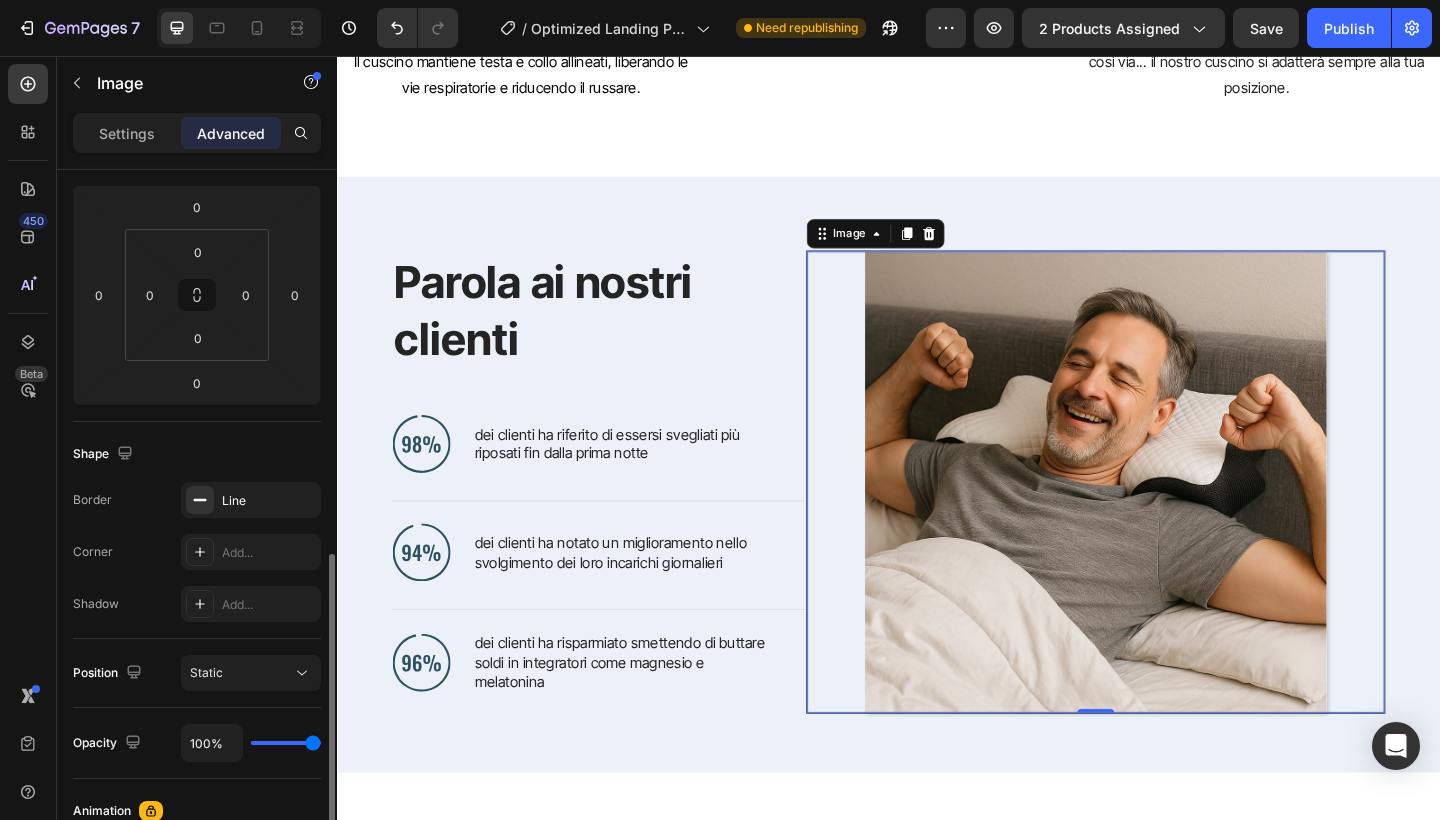 scroll, scrollTop: 470, scrollLeft: 0, axis: vertical 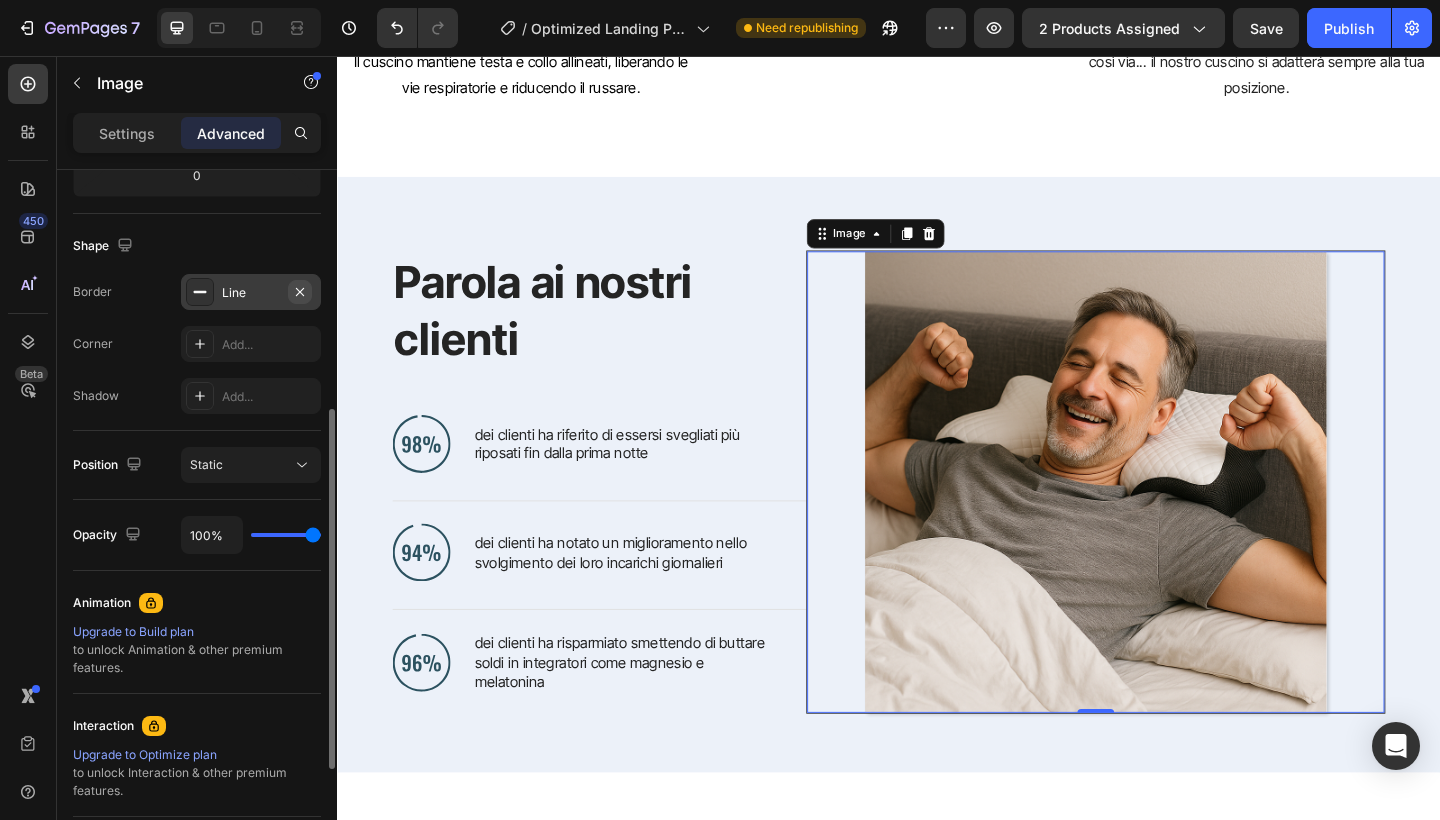 click 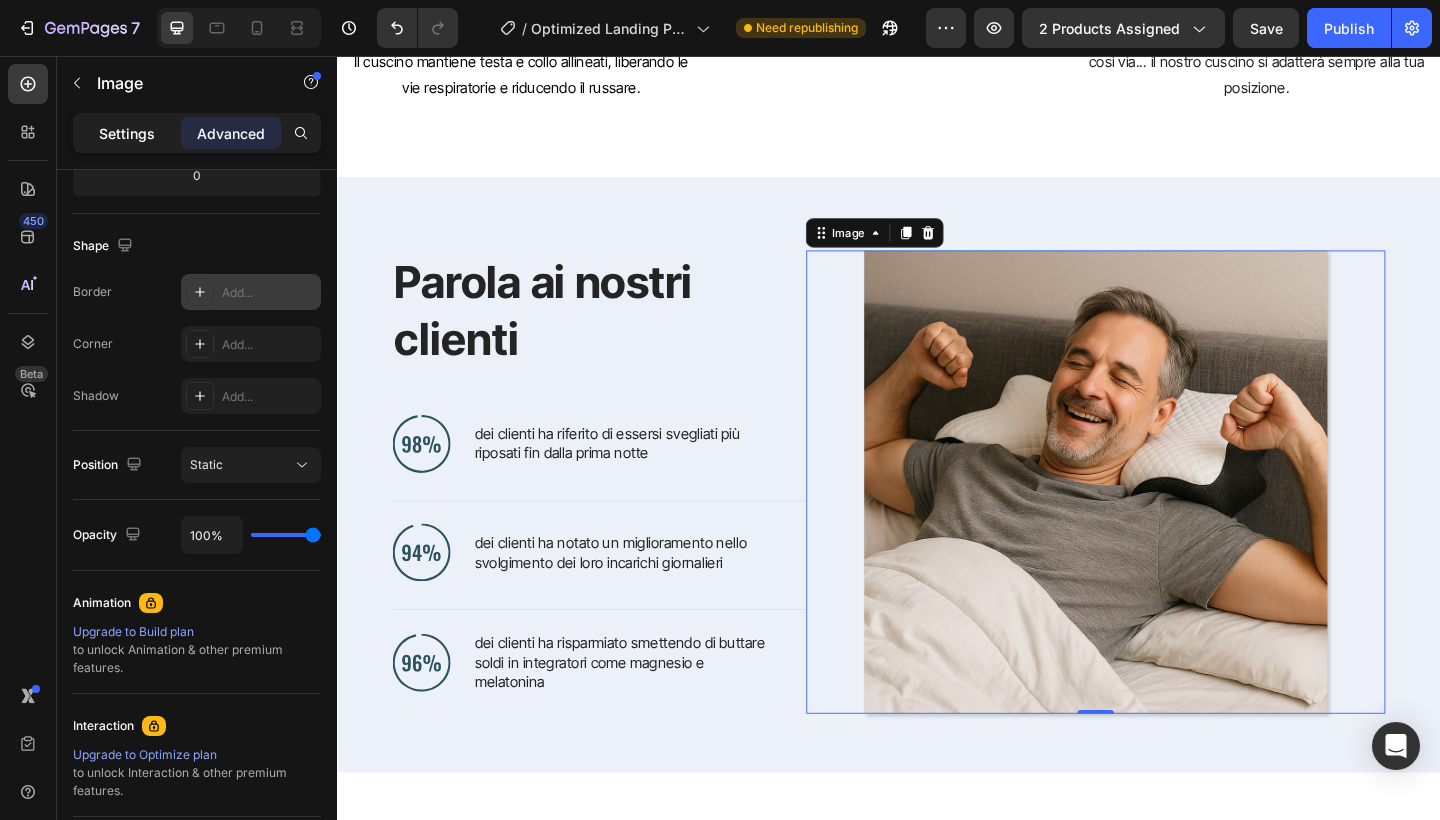 click on "Settings" at bounding box center [127, 133] 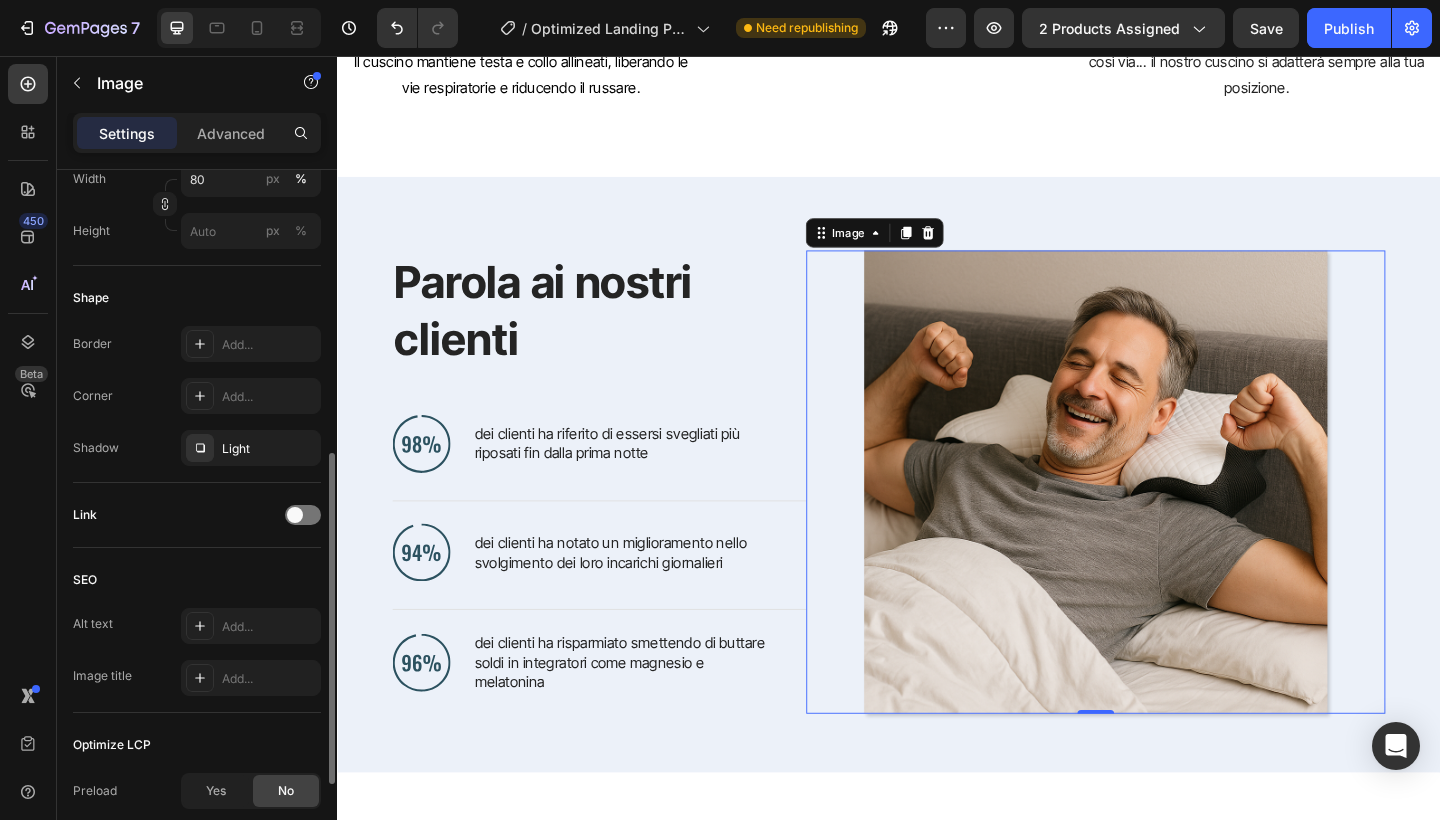 scroll, scrollTop: 600, scrollLeft: 0, axis: vertical 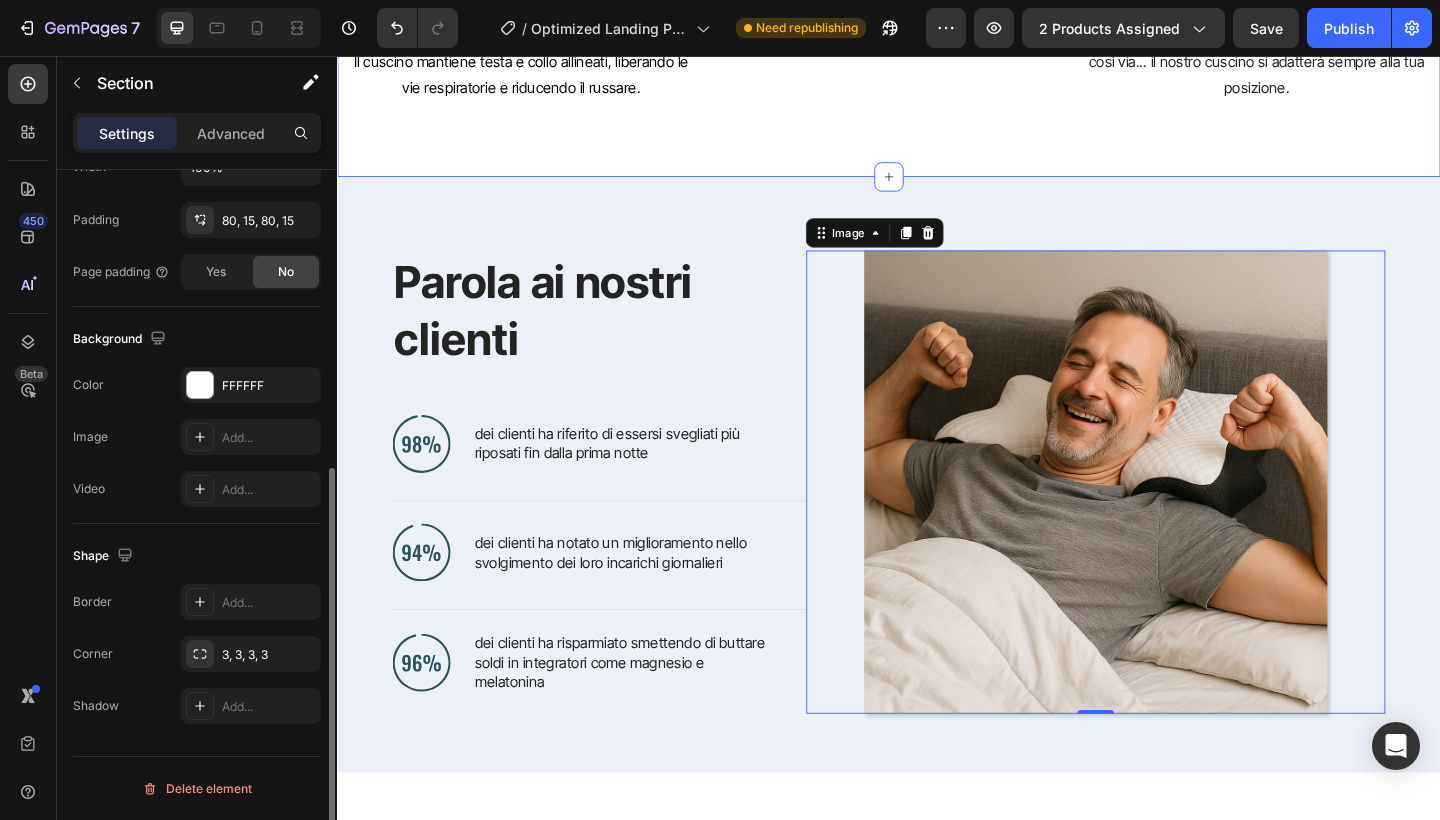 click on "La tua scelta per un benessere che parte dal sonno Heading Il nostro cuscino è progettato per aiutarti a rilassare muscoli e mente, ridurre tensioni cervicali e migliorare la qualità del riposo. Text block COMPRA ORA Button Row Image Più Energico Ogni Mattina Text block Un sonno migliore non ti permette solo di essere più sveglio durante il giorno, ma anche di trovare quelle energie che non trovi mai per inseguire i tuoi sogni e portare avanti le tue passioni. Text block Row Image Respira Meglio, Russa Meno Text block Il cuscino mantiene testa e collo allineati, liberando le vie respiratorie e riducendo il russare. Text block Row Image Image Basta Con i Dolori Text block La forma del cuscino Navelto segue perfettamente la curva della nostra cervicale, evitando risvegli dolorosi. Text block Row Image Più Posizioni in Un Cuscino Text block Non importa se dormi a pancia in giù, in sù, di lato e così via... il nostro cuscino si adatterà sempre alla tua posizione. Text block Row Row Section 4 Product" at bounding box center (937, -286) 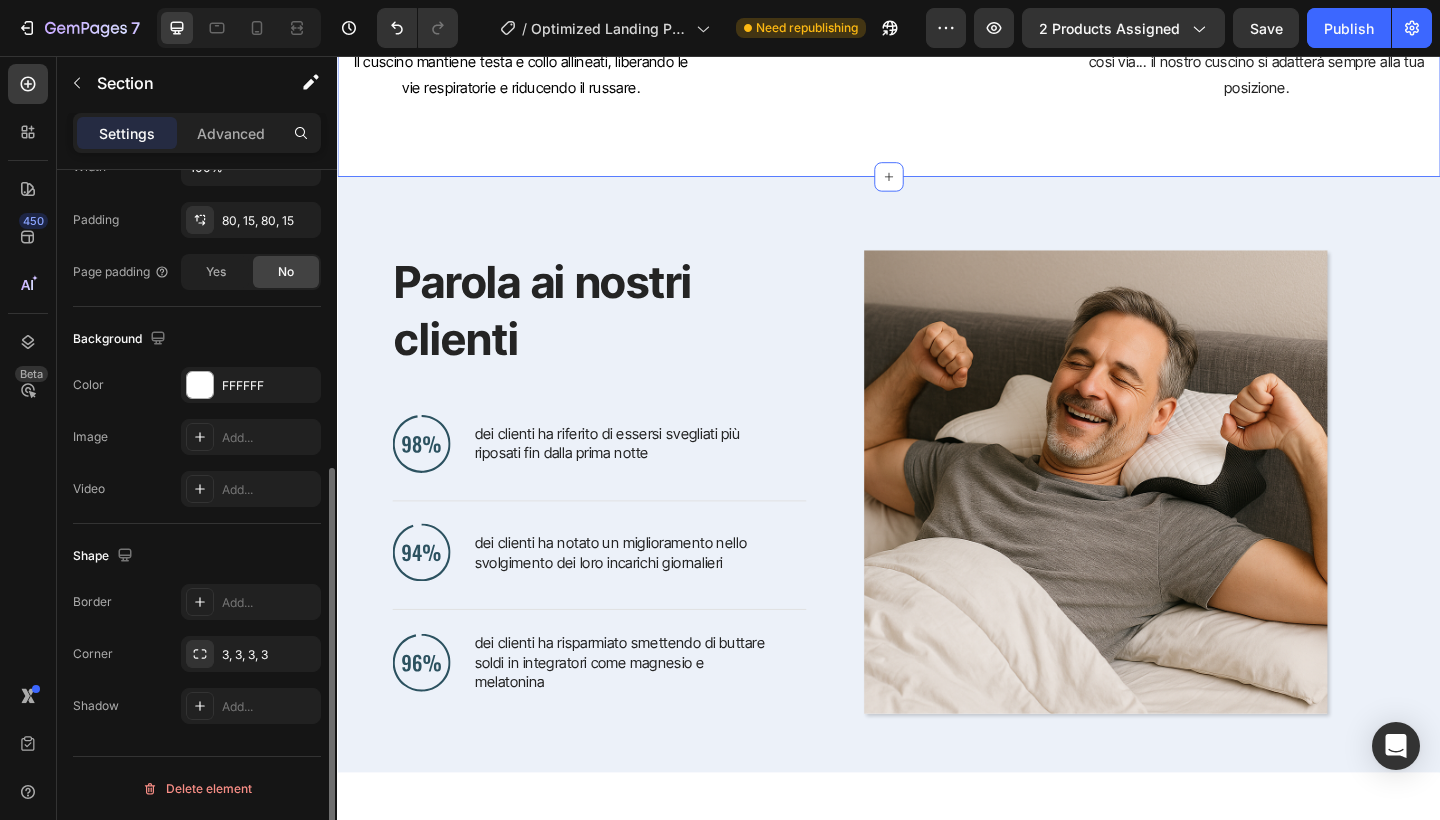 scroll, scrollTop: 0, scrollLeft: 0, axis: both 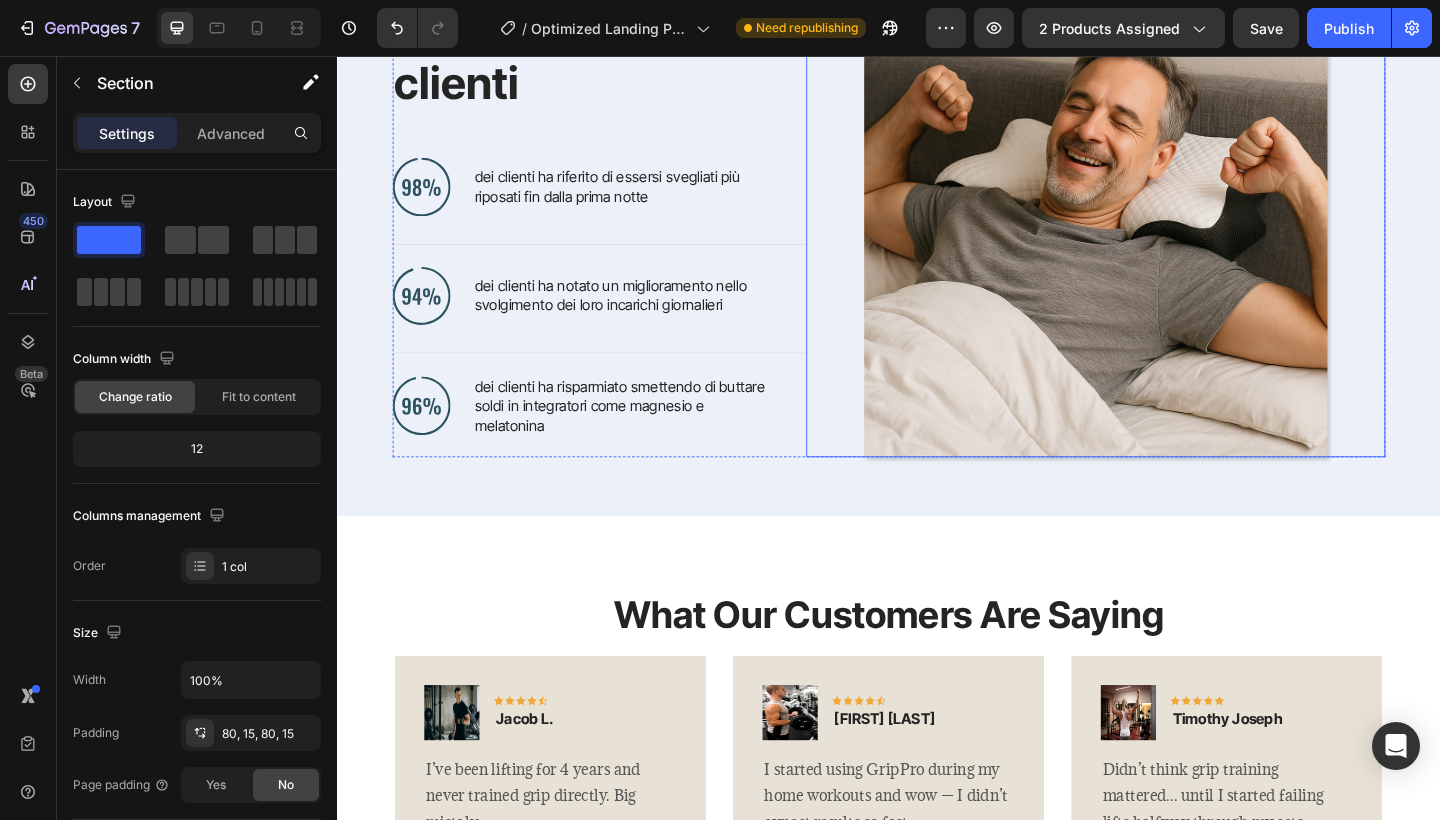 click at bounding box center [1162, 241] 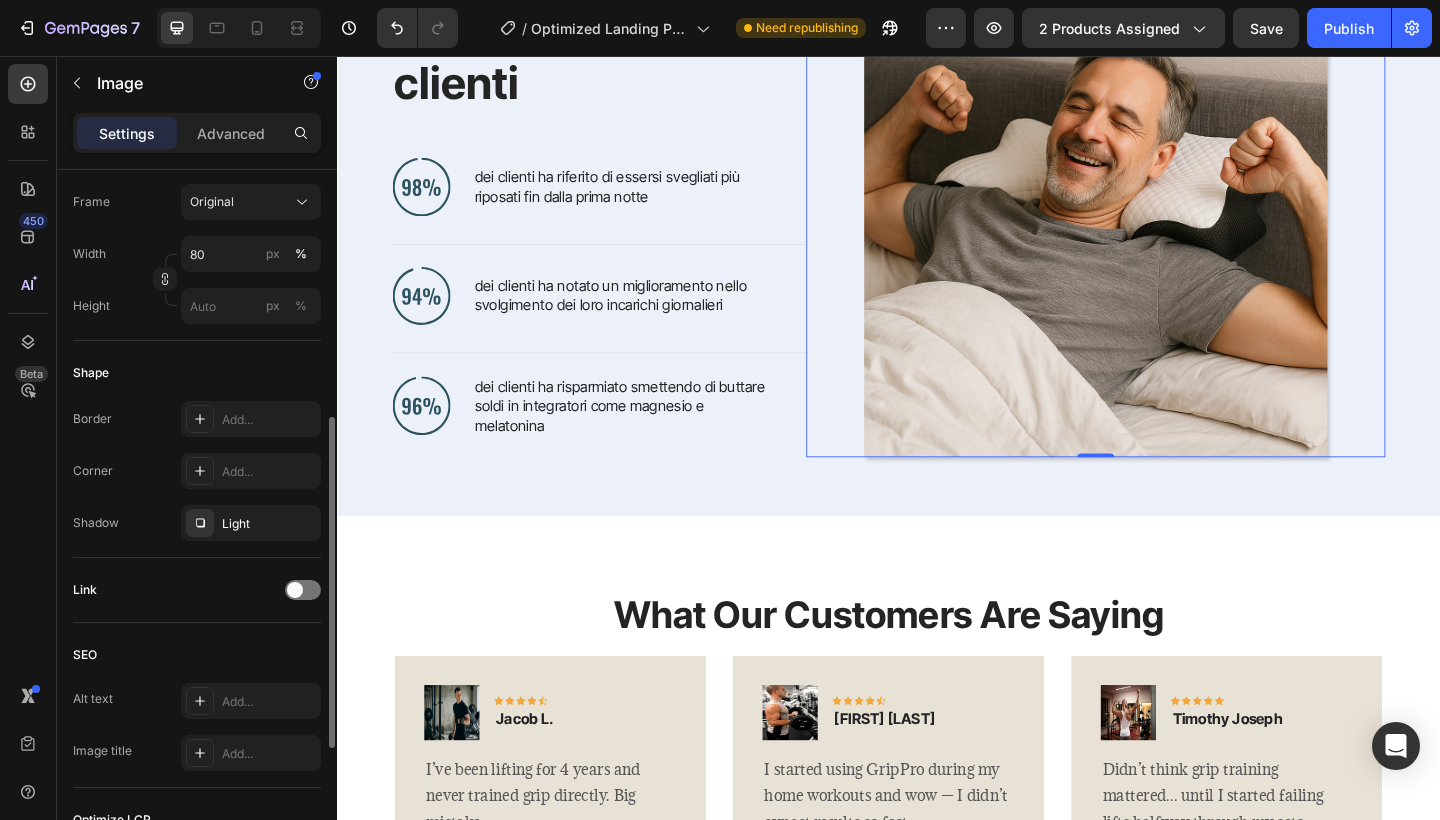 scroll, scrollTop: 525, scrollLeft: 0, axis: vertical 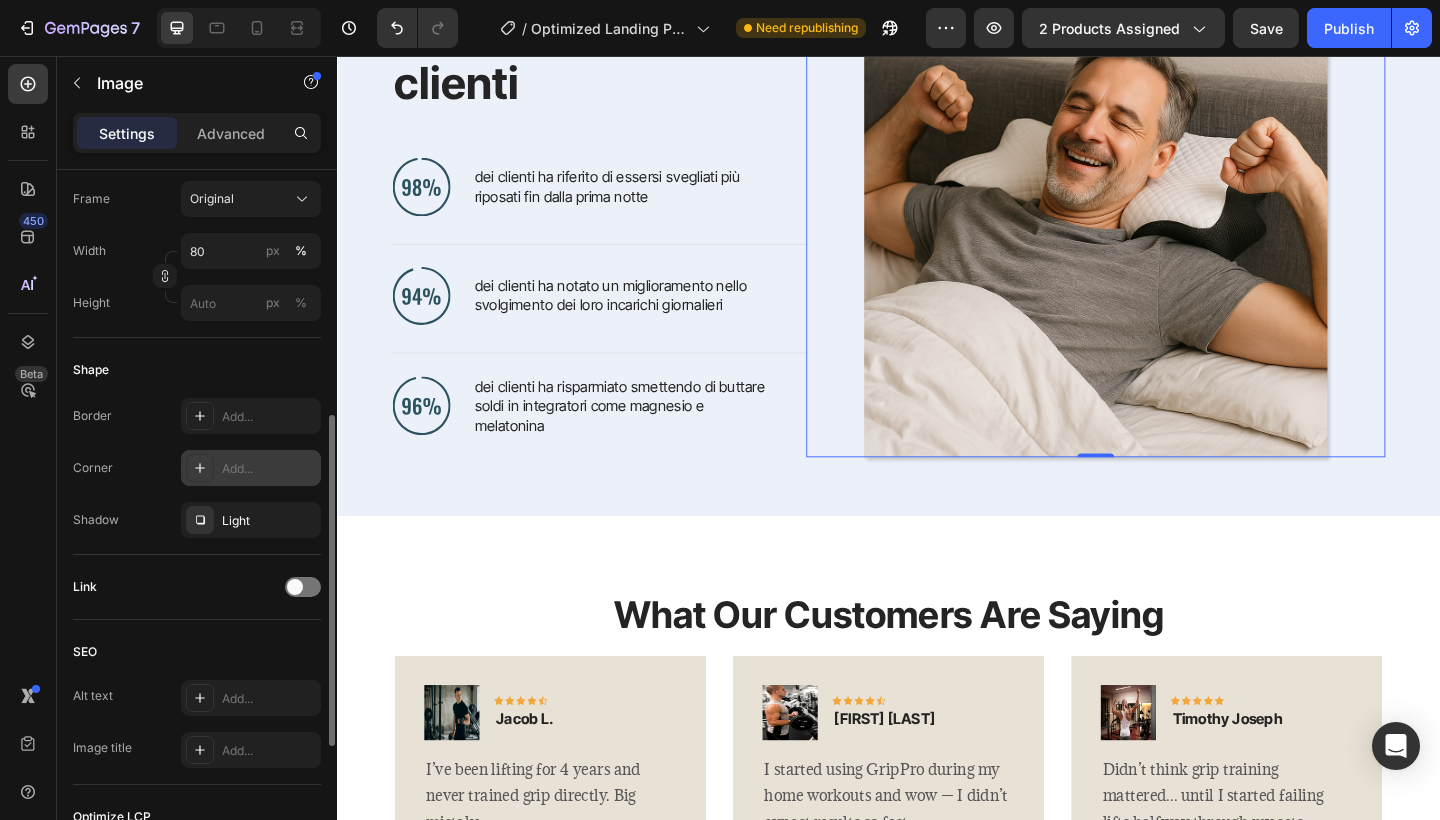click 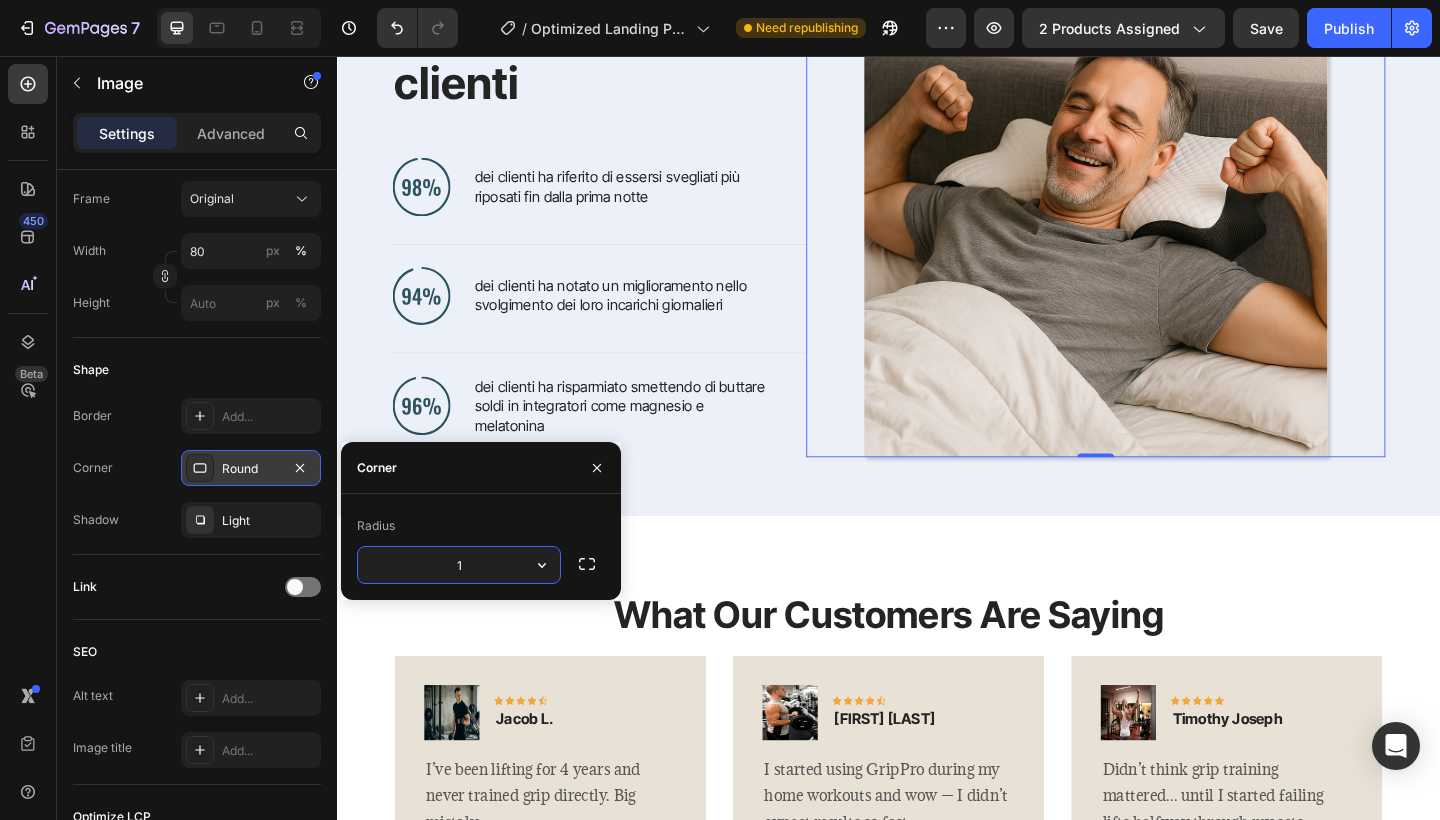 type on "12" 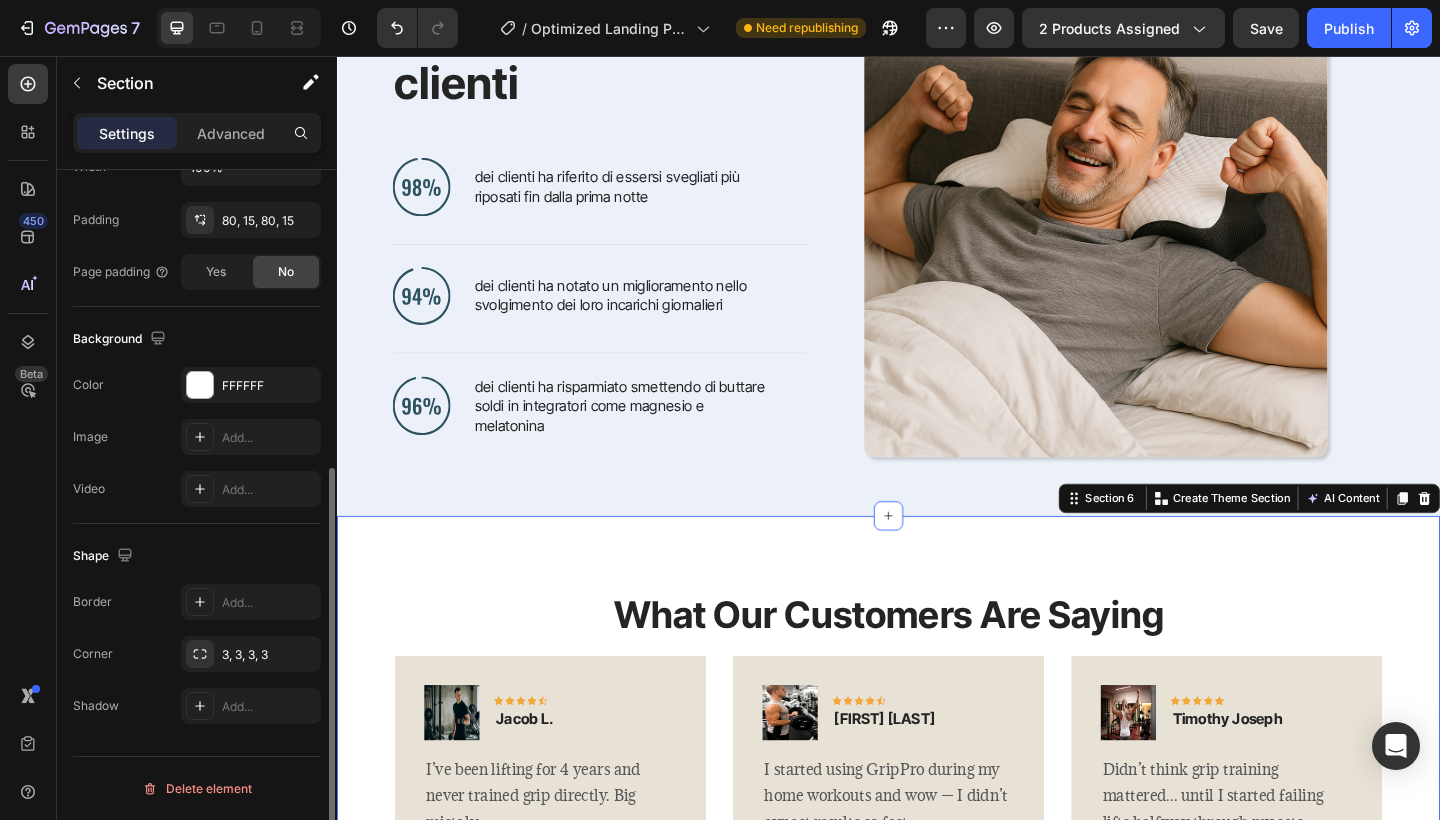 click on "Our customer advocates are standing by 24/7 to support you via email. Text block
Icon
Icon
Icon
Icon
Icon Row Jacob L. Text block Row I’ve been lifting for 4 years and never trained grip directly. Big mistake. GripPro completely changed that. My forearms get pumped in minutes and I’ve added reps to my deadlifts and pull-ups fast. Super easy to use, fits in my gym bag and honestly feels addicting. Best 30 pounds I’ve ever spent on fitness gear. Text block                Title Line Can not get product from Shopify We cannot find any products from your Shopify store. Please try manually syncing the data from Shopify or add a new product.   Add product Sync from Shopify Product Row Image
Icon
Icon
Icon
Icon
Icon Row Megan C. Text block Row I started using GripPro during my home workouts and wow — I didn’t expect results so fast. Text block                Title Line" at bounding box center (937, 1073) 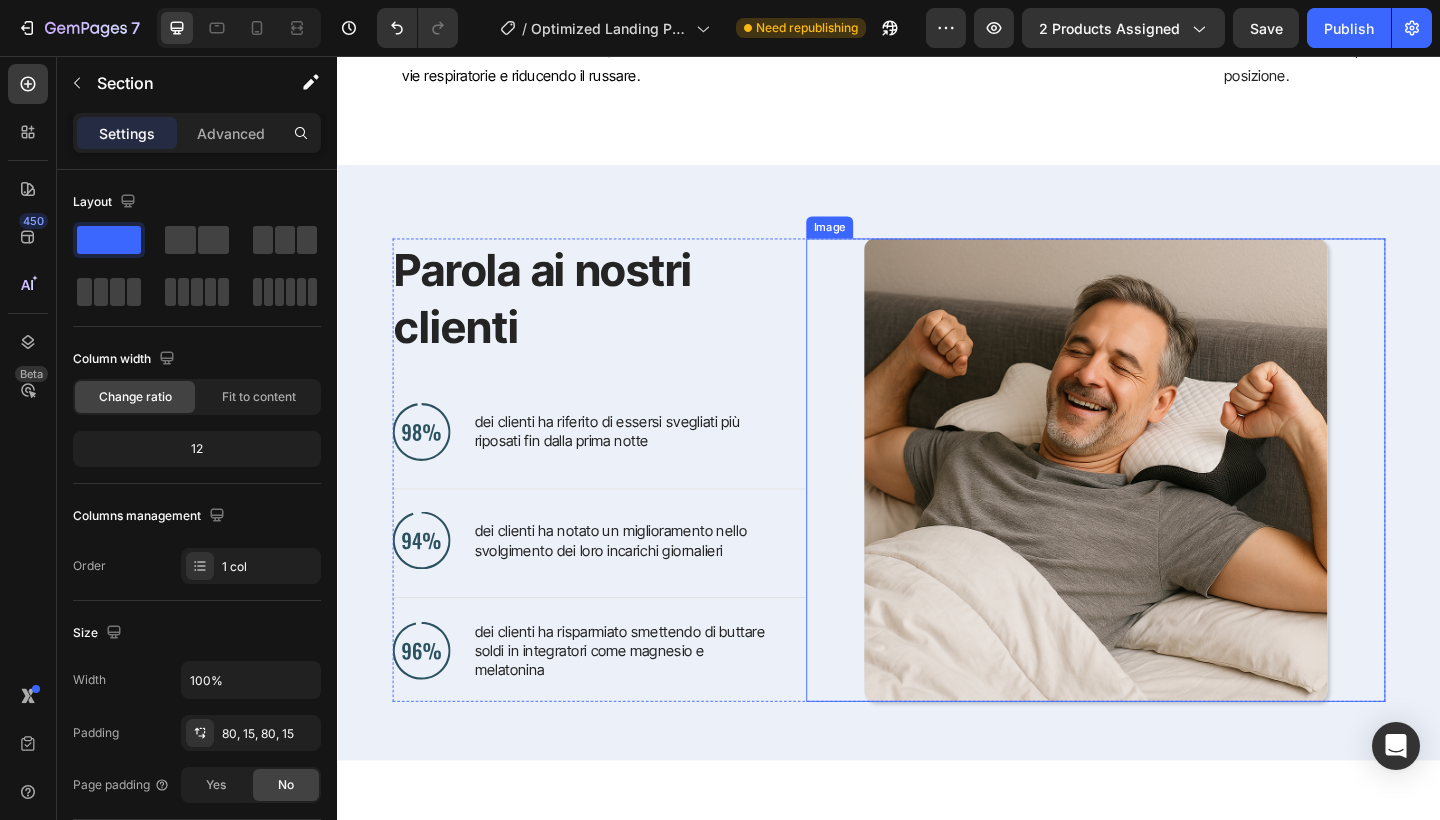 scroll, scrollTop: 3647, scrollLeft: 0, axis: vertical 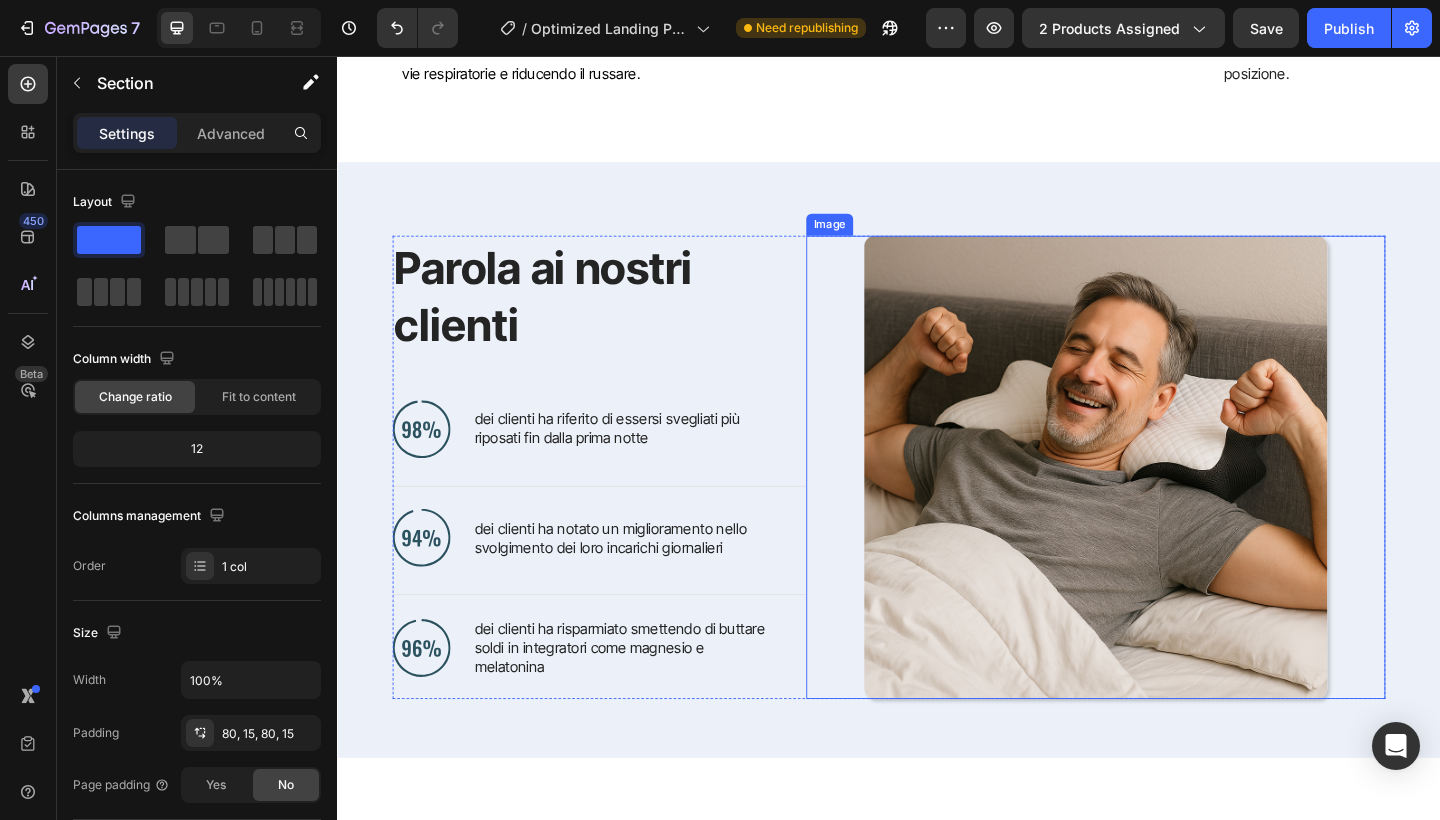 click at bounding box center (1162, 504) 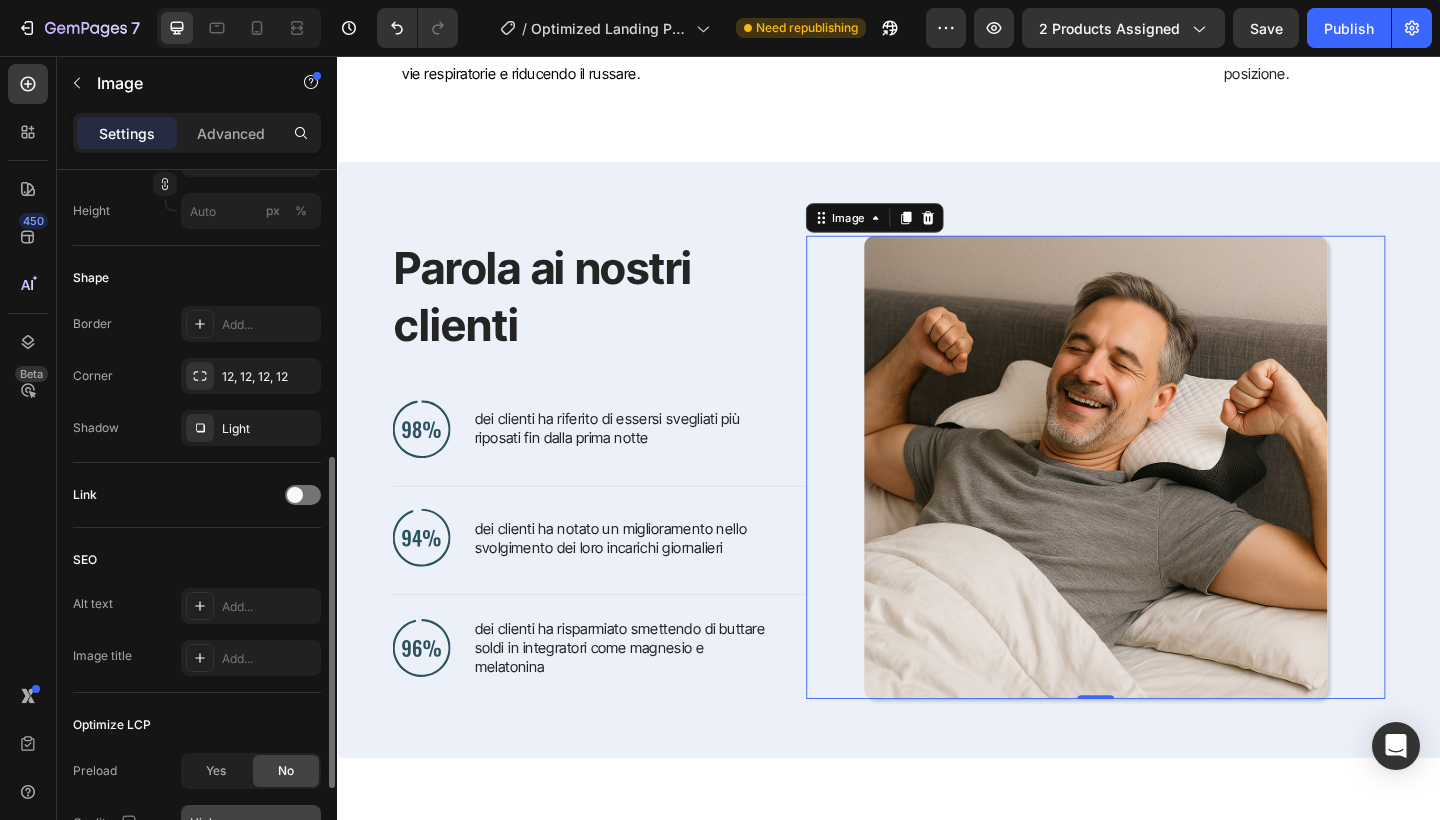 scroll, scrollTop: 616, scrollLeft: 0, axis: vertical 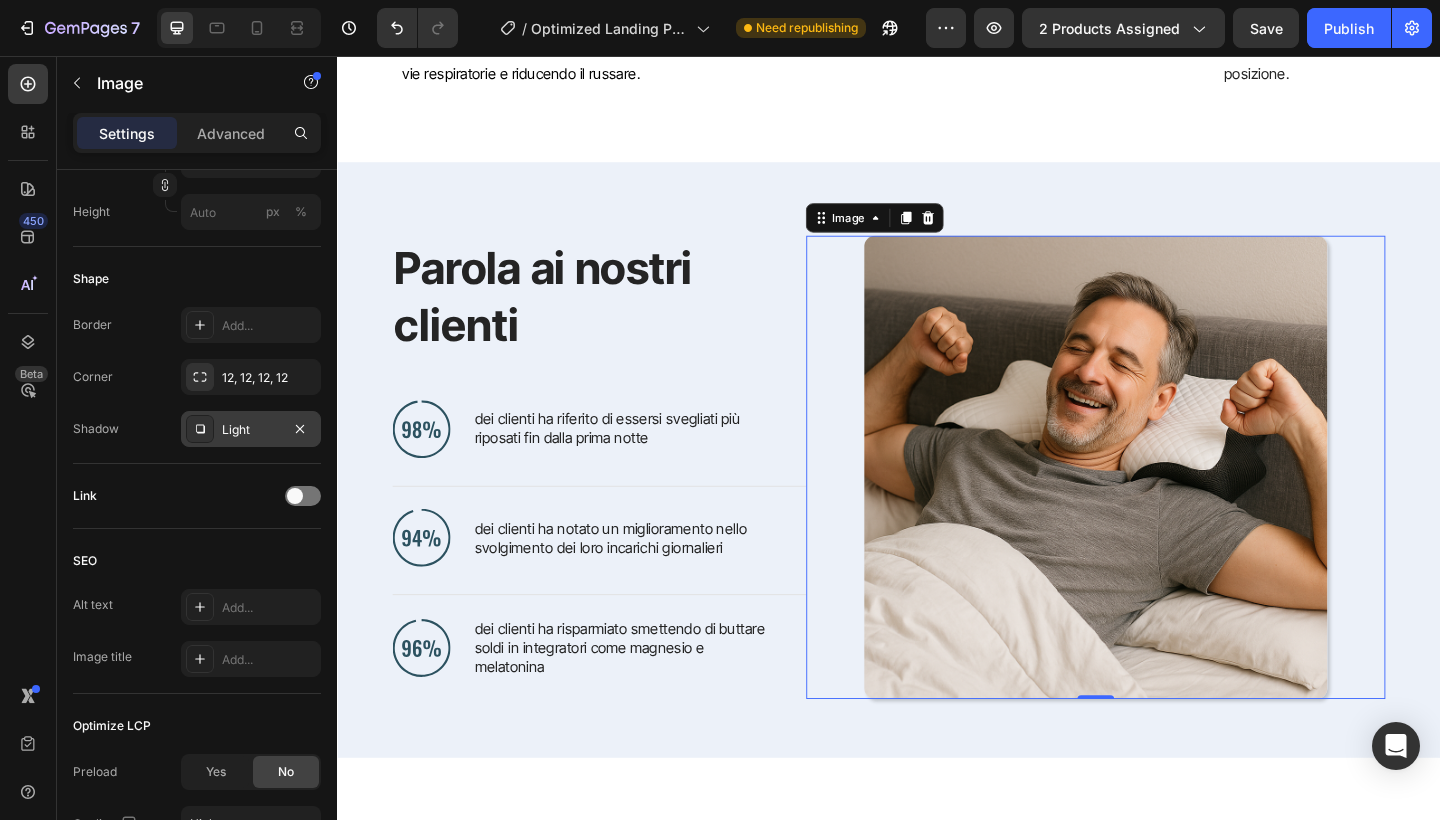 click on "Light" at bounding box center [251, 430] 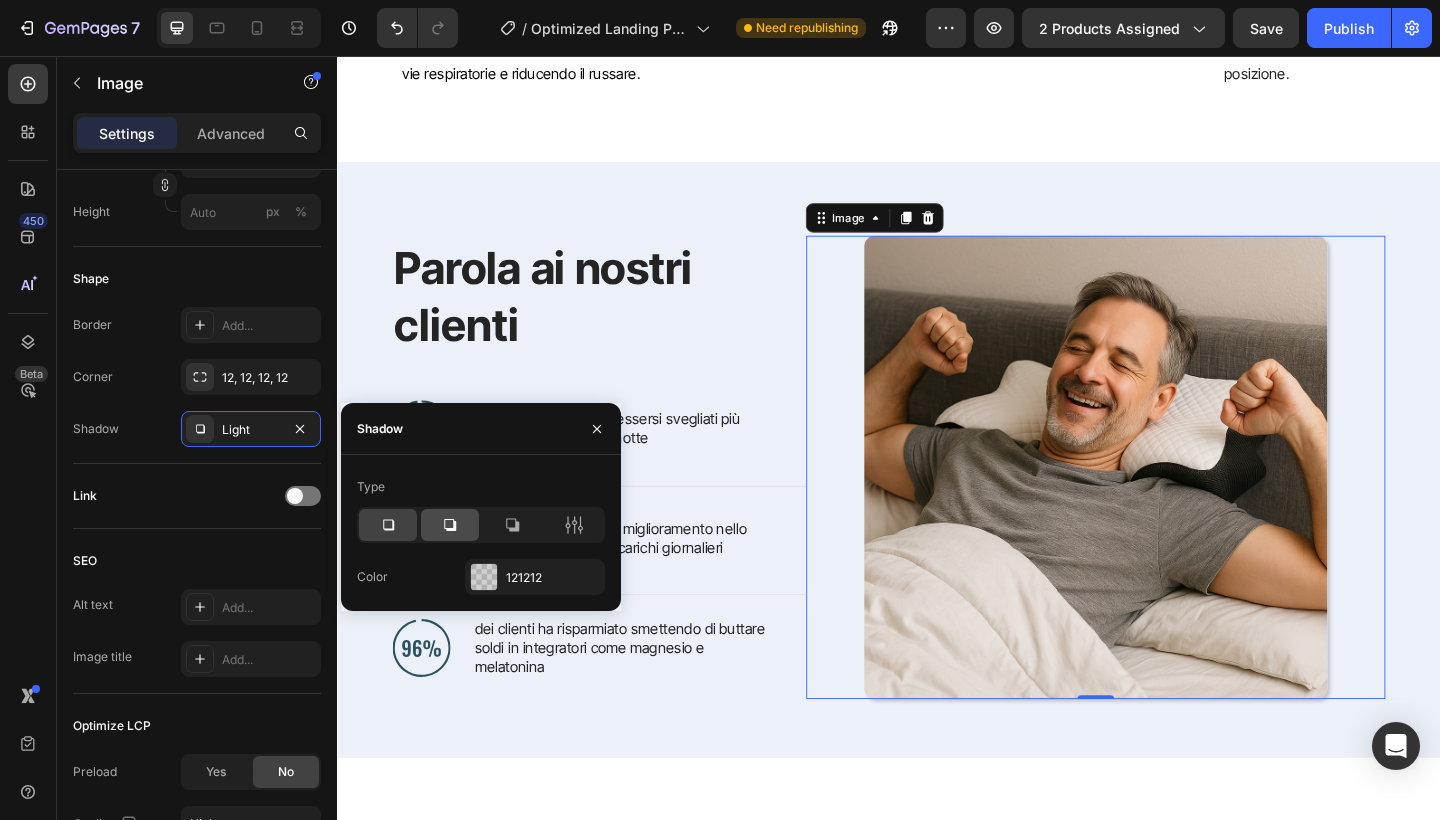 click 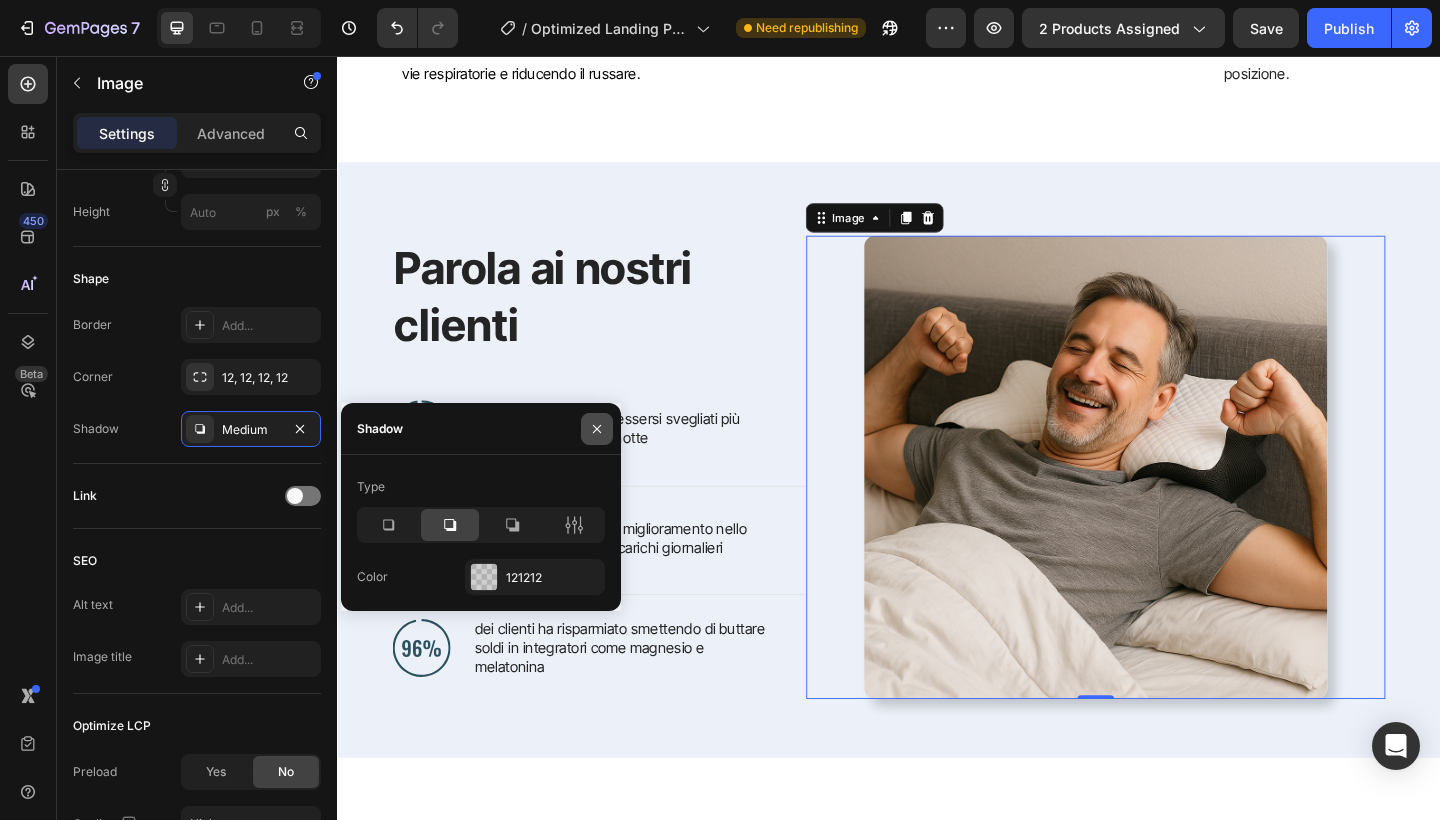 click 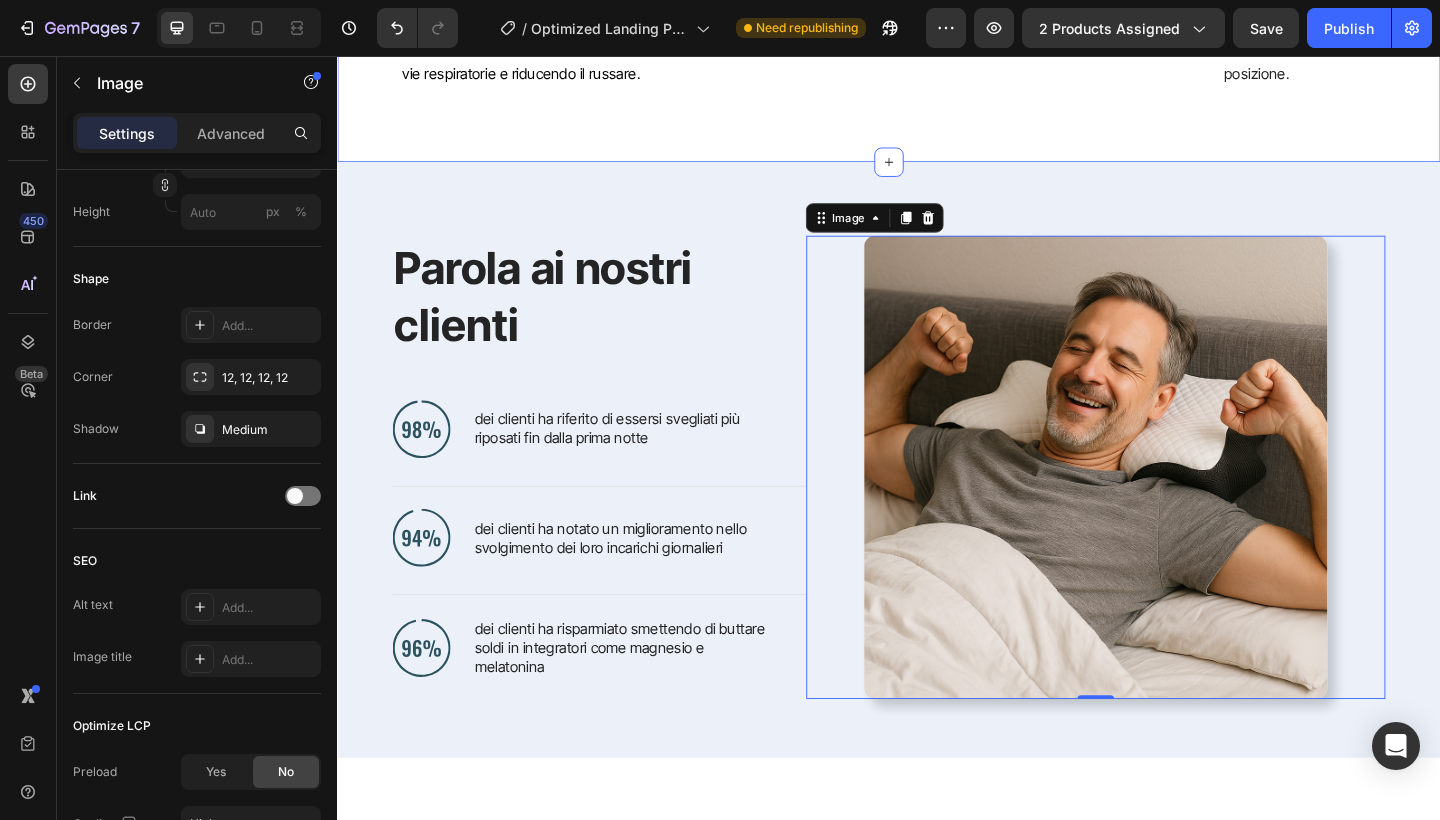 click on "La tua scelta per un benessere che parte dal sonno Heading Il nostro cuscino è progettato per aiutarti a rilassare muscoli e mente, ridurre tensioni cervicali e migliorare la qualità del riposo. Text block COMPRA ORA Button Row Image Più Energico Ogni Mattina Text block Un sonno migliore non ti permette solo di essere più sveglio durante il giorno, ma anche di trovare quelle energie che non trovi mai per inseguire i tuoi sogni e portare avanti le tue passioni. Text block Row Image Respira Meglio, Russa Meno Text block Il cuscino mantiene testa e collo allineati, liberando le vie respiratorie e riducendo il russare. Text block Row Image Image Basta Con i Dolori Text block La forma del cuscino Navelto segue perfettamente la curva della nostra cervicale, evitando risvegli dolorosi. Text block Row Image Più Posizioni in Un Cuscino Text block Non importa se dormi a pancia in giù, in sù, di lato e così via... il nostro cuscino si adatterà sempre alla tua posizione.  Text block Row Row Section 4" at bounding box center [937, -302] 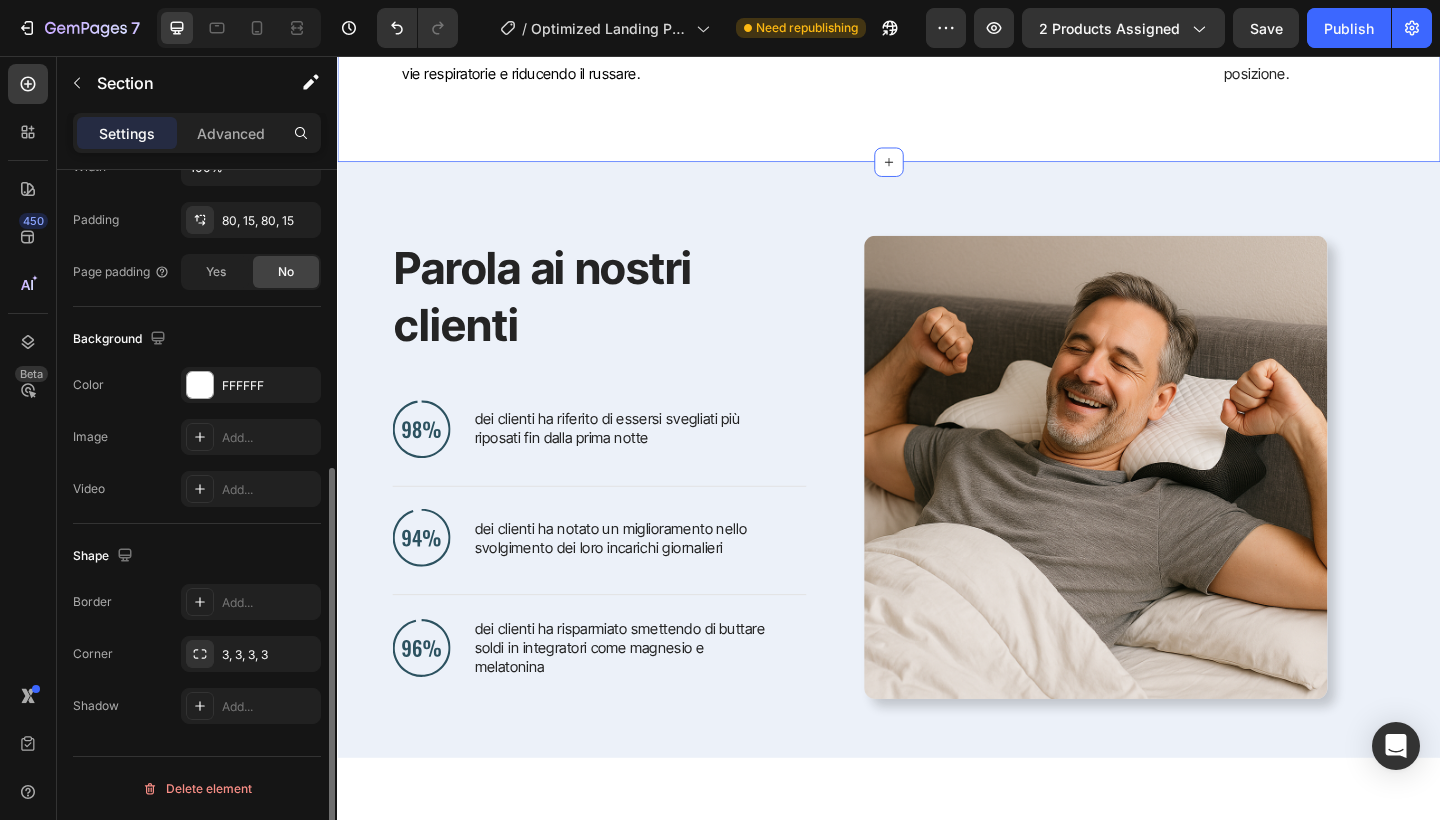 scroll, scrollTop: 0, scrollLeft: 0, axis: both 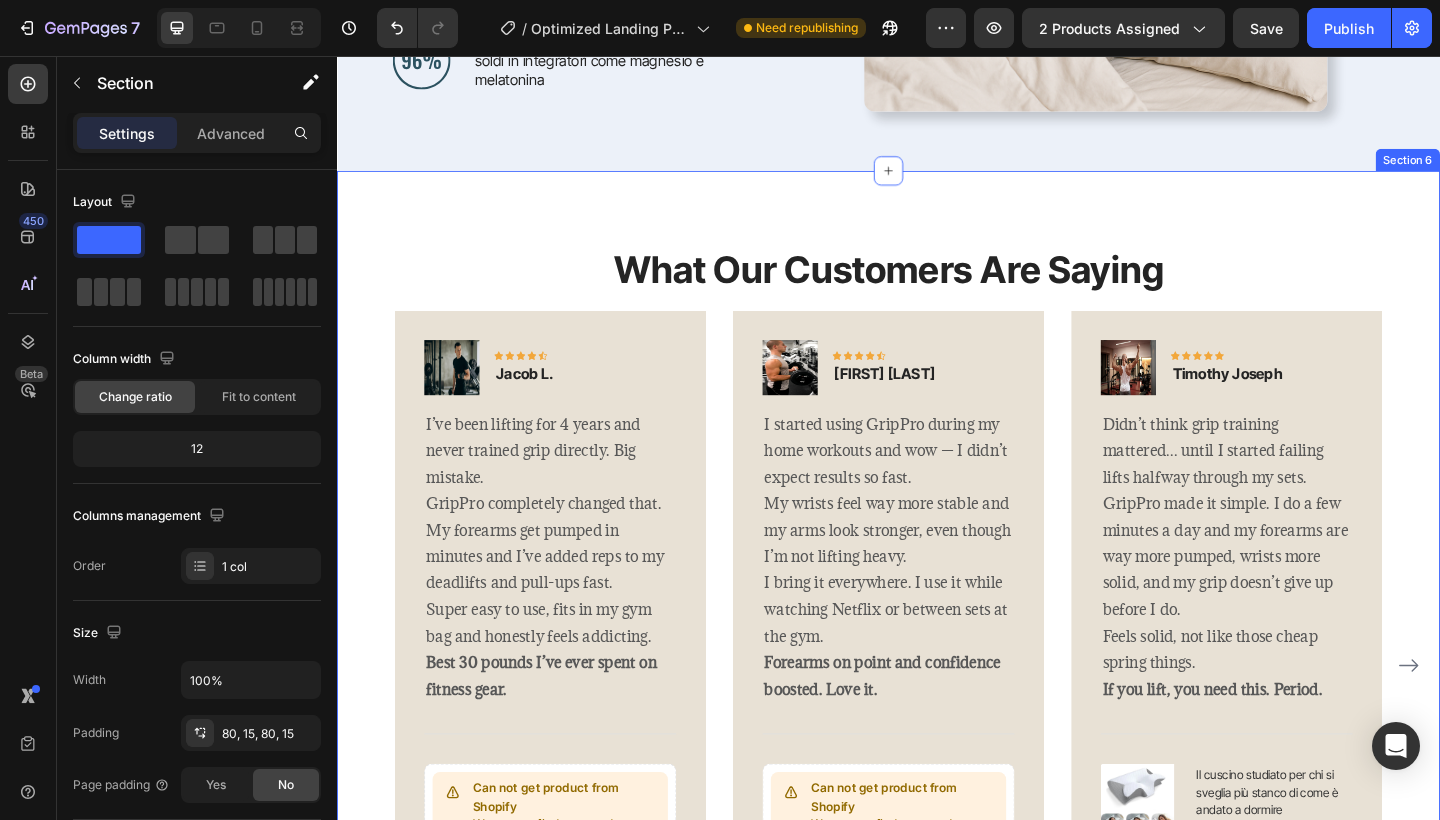 click on "Our customer advocates are standing by 24/7 to support you via email. Text block
Icon
Icon
Icon
Icon
Icon Row Jacob L. Text block Row I’ve been lifting for 4 years and never trained grip directly. Big mistake. GripPro completely changed that. My forearms get pumped in minutes and I’ve added reps to my deadlifts and pull-ups fast. Super easy to use, fits in my gym bag and honestly feels addicting. Best 30 pounds I’ve ever spent on fitness gear. Text block                Title Line Can not get product from Shopify We cannot find any products from your Shopify store. Please try manually syncing the data from Shopify or add a new product.   Add product Sync from Shopify Product Row Image
Icon
Icon
Icon
Icon
Icon Row Megan C. Text block Row I started using GripPro during my home workouts and wow — I didn’t expect results so fast. Text block                Title Line" at bounding box center (937, 697) 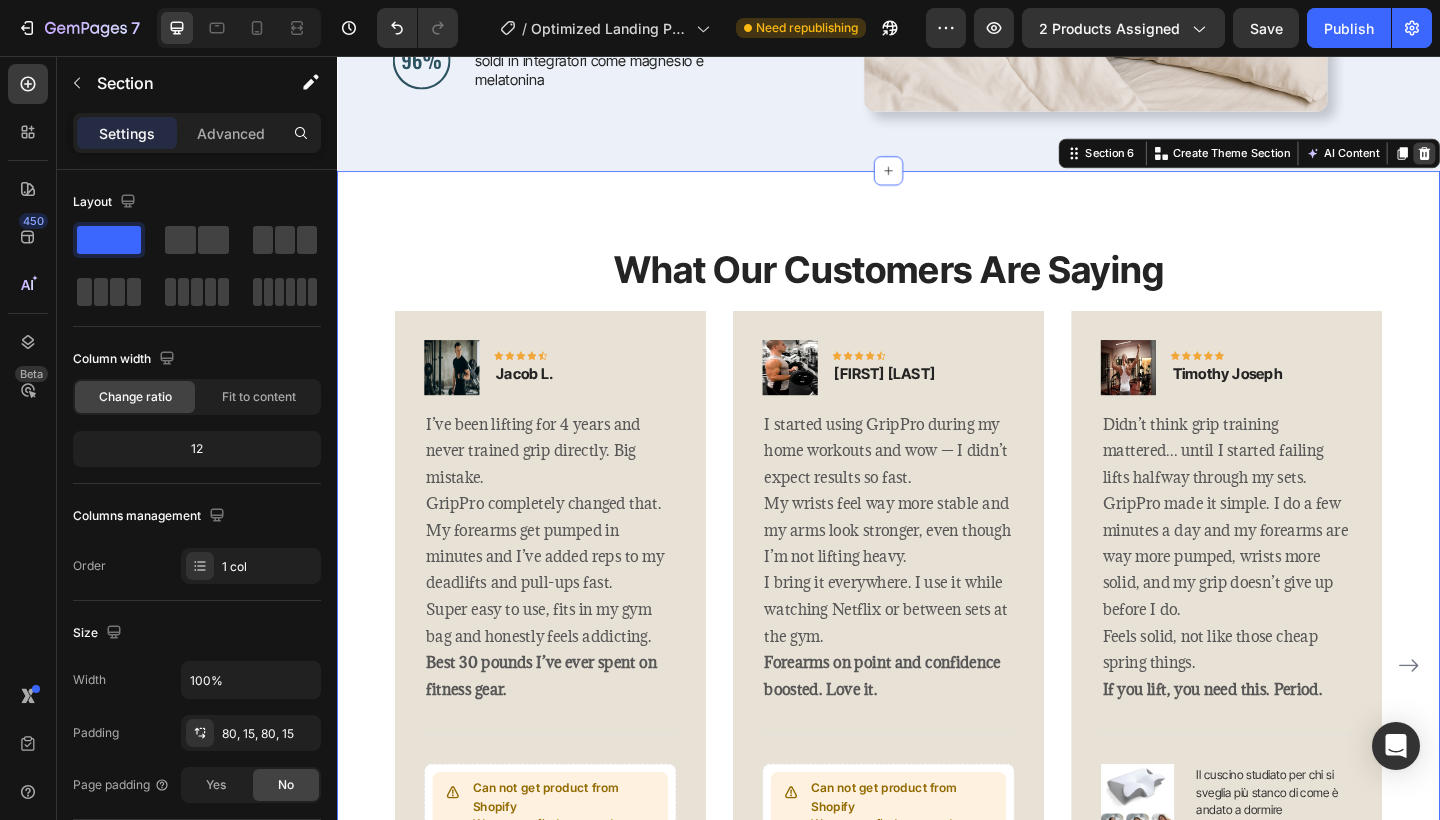 click 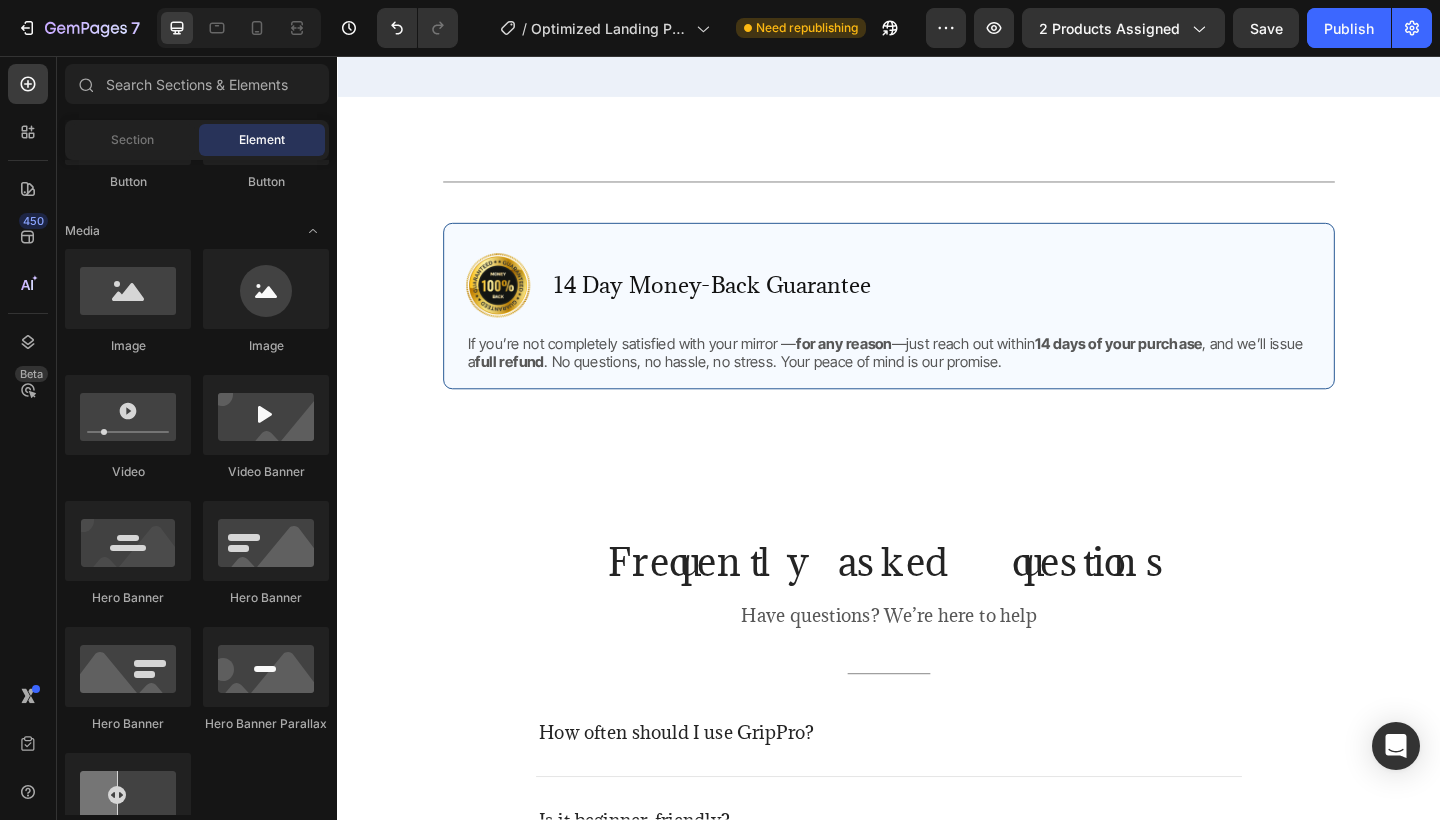 scroll, scrollTop: 4366, scrollLeft: 0, axis: vertical 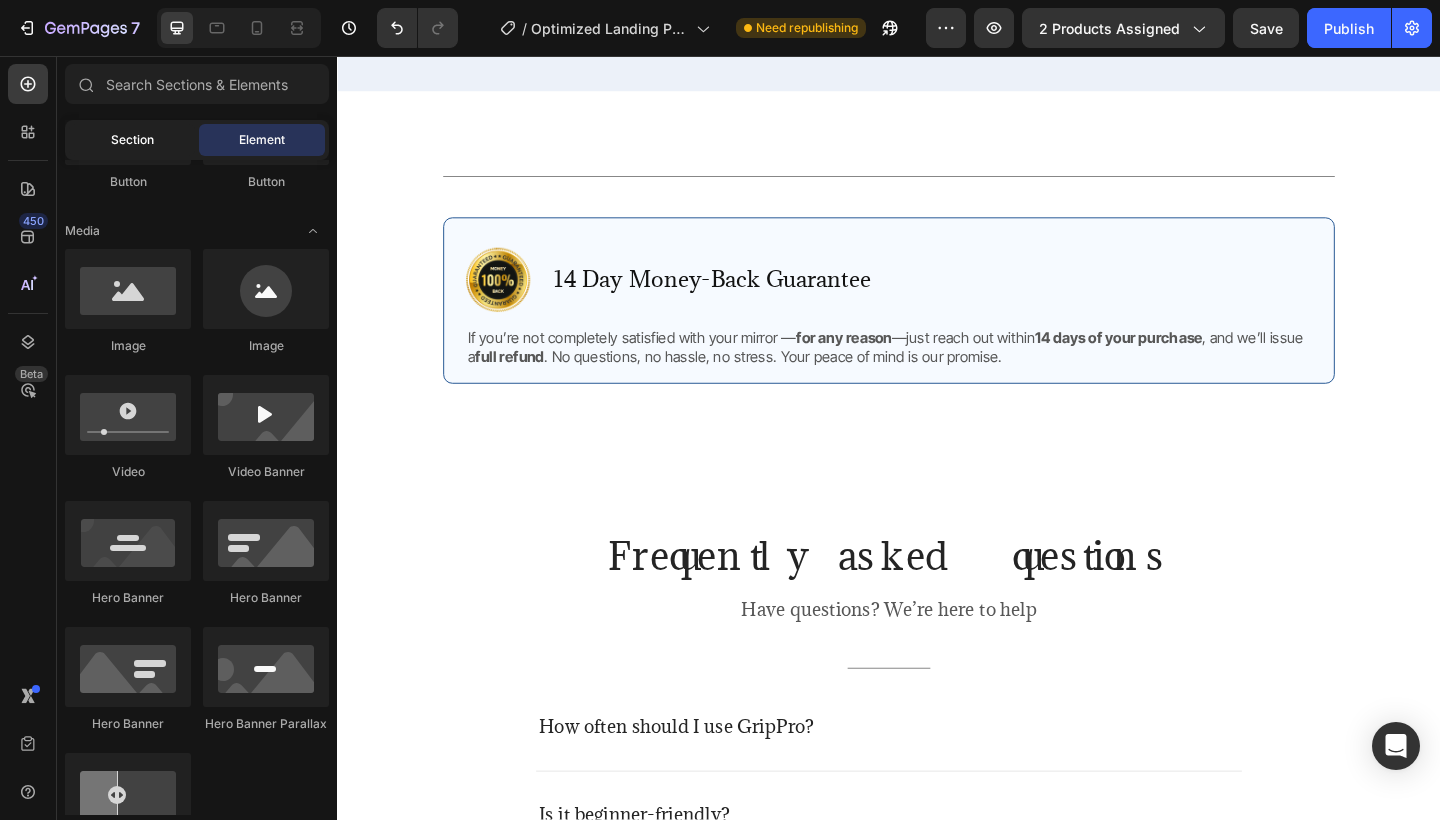 click on "Section" 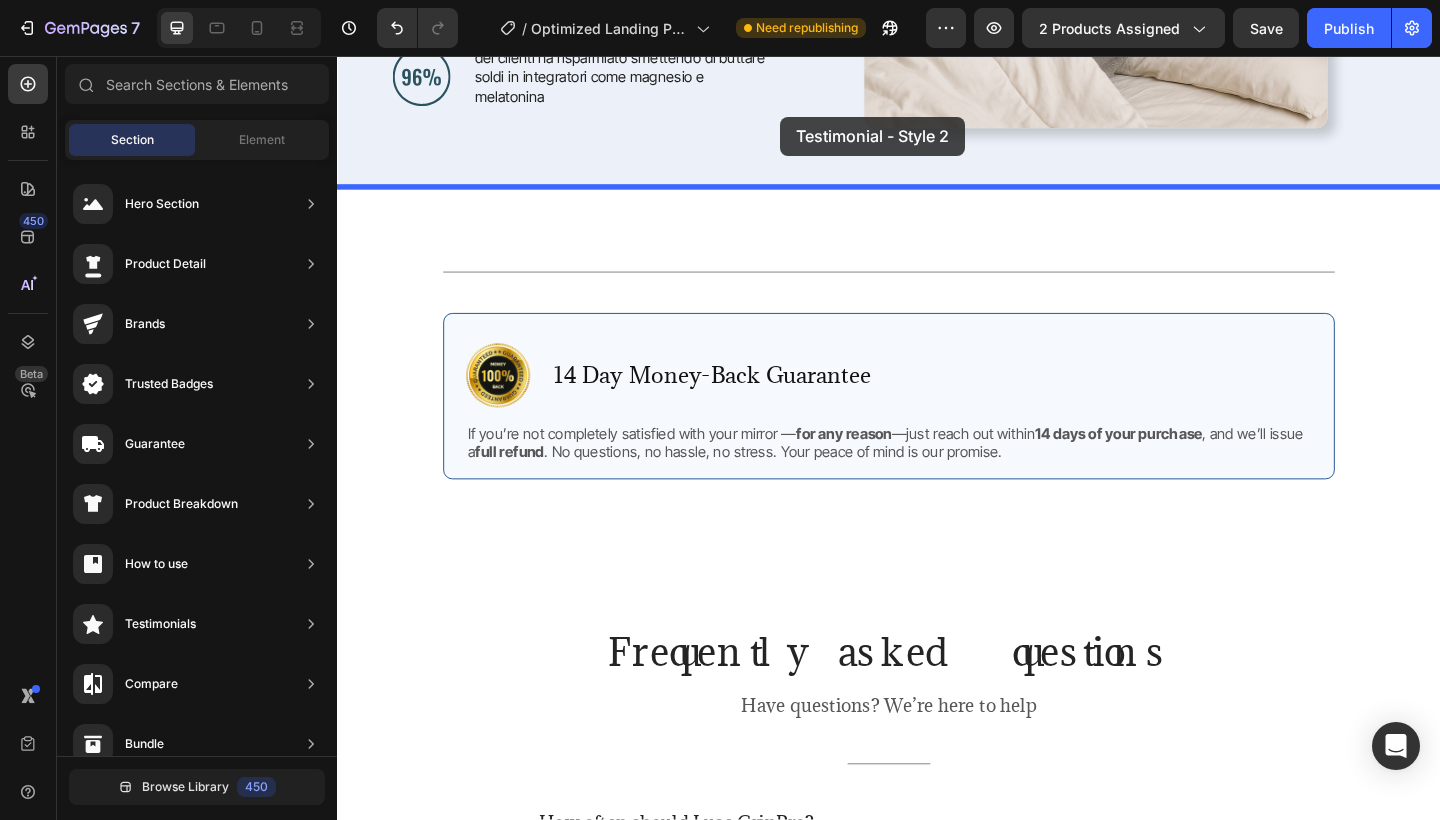 scroll, scrollTop: 4247, scrollLeft: 0, axis: vertical 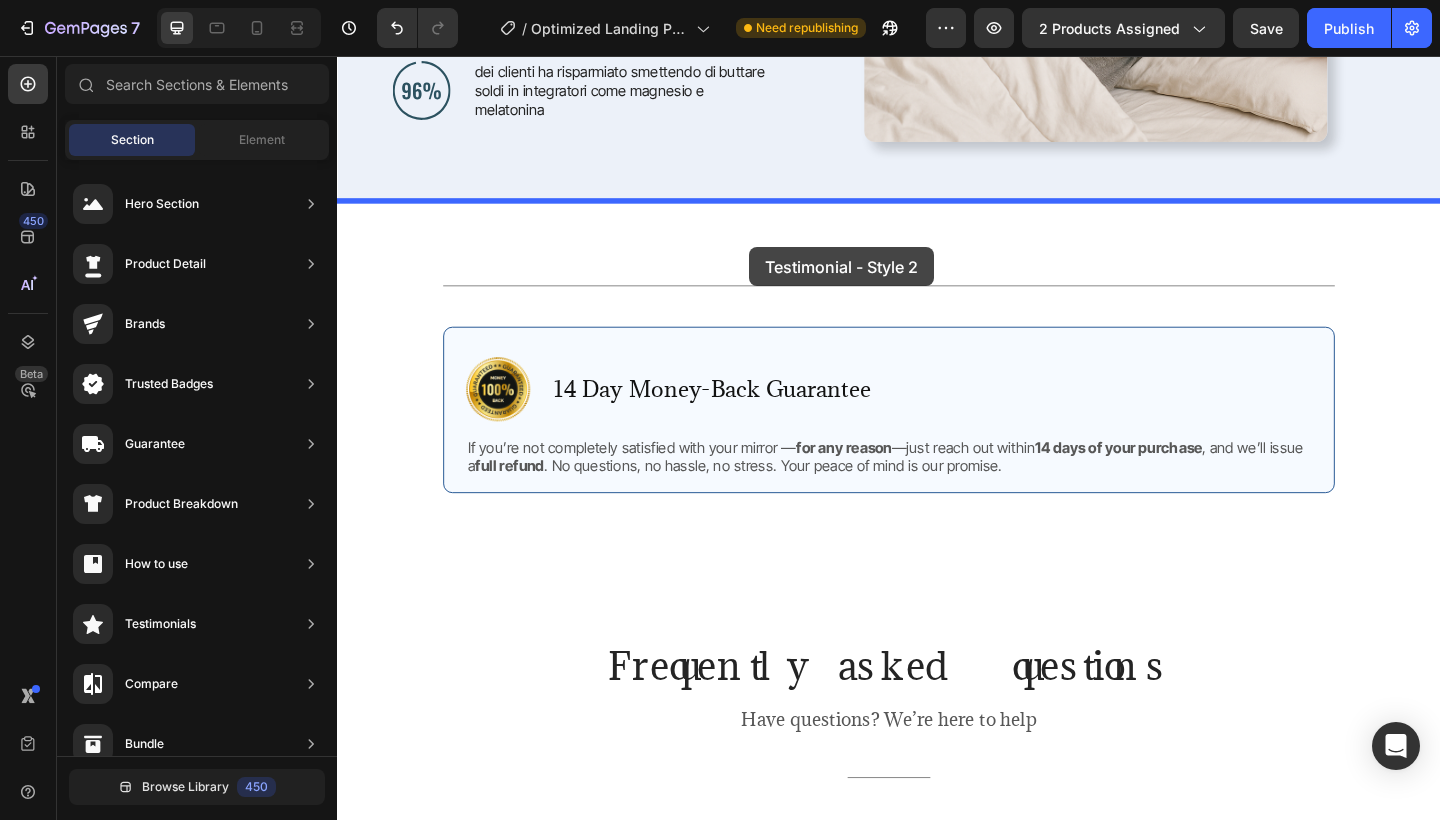 drag, startPoint x: 799, startPoint y: 406, endPoint x: 784, endPoint y: 262, distance: 144.77914 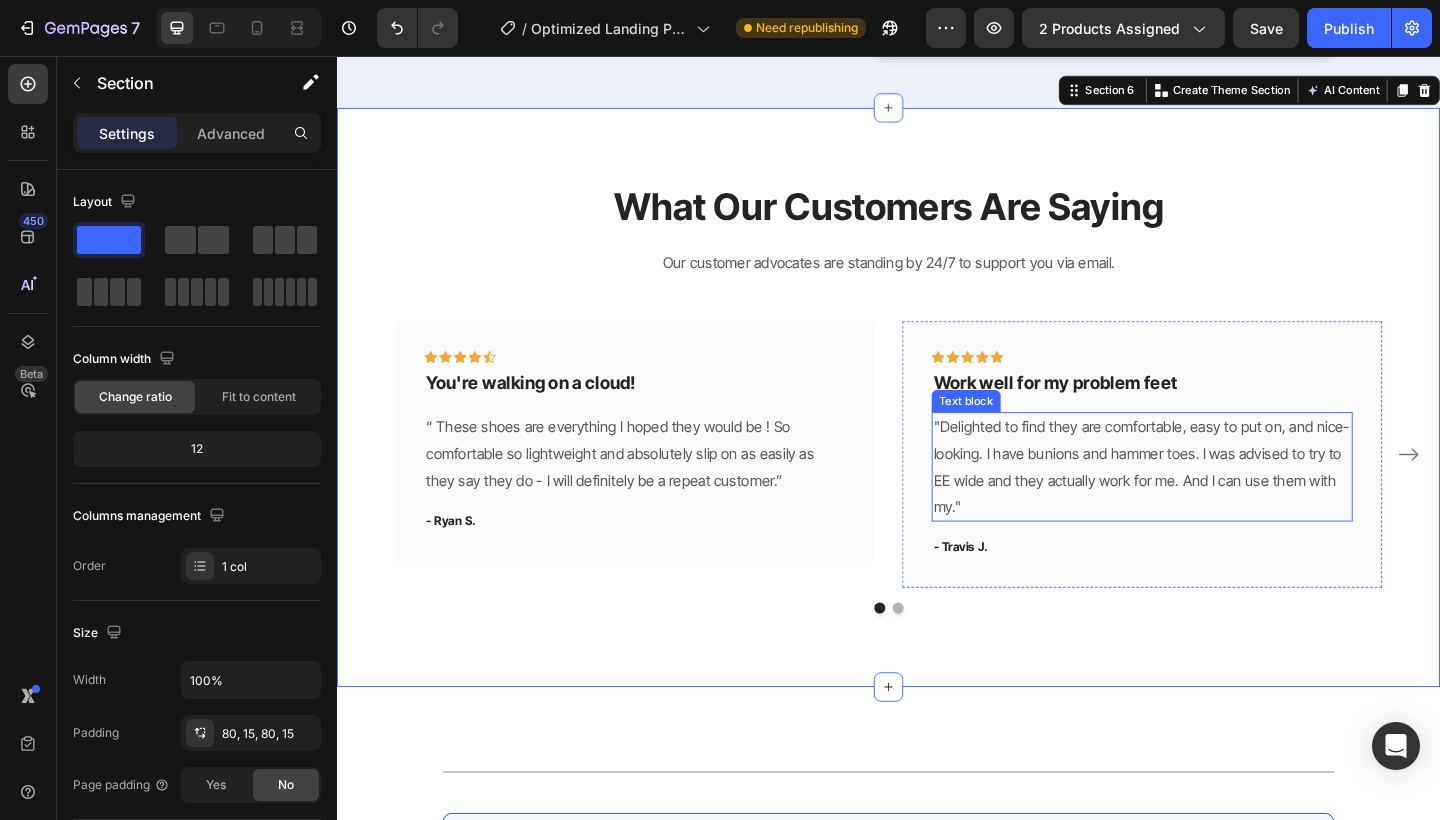scroll, scrollTop: 4334, scrollLeft: 0, axis: vertical 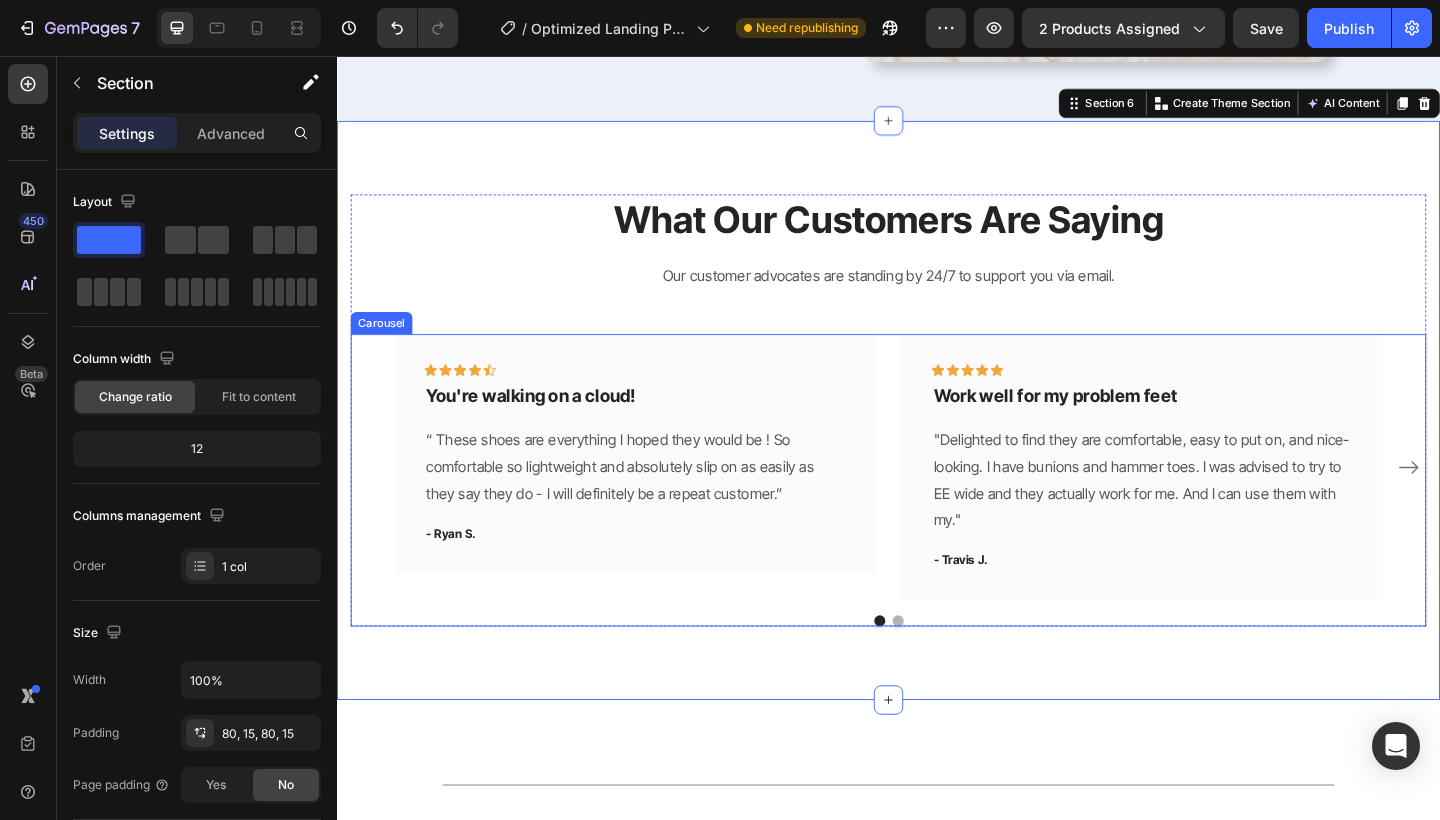 click 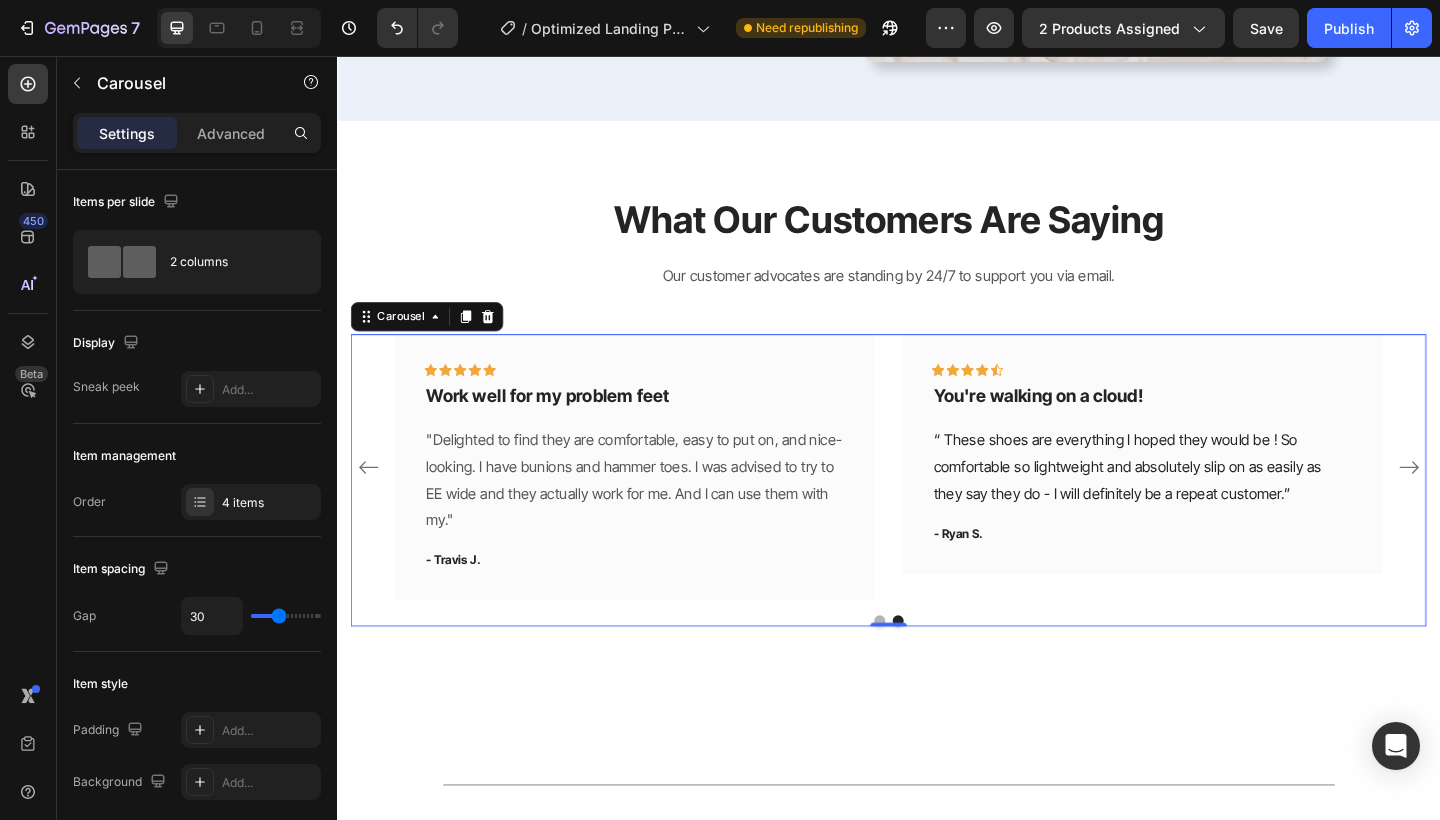 click 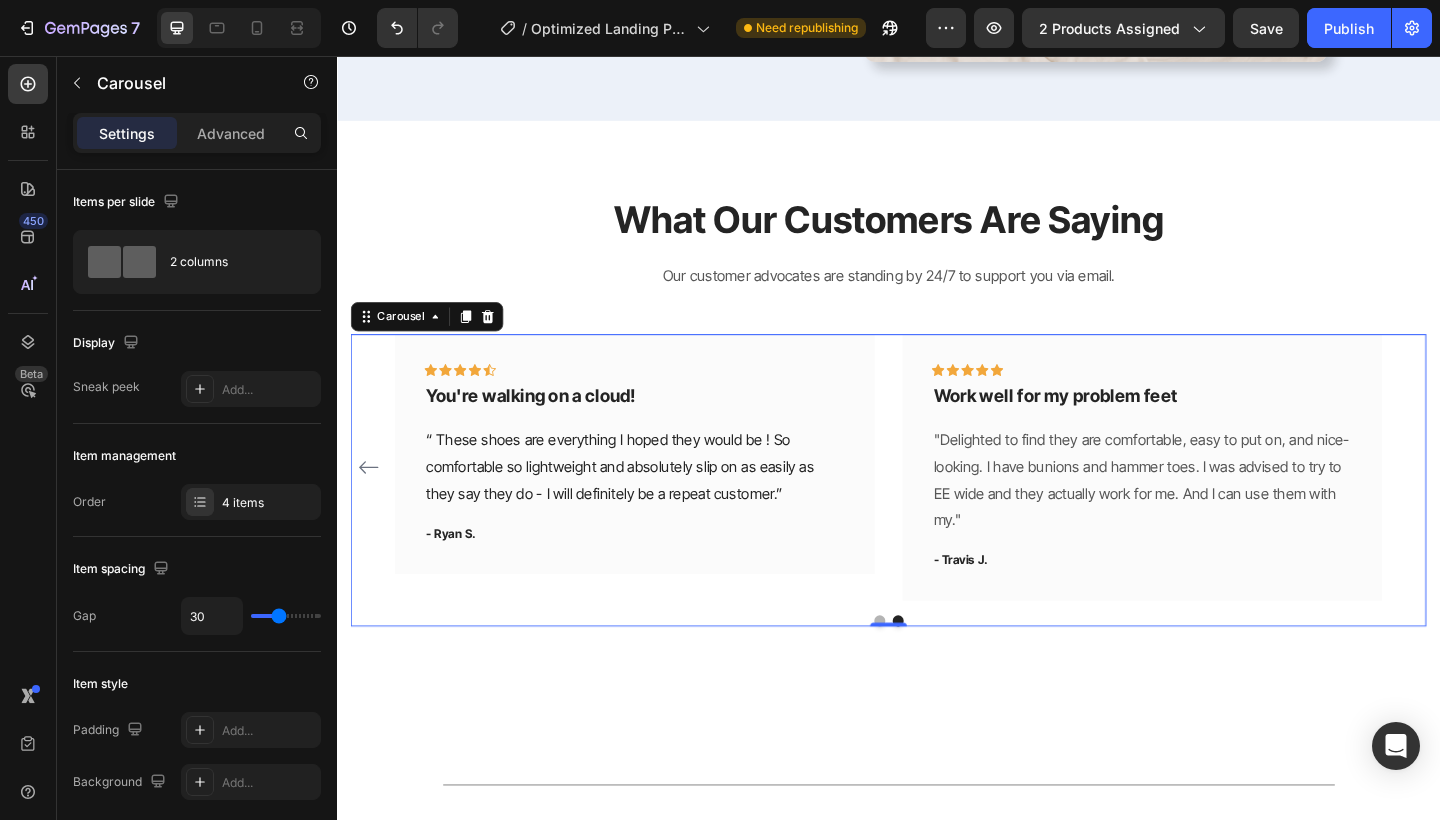 click on "Icon Icon Icon Icon Icon Row You're walking on a cloud! Text block “ These shoes are everything I hoped they would be ! So comfortable so lightweight and absolutely slip on as easily as they say they do - I will definitely be a repeat customer.” Text block - [LAST] Text block Row Icon Icon Icon Icon Icon Row Work well for my problem feet Text block "Delighted to find they are comfortable, easy to put on, and nice-looking. I have bunions and hammer toes. I was advised to try to EE wide and they actually work for me. And I can use them with my." Text block - [LAST] Text block Row Icon Icon Icon Icon Icon" at bounding box center (937, 503) 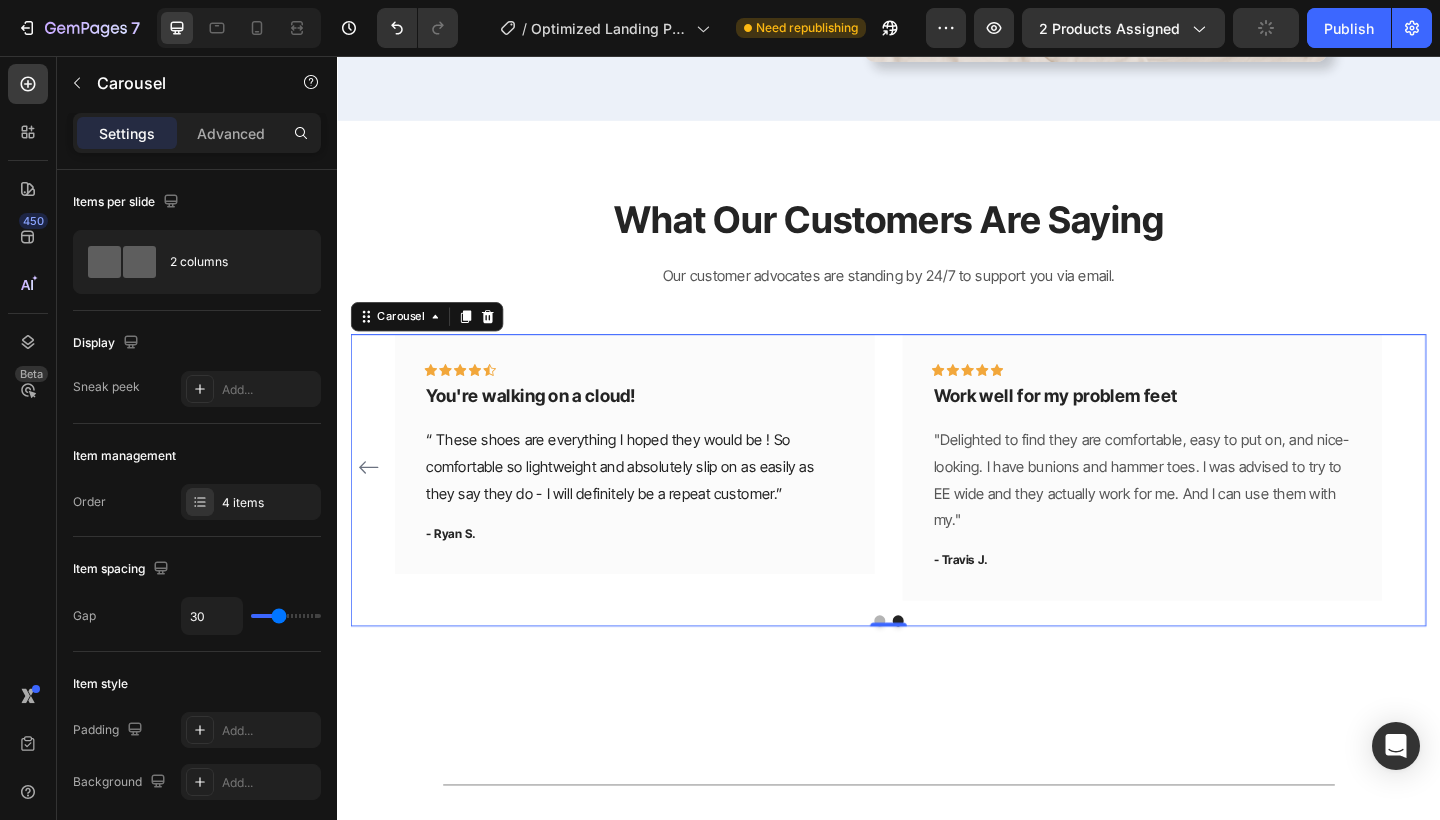 click 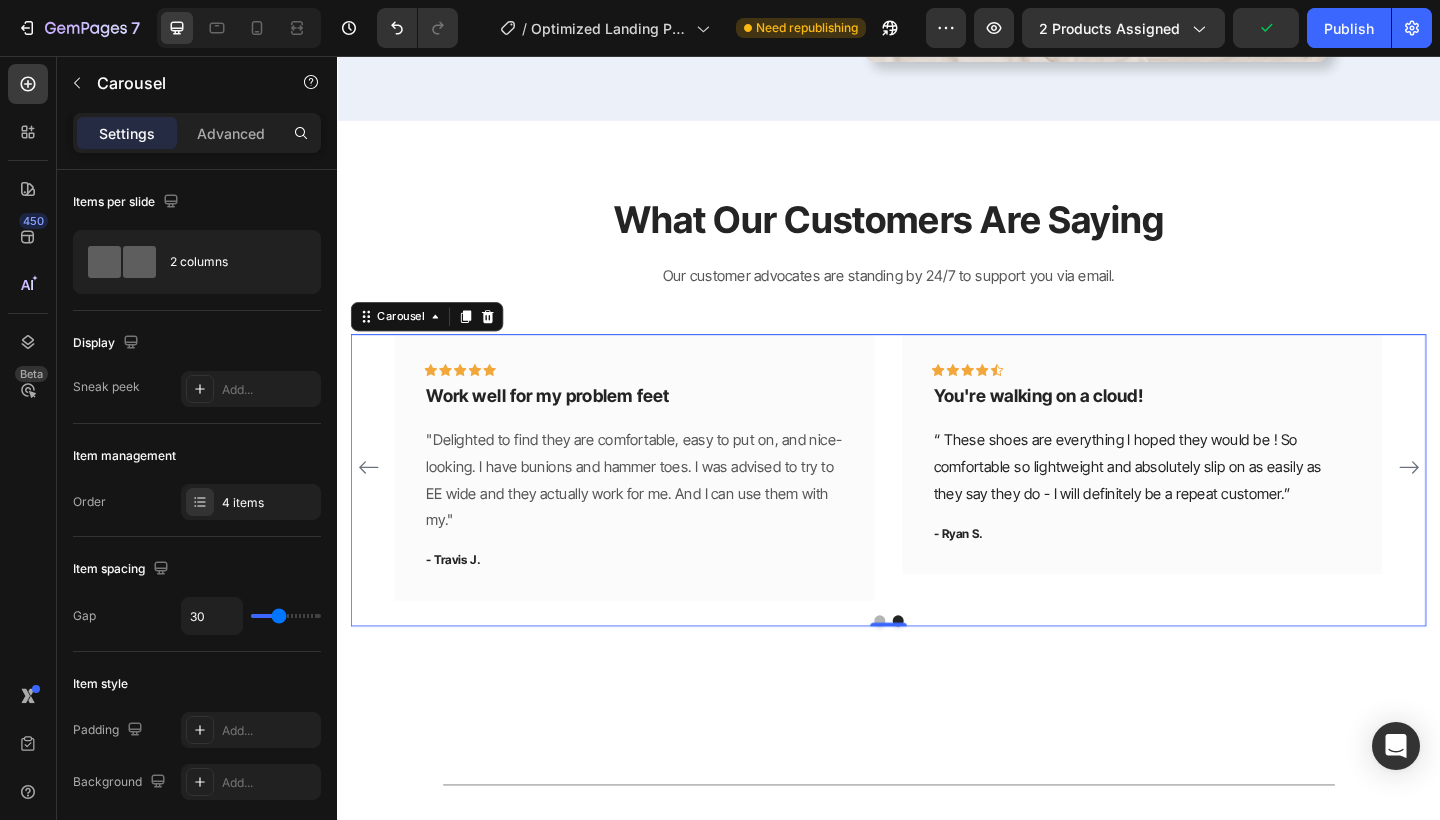 click 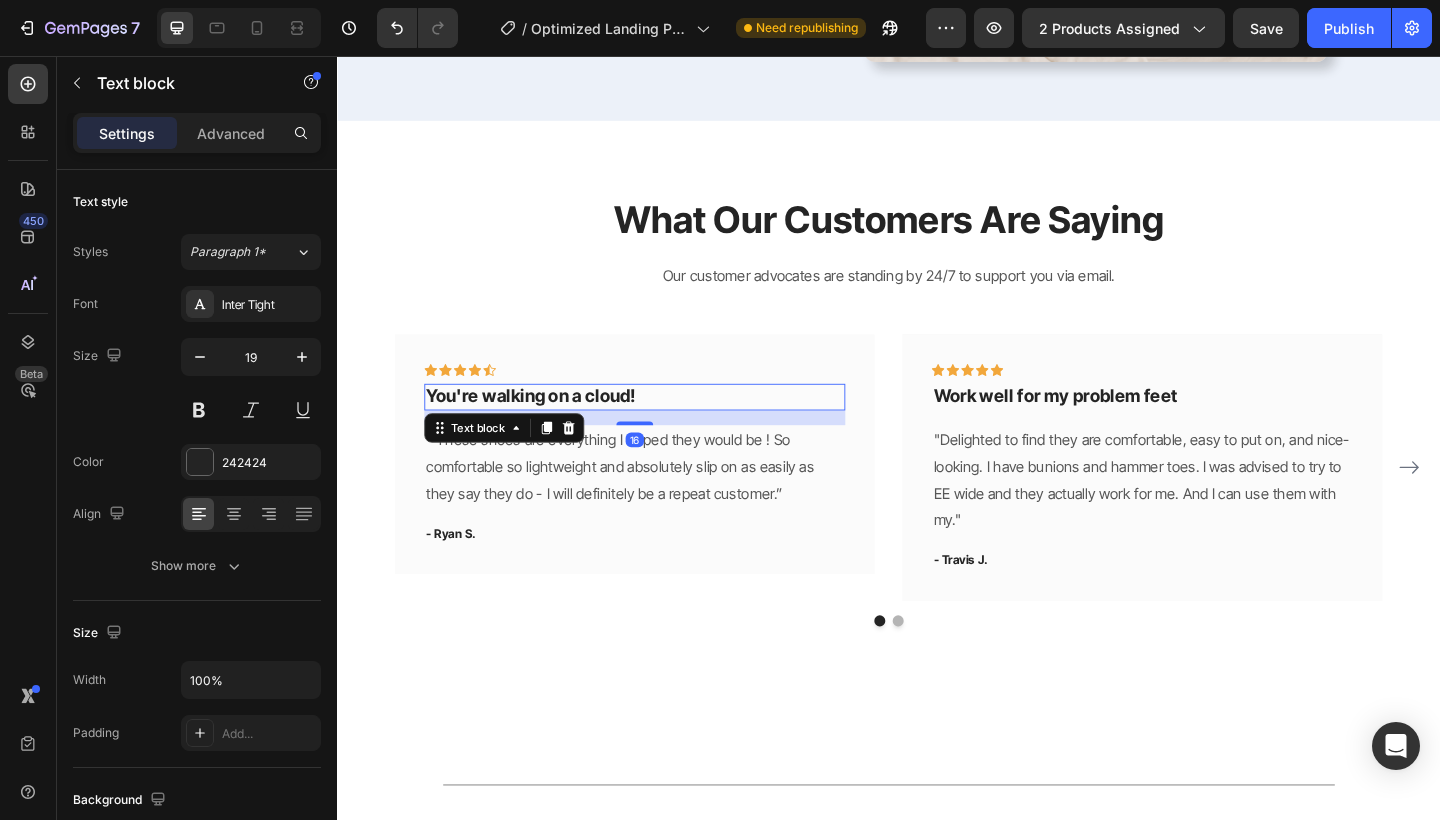 click on "You're walking on a cloud!" at bounding box center (661, 427) 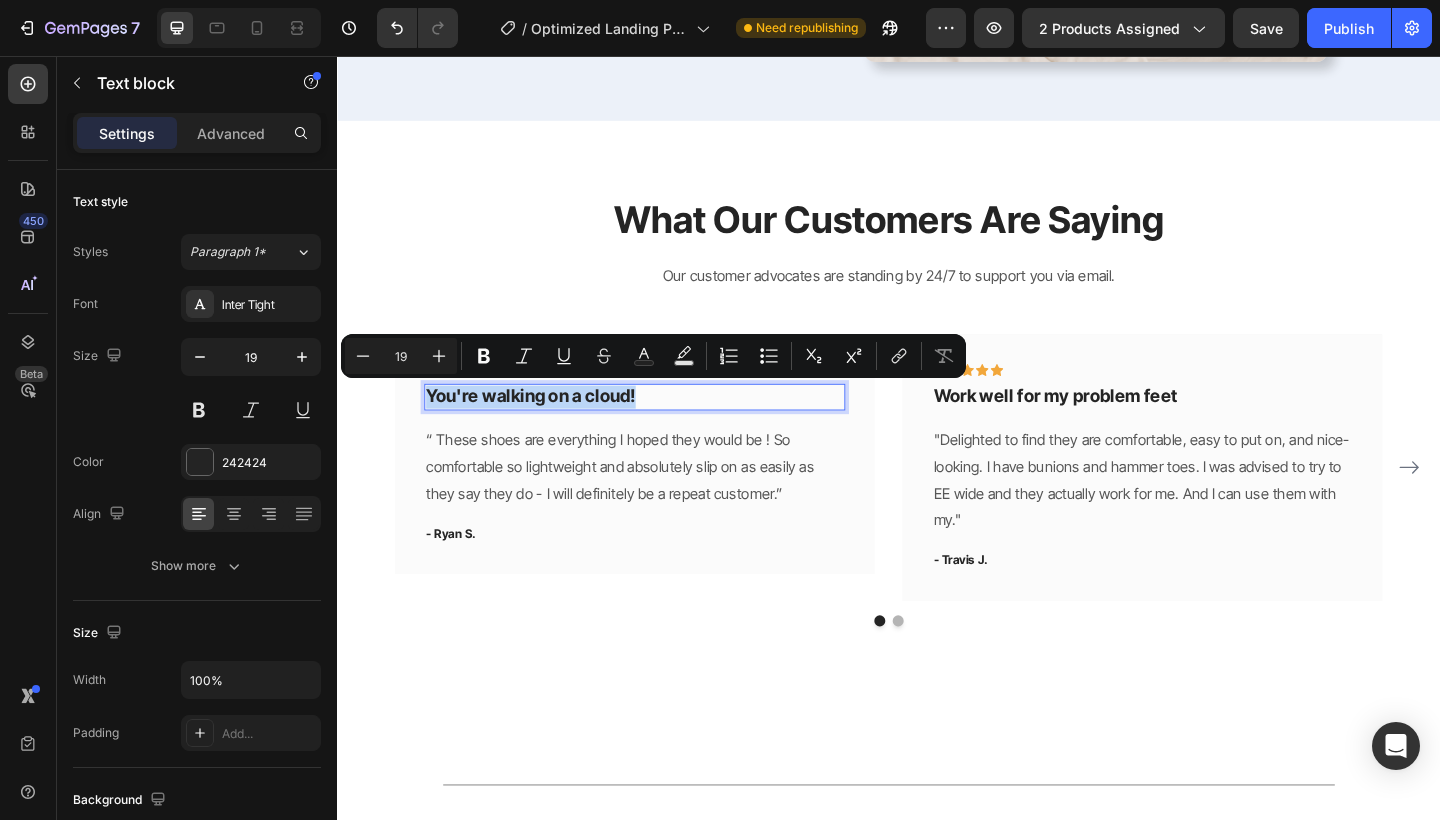 drag, startPoint x: 662, startPoint y: 422, endPoint x: 438, endPoint y: 434, distance: 224.3212 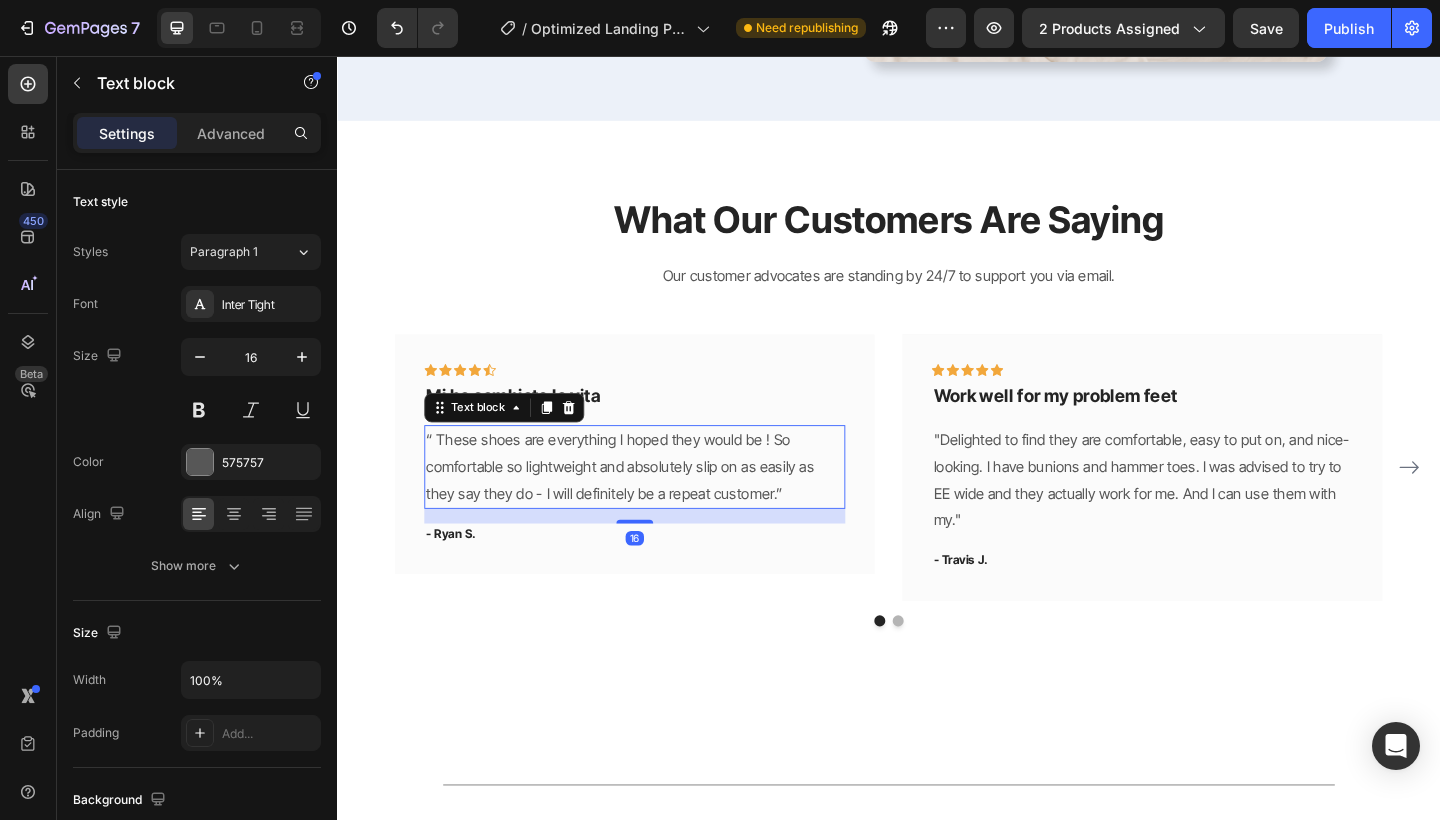 click on "“ These shoes are everything I hoped they would be ! So comfortable so lightweight and absolutely slip on as easily as they say they do - I will definitely be a repeat customer.”" at bounding box center (661, 503) 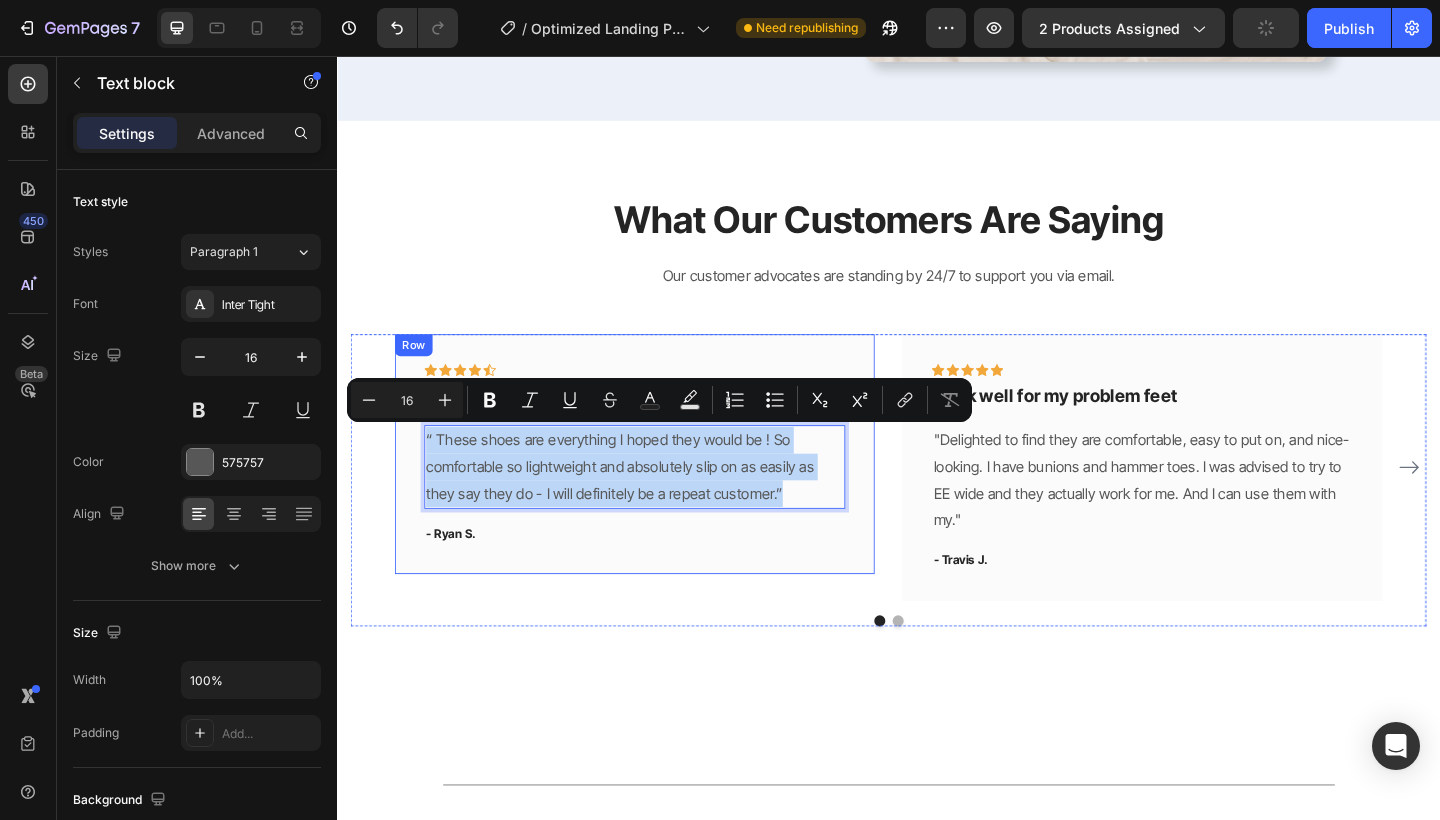 drag, startPoint x: 787, startPoint y: 529, endPoint x: 432, endPoint y: 477, distance: 358.78824 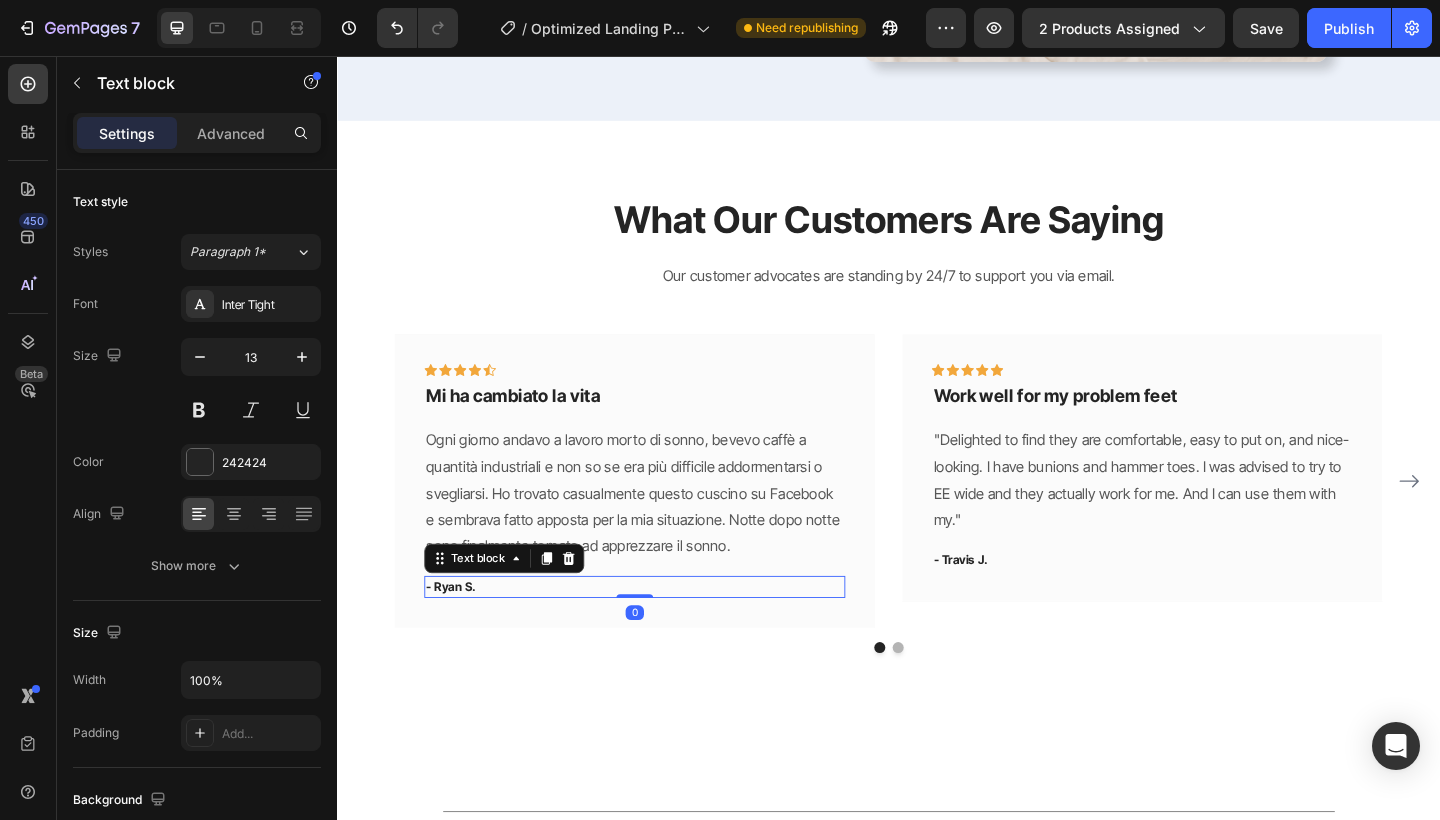 click on "- Ryan S." at bounding box center (661, 634) 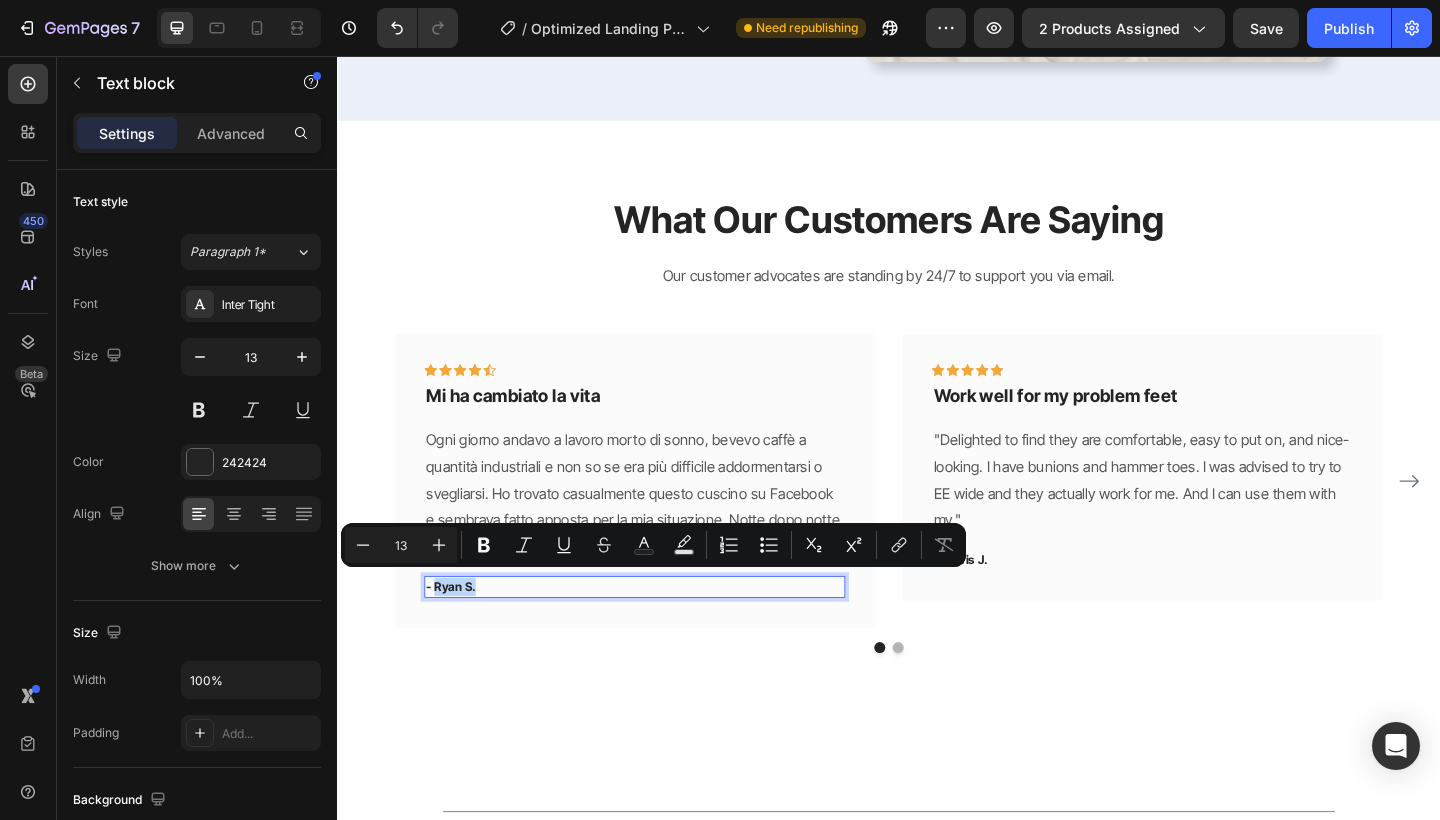 drag, startPoint x: 490, startPoint y: 630, endPoint x: 445, endPoint y: 628, distance: 45.044422 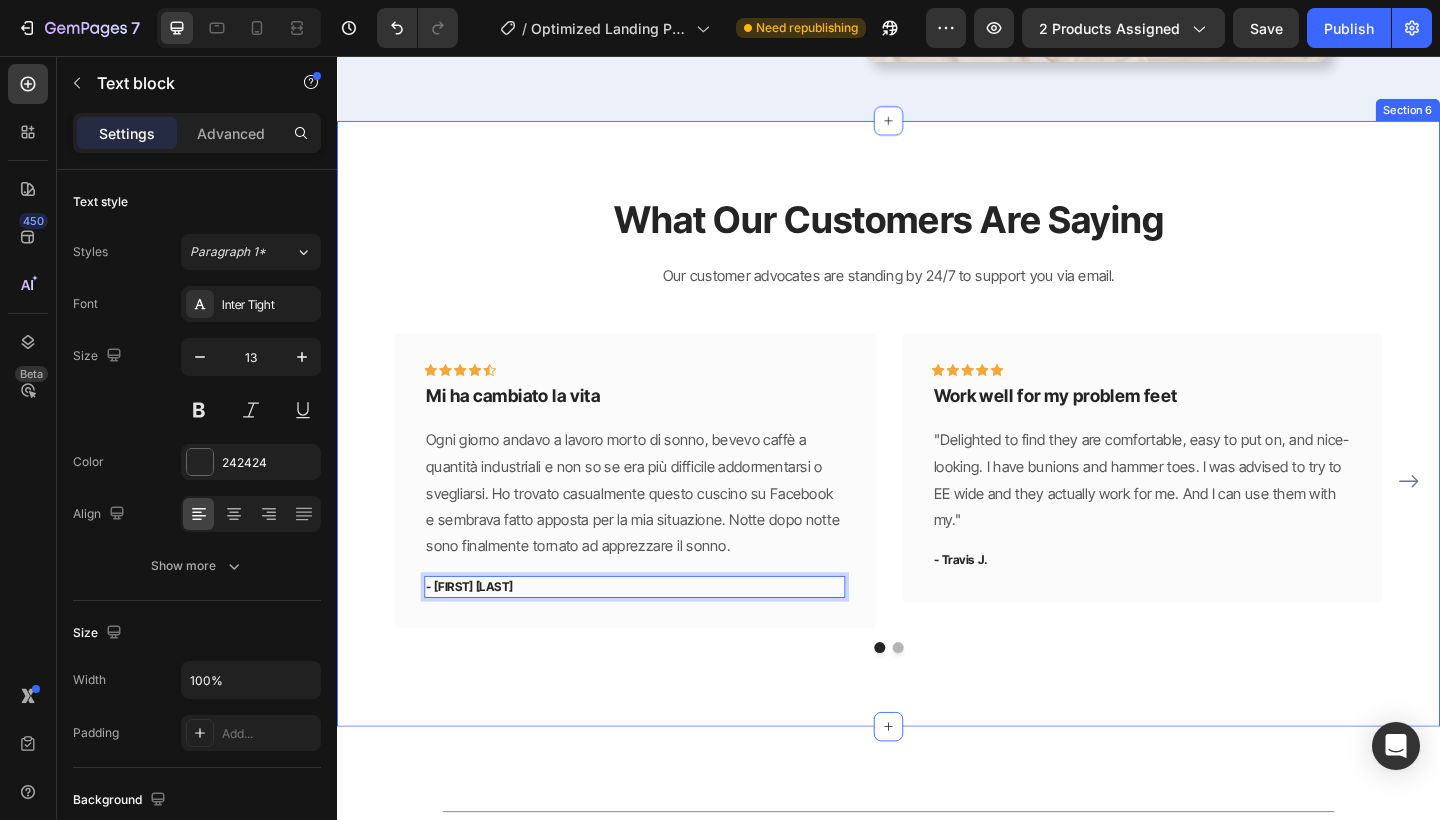 click on "What Our Customers Are Saying Heading Our customer advocates are standing by 24/7 to support you via email. Text block
Icon
Icon
Icon
Icon
Icon Row Mi ha cambiato la vita Text block Ogni giorno andavo a lavoro morto di sonno, bevevo caffè a quantità industriali e non so se era più difficile addormentarsi o svegliarsi. Ho trovato casualmente questo cuscino su Facebook e sembrava fatto apposta per la mia situazione. Notte dopo notte sono finalmente tornato ad apprezzare il sonno. Text block - [FIRST] [LAST] Text block   0 Row
Icon
Icon
Icon
Icon
Icon Row Work well for my problem feet Text block "Delighted to find they are comfortable, easy to put on, and nice-looking. I have bunions and hammer toes. I was advised to try to EE wide and they actually work for me. And I can use them with my." Text block - [FIRST] [LAST] Text block Row Icon Icon Icon" at bounding box center [937, 456] 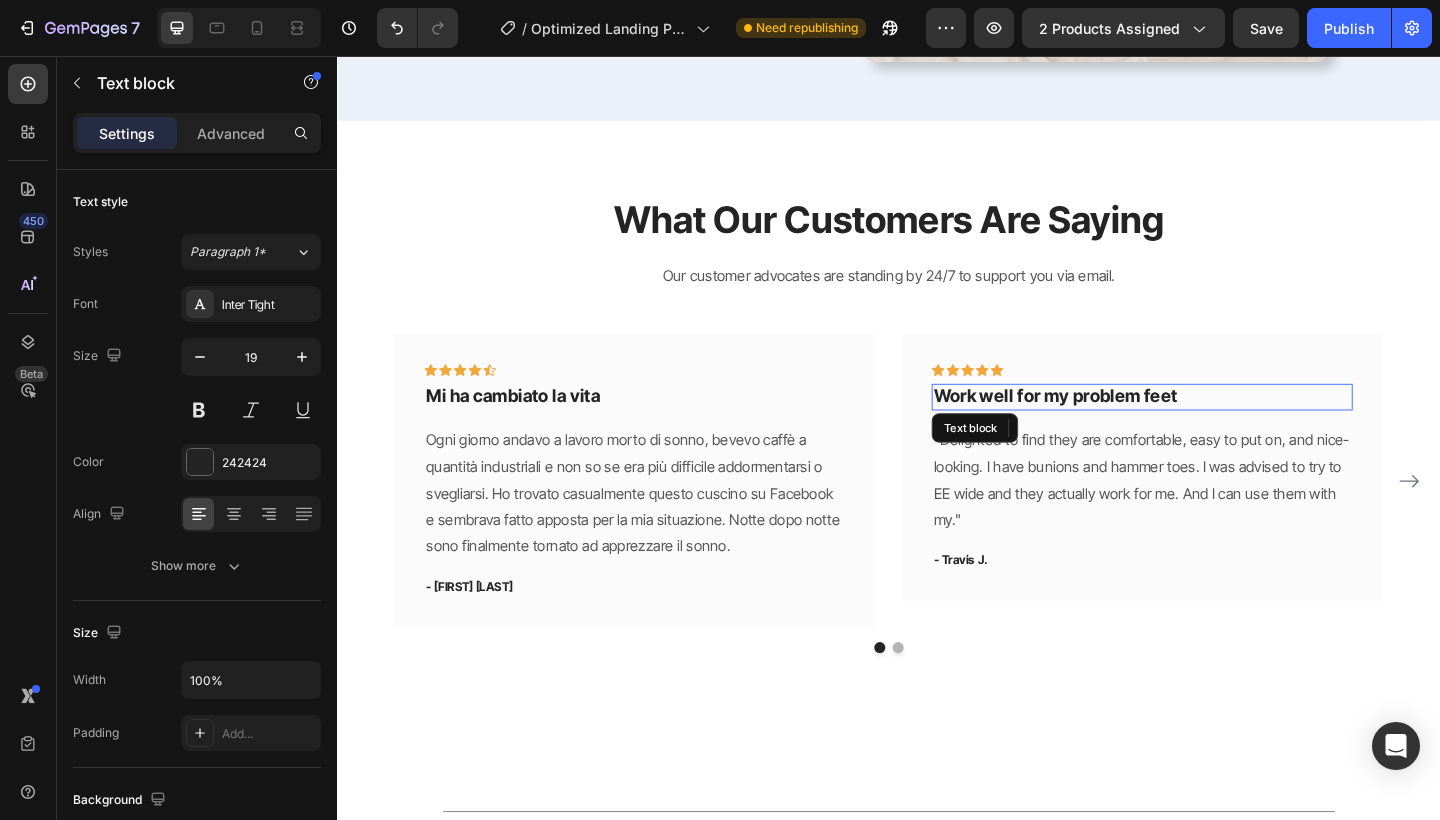 click on "Work well for my problem feet" at bounding box center (1213, 427) 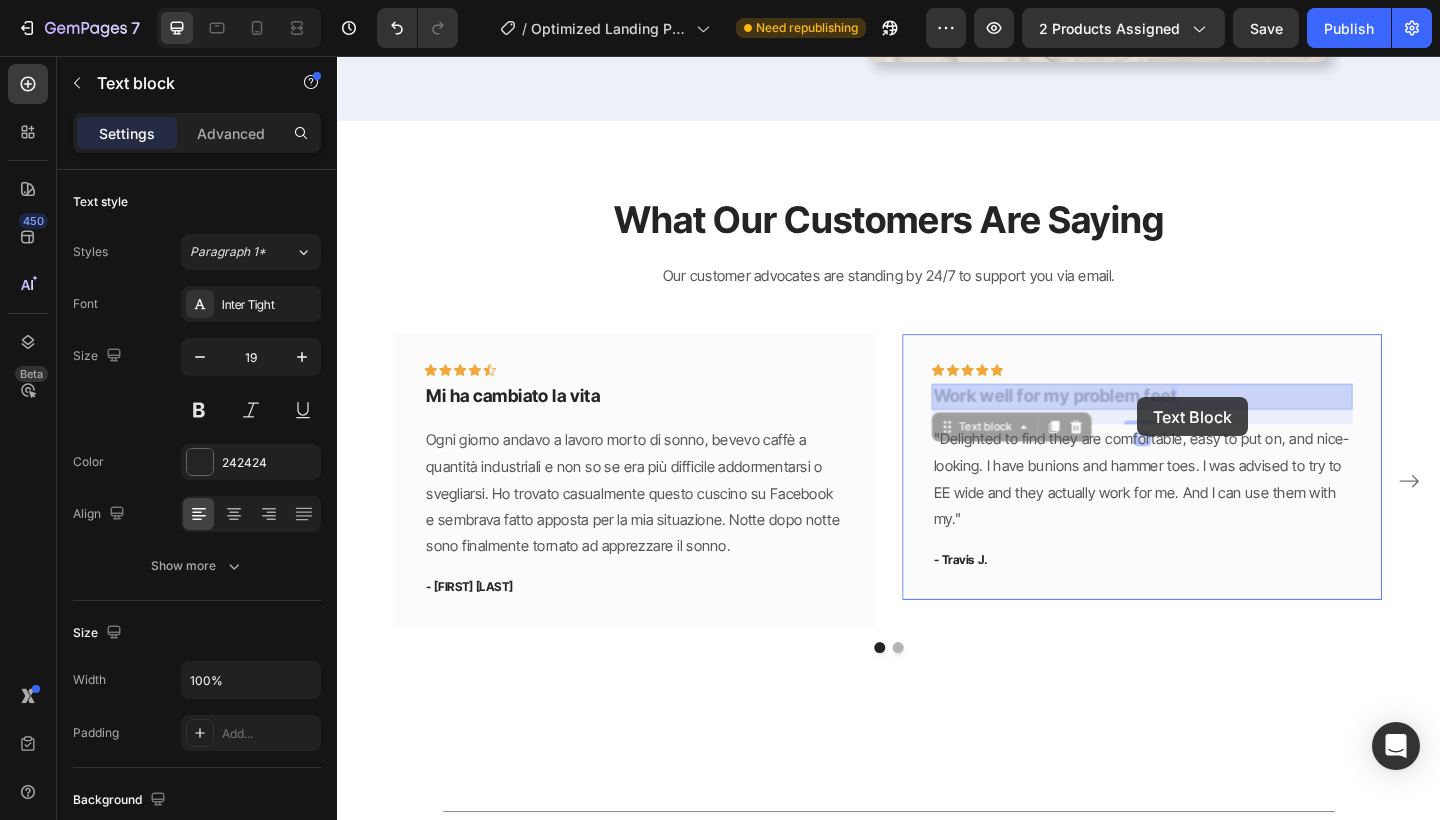 drag, startPoint x: 1260, startPoint y: 426, endPoint x: 1207, endPoint y: 427, distance: 53.009434 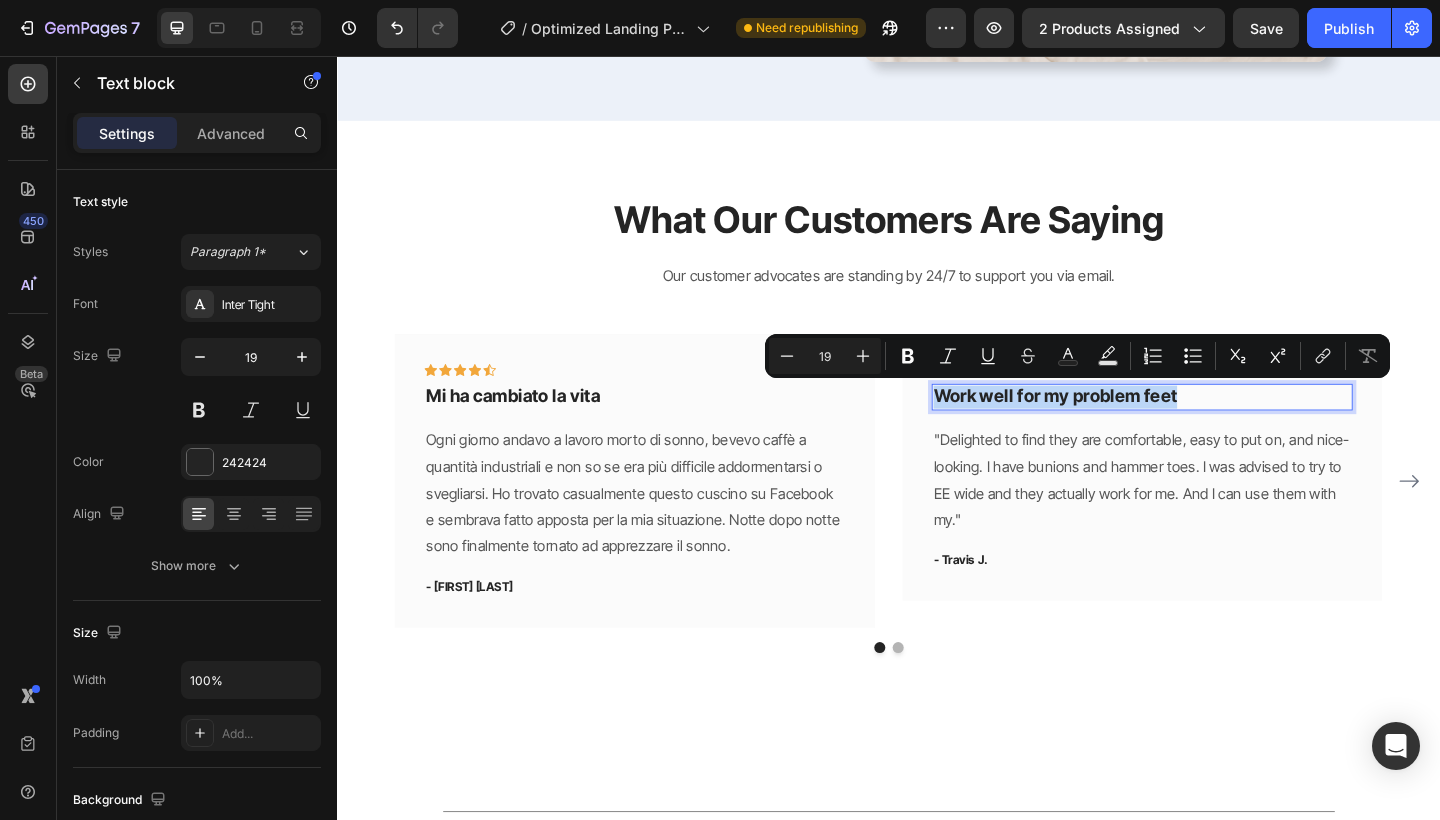 drag, startPoint x: 1250, startPoint y: 424, endPoint x: 992, endPoint y: 432, distance: 258.124 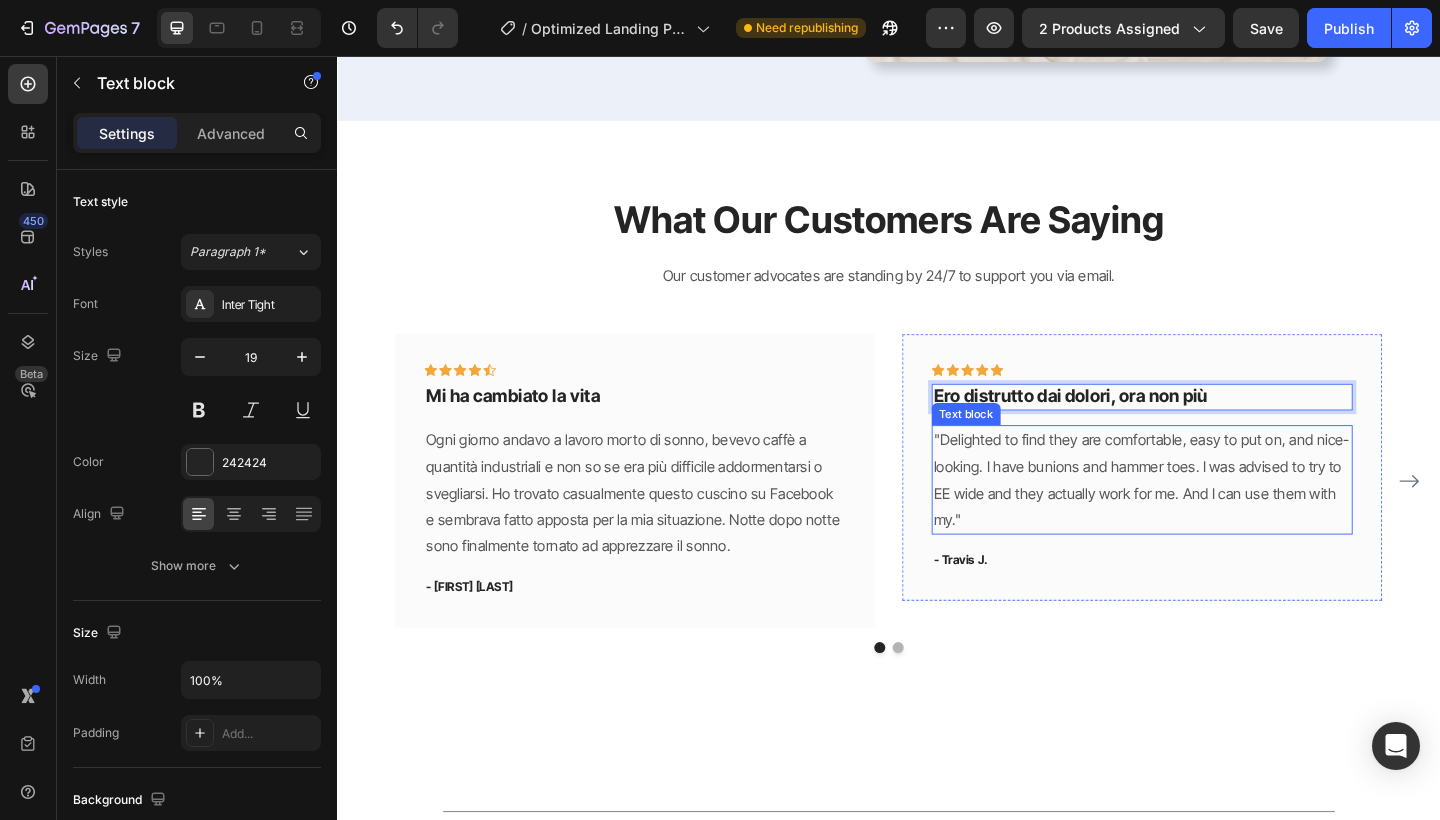 click on ""Delighted to find they are comfortable, easy to put on, and nice-looking. I have bunions and hammer toes. I was advised to try to EE wide and they actually work for me. And I can use them with my."" at bounding box center (1213, 517) 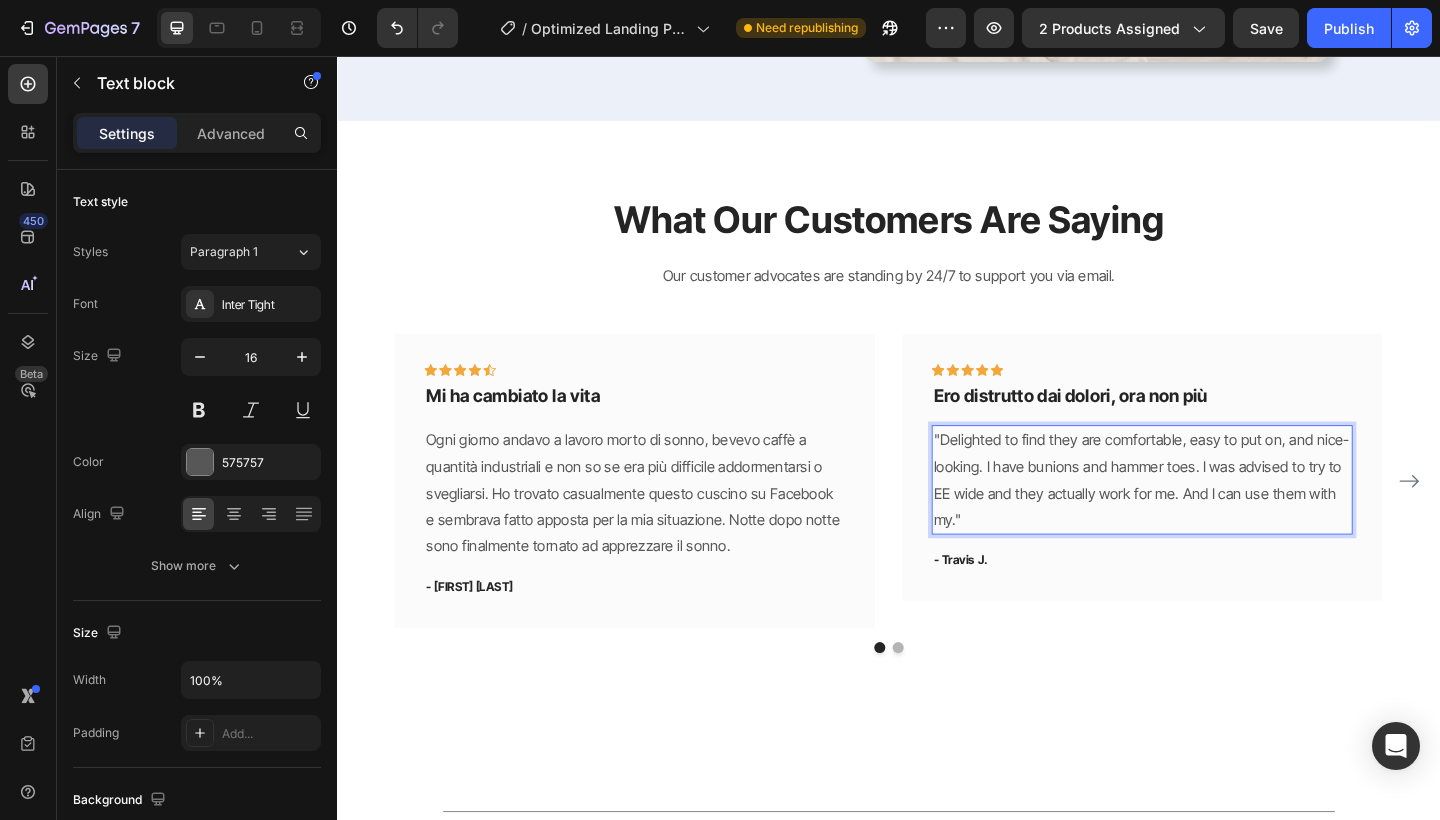 click on ""Delighted to find they are comfortable, easy to put on, and nice-looking. I have bunions and hammer toes. I was advised to try to EE wide and they actually work for me. And I can use them with my."" at bounding box center (1213, 517) 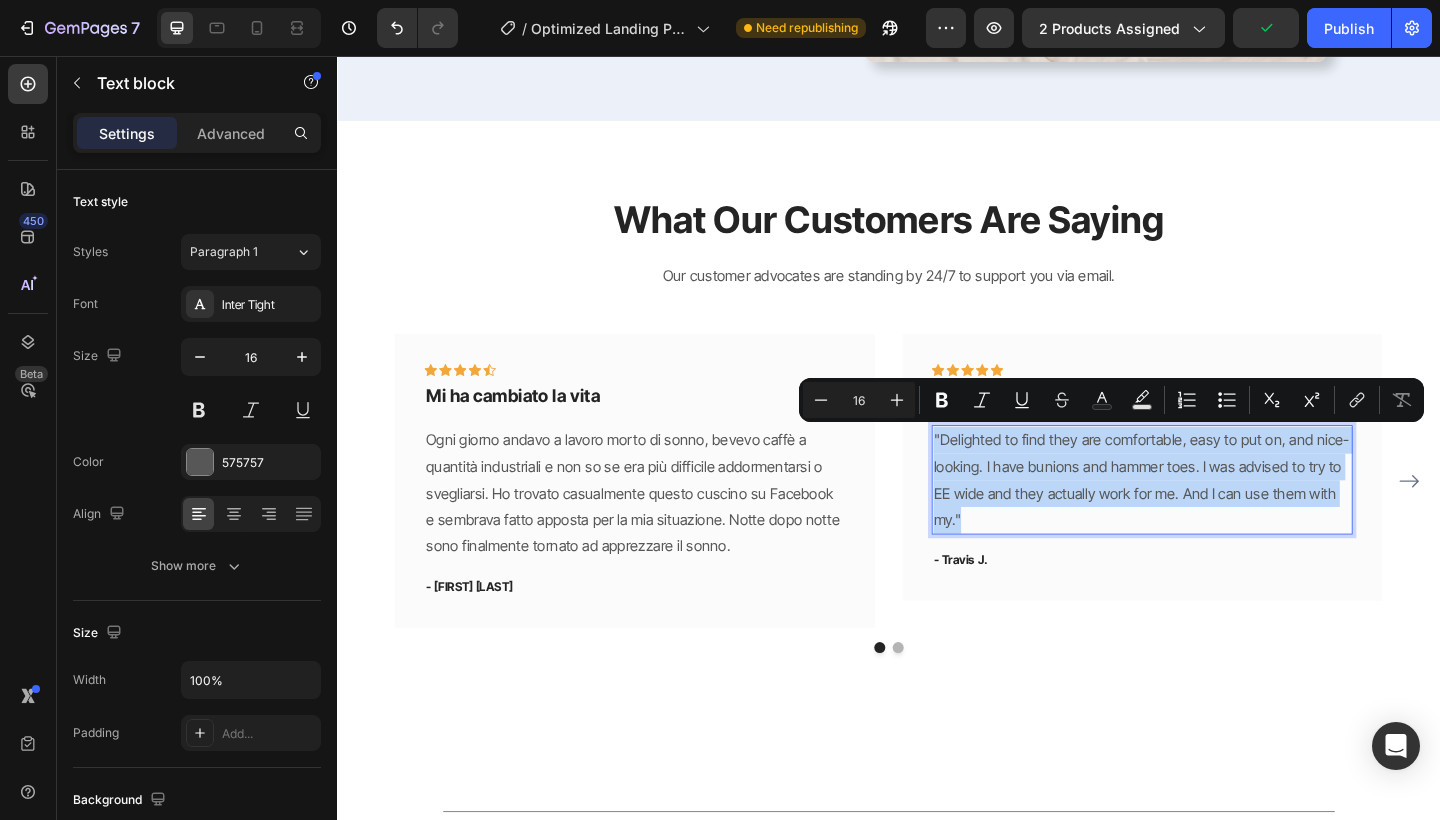 drag, startPoint x: 1026, startPoint y: 555, endPoint x: 987, endPoint y: 469, distance: 94.42987 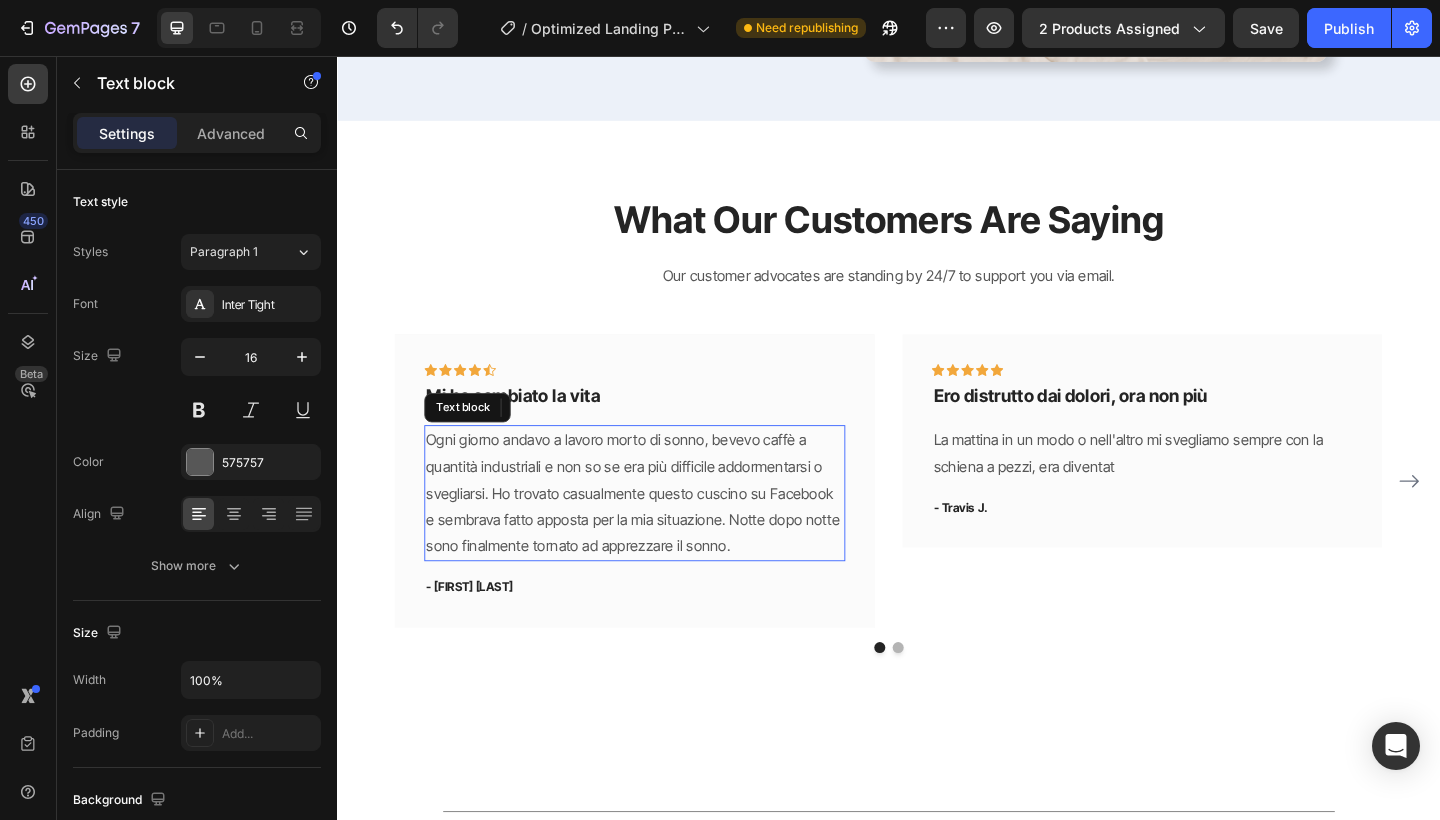 click on "Ogni giorno andavo a lavoro morto di sonno, bevevo caffè a quantità industriali e non so se era più difficile addormentarsi o svegliarsi. Ho trovato casualmente questo cuscino su Facebook e sembrava fatto apposta per la mia situazione. Notte dopo notte sono finalmente tornato ad apprezzare il sonno." at bounding box center (661, 532) 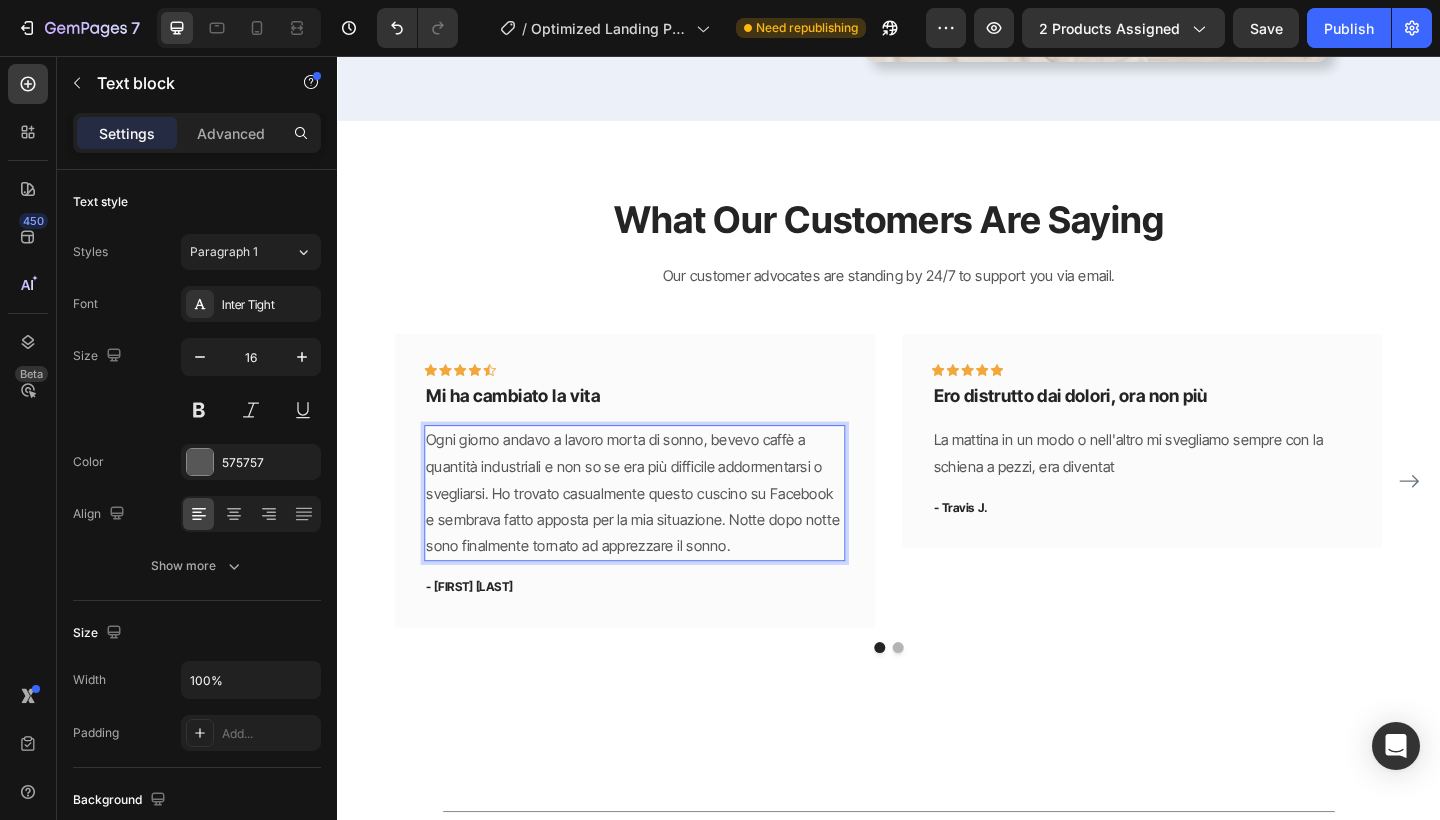 click on "Ogni giorno andavo a lavoro morta di sonno, bevevo caffè a quantità industriali e non so se era più difficile addormentarsi o svegliarsi. Ho trovato casualmente questo cuscino su Facebook e sembrava fatto apposta per la mia situazione. Notte dopo notte sono finalmente tornato ad apprezzare il sonno." at bounding box center (661, 532) 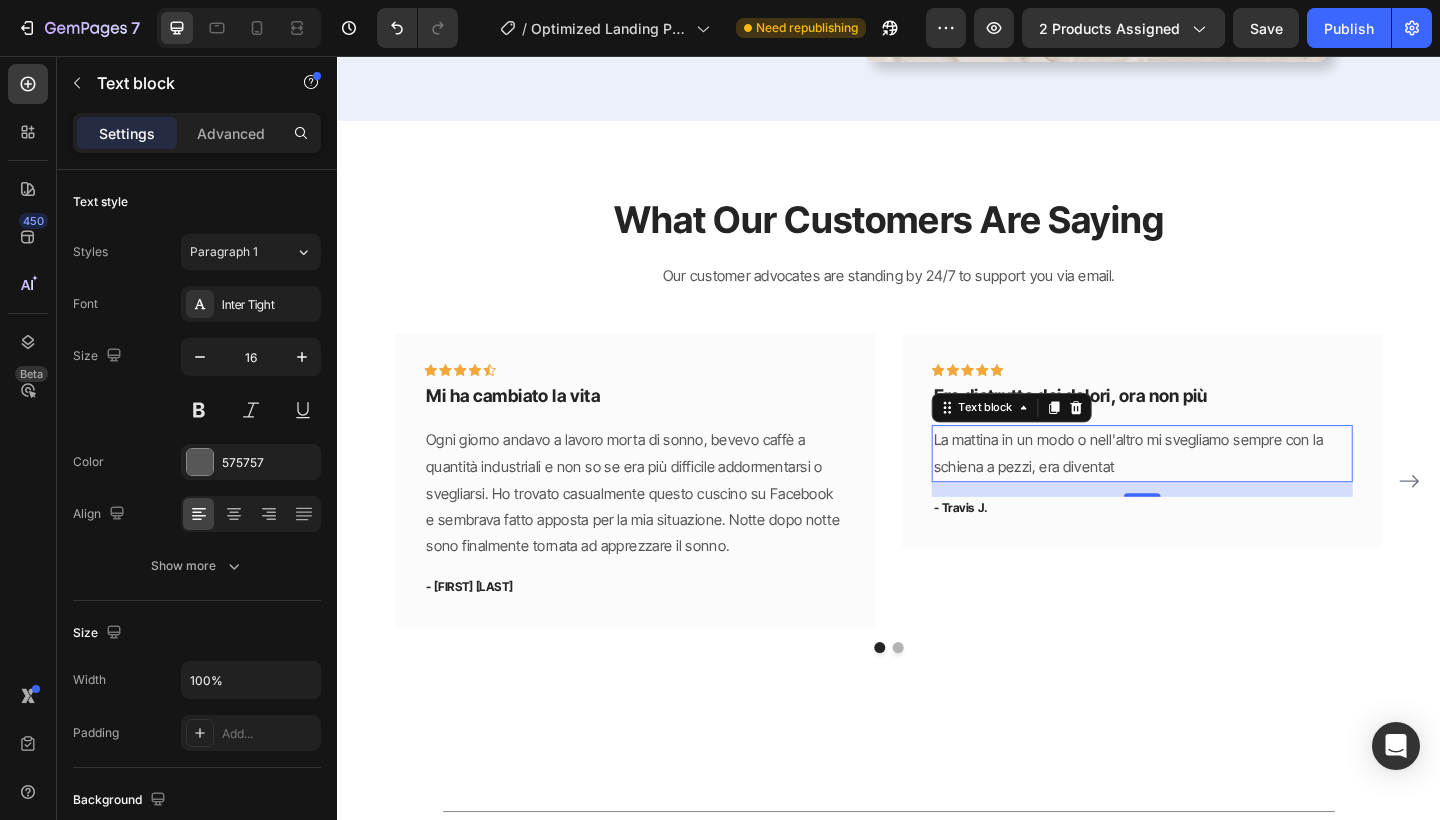 click on "La mattina in un modo o nell'altro mi svegliamo sempre con la schiena a pezzi, era diventat" at bounding box center (1213, 489) 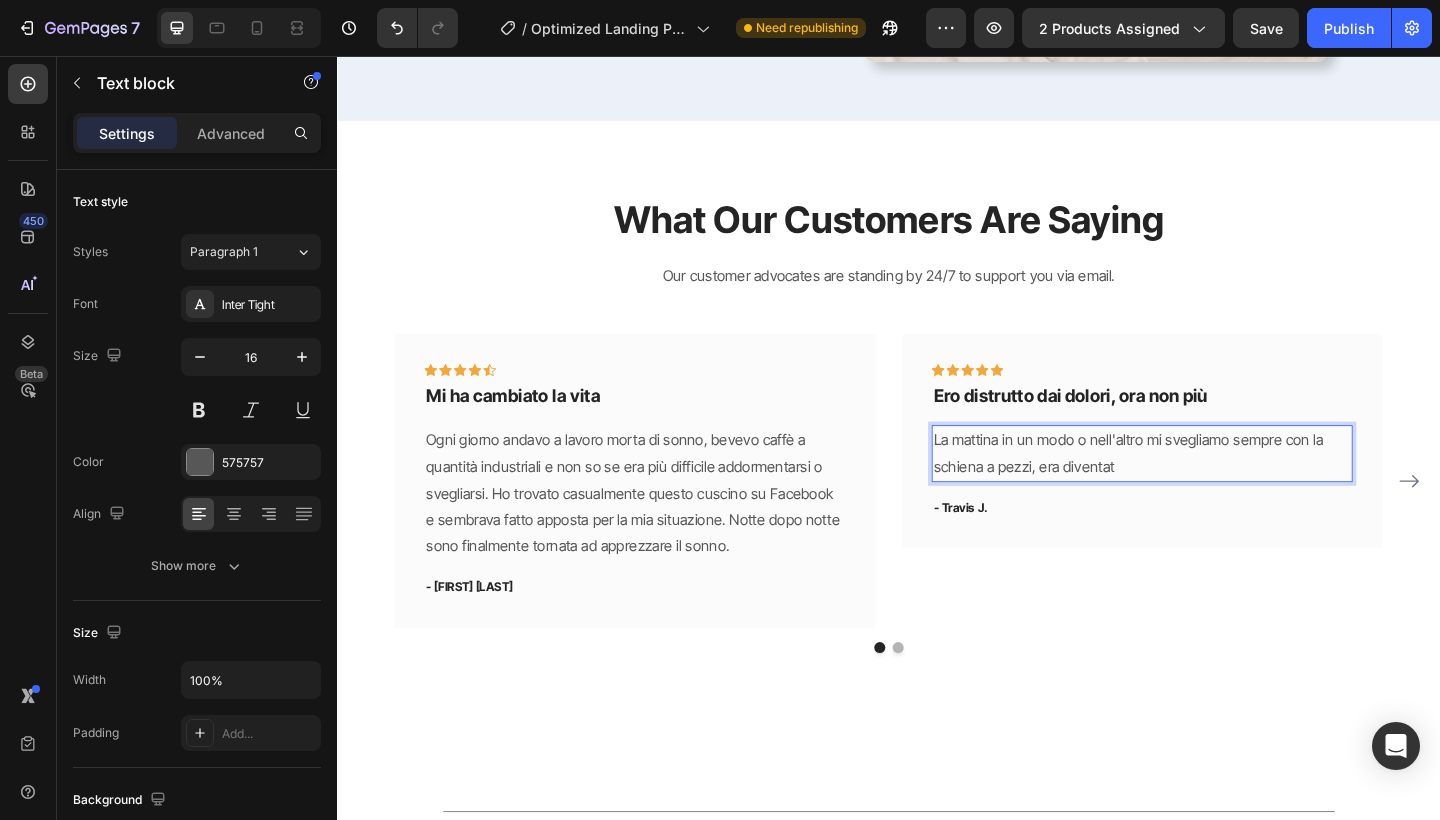 click on "La mattina in un modo o nell'altro mi svegliamo sempre con la schiena a pezzi, era diventat" at bounding box center [1213, 489] 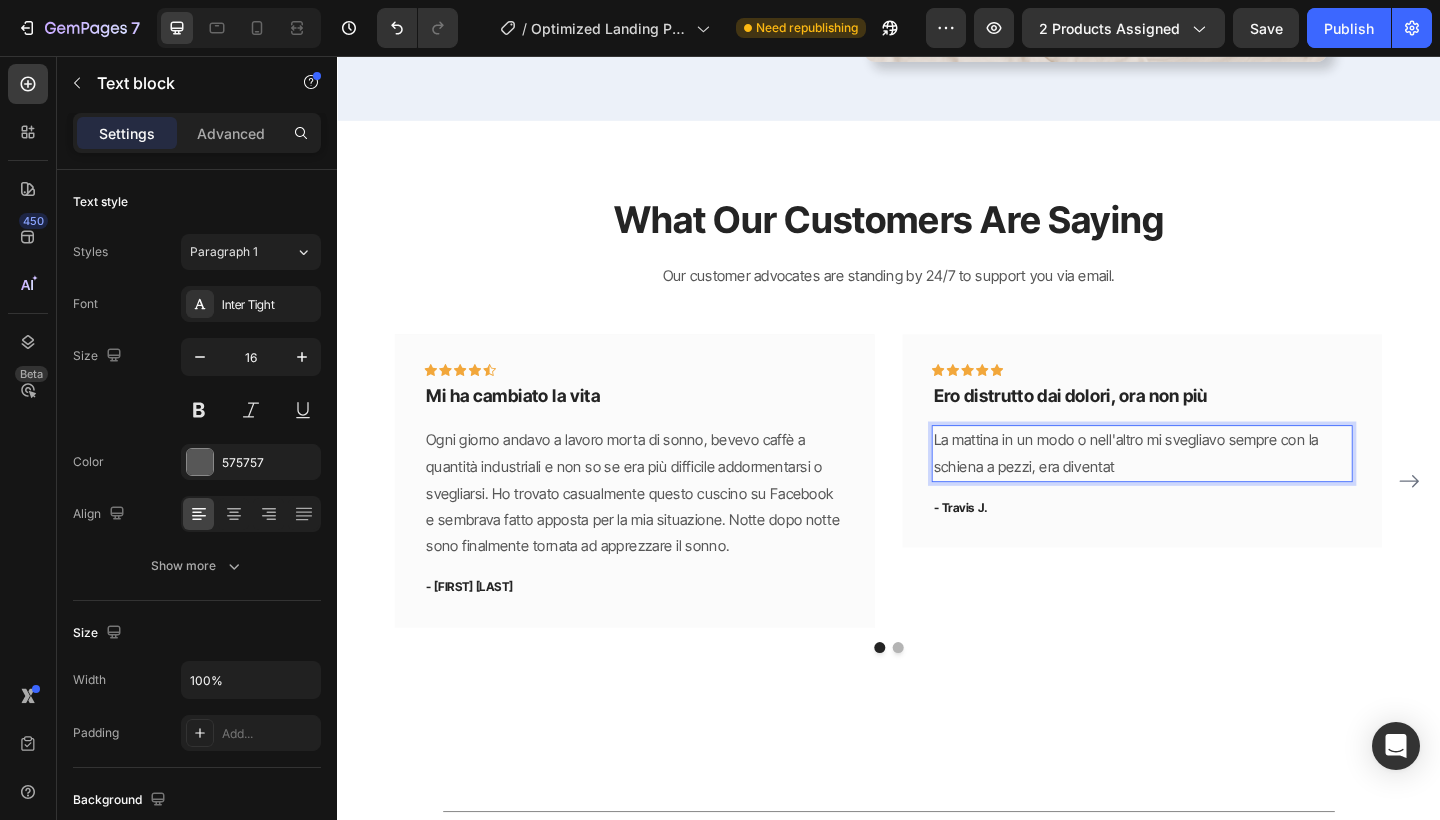 click on "La mattina in un modo o nell'altro mi svegliavo sempre con la schiena a pezzi, era diventat" at bounding box center (1213, 489) 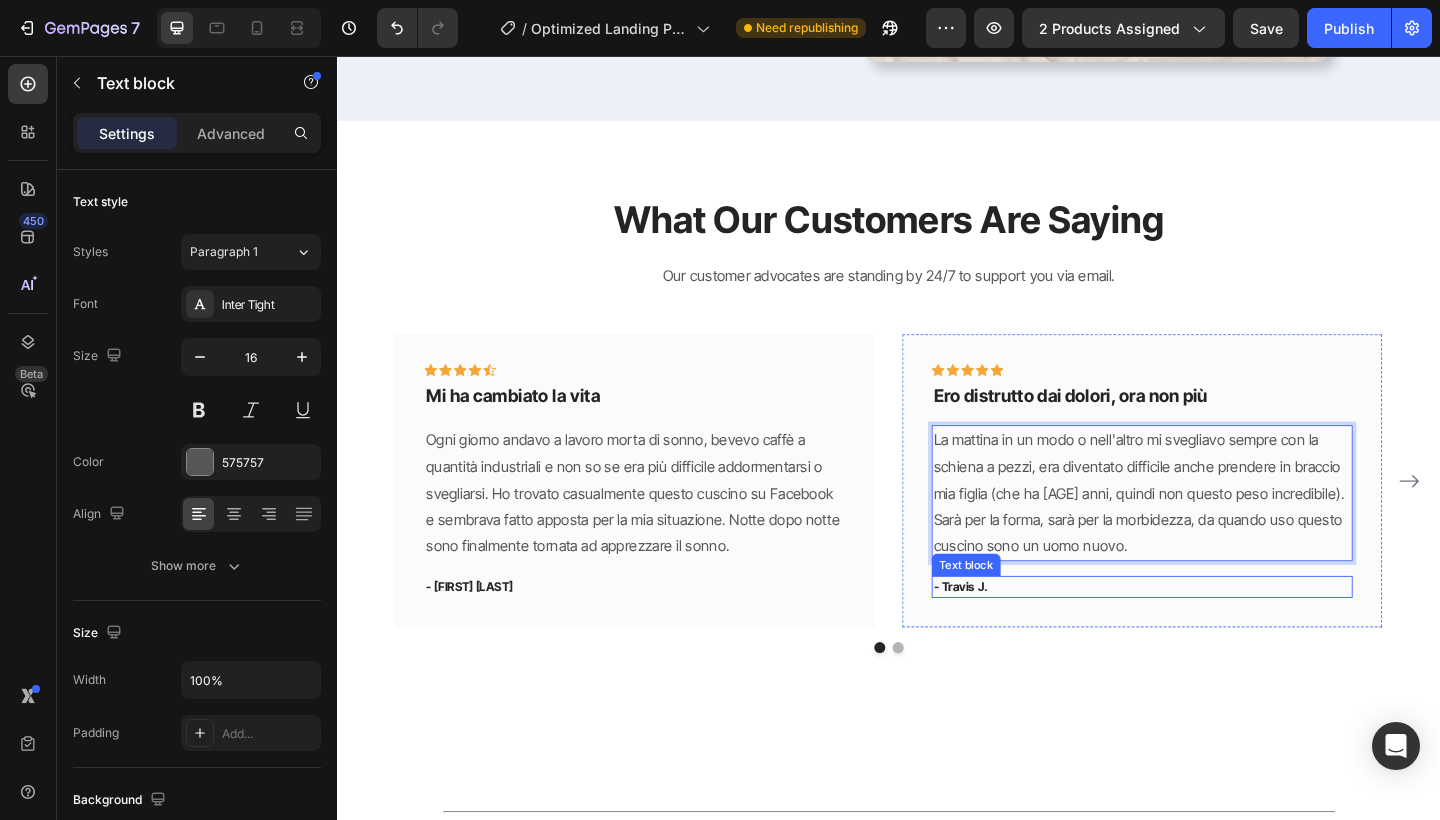 click on "- Travis J." at bounding box center (1213, 634) 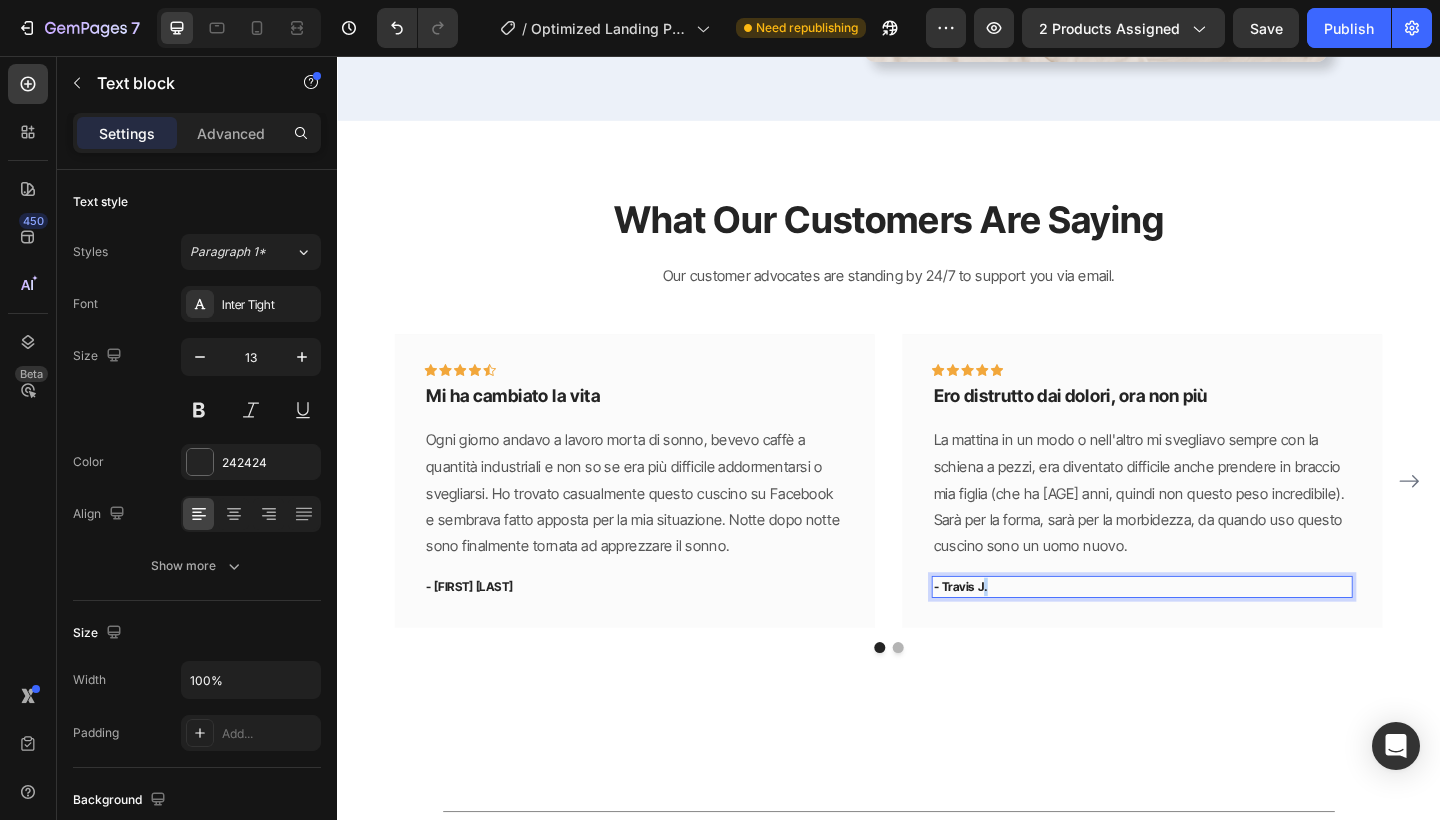 click on "- Travis J." at bounding box center (1213, 634) 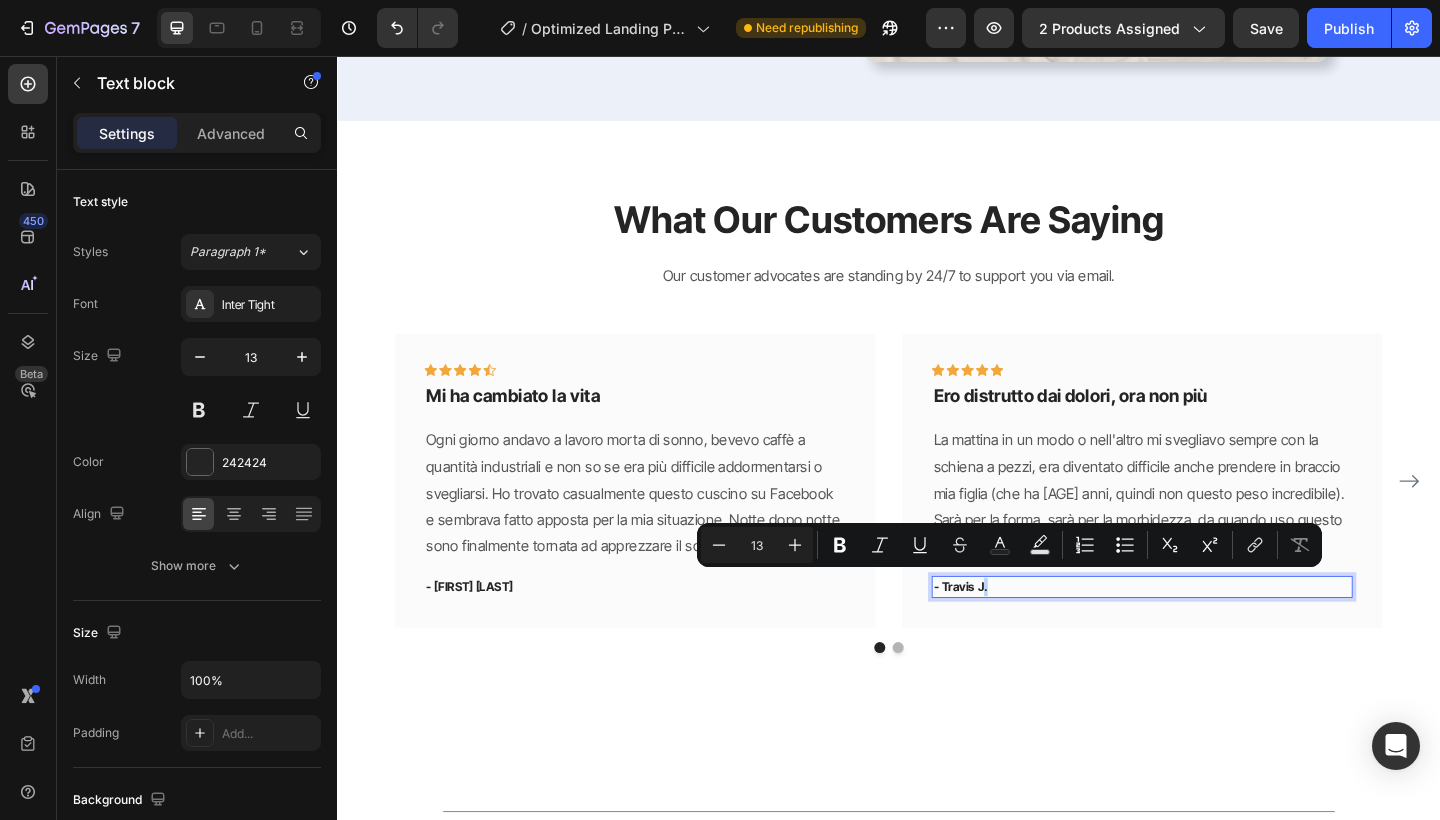 click on "- Travis J." at bounding box center (1213, 634) 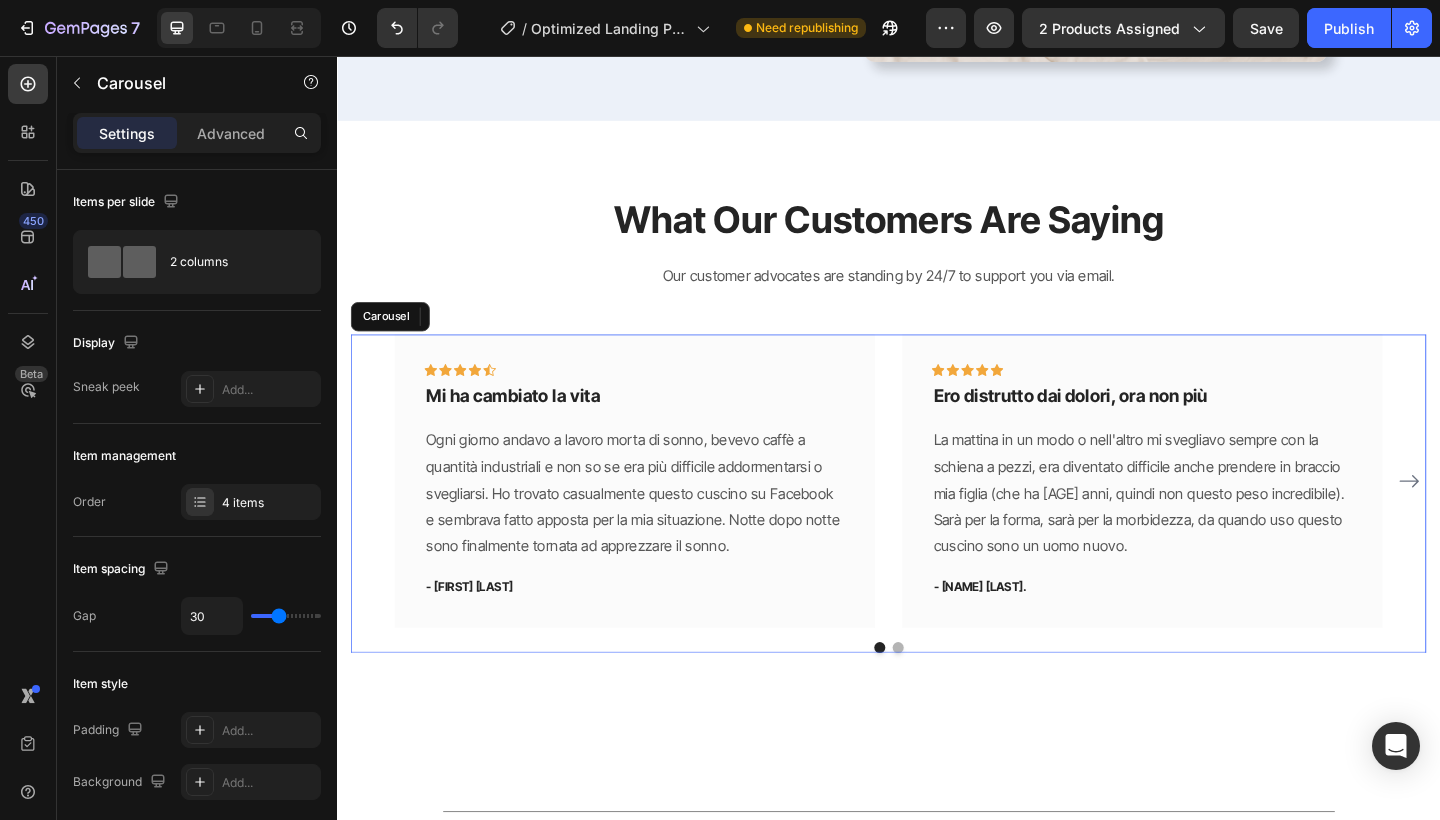 click 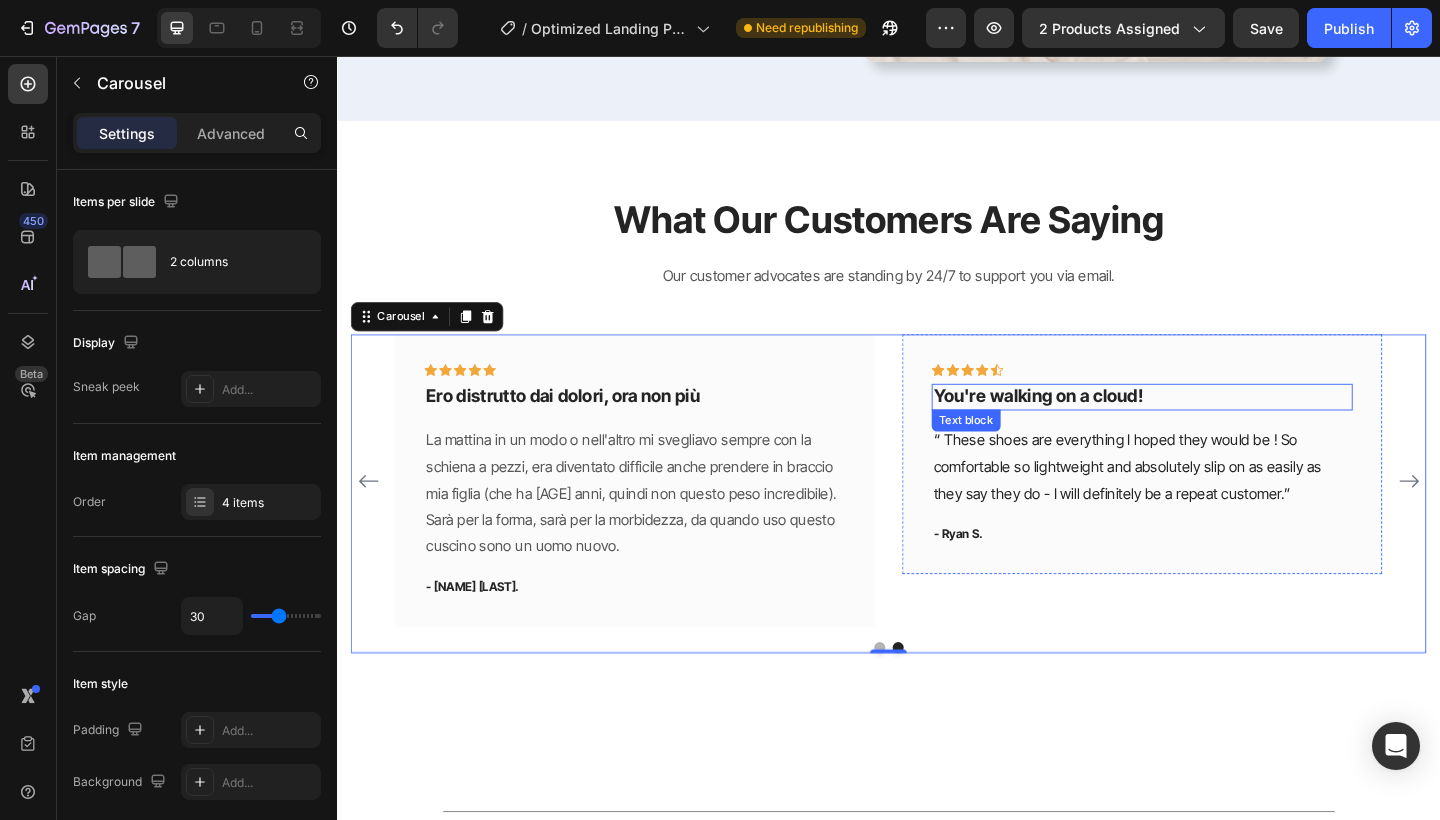 click on "You're walking on a cloud!" at bounding box center [1213, 427] 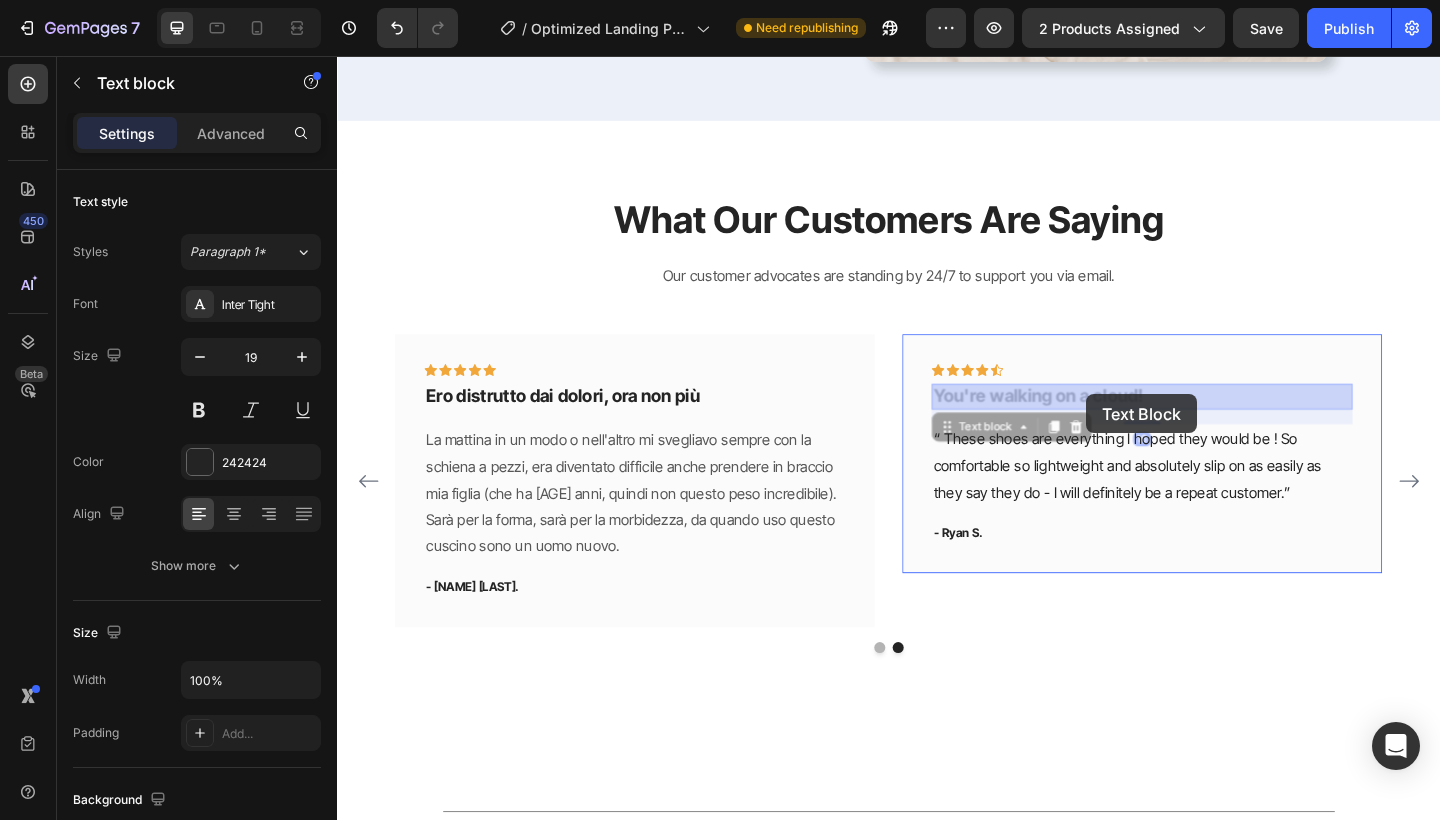 drag, startPoint x: 1219, startPoint y: 424, endPoint x: 1152, endPoint y: 425, distance: 67.00746 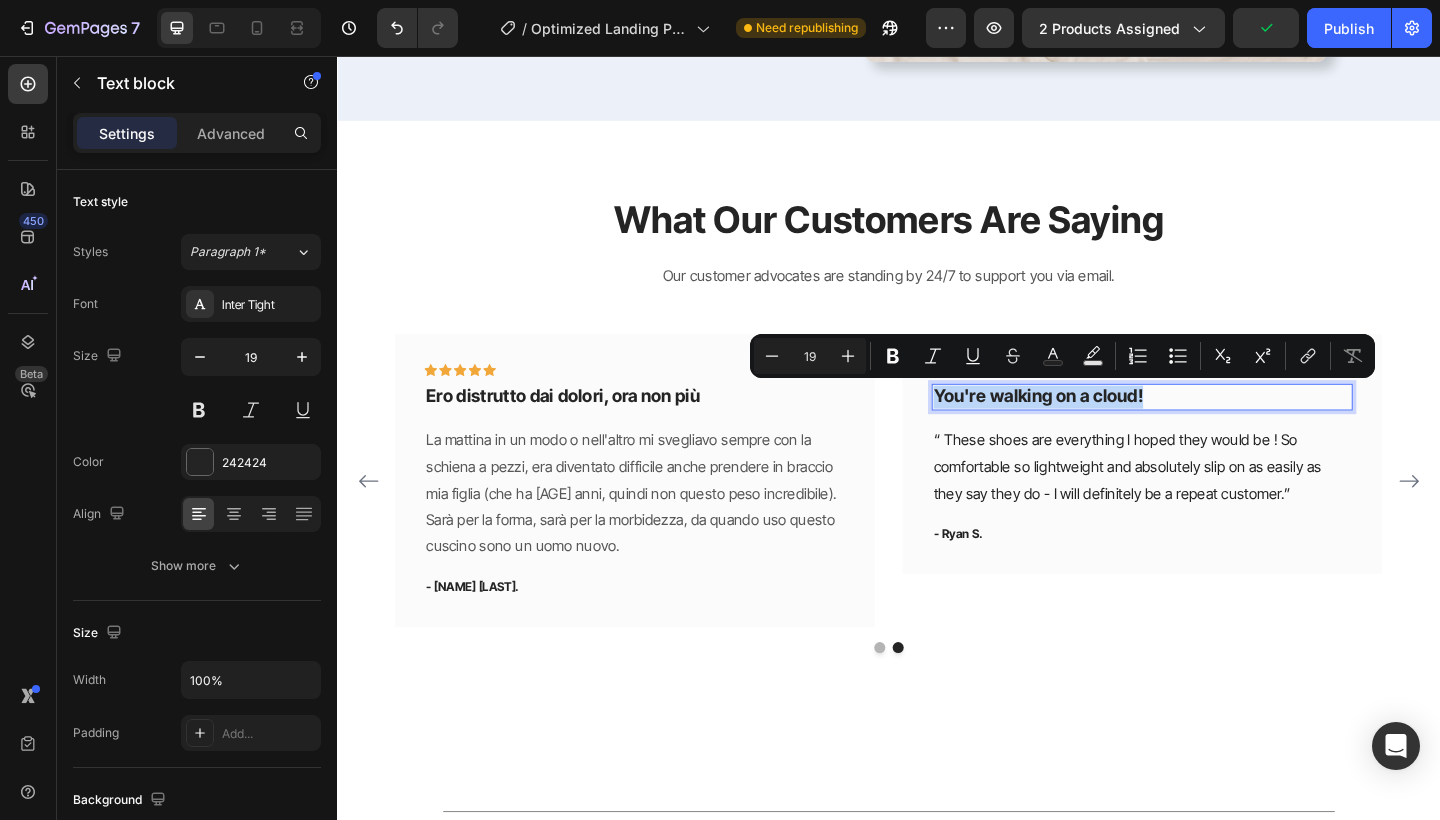 drag, startPoint x: 1221, startPoint y: 424, endPoint x: 988, endPoint y: 425, distance: 233.00215 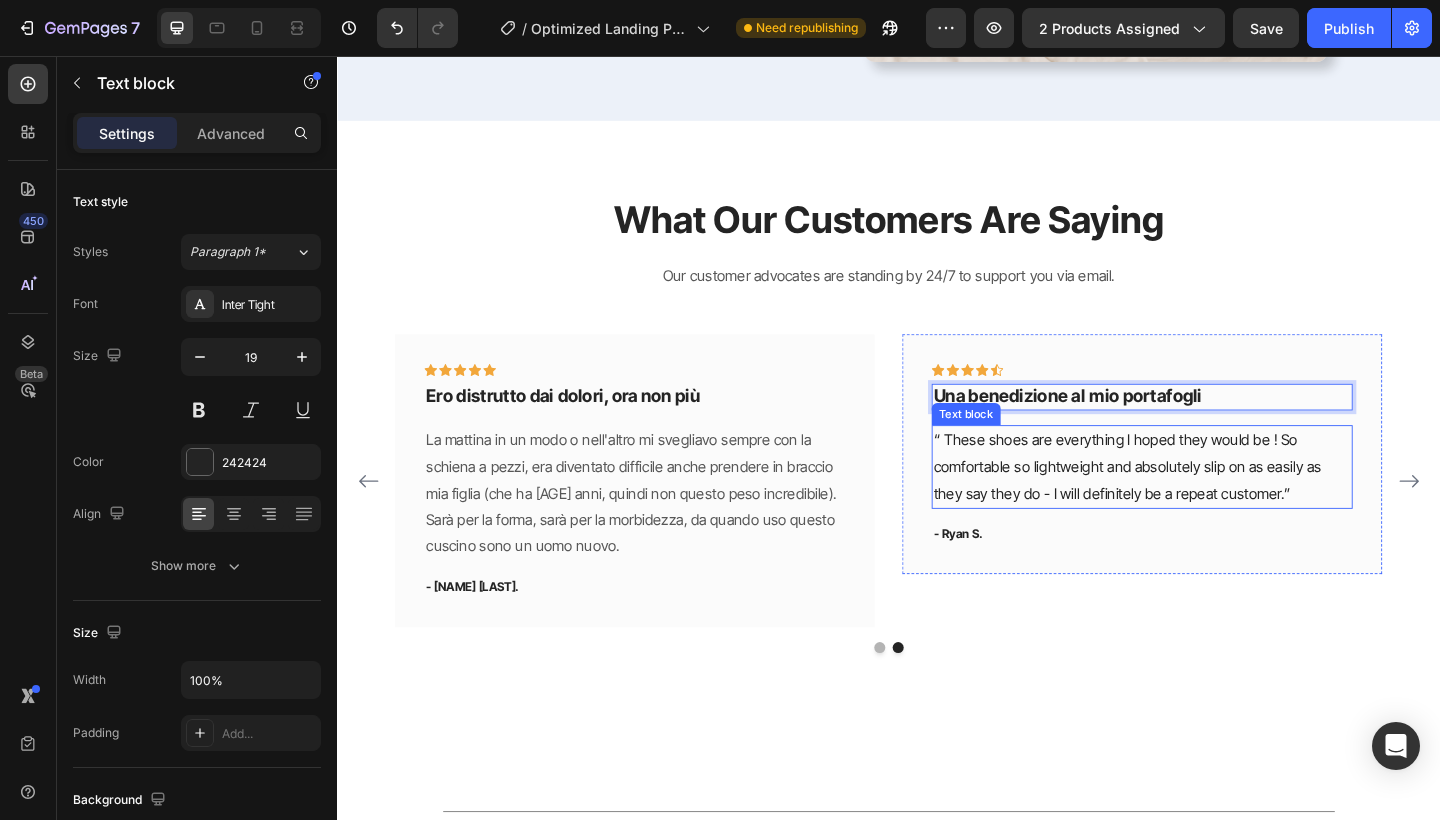 click on "“ These shoes are everything I hoped they would be ! So comfortable so lightweight and absolutely slip on as easily as they say they do - I will definitely be a repeat customer.”" at bounding box center (1213, 503) 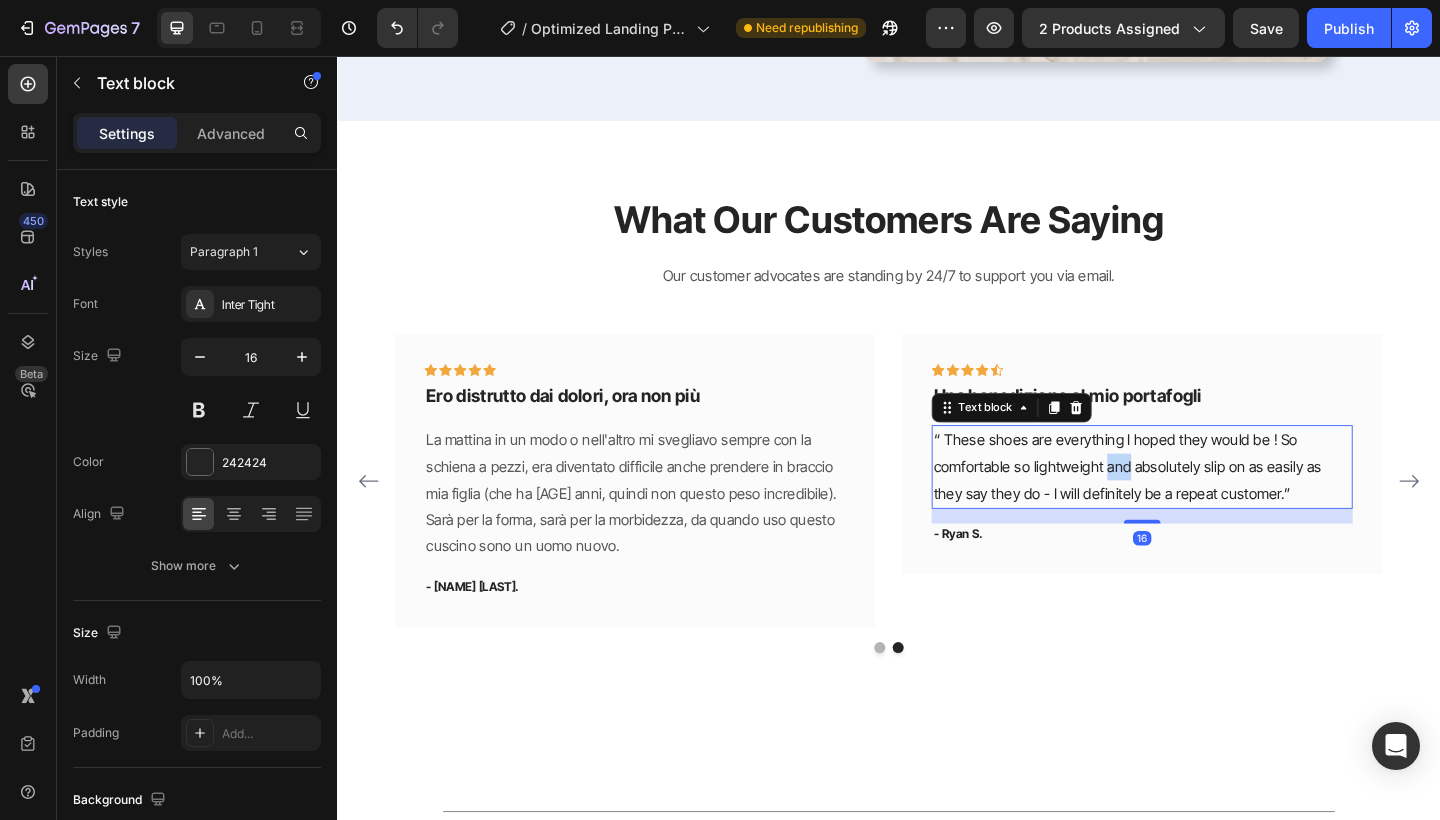 click on "“ These shoes are everything I hoped they would be ! So comfortable so lightweight and absolutely slip on as easily as they say they do - I will definitely be a repeat customer.”" at bounding box center (1213, 503) 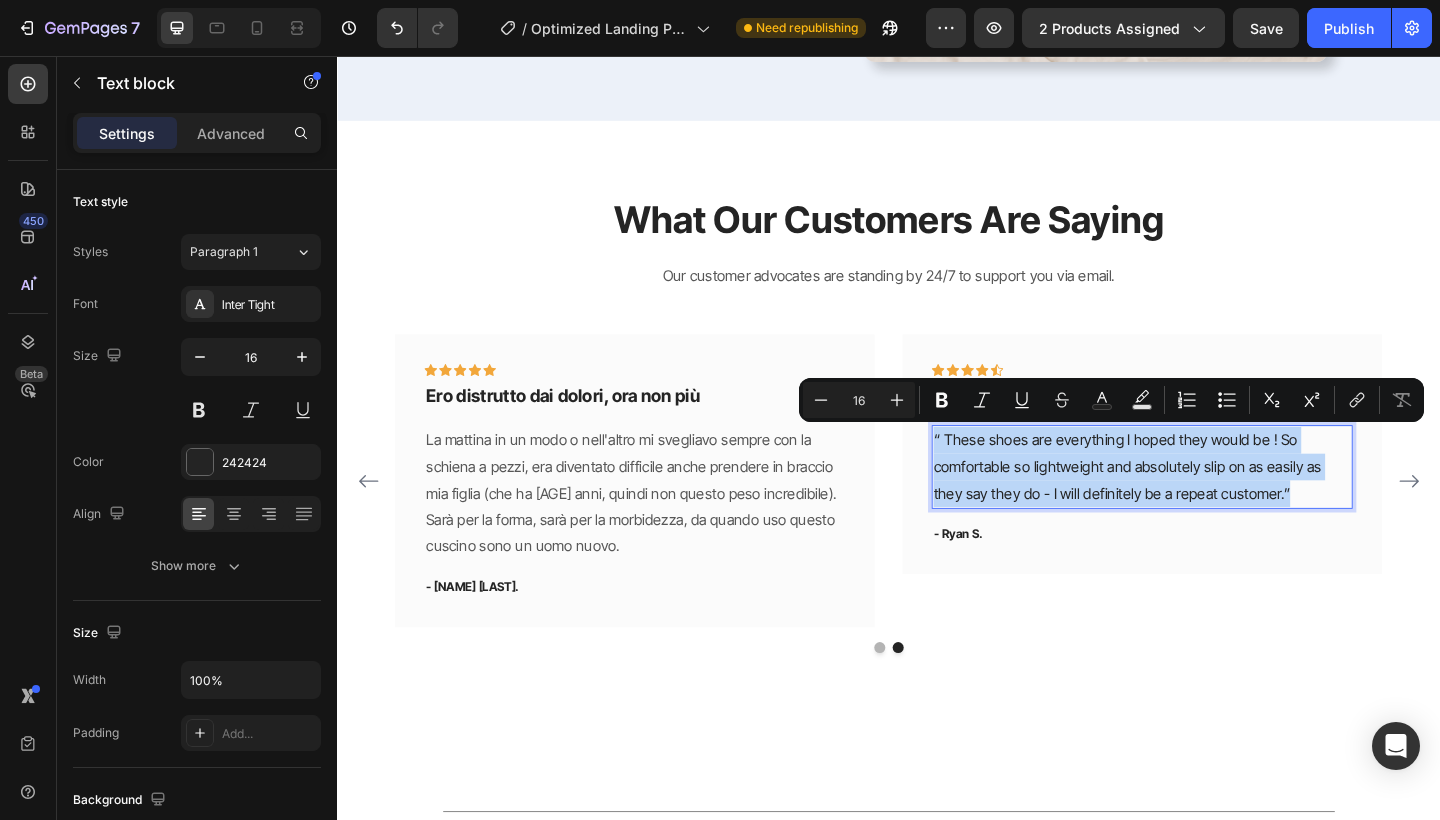 drag, startPoint x: 1331, startPoint y: 525, endPoint x: 989, endPoint y: 478, distance: 345.21442 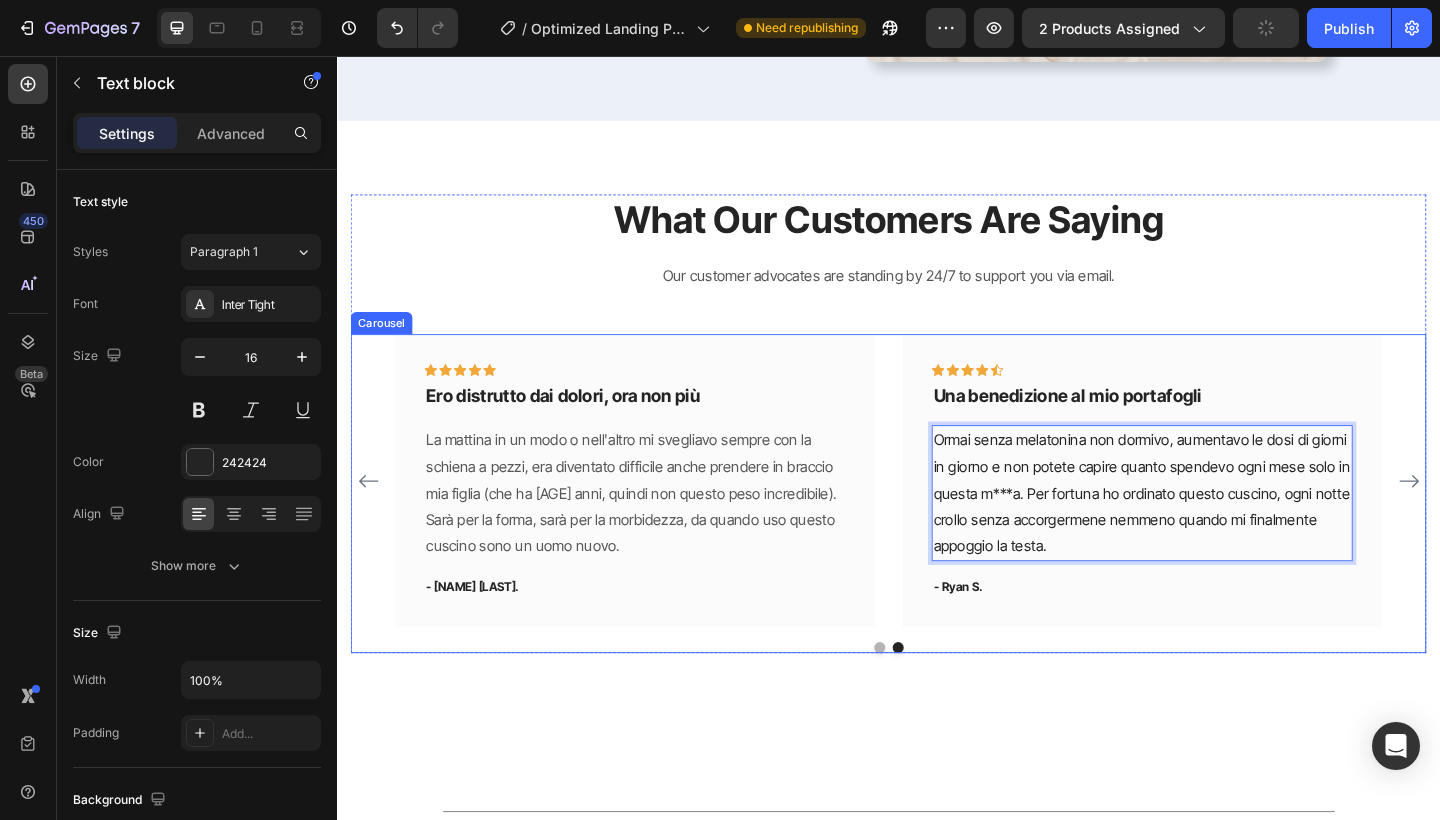 click 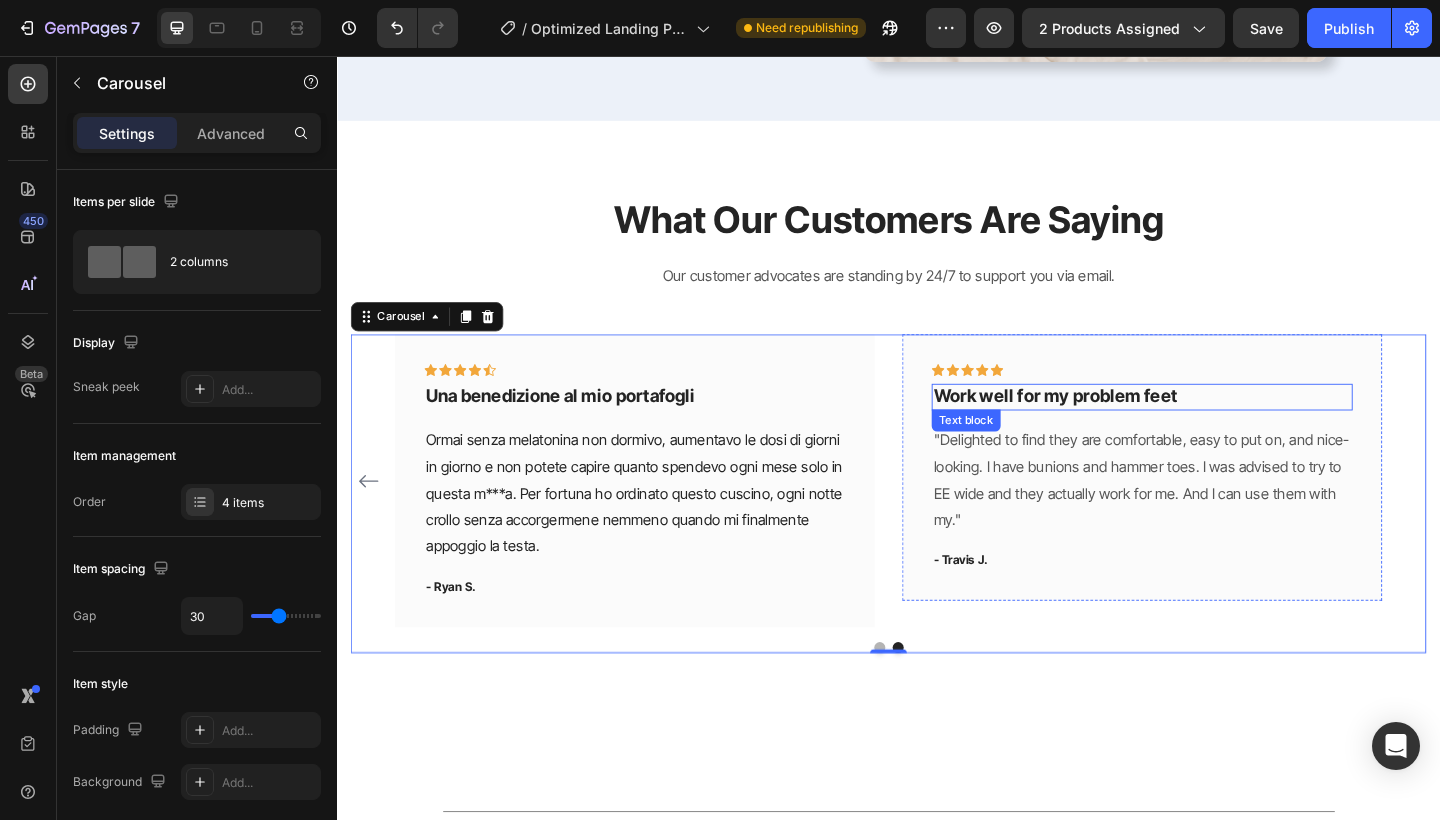 click on "Work well for my problem feet" at bounding box center (1213, 427) 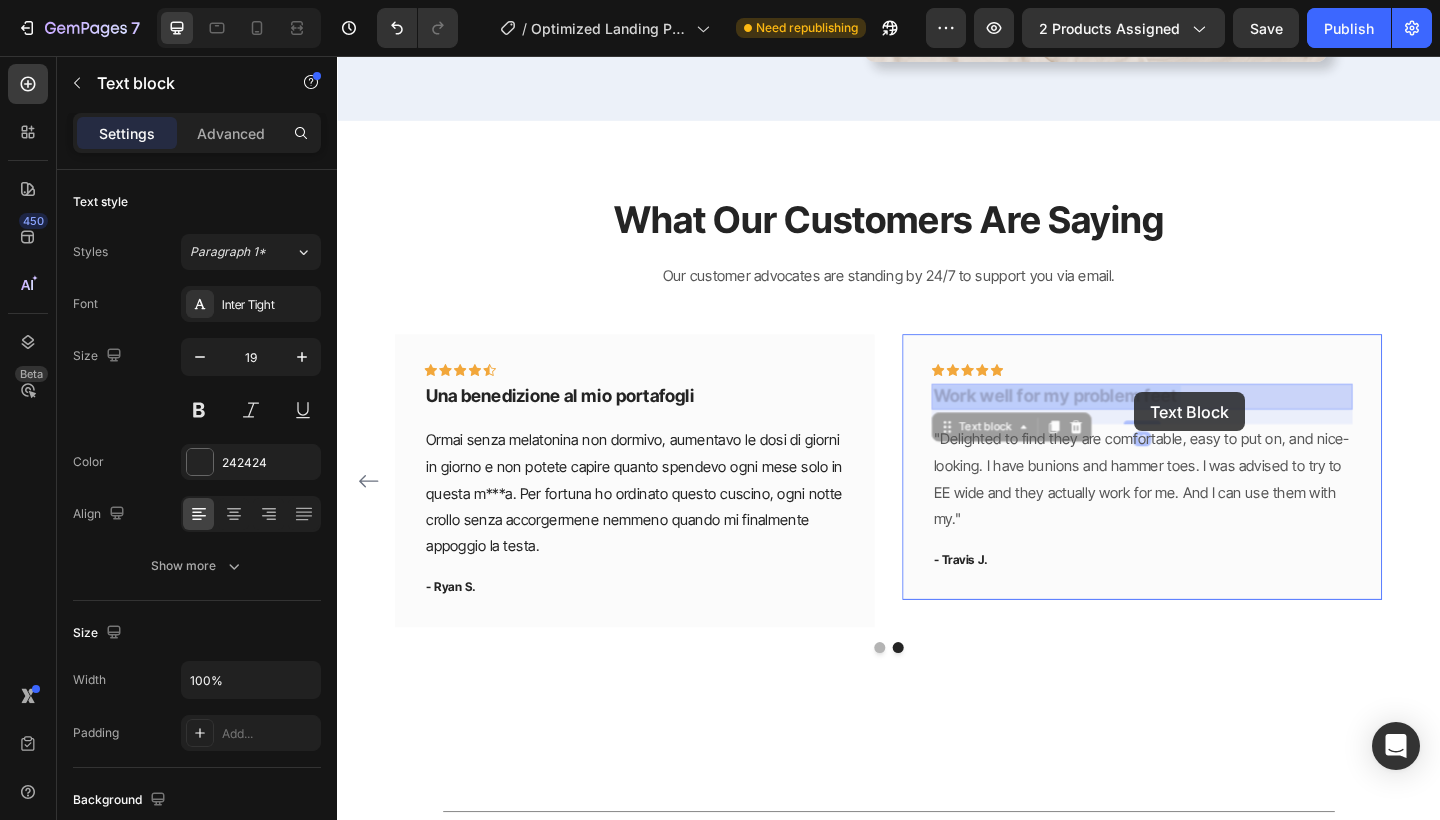 drag, startPoint x: 1262, startPoint y: 422, endPoint x: 1227, endPoint y: 418, distance: 35.22783 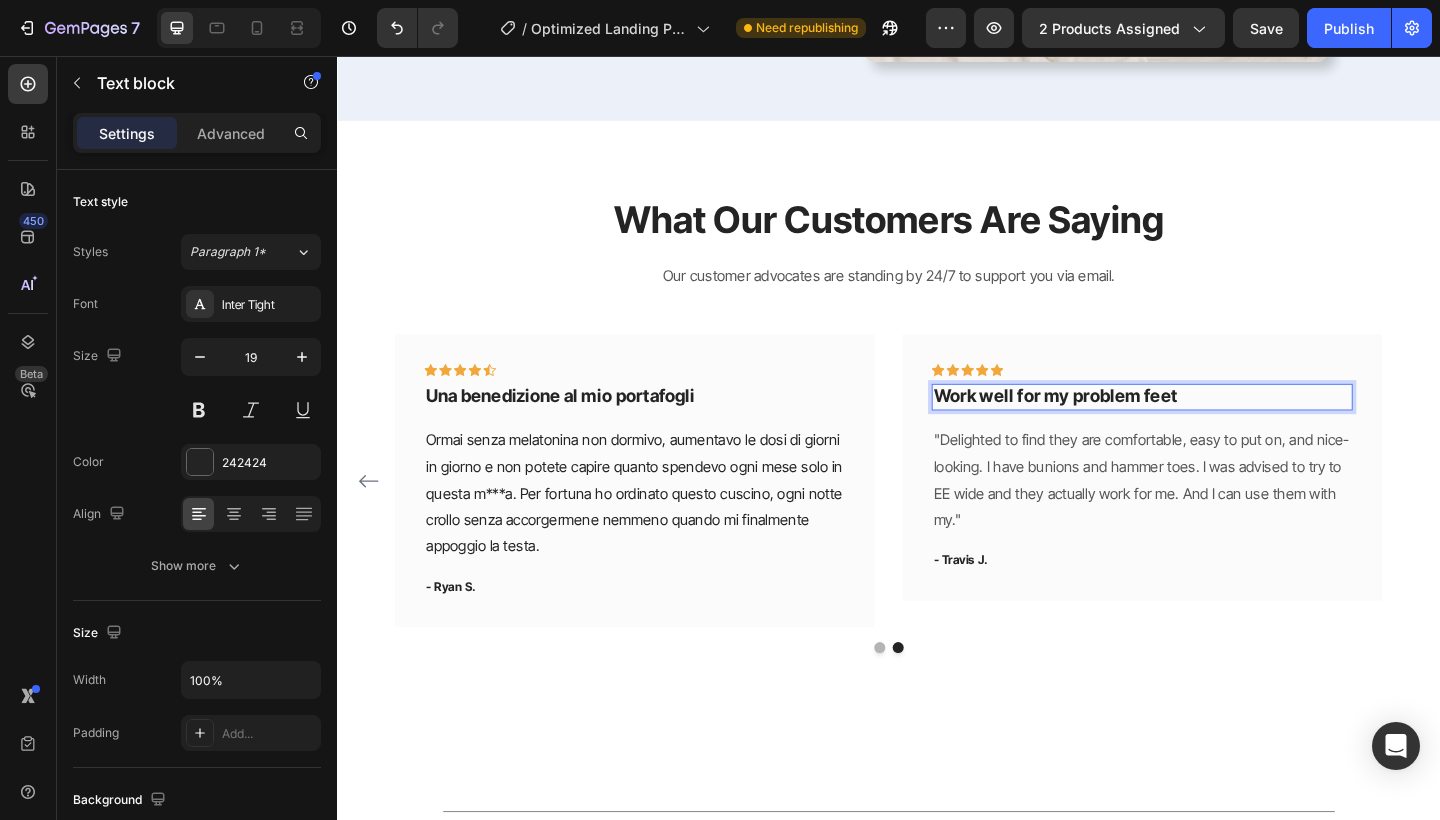 click on "Work well for my problem feet" at bounding box center [1213, 427] 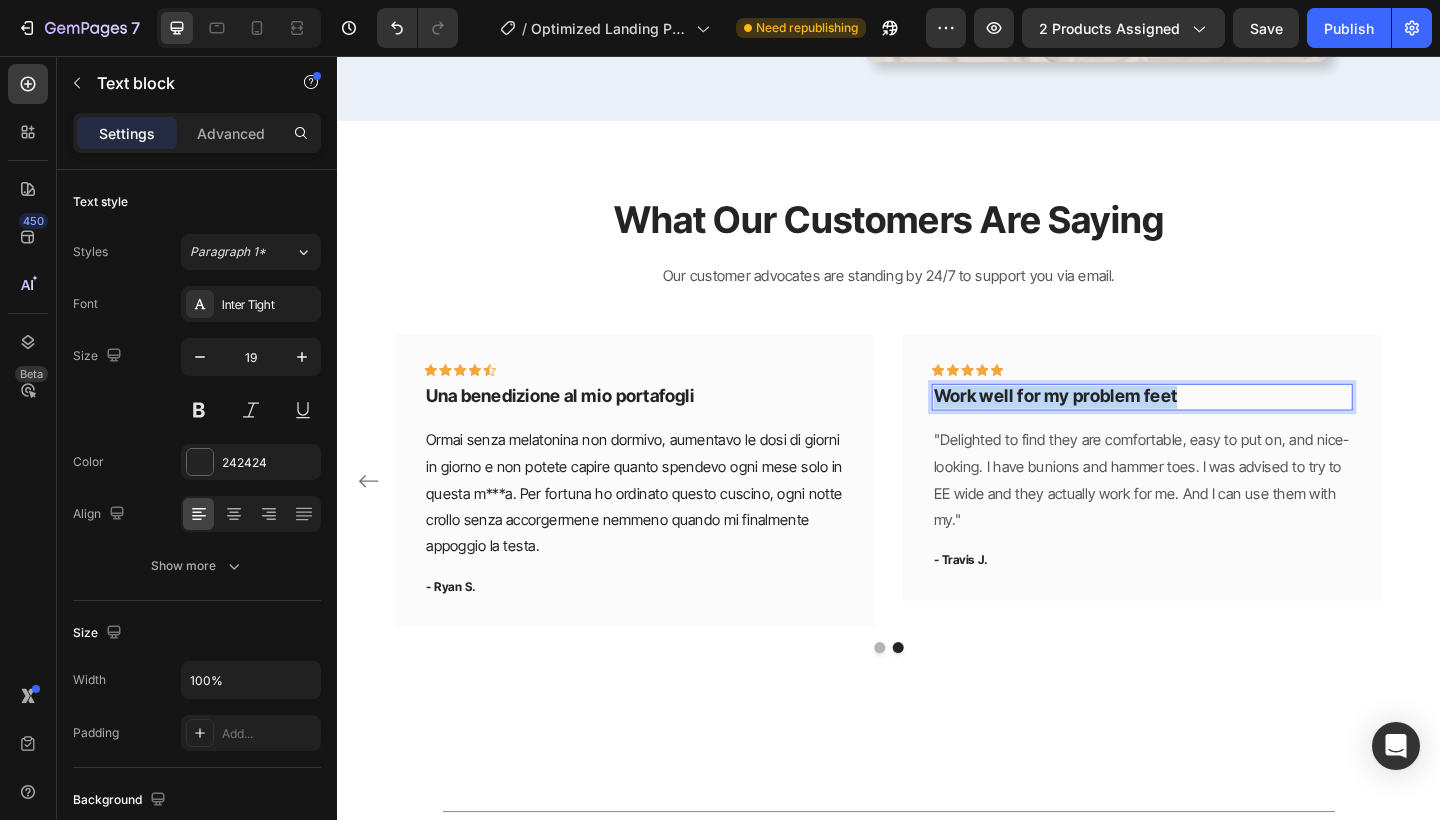 click on "Work well for my problem feet" at bounding box center [1213, 427] 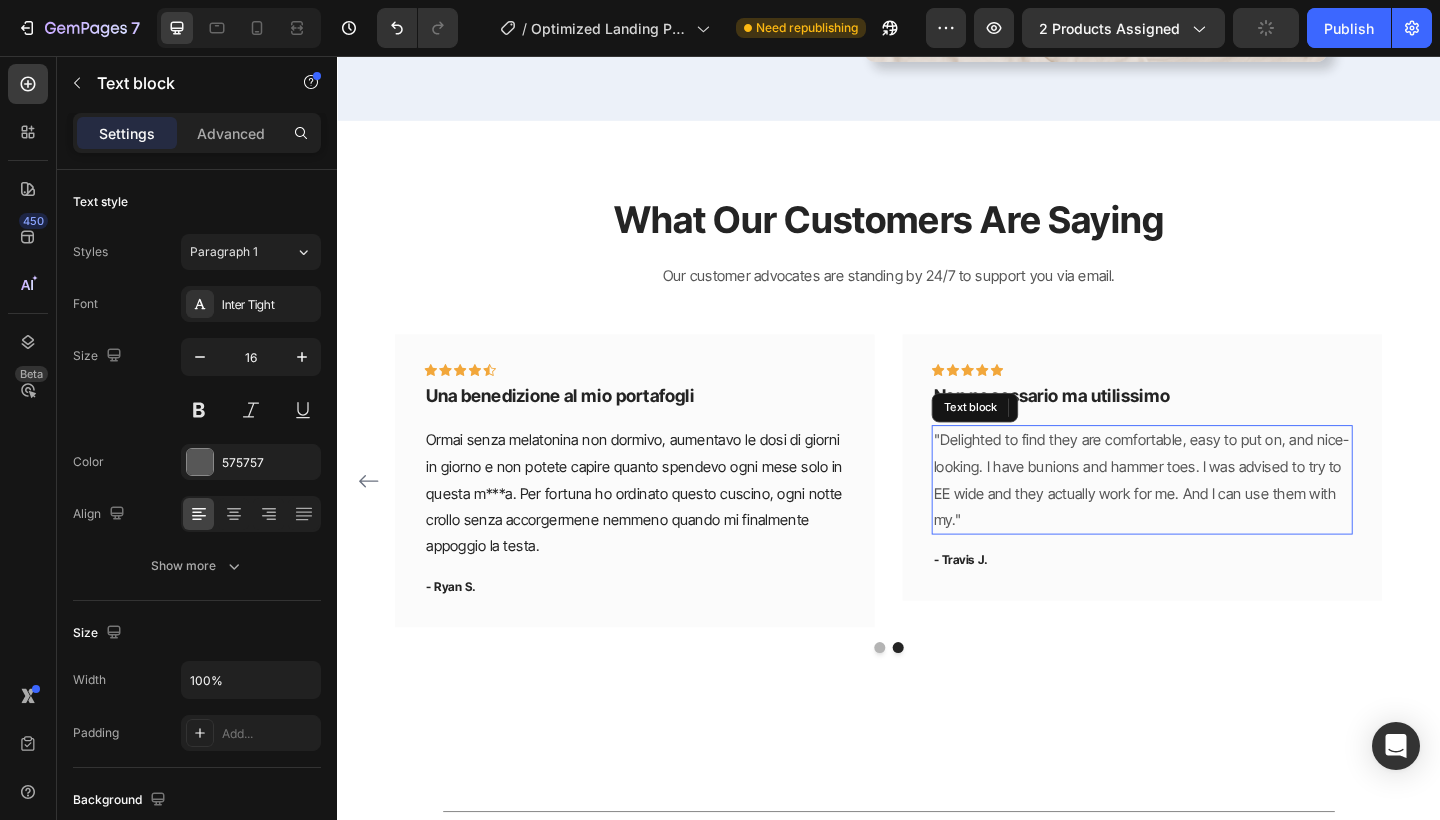click on ""Delighted to find they are comfortable, easy to put on, and nice-looking. I have bunions and hammer toes. I was advised to try to EE wide and they actually work for me. And I can use them with my."" at bounding box center [1213, 517] 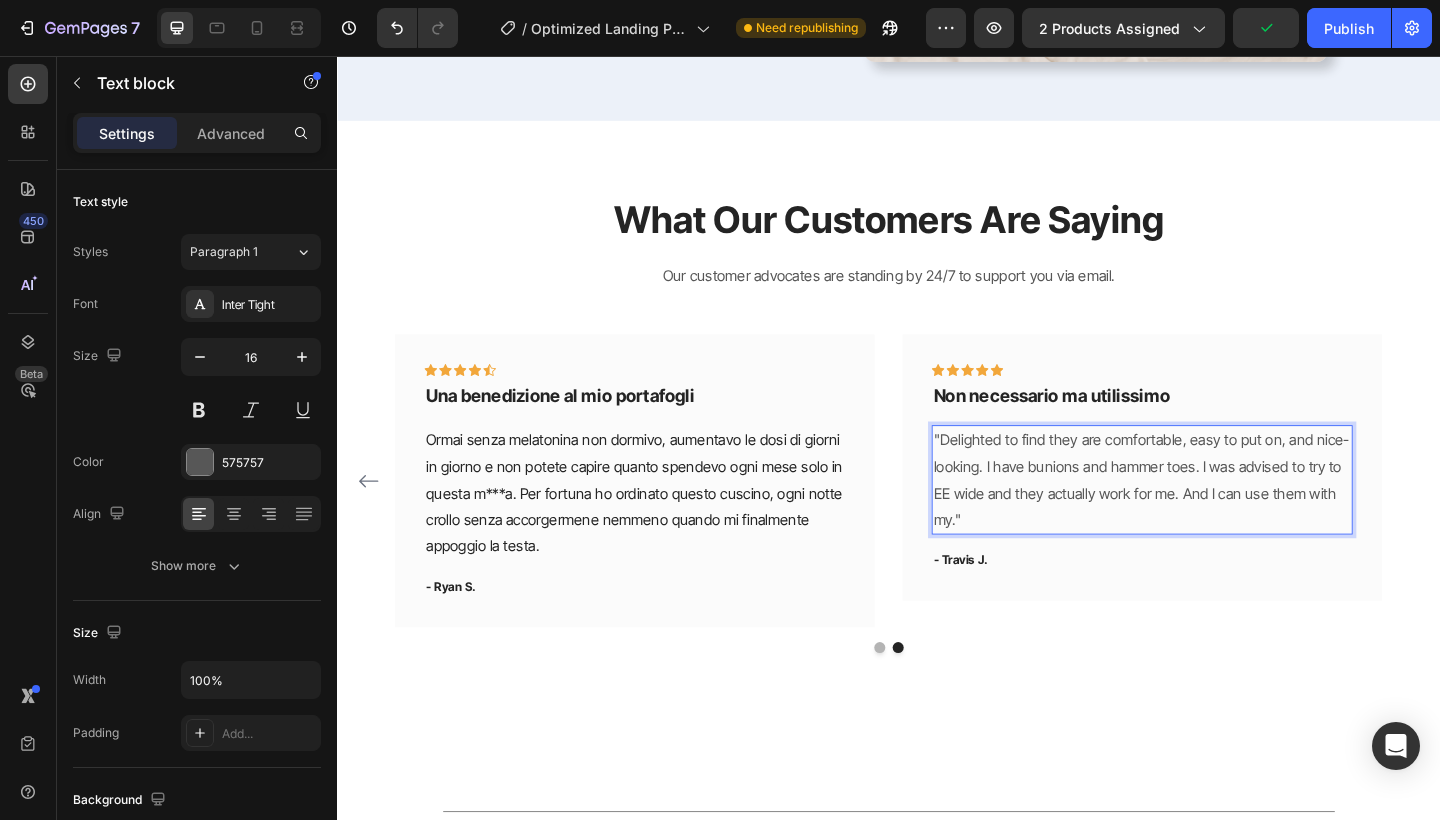 click on ""Delighted to find they are comfortable, easy to put on, and nice-looking. I have bunions and hammer toes. I was advised to try to EE wide and they actually work for me. And I can use them with my."" at bounding box center [1213, 517] 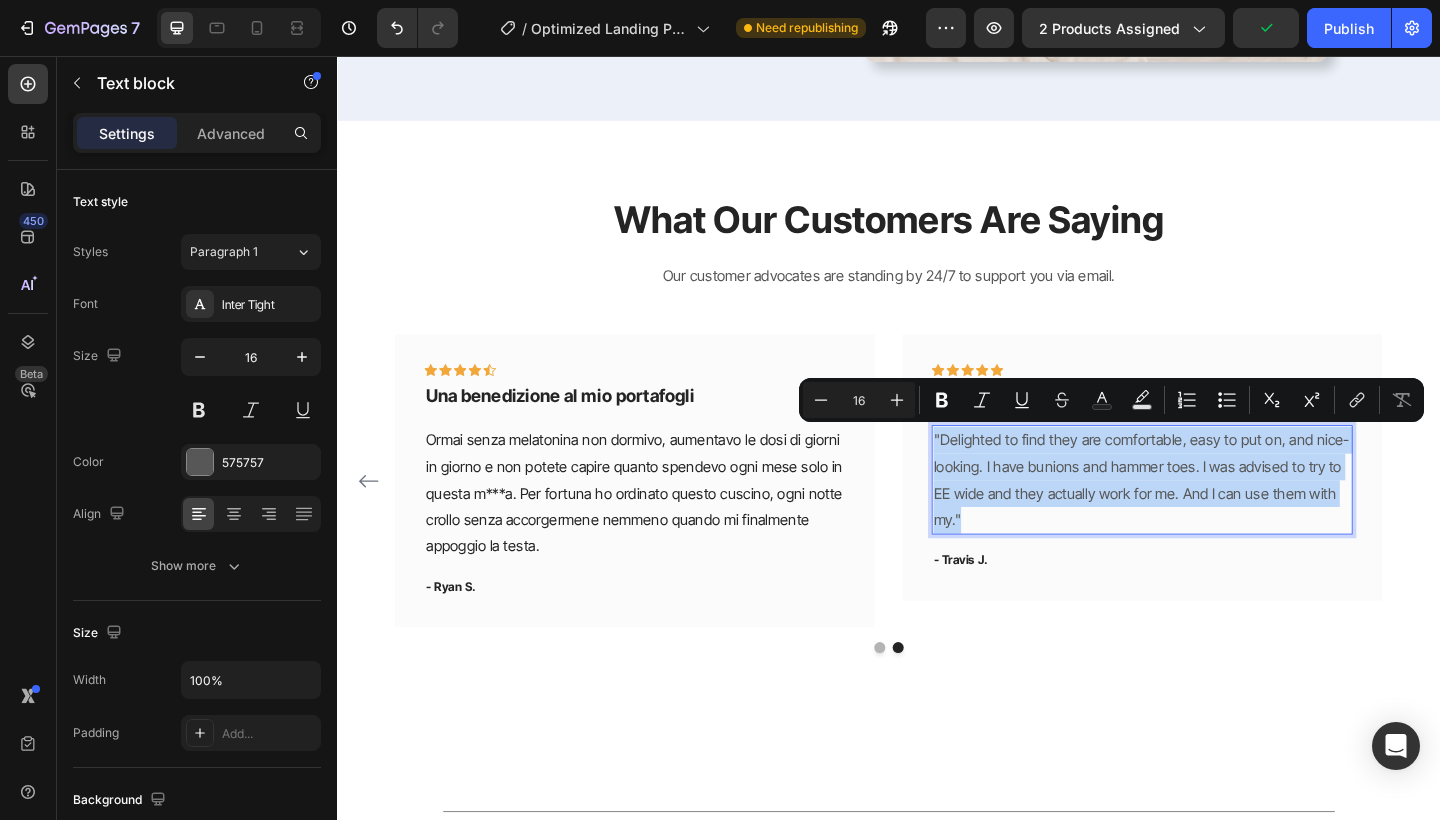 drag, startPoint x: 1026, startPoint y: 552, endPoint x: 988, endPoint y: 463, distance: 96.77293 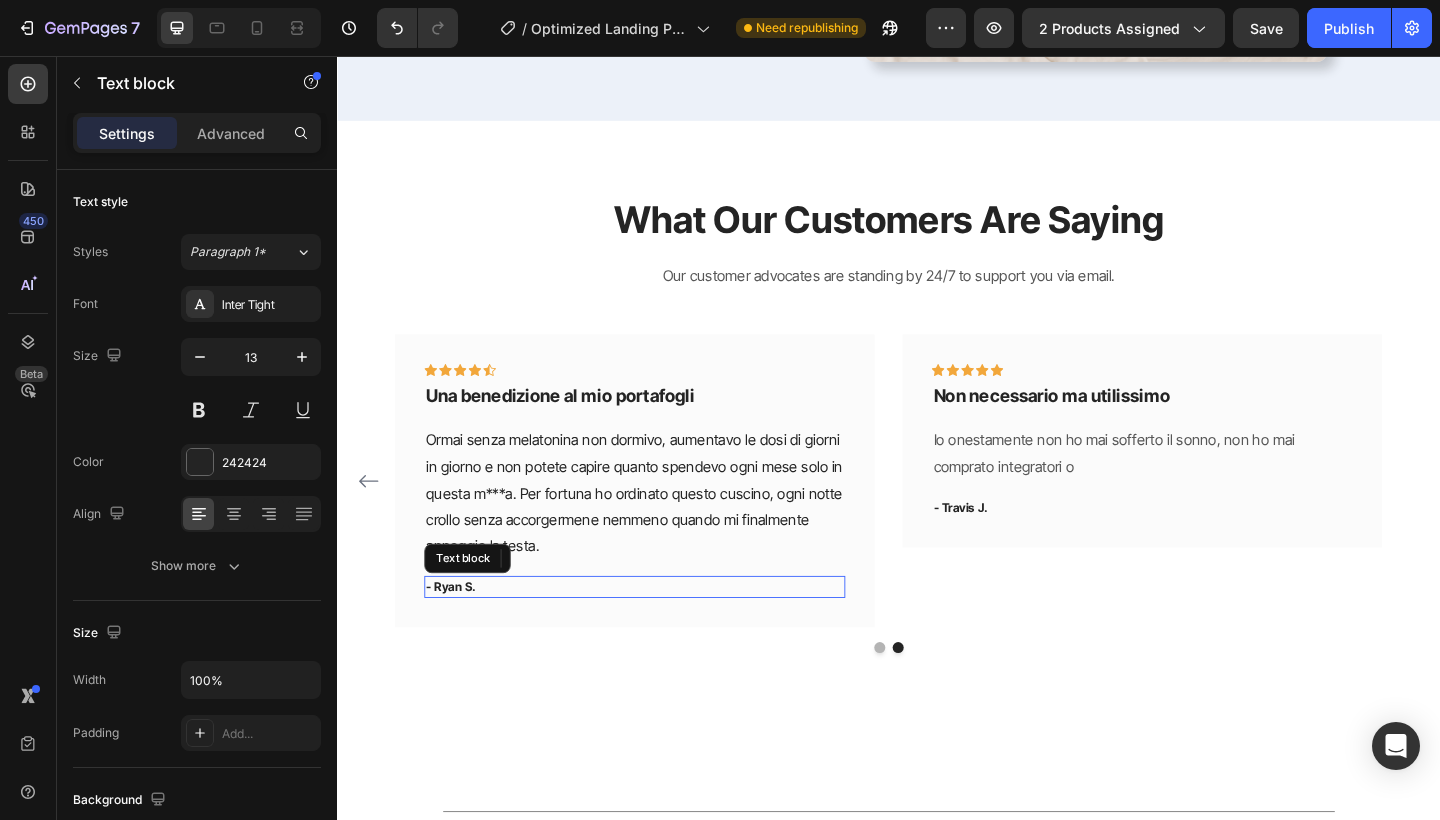click on "- Ryan S." at bounding box center [661, 634] 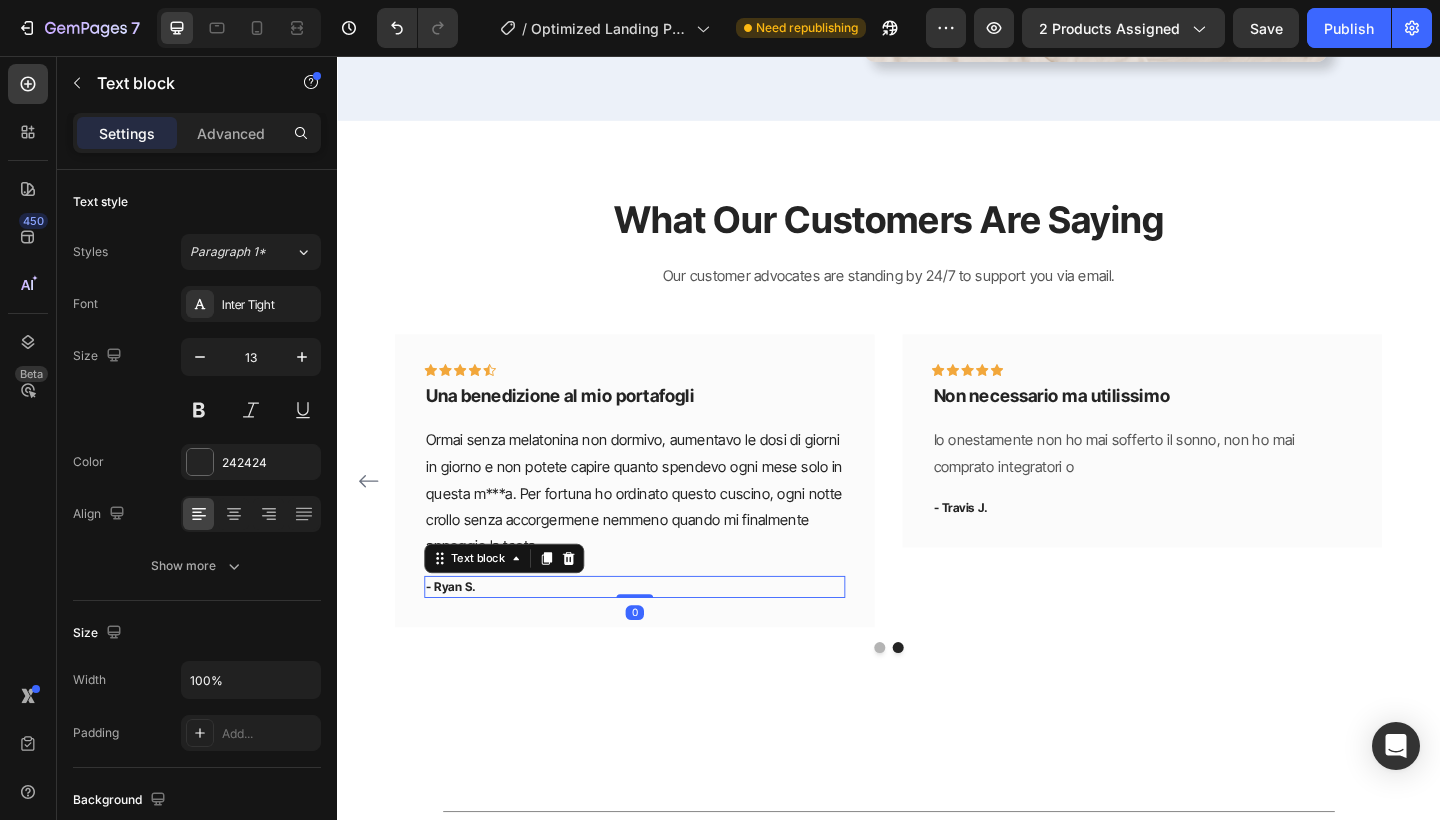 click on "- Ryan S." at bounding box center (661, 634) 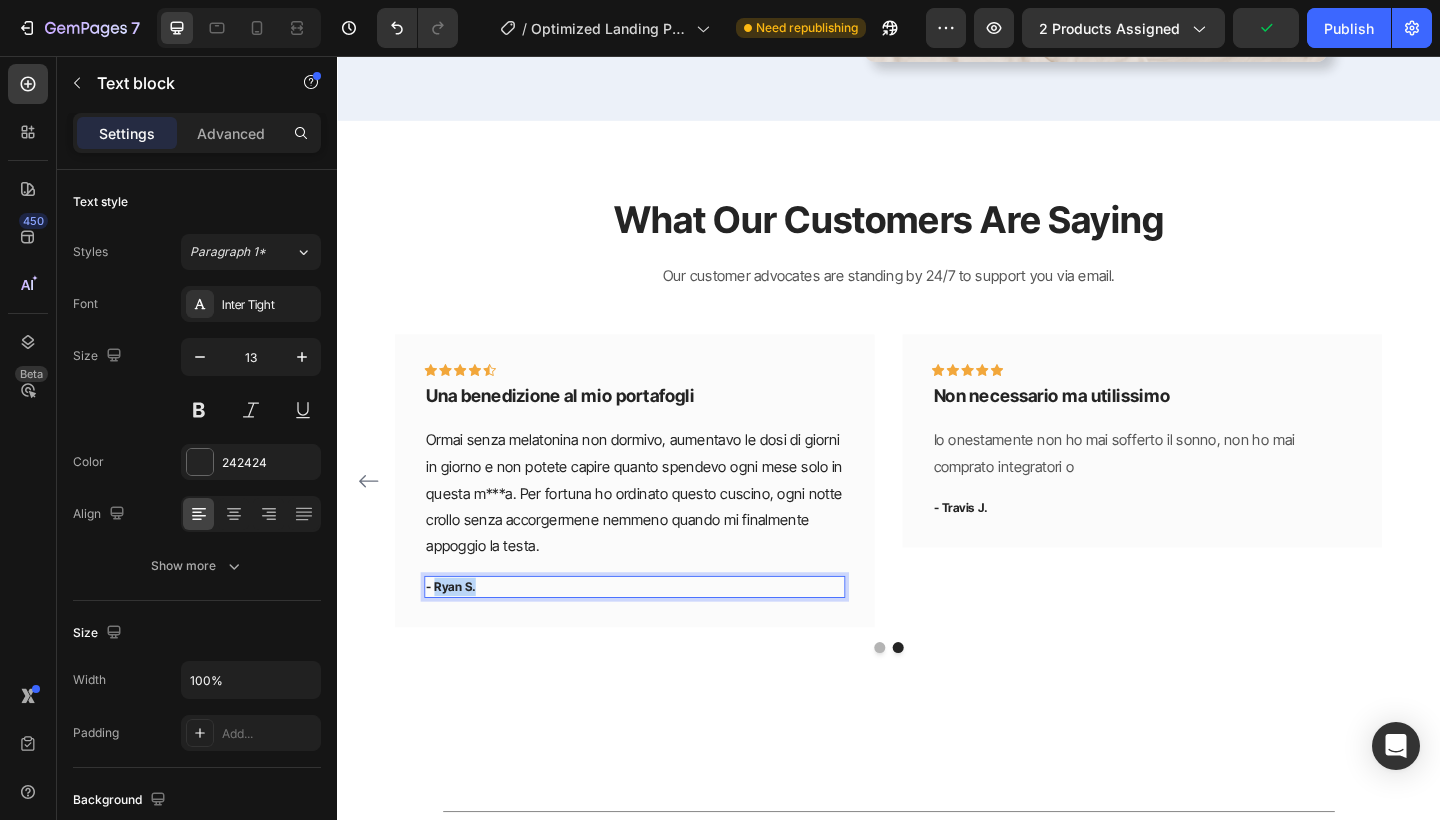 drag, startPoint x: 500, startPoint y: 626, endPoint x: 441, endPoint y: 628, distance: 59.03389 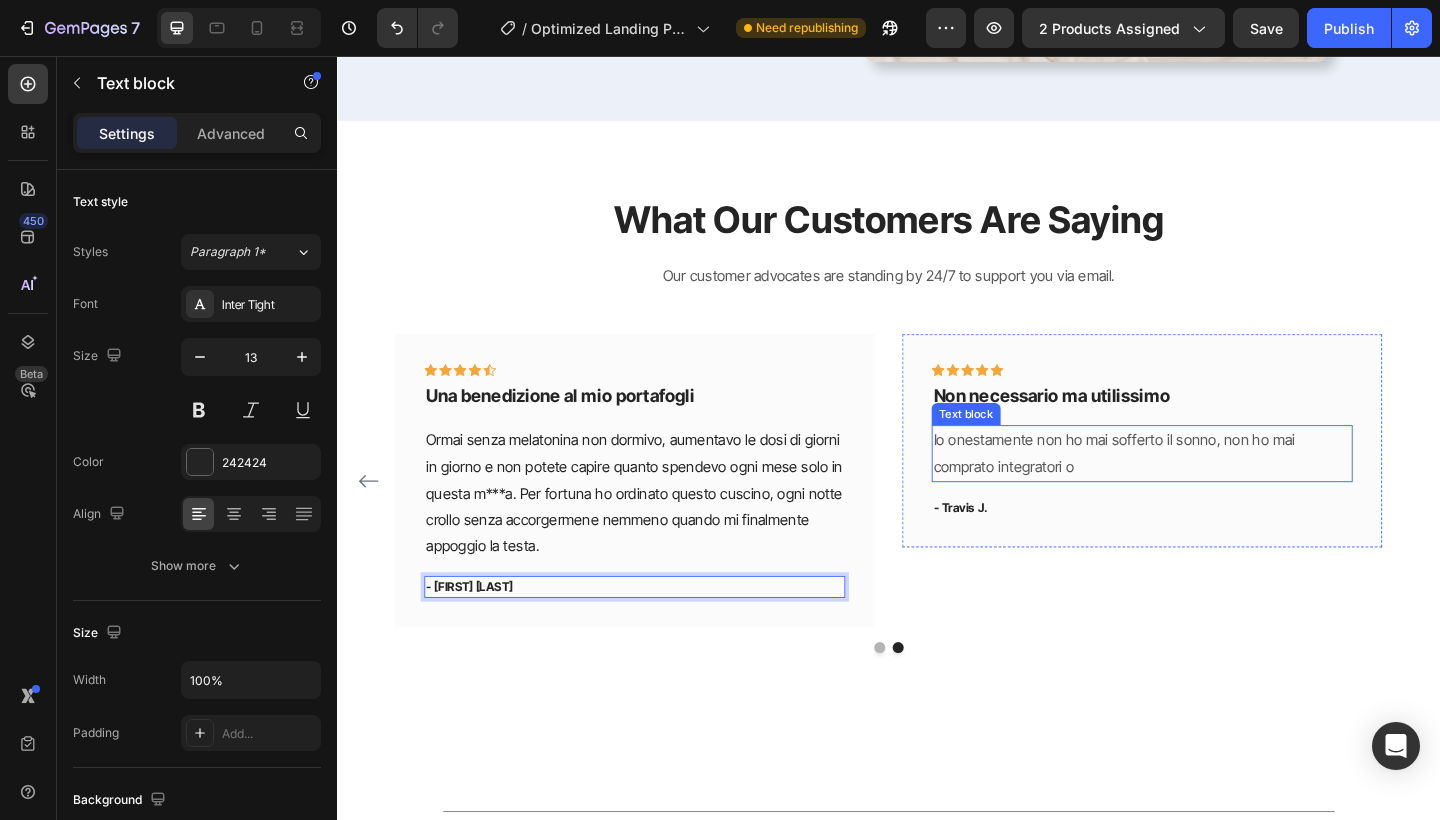 click on "Io onestamente non ho mai sofferto il sonno, non ho mai comprato integratori o" at bounding box center [1213, 489] 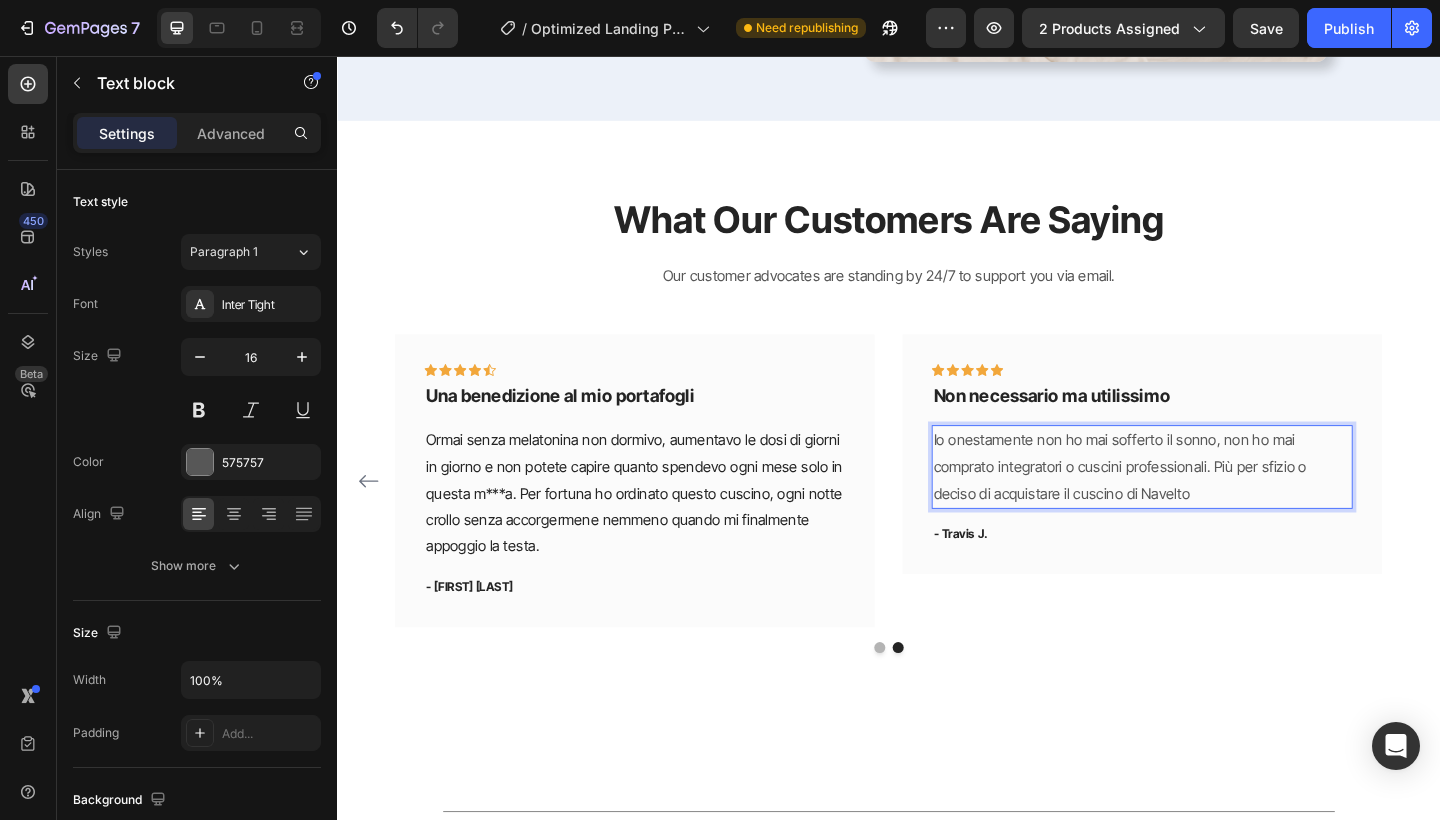 click on "Io onestamente non ho mai sofferto il sonno, non ho mai comprato integratori o cuscini professionali. Più per sfizio o deciso di acquistare il cuscino di Navelto" at bounding box center [1213, 503] 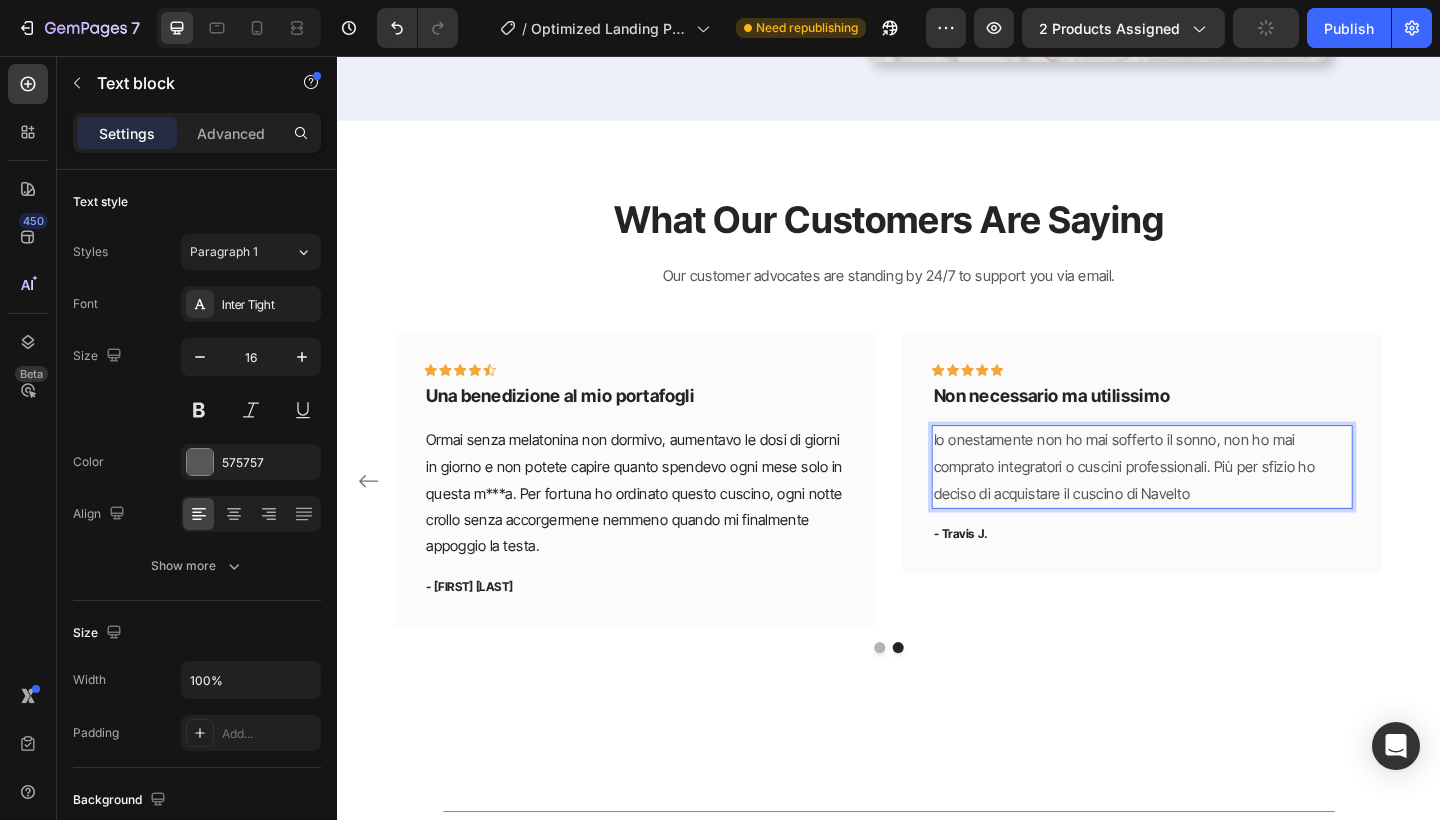 click on "Io onestamente non ho mai sofferto il sonno, non ho mai comprato integratori o cuscini professionali. Più per sfizio ho deciso di acquistare il cuscino di Navelto" at bounding box center (1213, 503) 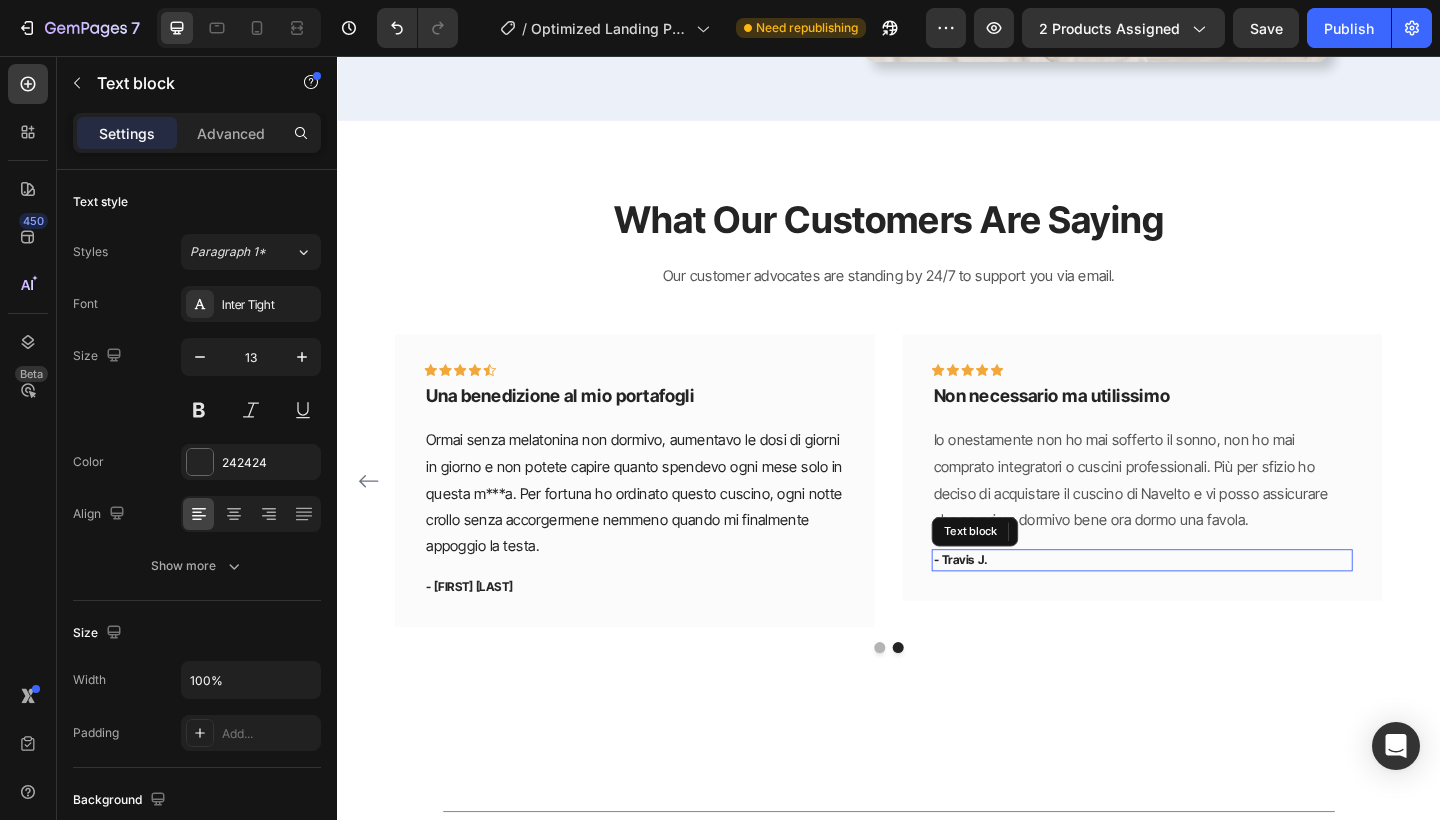 click on "- Travis J." at bounding box center [1213, 605] 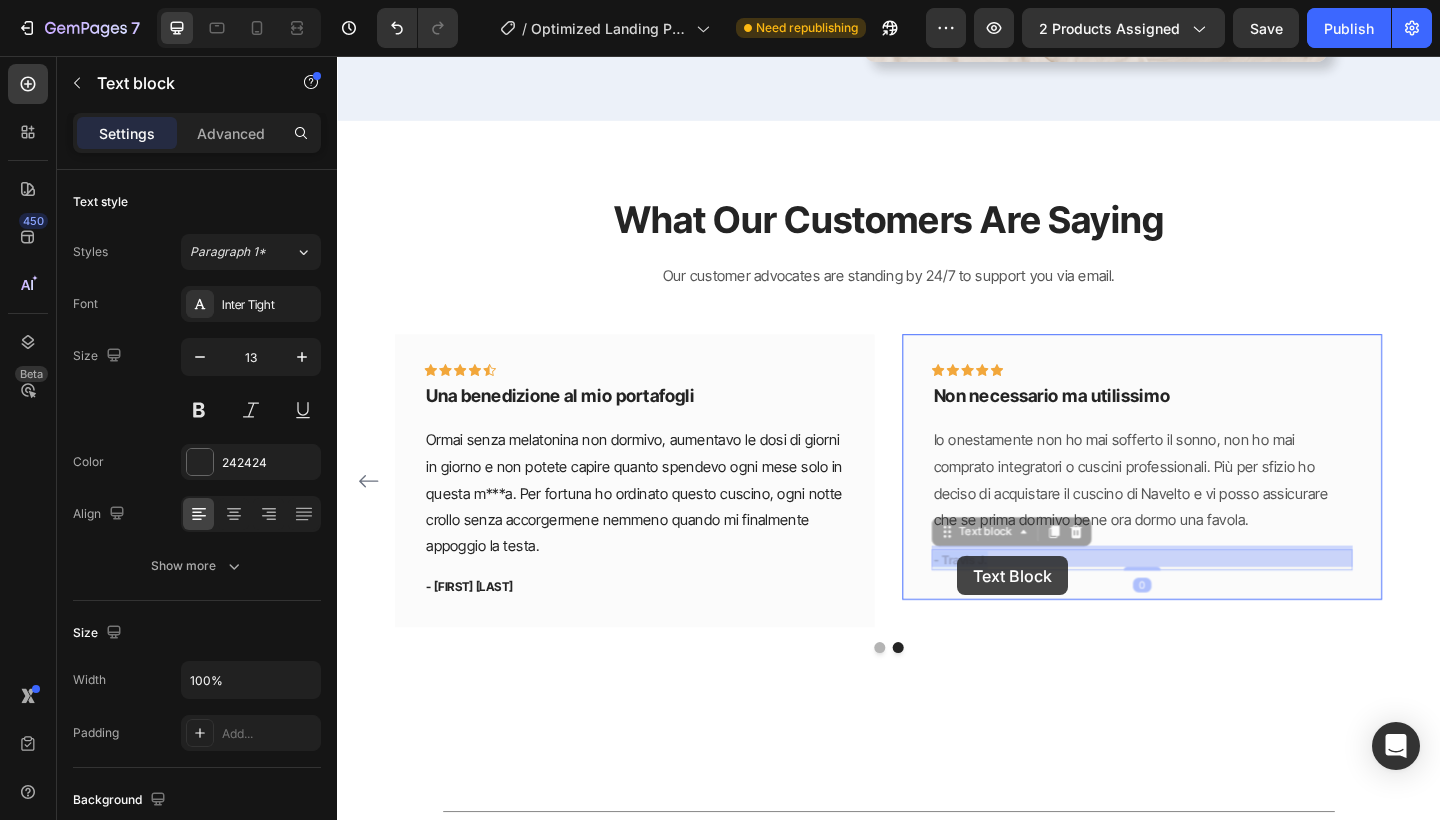 drag, startPoint x: 1046, startPoint y: 601, endPoint x: 1012, endPoint y: 600, distance: 34.0147 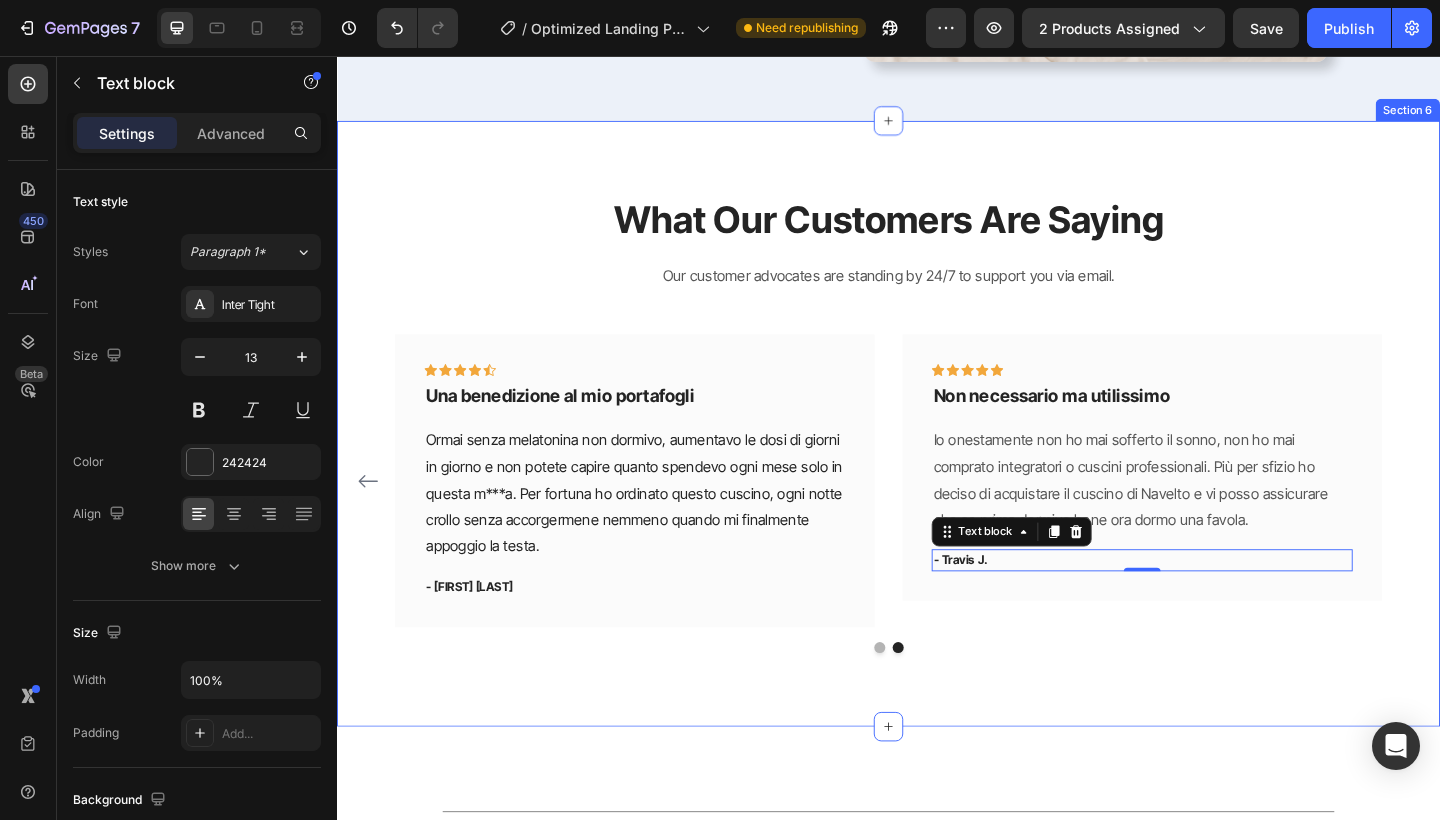 click on "Our customer advocates are standing by 24/7 to support you via email. Text block
Icon
Icon
Icon
Icon
Icon Row Mi ha cambiato la vita Text block Ogni giorno andavo a lavoro morto di sonno, bevevo caffè a quantità industriali e non so se era più difficile addormentarsi o svegliarsi. Ho trovato casualmente questo cuscino su Facebook e sembrava fatto apposta per la mia situazione. Notte dopo notte sono finalmente tornata ad apprezzare il sonno. Text block - [FIRST] [LAST] Text block Row
Icon
Icon
Icon
Icon
Icon Row Ero distrutto dai dolori, ora non più Text block Text block - [FIRST] [LAST] Text block Row
Icon
Icon
Icon
Icon
Icon Row Una benedizione al mio portafogli Text block Text block - [FIRST] [LAST] Text block Row Icon Icon" at bounding box center (937, 456) 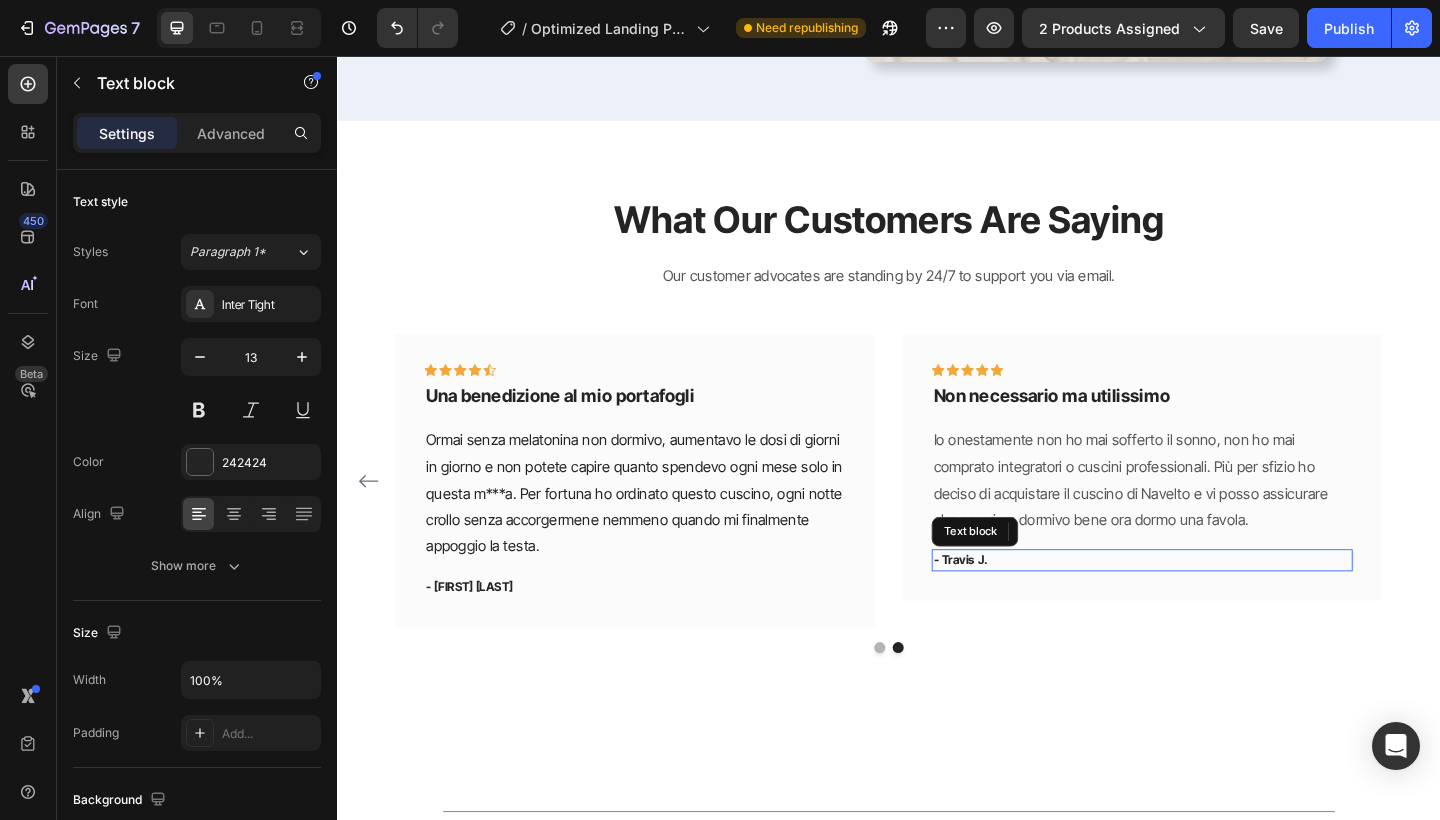 click on "- Travis J." at bounding box center [1213, 605] 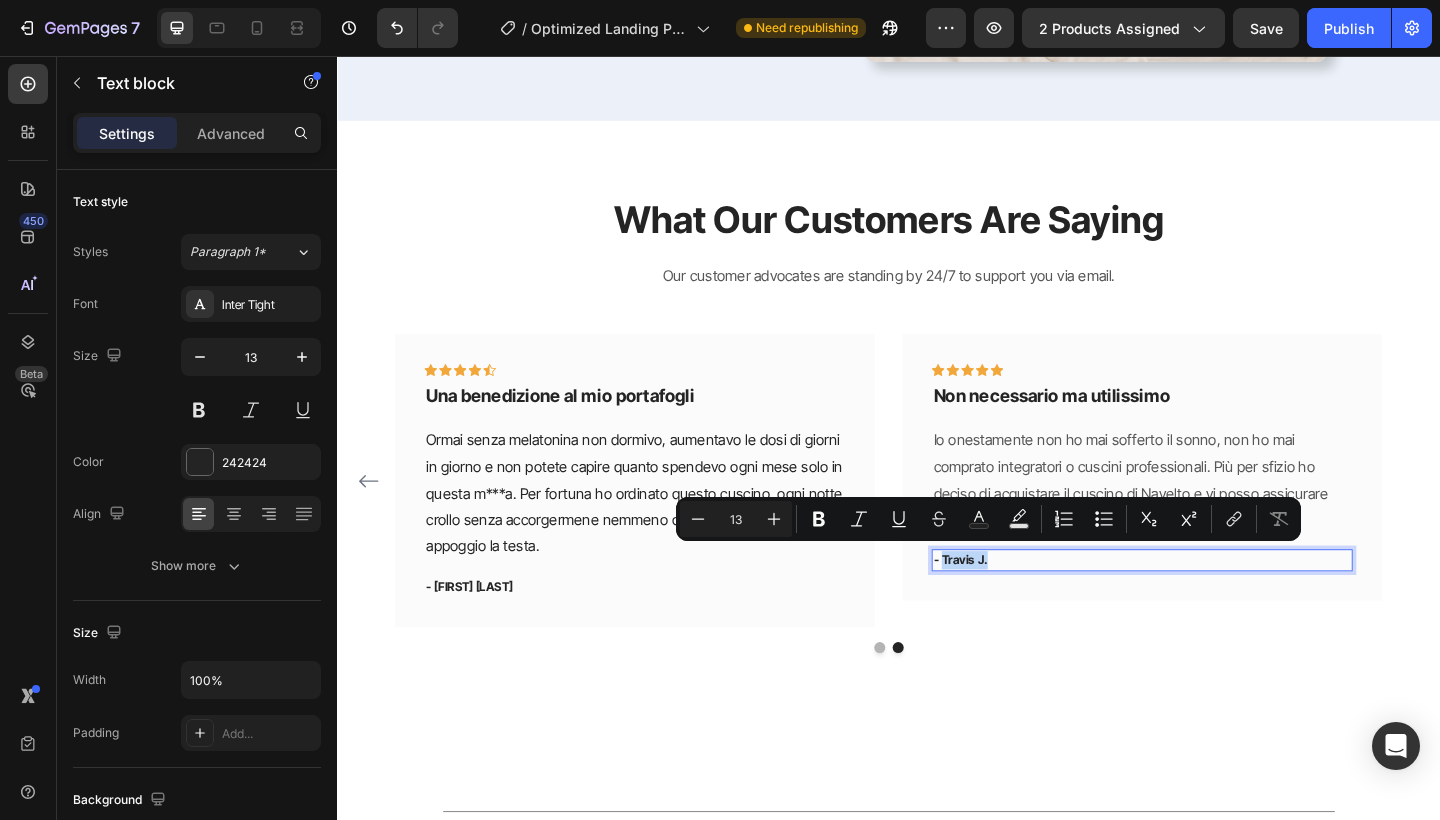 drag, startPoint x: 1063, startPoint y: 599, endPoint x: 1000, endPoint y: 604, distance: 63.1981 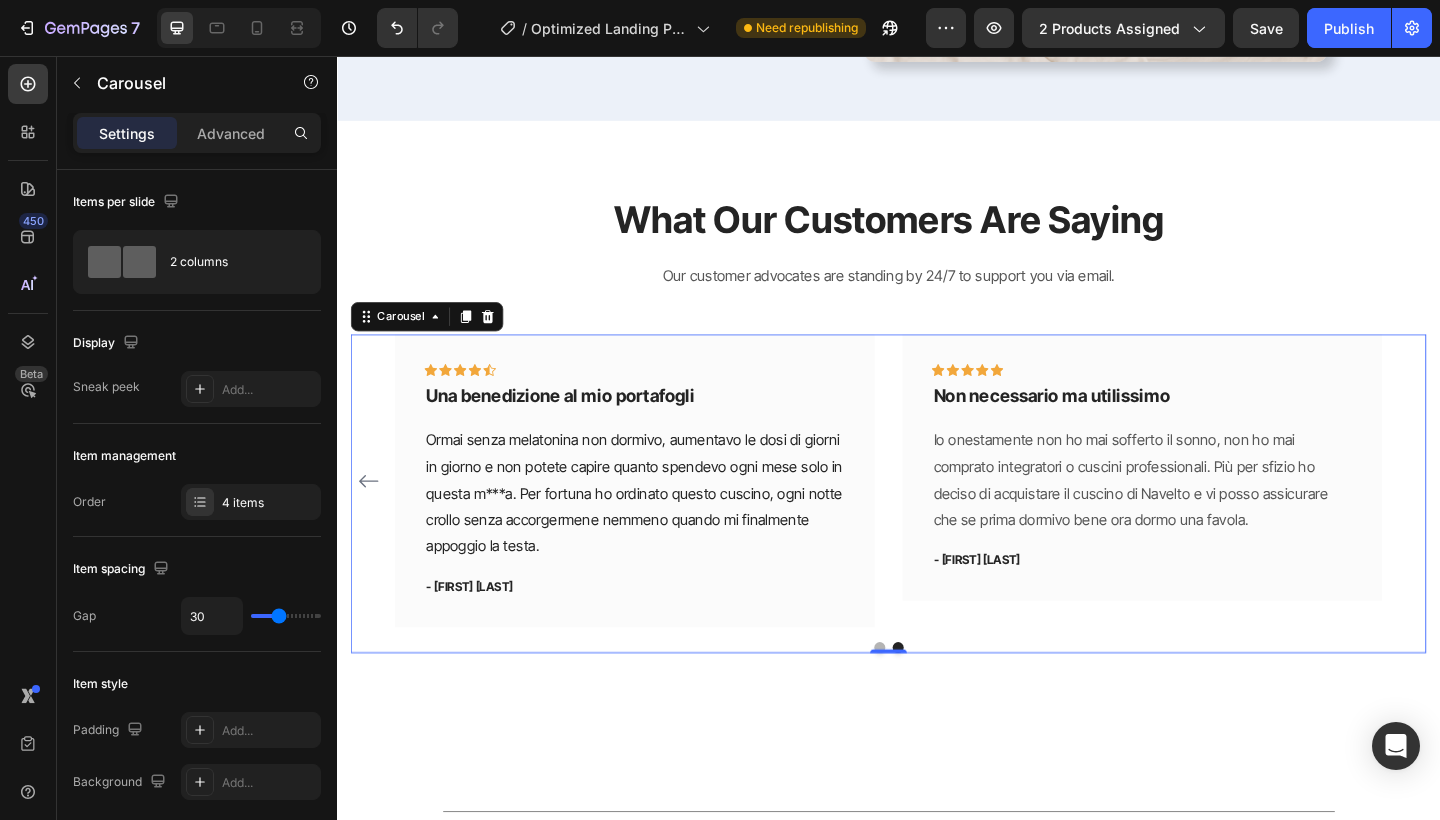 click 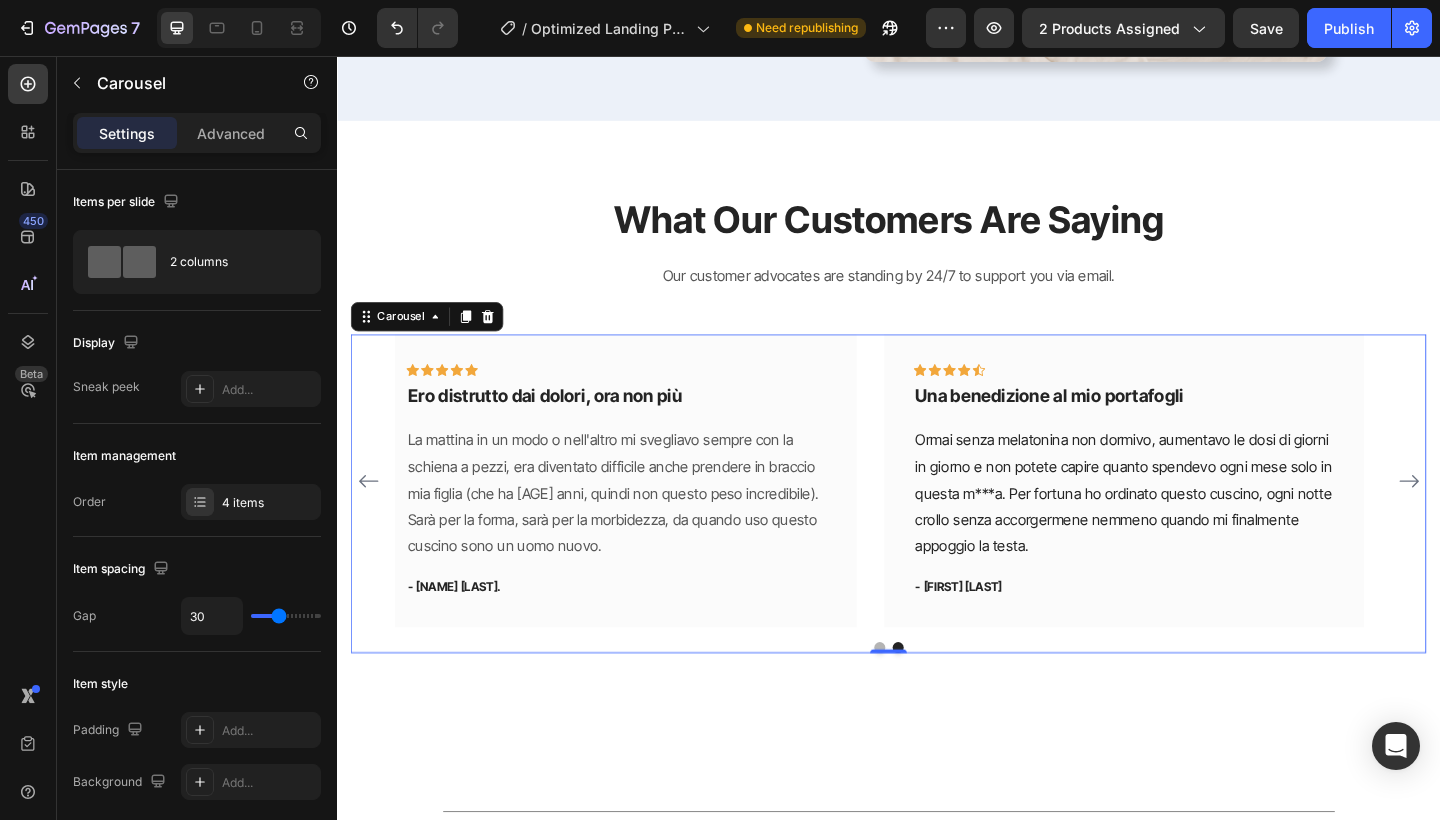 click 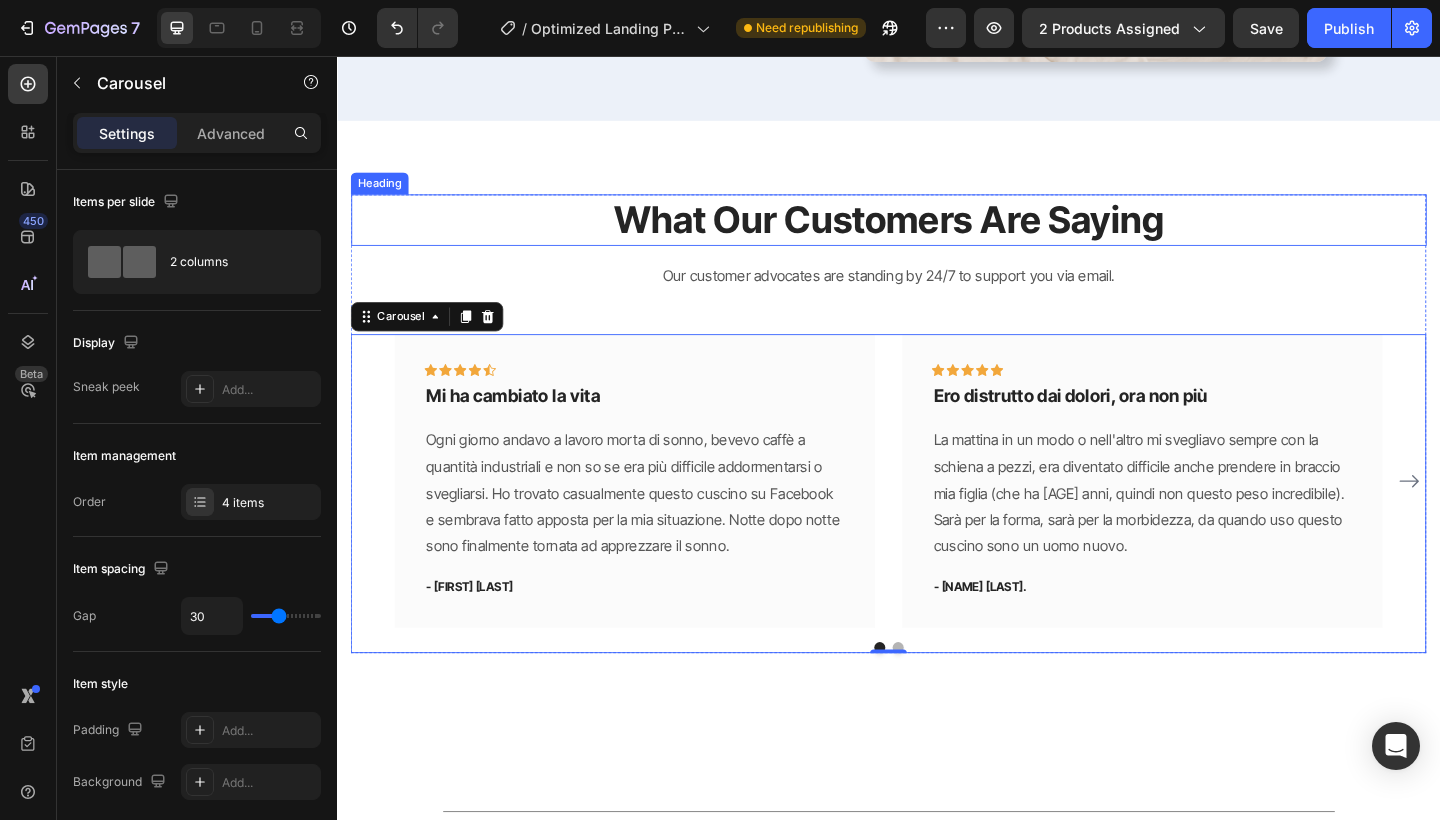 click on "What Our Customers Are Saying" at bounding box center [937, 235] 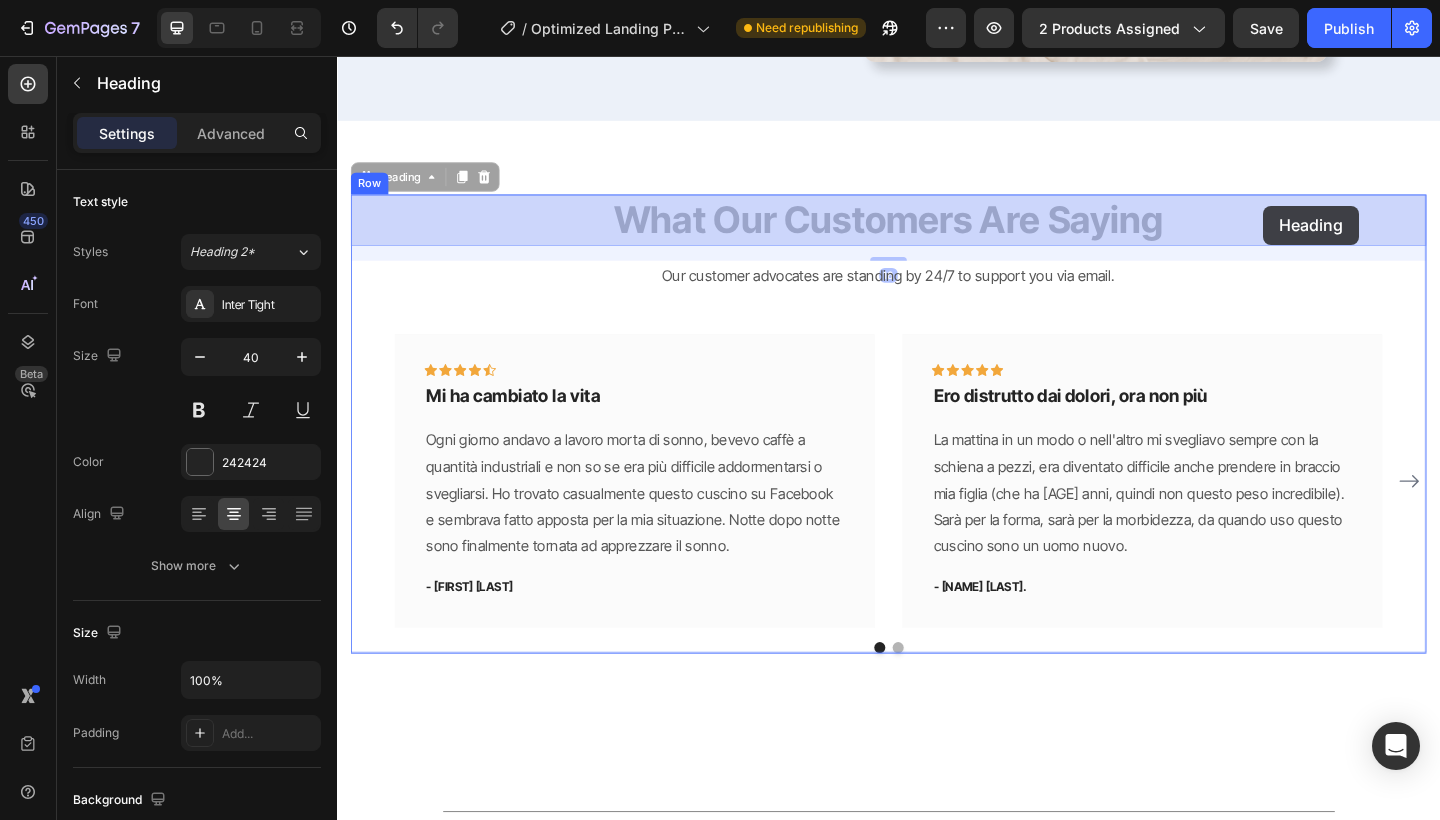 drag, startPoint x: 1244, startPoint y: 229, endPoint x: 1331, endPoint y: 220, distance: 87.46428 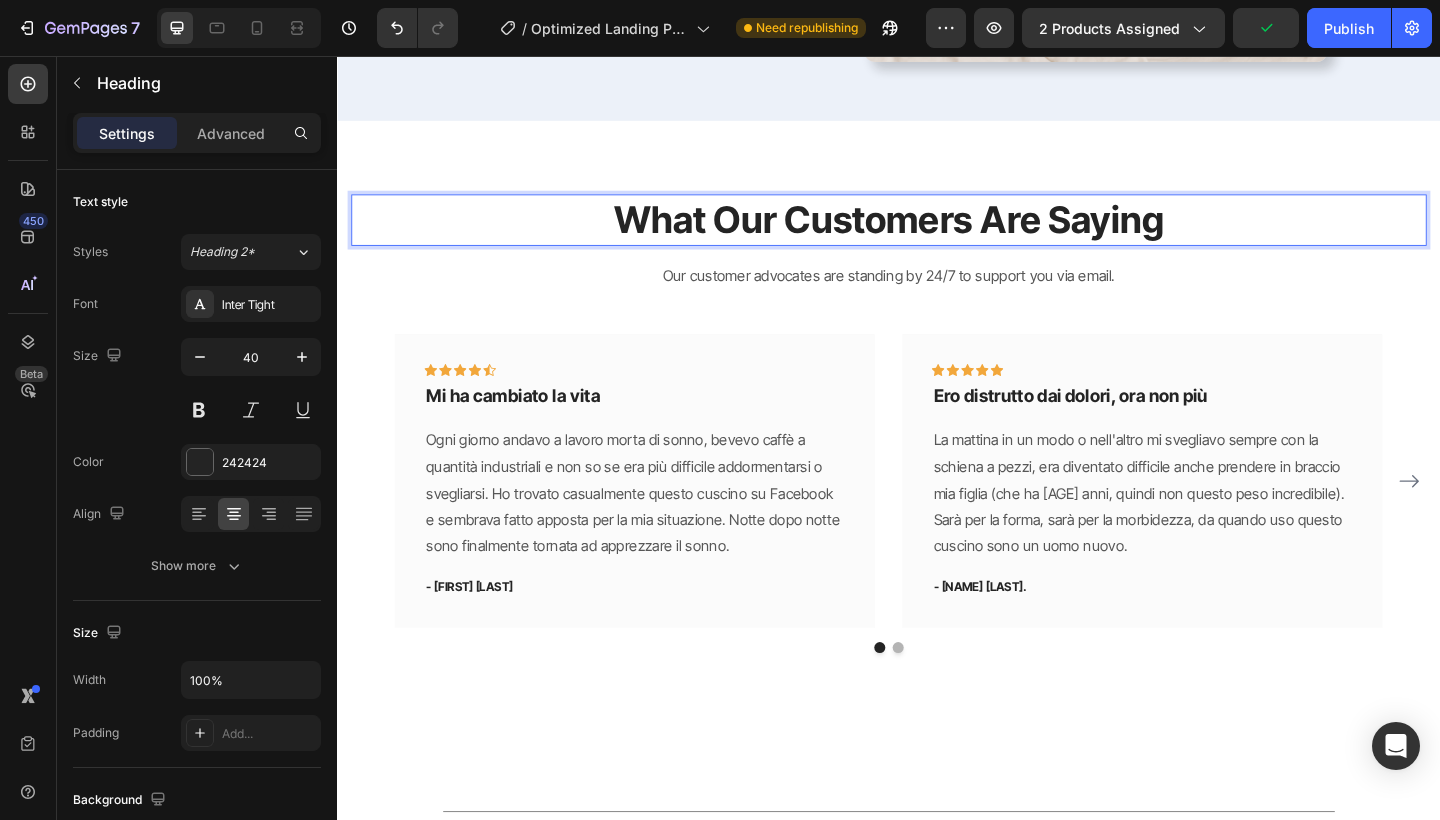 click on "What Our Customers Are Saying" at bounding box center (937, 235) 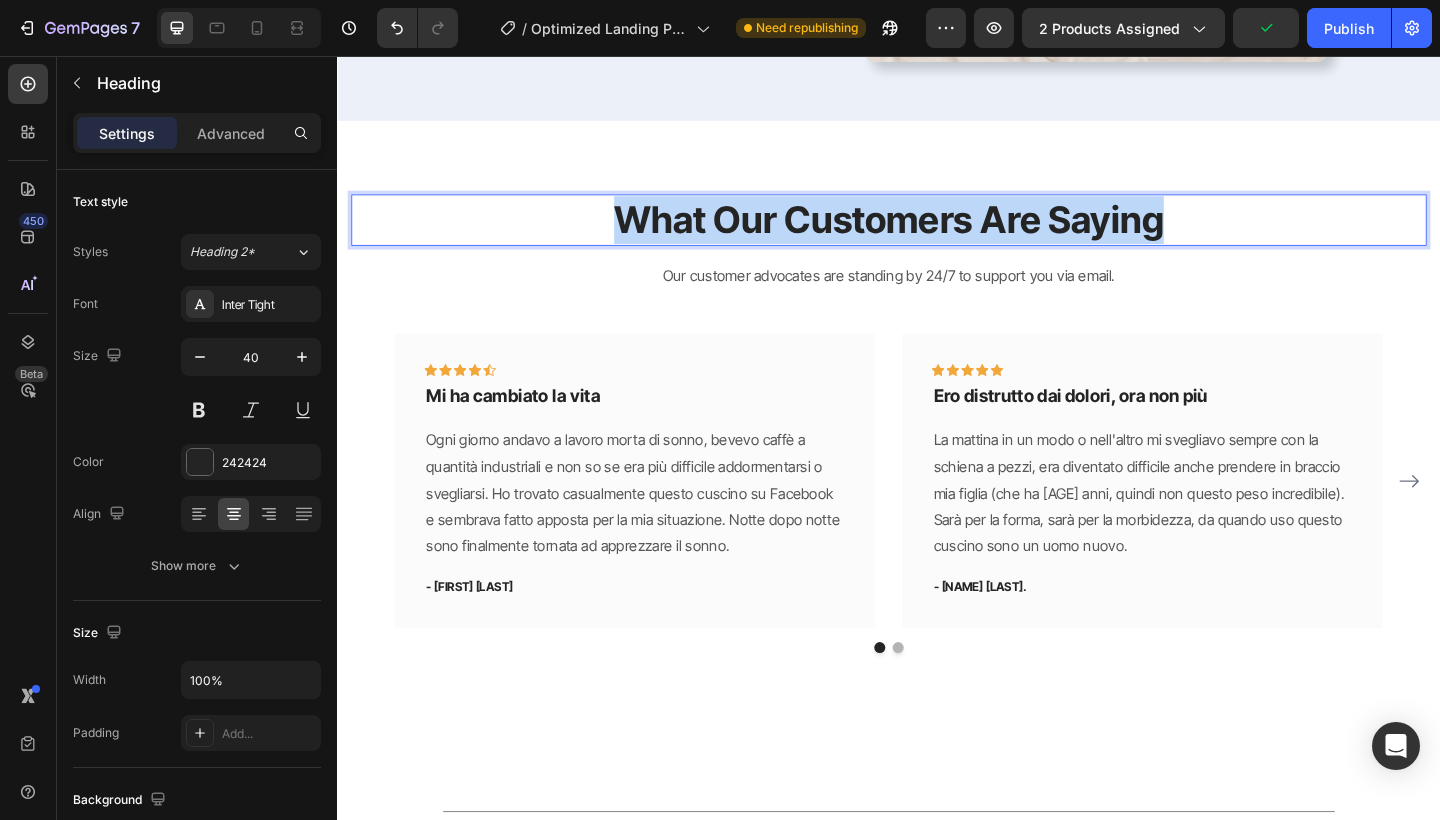 click on "What Our Customers Are Saying" at bounding box center (937, 235) 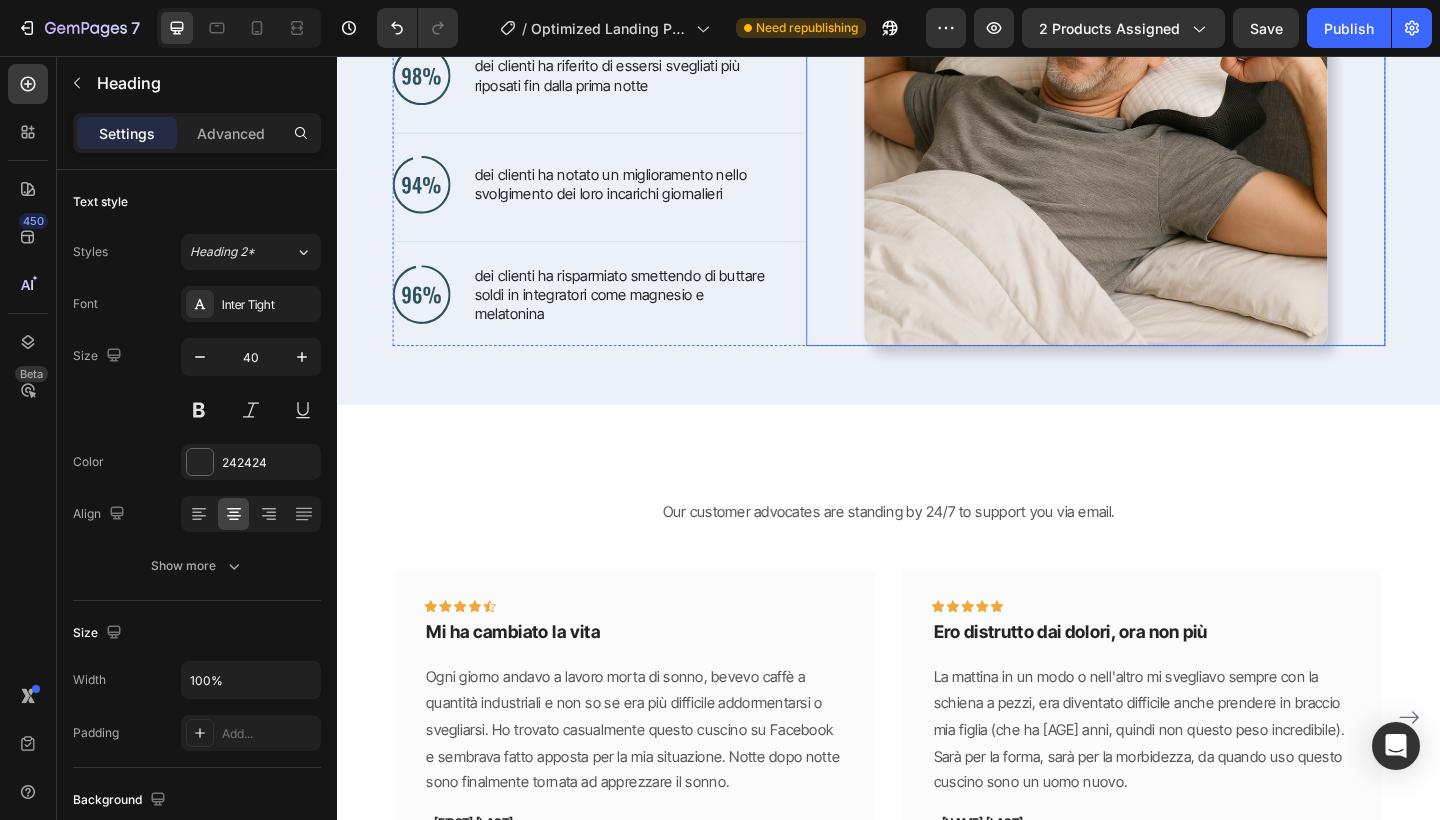 scroll, scrollTop: 4013, scrollLeft: 0, axis: vertical 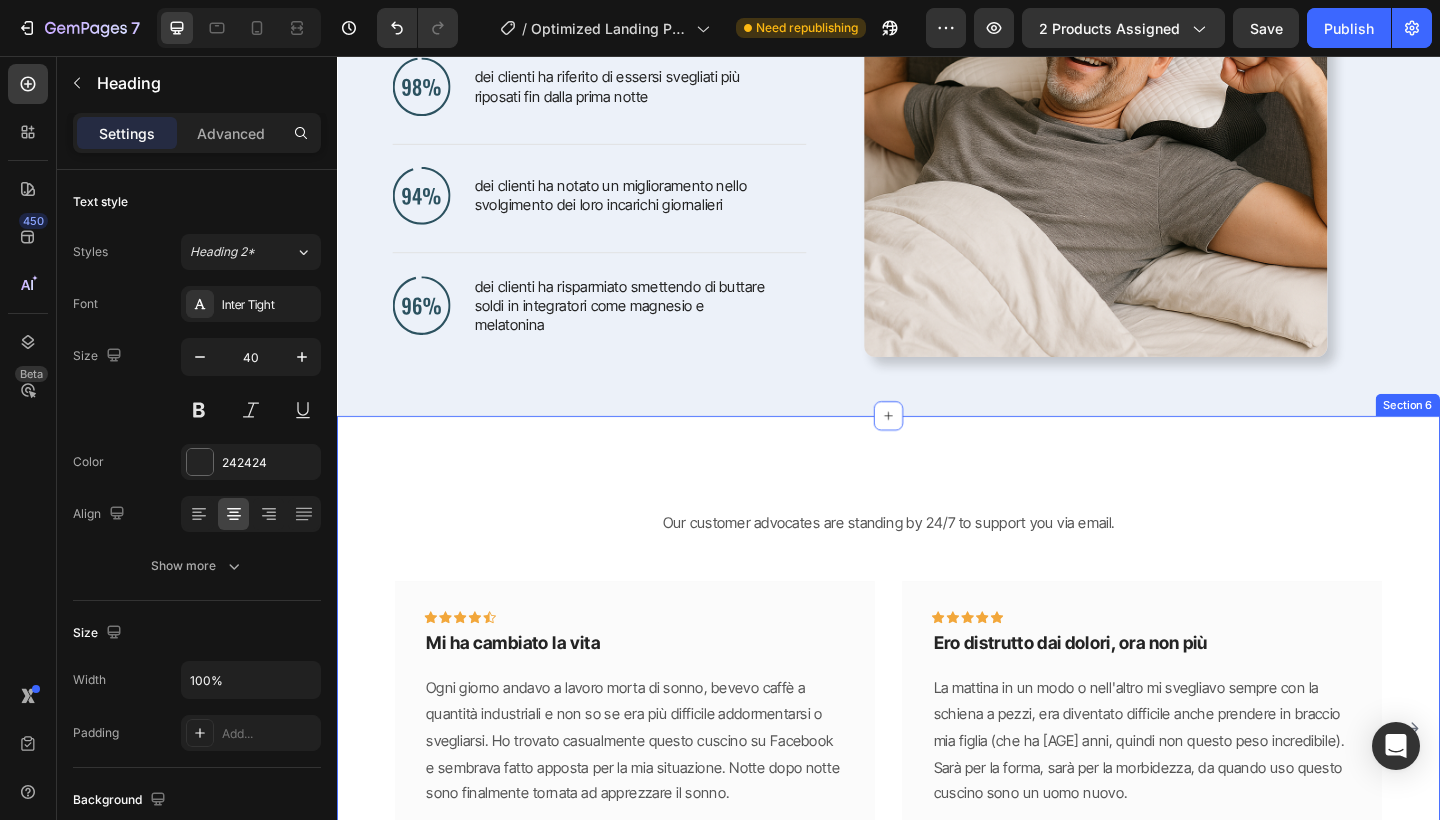 click on "Mi ha cambiato la vita Text block Ogni giorno andavo a lavoro morta di sonno, bevevo caffè a quantità industriali e non so se era più difficile addormentarsi o svegliarsi. Ho trovato casualmente questo cuscino su Facebook e sembrava fatto apposta per la mia situazione. Notte dopo notte sono finalmente tornata ad apprezzare il sonno. Text block - [NAME] Text block Row
Icon
Icon
Icon
Icon
Icon Row Ero distrutto dai dolori, ora non più Text block Text block - [NAME] Text block Row
Icon
Icon
Icon
Icon
Icon Row Una benedizione al mio portafogli Text block Text block - [NAME] Text block Row
Icon
Icon" at bounding box center [937, 751] 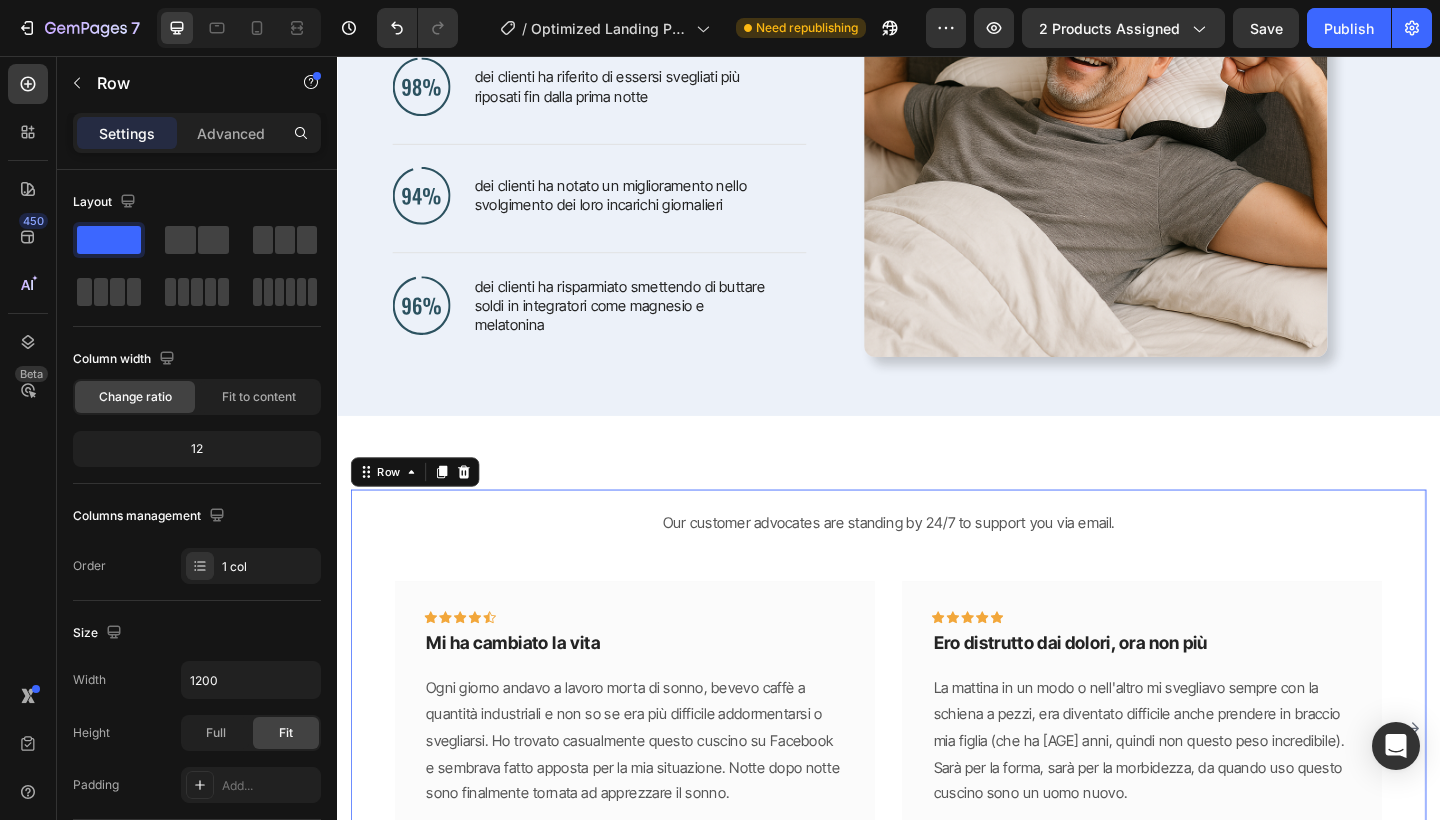 click on "Mi ha cambiato la vita Text block Ogni giorno andavo a lavoro morta di sonno, bevevo caffè a quantità industriali e non so se era più difficile addormentarsi o svegliarsi. Ho trovato casualmente questo cuscino su Facebook e sembrava fatto apposta per la mia situazione. Notte dopo notte sono finalmente tornata ad apprezzare il sonno. Text block - [NAME] Text block Row
Icon
Icon
Icon
Icon
Icon Row Ero distrutto dai dolori, ora non più Text block Text block - [NAME] Text block Row
Icon
Icon
Icon
Icon
Icon Row Una benedizione al mio portafogli Text block Text block - [NAME] Text block Row
Icon
Icon" at bounding box center (937, 751) 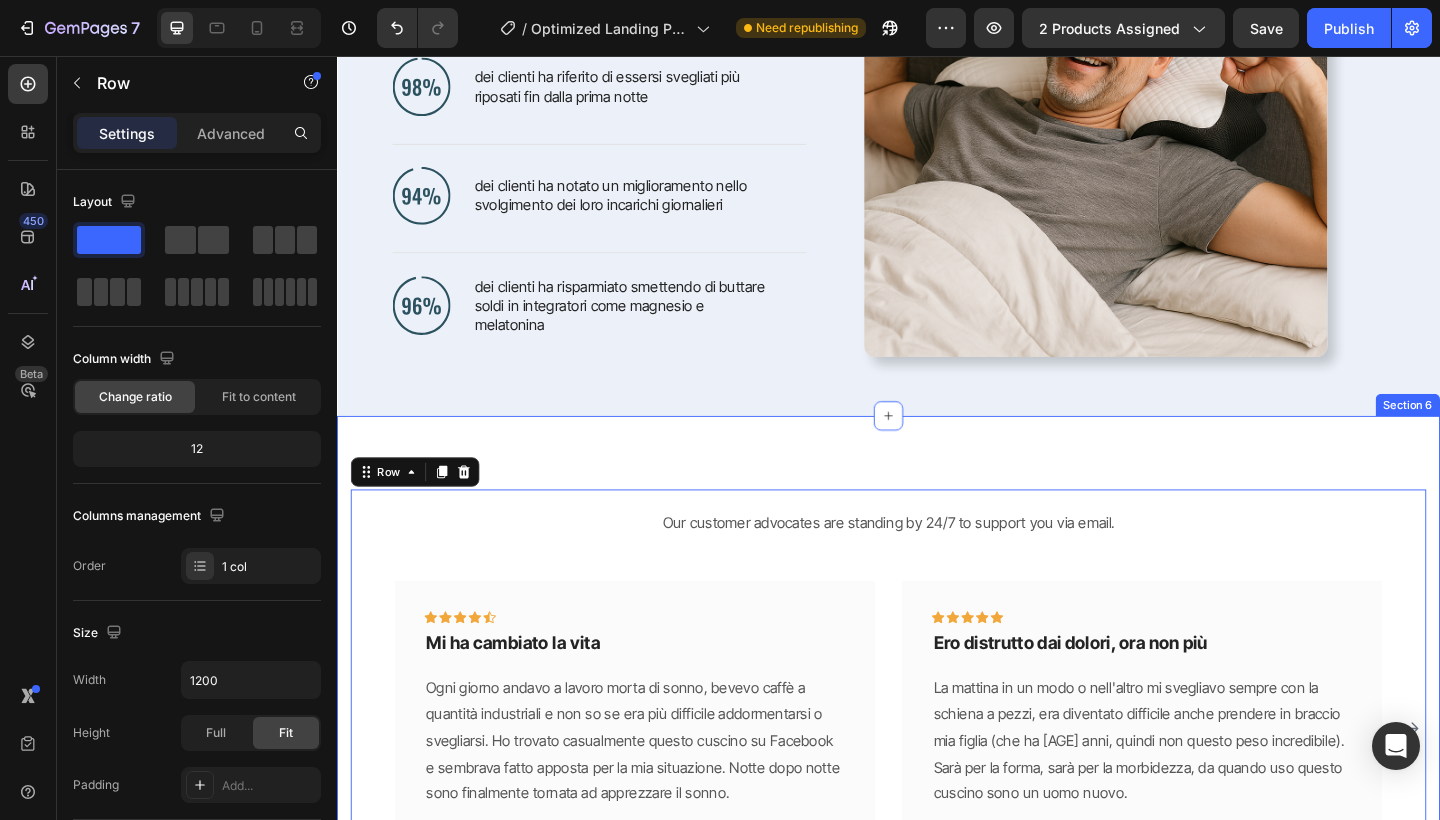 click on "Mi ha cambiato la vita Text block Ogni giorno andavo a lavoro morta di sonno, bevevo caffè a quantità industriali e non so se era più difficile addormentarsi o svegliarsi. Ho trovato casualmente questo cuscino su Facebook e sembrava fatto apposta per la mia situazione. Notte dopo notte sono finalmente tornata ad apprezzare il sonno. Text block - [NAME] Text block Row
Icon
Icon
Icon
Icon
Icon Row Ero distrutto dai dolori, ora non più Text block Text block - [NAME] Text block Row
Icon
Icon
Icon
Icon
Icon Row Una benedizione al mio portafogli Text block Text block - [NAME] Text block Row
Icon
Icon" at bounding box center [937, 751] 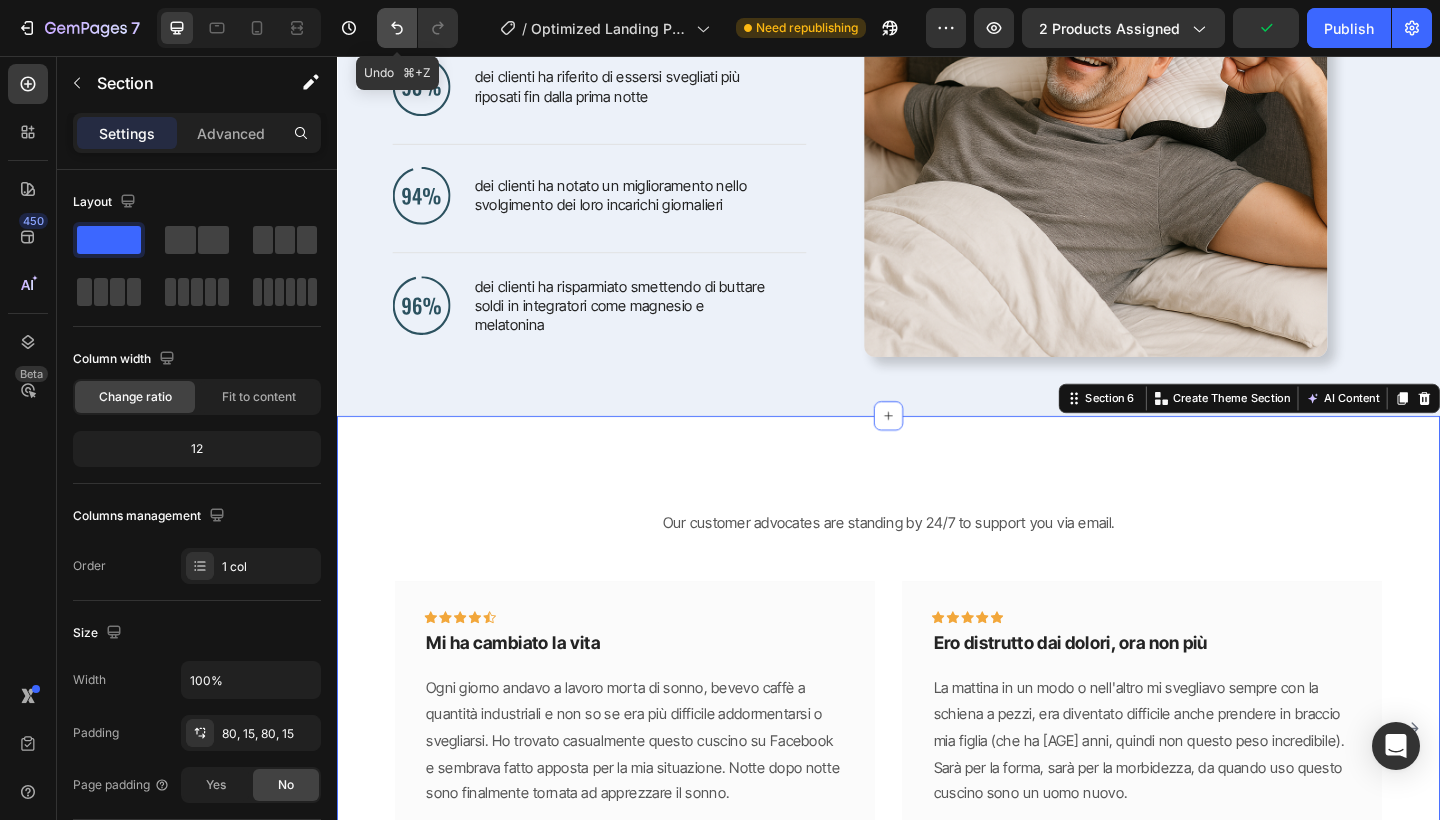 click 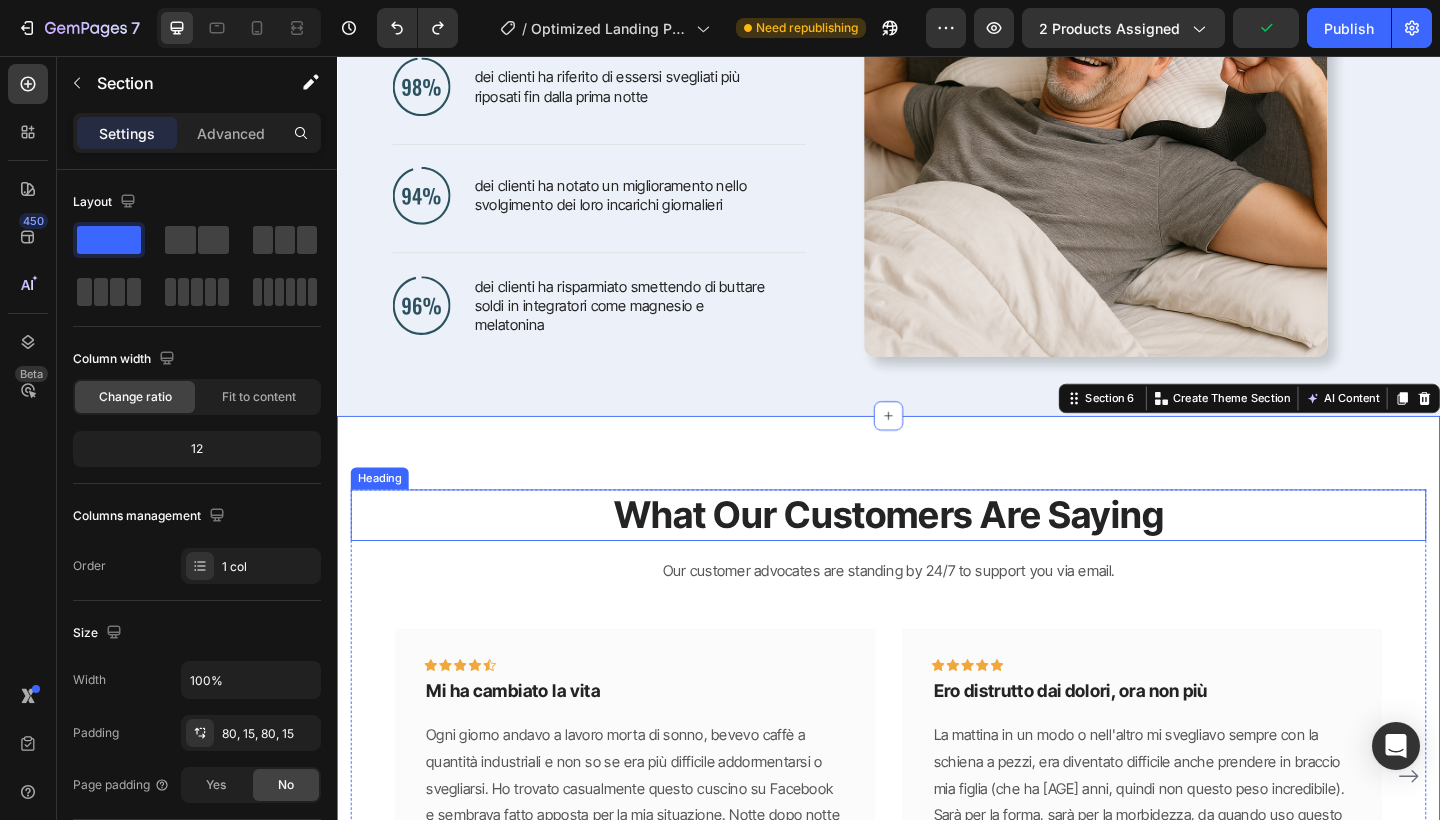 click on "What Our Customers Are Saying" at bounding box center (937, 556) 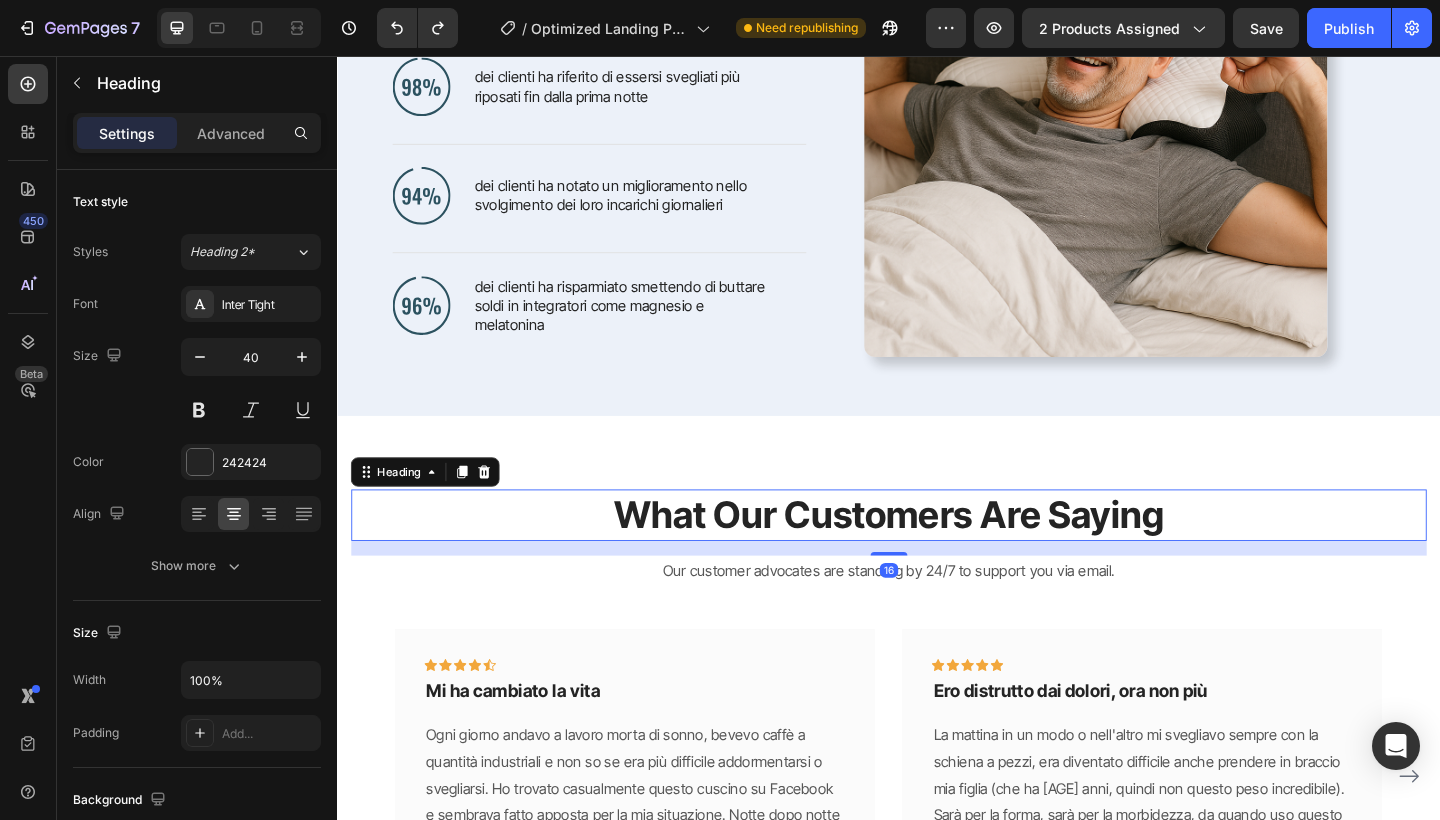 click on "What Our Customers Are Saying" at bounding box center (937, 556) 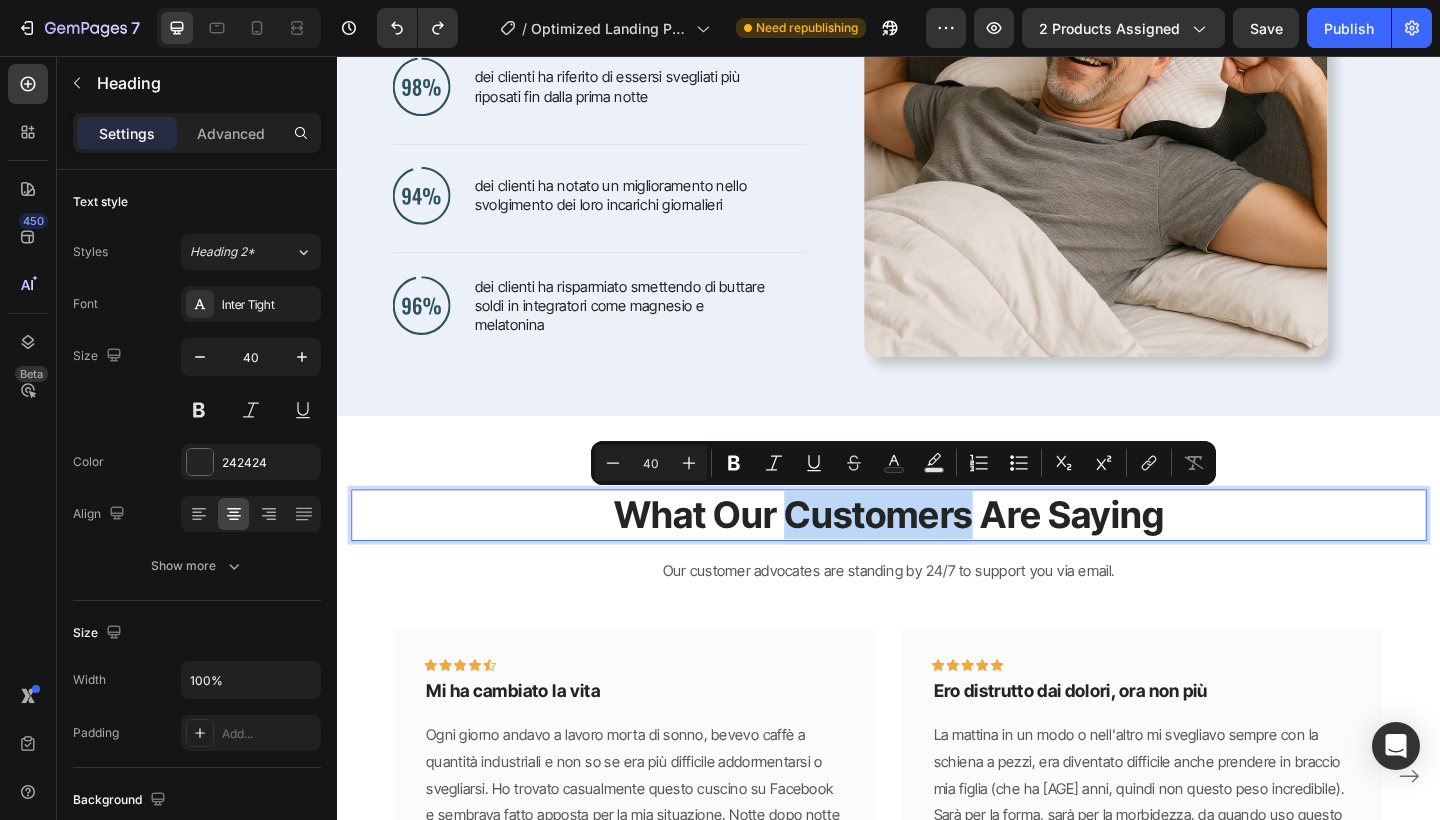 click on "What Our Customers Are Saying" at bounding box center (937, 556) 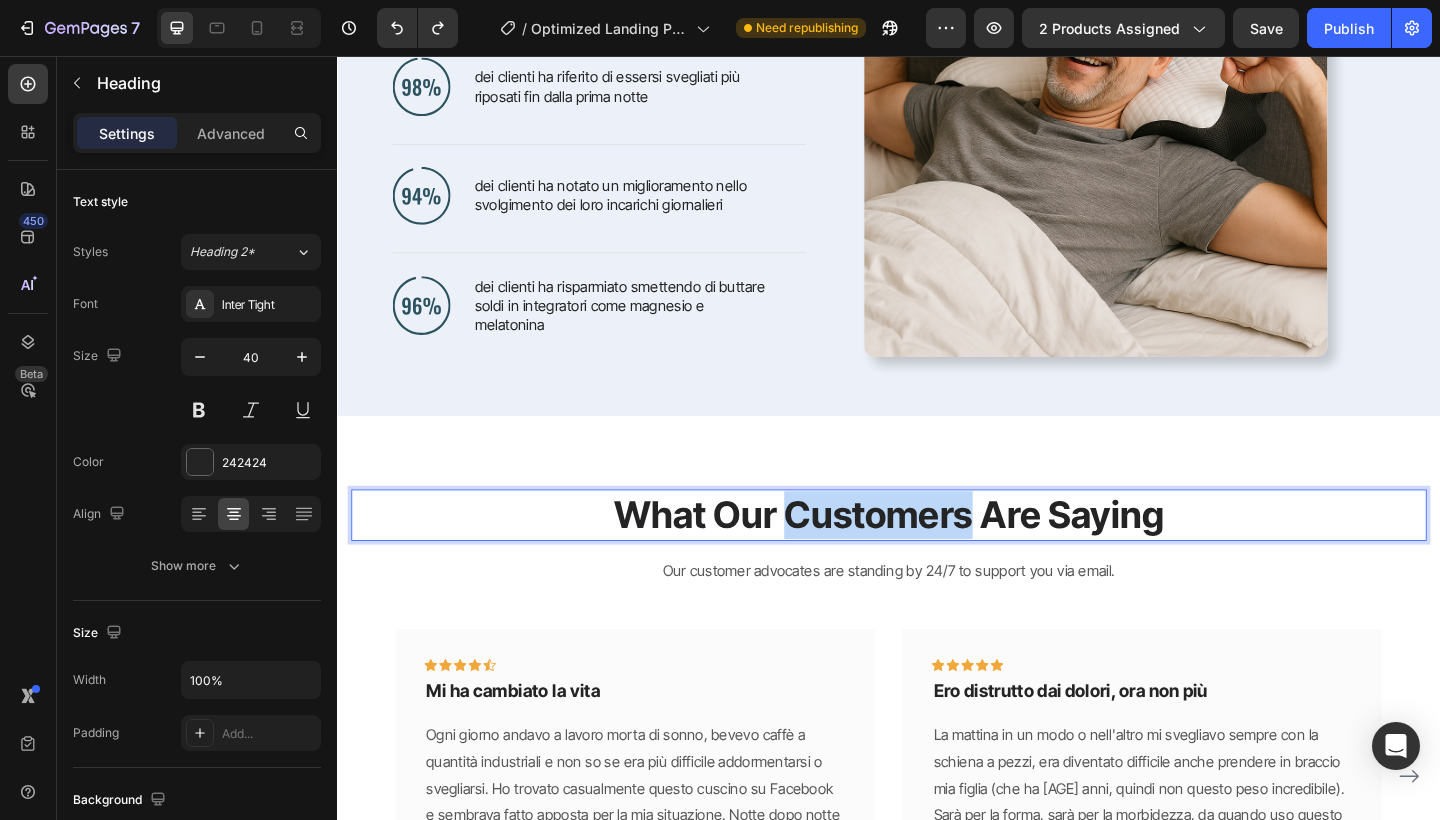 click on "What Our Customers Are Saying" at bounding box center (937, 556) 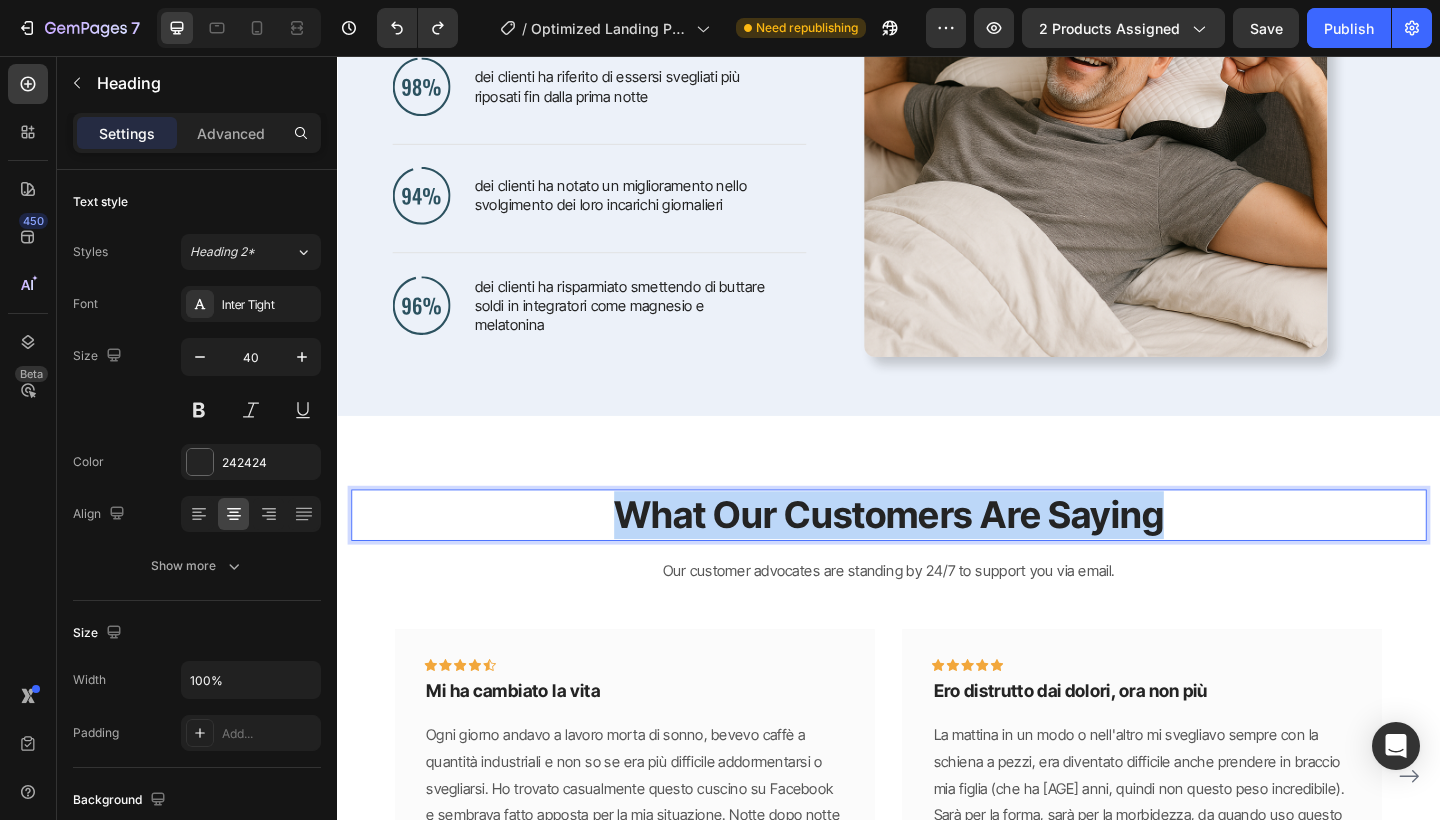 click on "What Our Customers Are Saying" at bounding box center [937, 556] 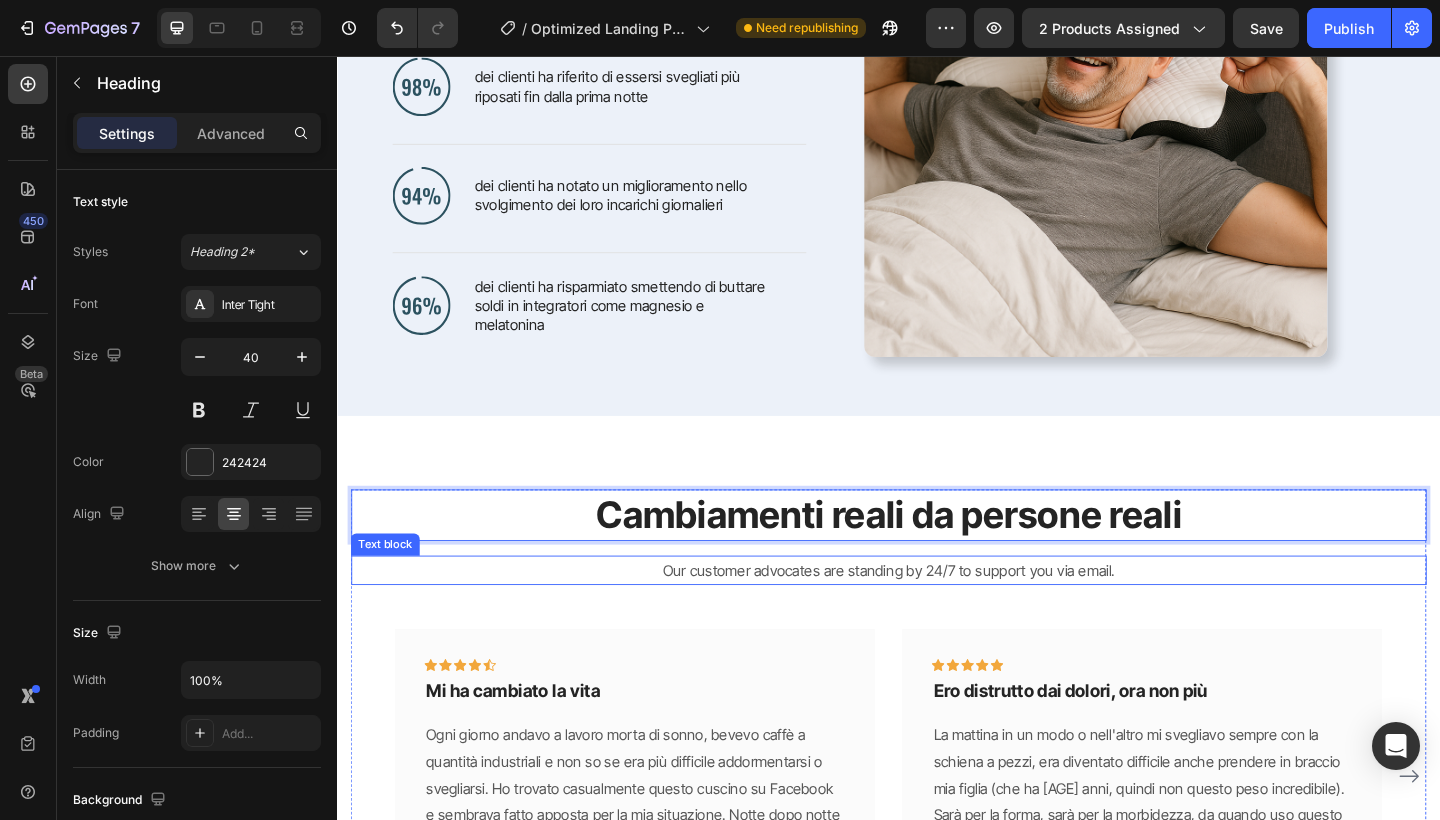 click on "Our customer advocates are standing by 24/7 to support you via email." at bounding box center (937, 616) 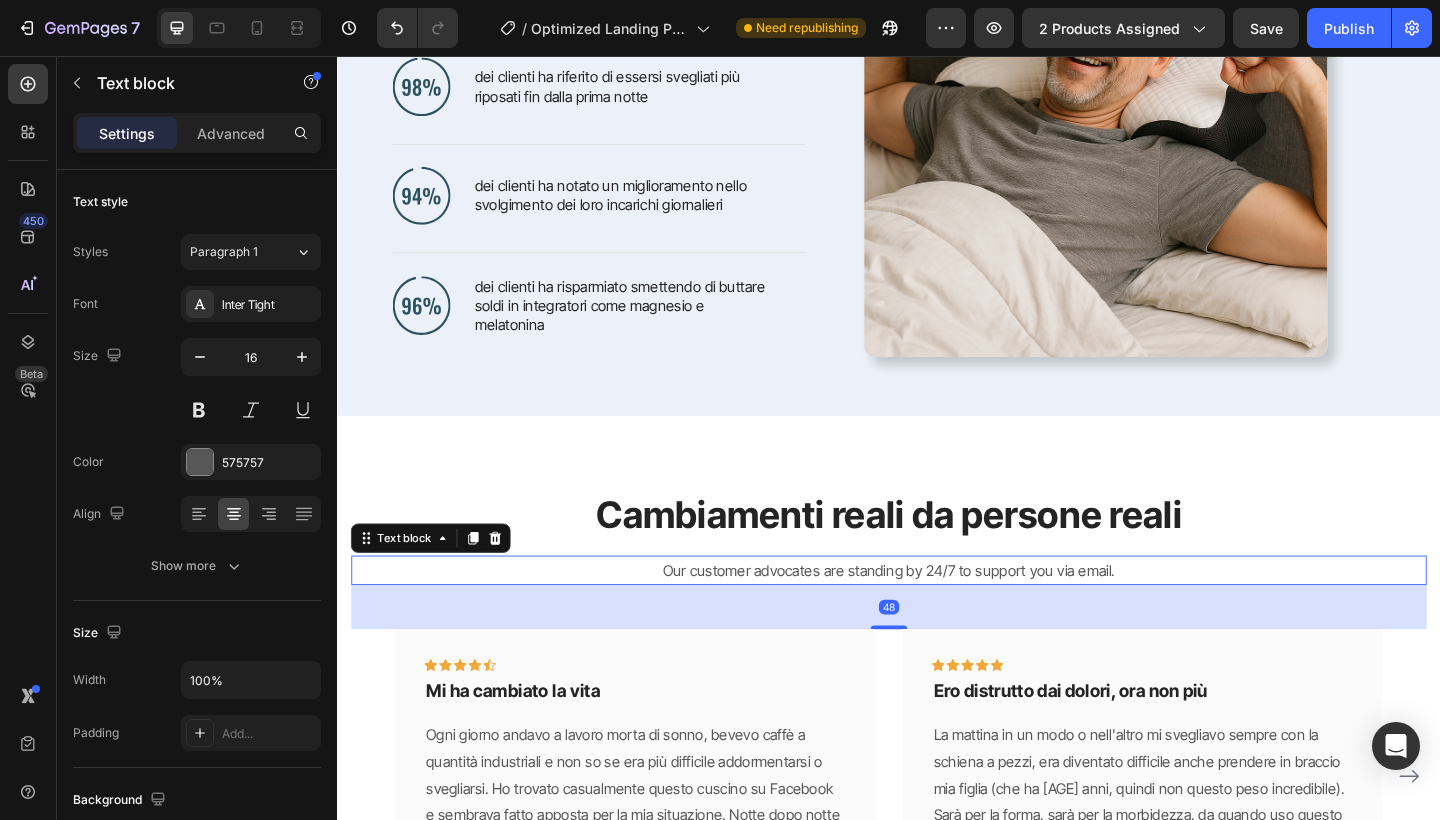 click on "Our customer advocates are standing by 24/7 to support you via email." at bounding box center [937, 616] 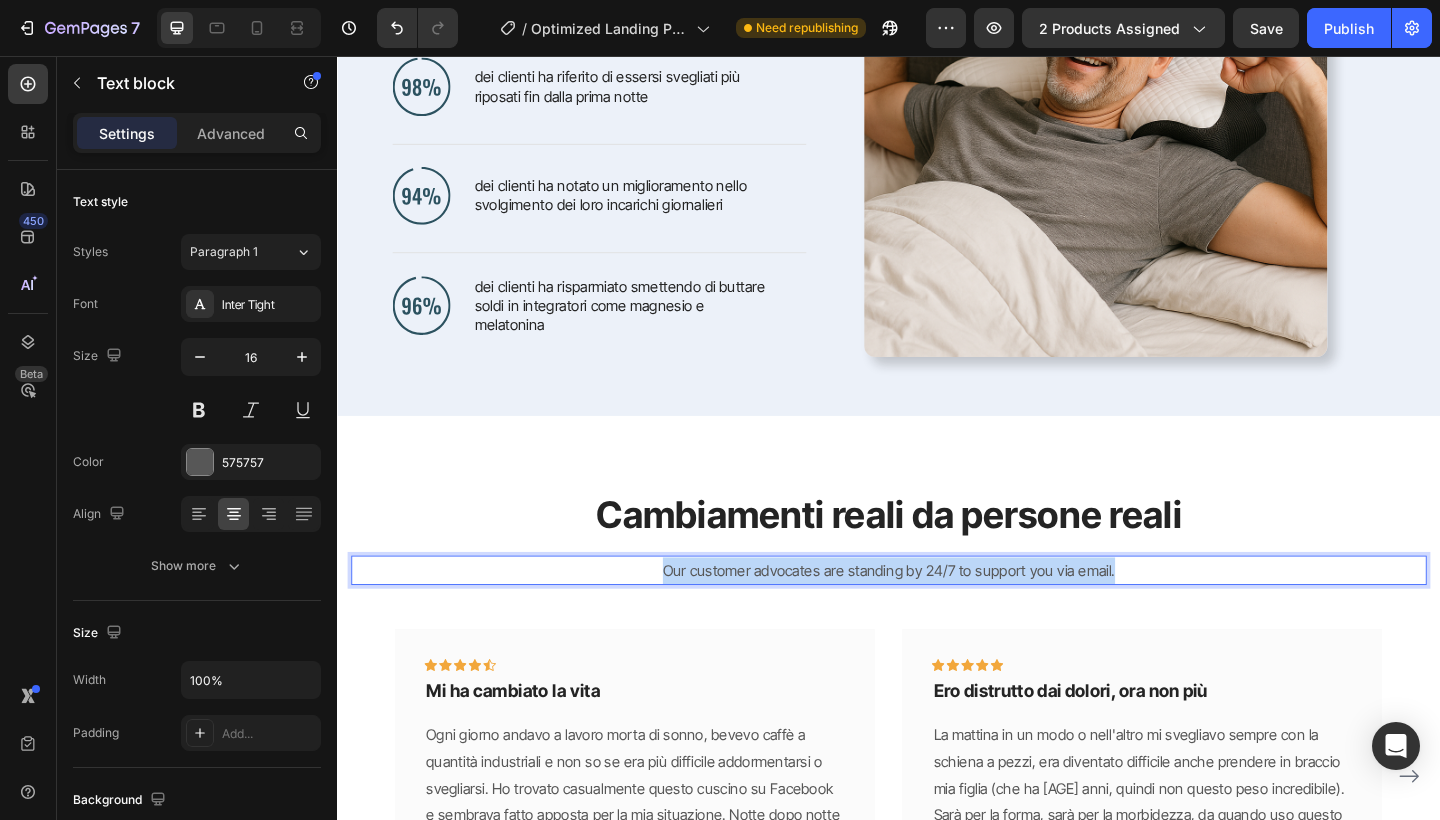 click on "Our customer advocates are standing by 24/7 to support you via email." at bounding box center (937, 616) 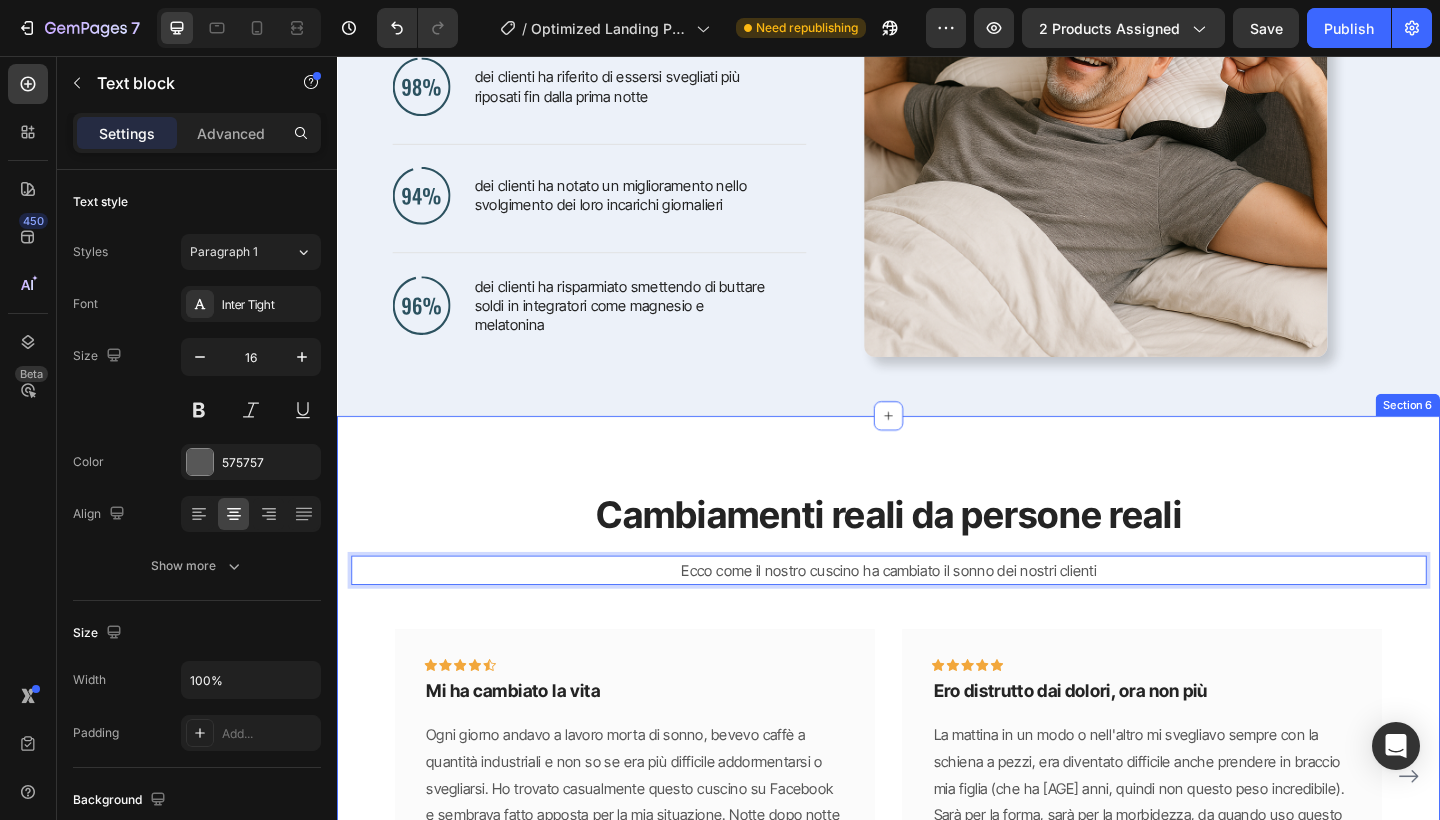 click on "Cambiamenti reali da persone reali Heading Ecco come il nostro cuscino ha cambiato il sonno dei nostri clienti Text block   48
Icon
Icon
Icon
Icon
Icon Row Mi ha cambiato la vita Text block Ogni giorno andavo a lavoro morta di sonno, bevevo caffè a quantità industriali e non so se era più difficile addormentarsi o svegliarsi. Ho trovato casualmente questo cuscino su Facebook e sembrava fatto apposta per la mia situazione. Notte dopo notte sono finalmente tornata ad apprezzare il sonno. Text block - [FIRST] [LAST] Text block Row
Icon
Icon
Icon
Icon
Icon Row Ero distrutto dai dolori, ora non più Text block Text block - [FIRST] [LAST] Text block Row
Icon
Icon
Icon
Icon
Icon Row Una benedizione al mio portafogli Text block Text block - [FIRST] [LAST] Text block Row Icon" at bounding box center (937, 777) 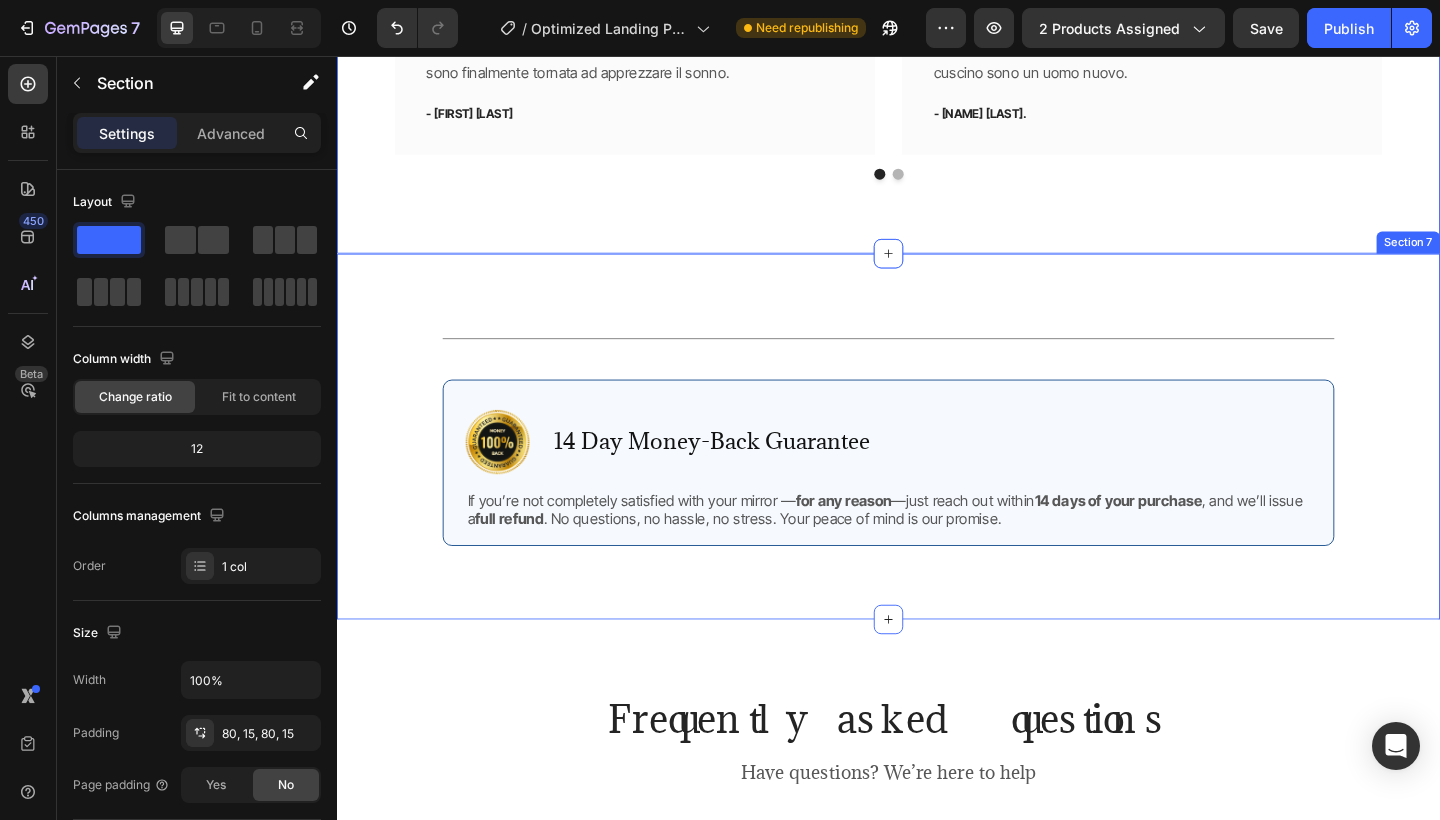 scroll, scrollTop: 4871, scrollLeft: 0, axis: vertical 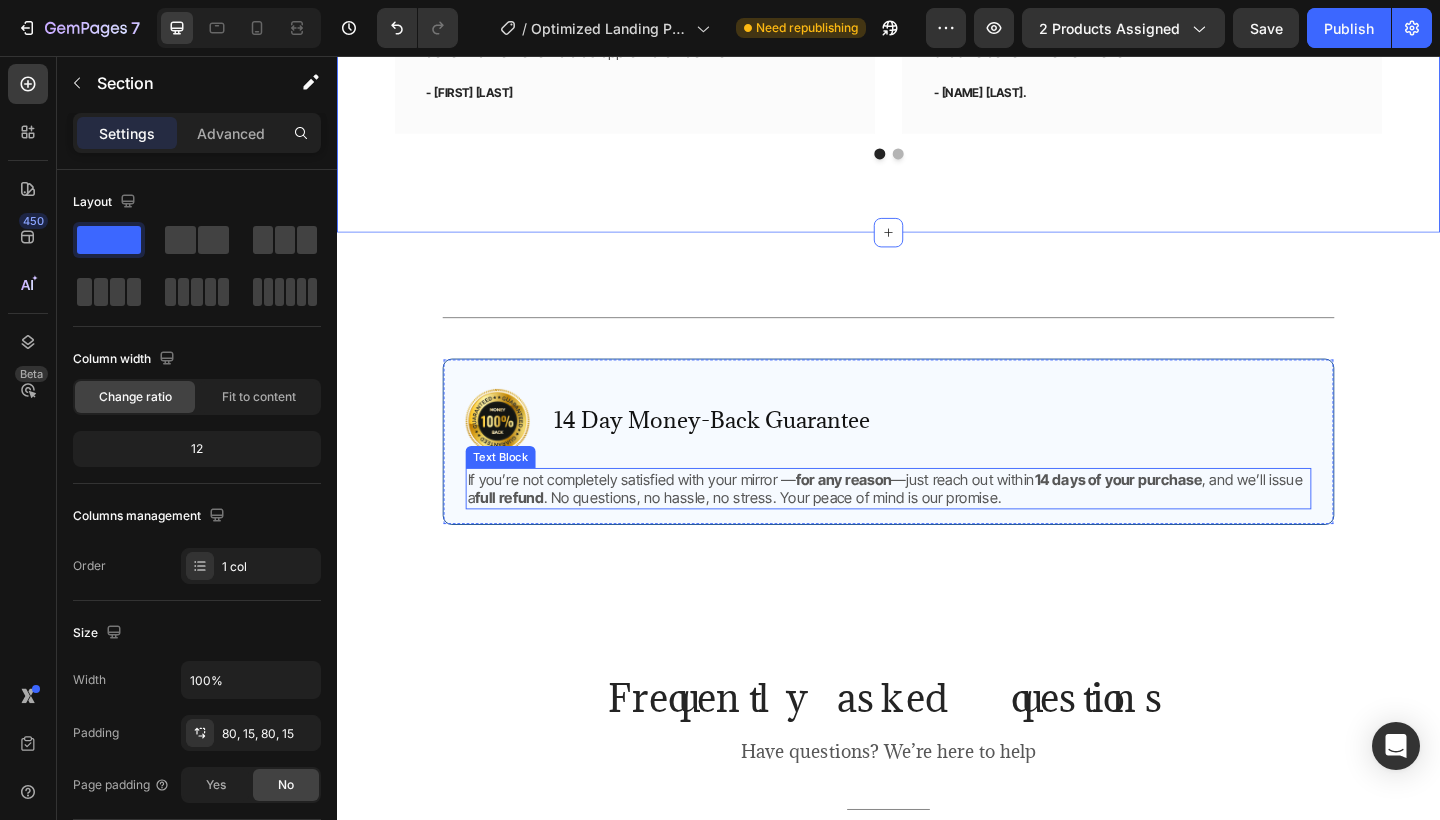 click on "for any reason" at bounding box center (888, 517) 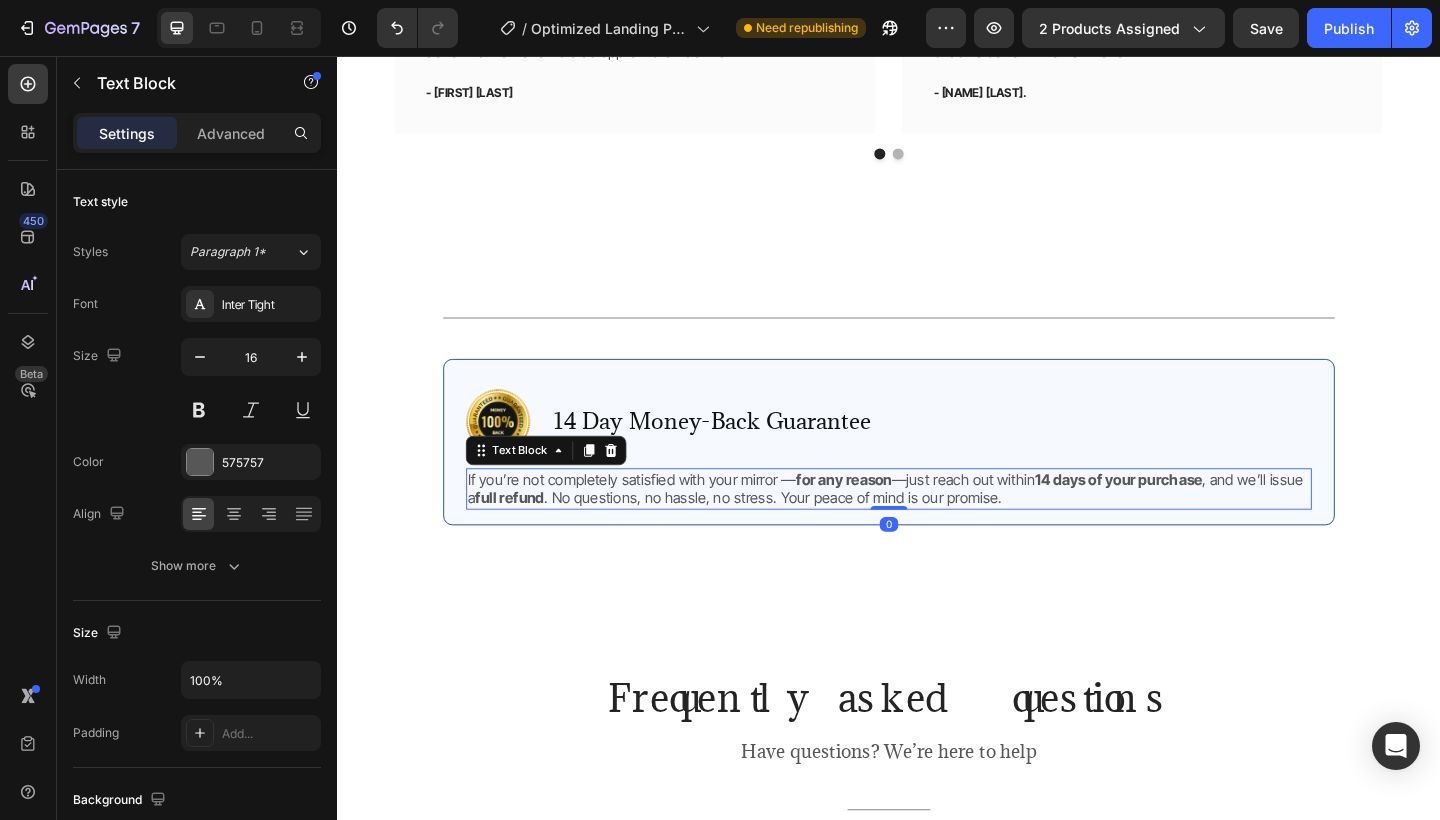 click on "If you’re not completely satisfied with your mirror — for any reason —just reach out within 14 days of your purchase , and we’ll issue a full refund . No questions, no hassle, no stress. Your peace of mind is our promise." at bounding box center [937, 528] 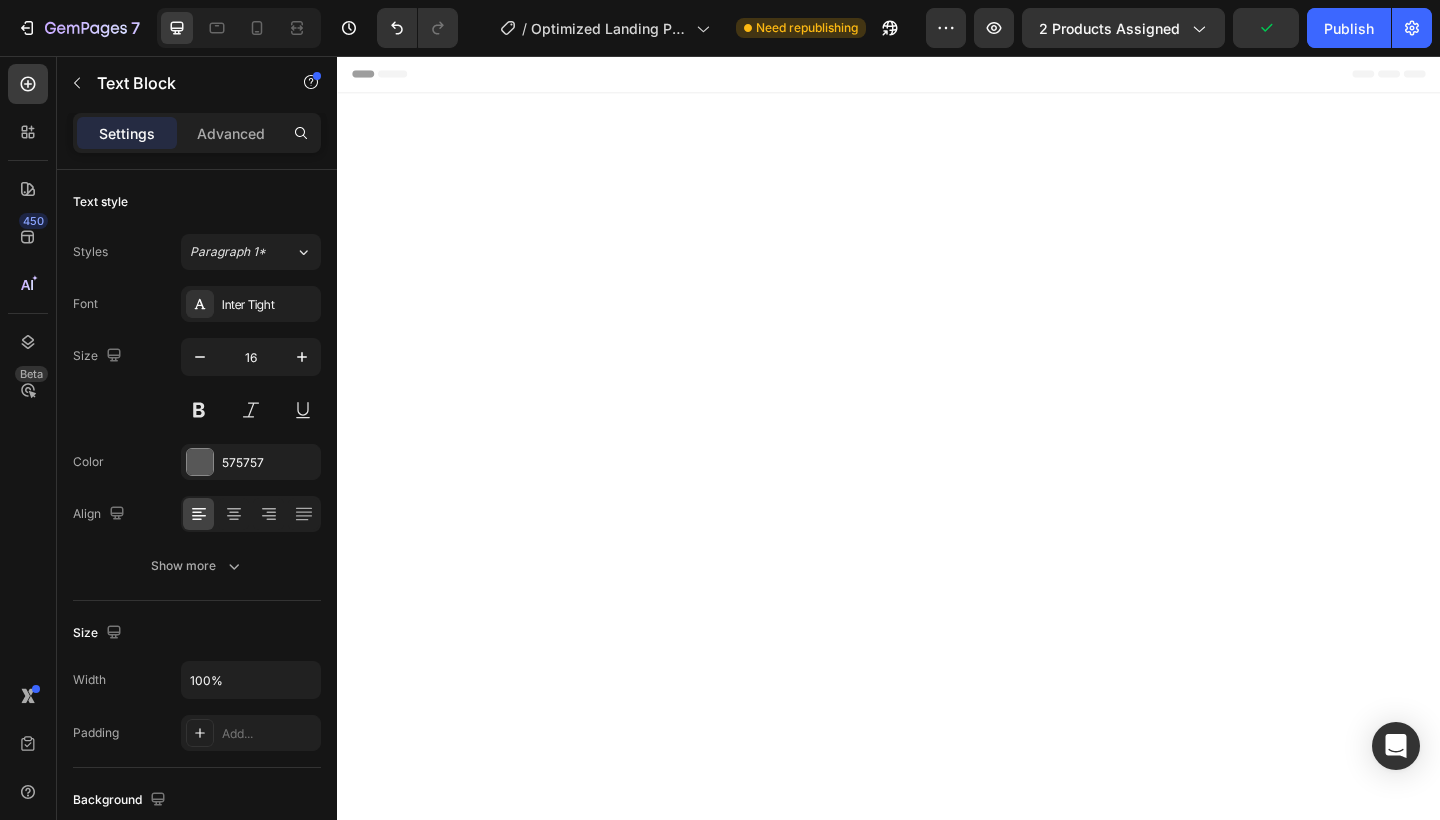 scroll, scrollTop: 4871, scrollLeft: 0, axis: vertical 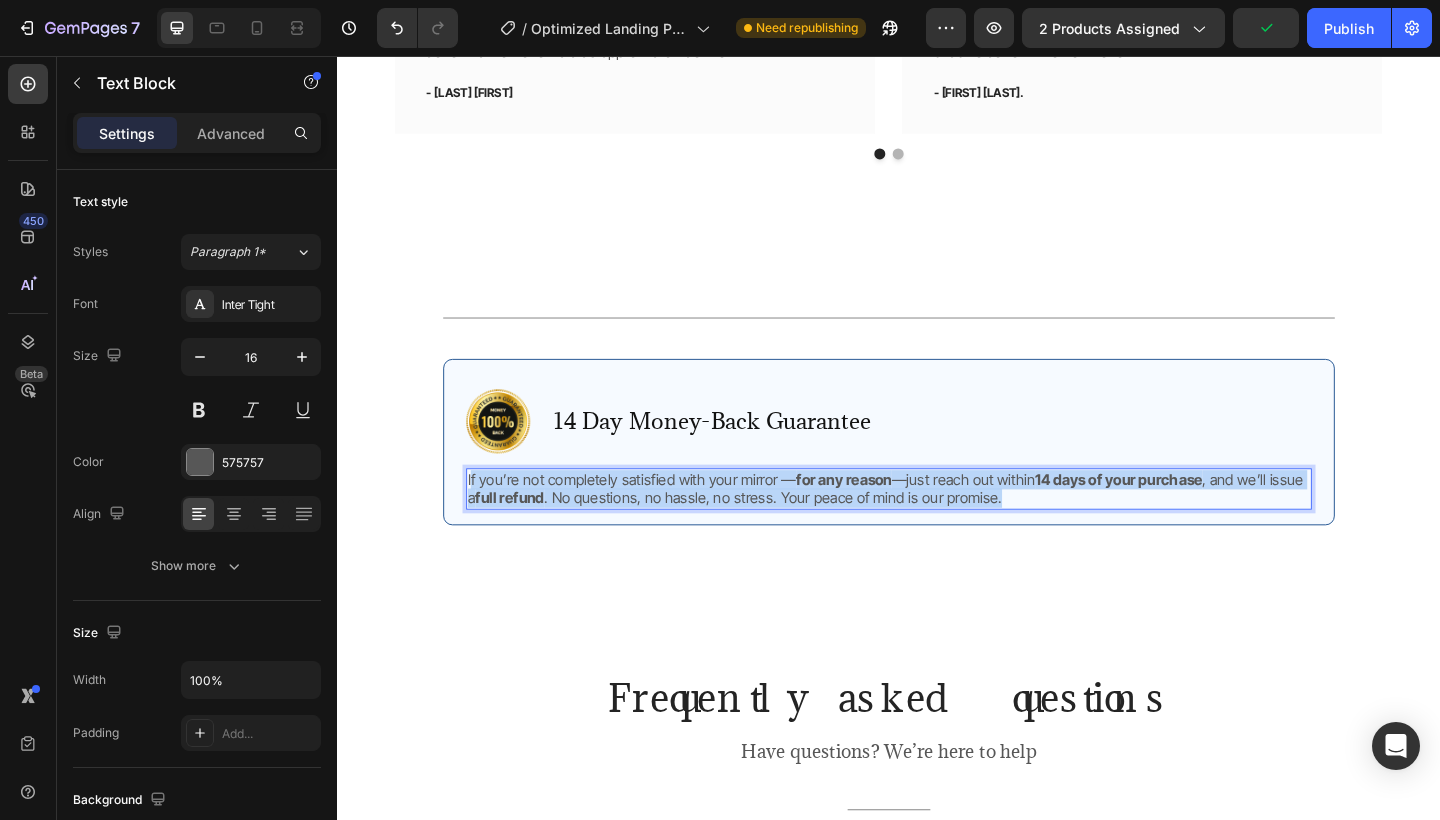 click on "If you’re not completely satisfied with your mirror — for any reason —just reach out within 14 days of your purchase , and we’ll issue a full refund . No questions, no hassle, no stress. Your peace of mind is our promise." at bounding box center [937, 528] 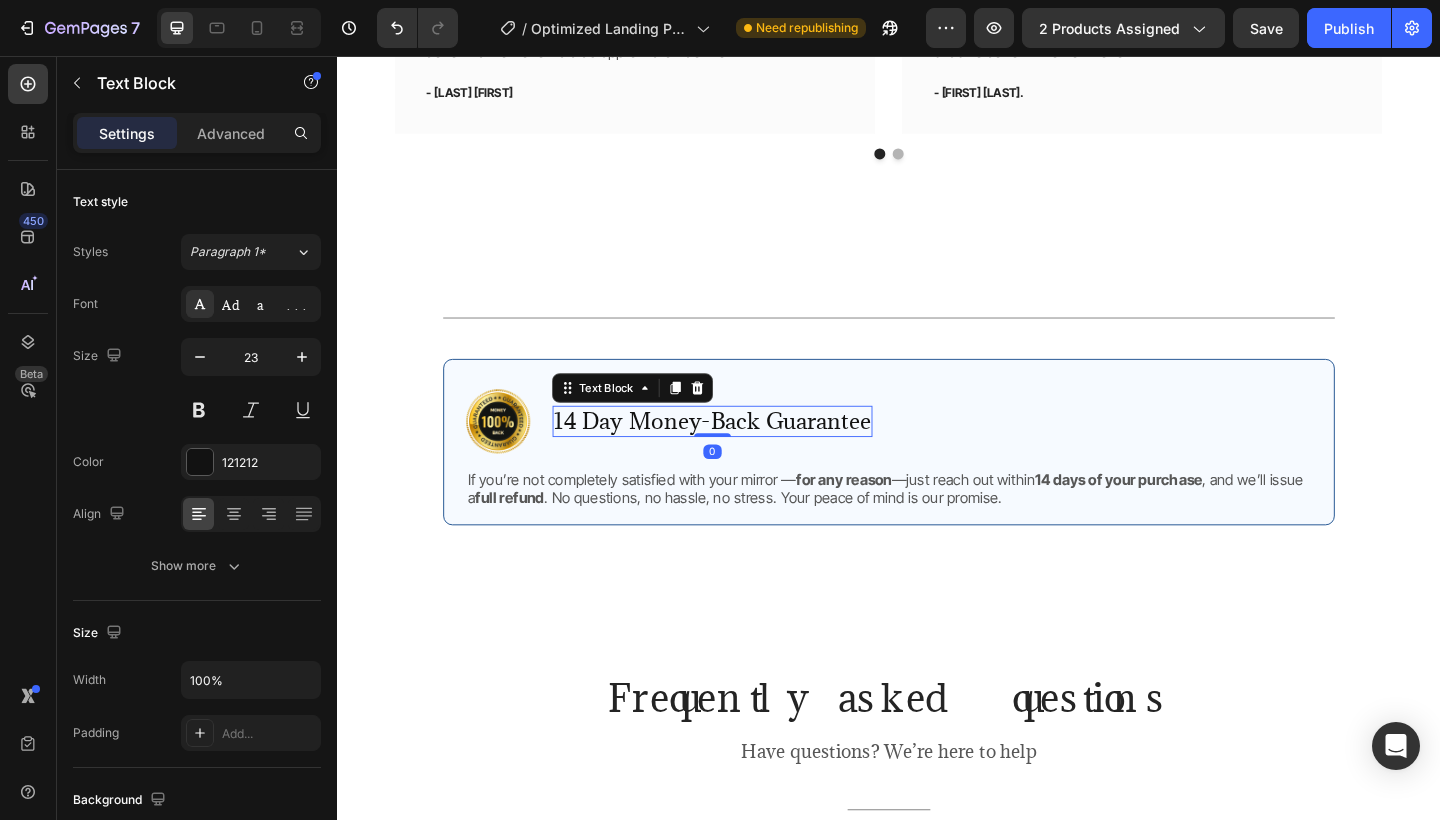 click on "14 Day Money-Back Guarantee" at bounding box center [745, 454] 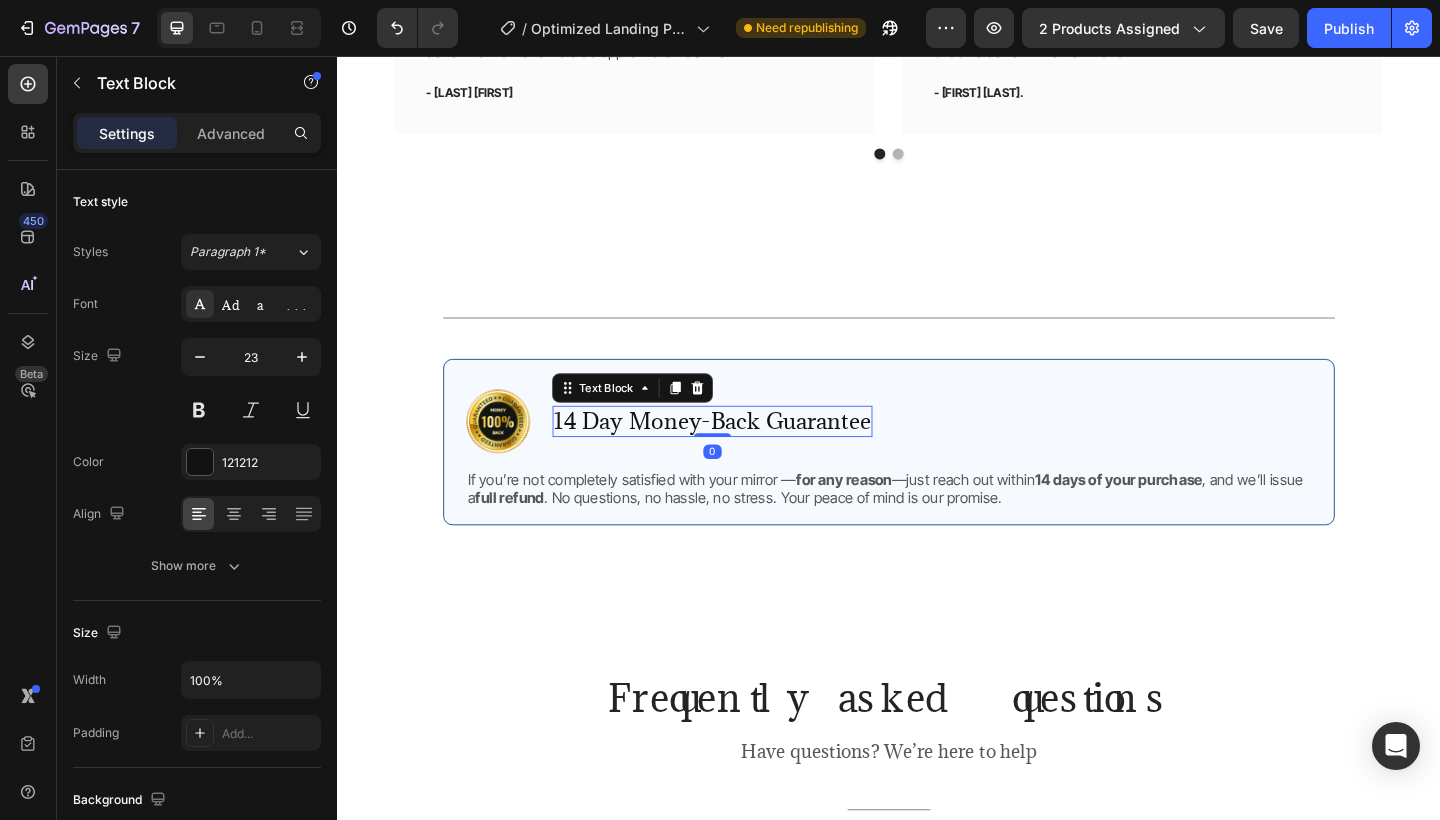 click on "14 Day Money-Back Guarantee" at bounding box center [745, 454] 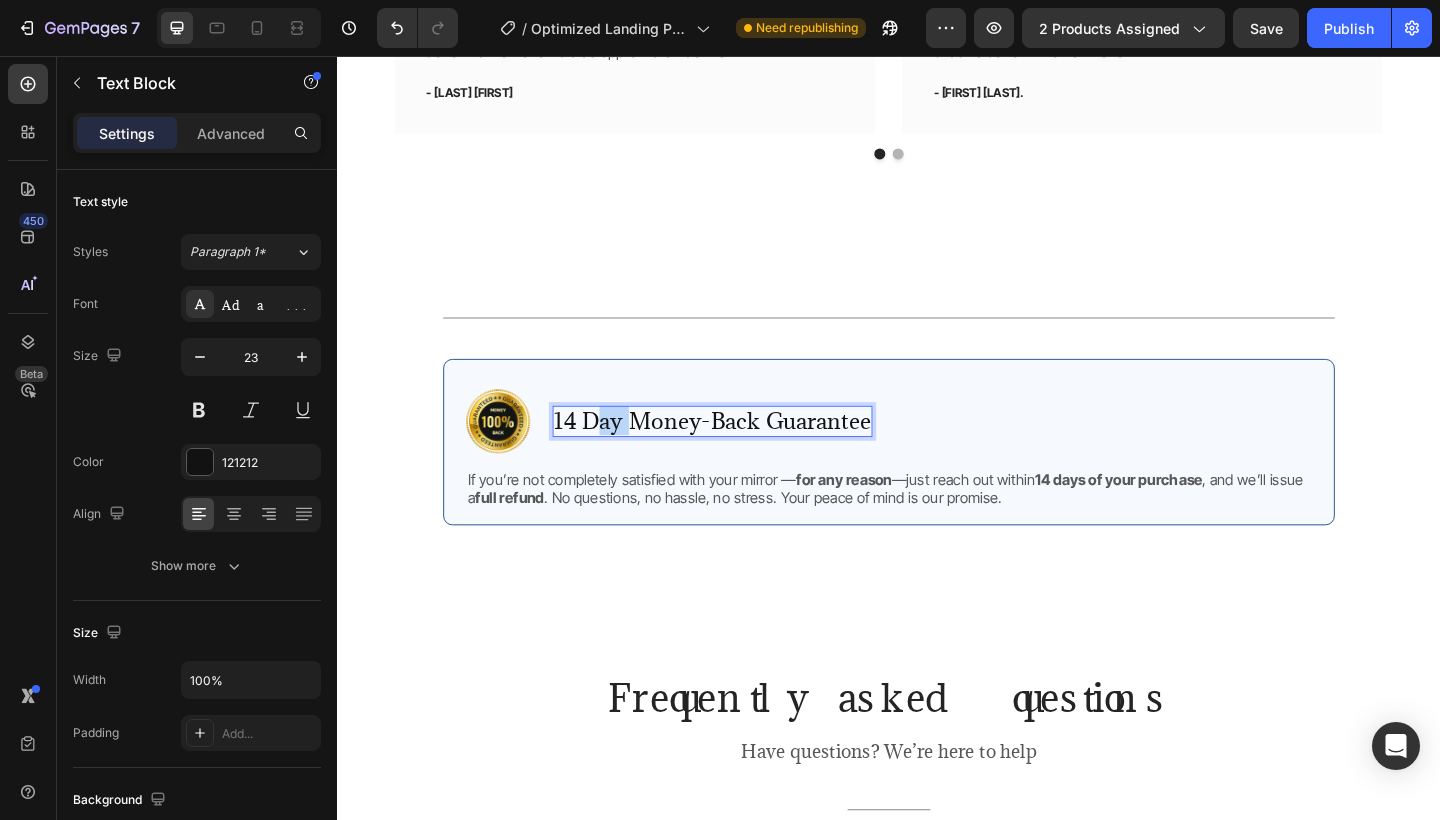 click on "14 Day Money-Back Guarantee" at bounding box center [745, 454] 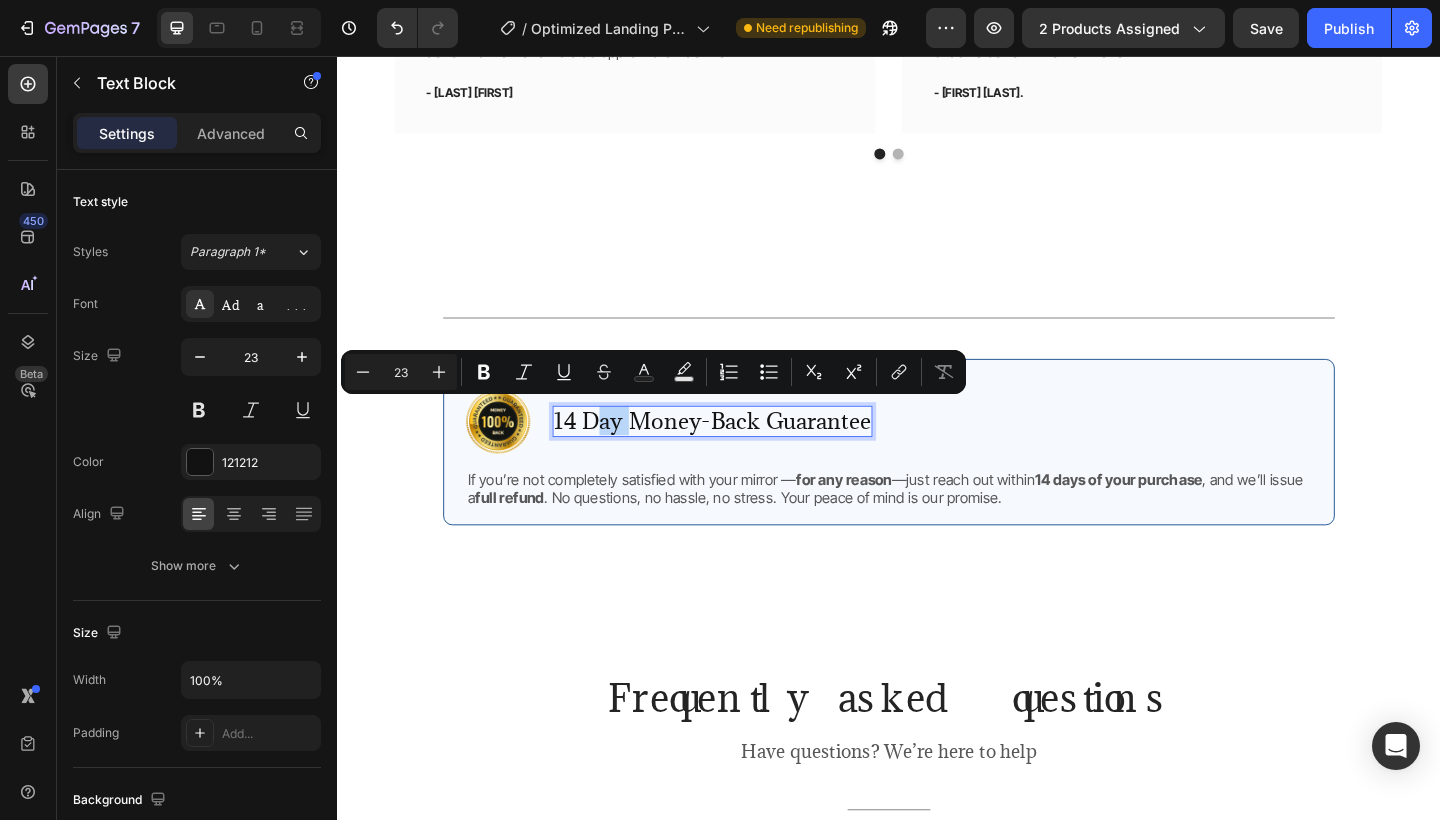 click on "14 Day Money-Back Guarantee" at bounding box center [745, 454] 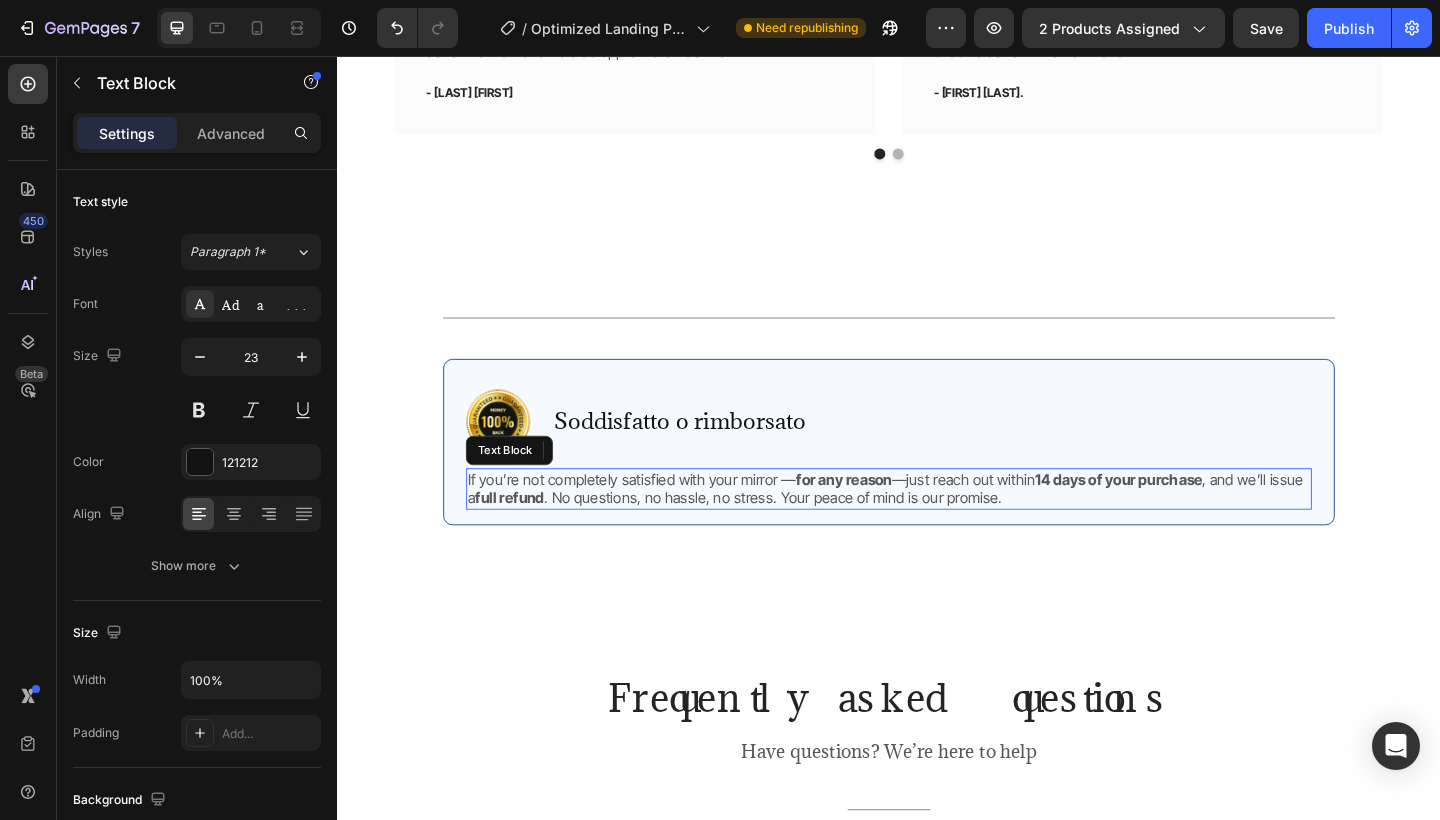 click on "If you’re not completely satisfied with your mirror — for any reason —just reach out within  14 days of your purchase , and we’ll issue a  full refund . No questions, no hassle, no stress. Your peace of mind is our promise." at bounding box center [937, 528] 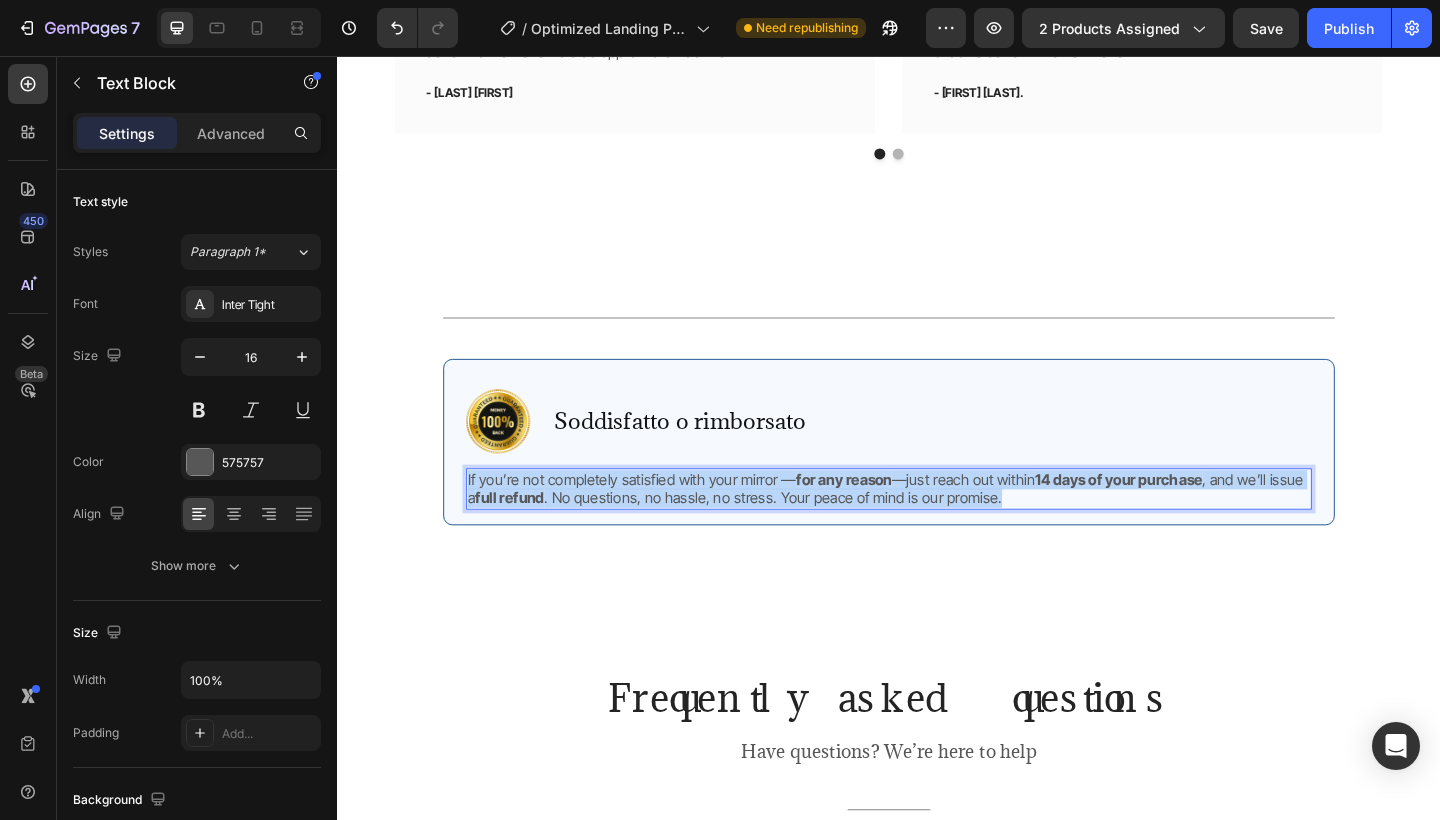 click on "If you’re not completely satisfied with your mirror — for any reason —just reach out within  14 days of your purchase , and we’ll issue a  full refund . No questions, no hassle, no stress. Your peace of mind is our promise." at bounding box center [937, 528] 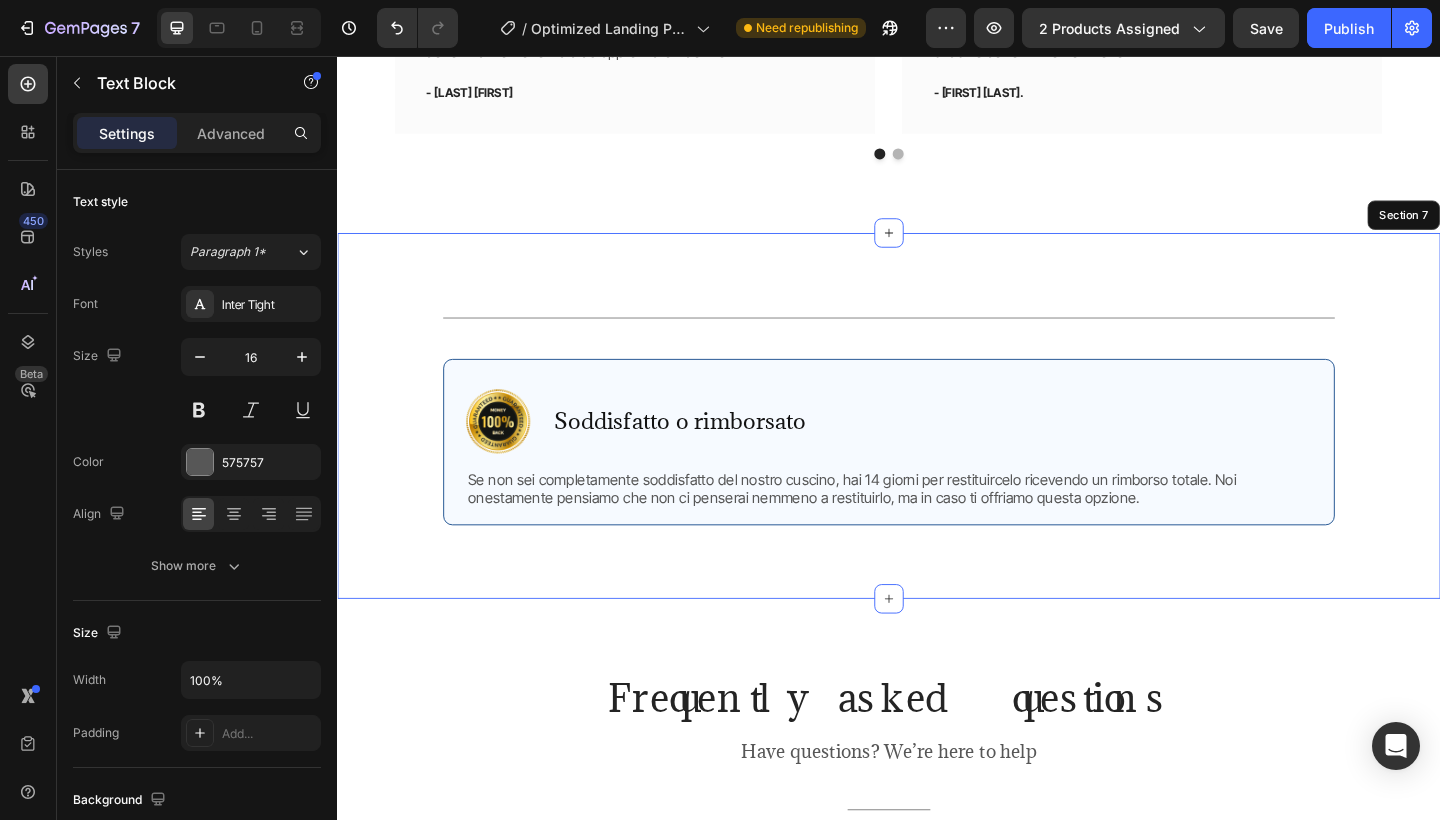 click on "Title Line Row Image Soddisfatto o rimborsato Text Block Row Se non sei completamente soddisfatto del nostro cuscino, hai 14 giorni per restituircelo ricevendo un rimborso totale. Noi onestamente pensiamo che non ci penserai nemmeno a restituirlo, ma in caso ti offriamo questa opzione. Text Block   0 Row Row Section 7" at bounding box center [937, 448] 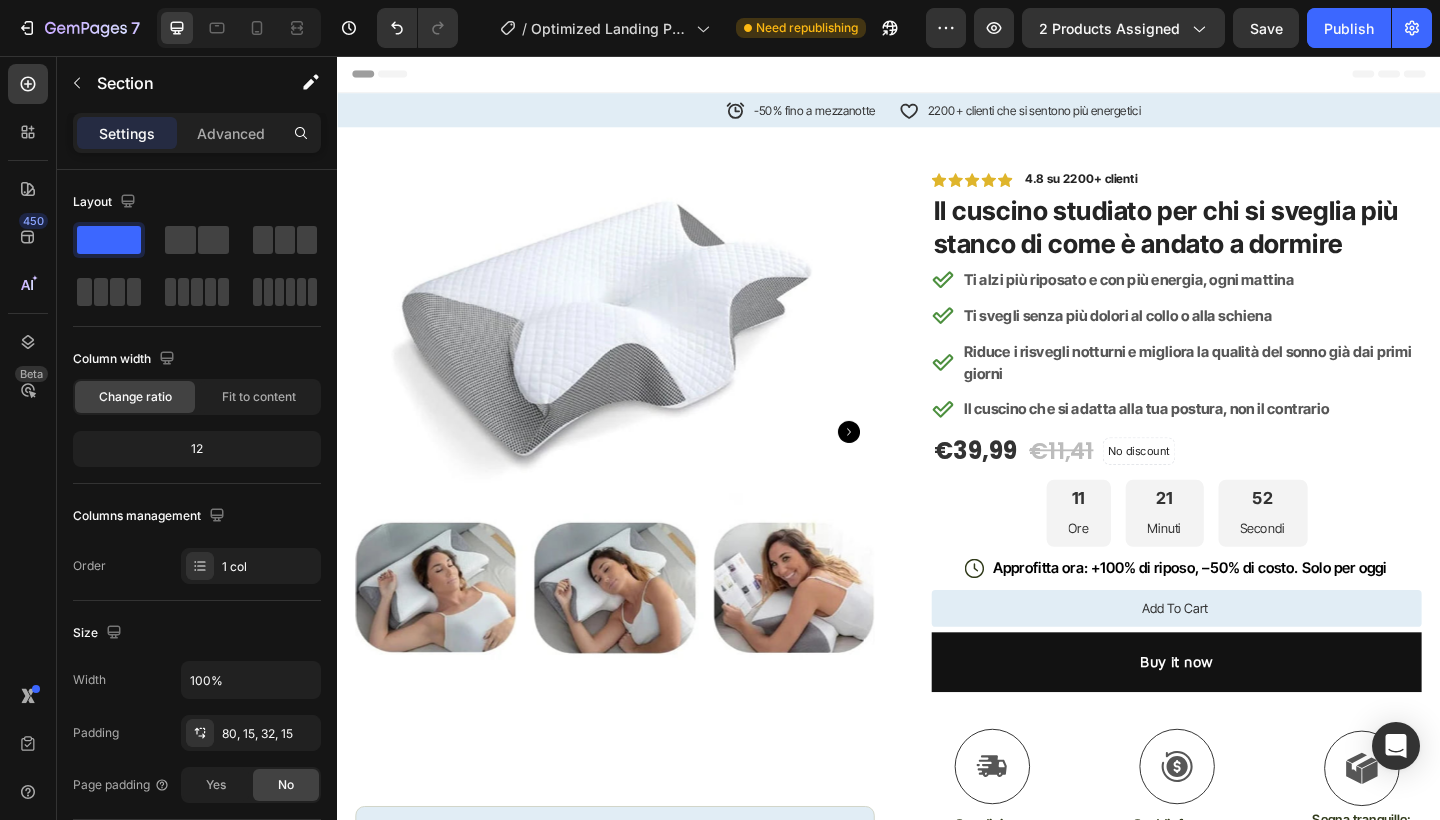 scroll, scrollTop: 0, scrollLeft: 0, axis: both 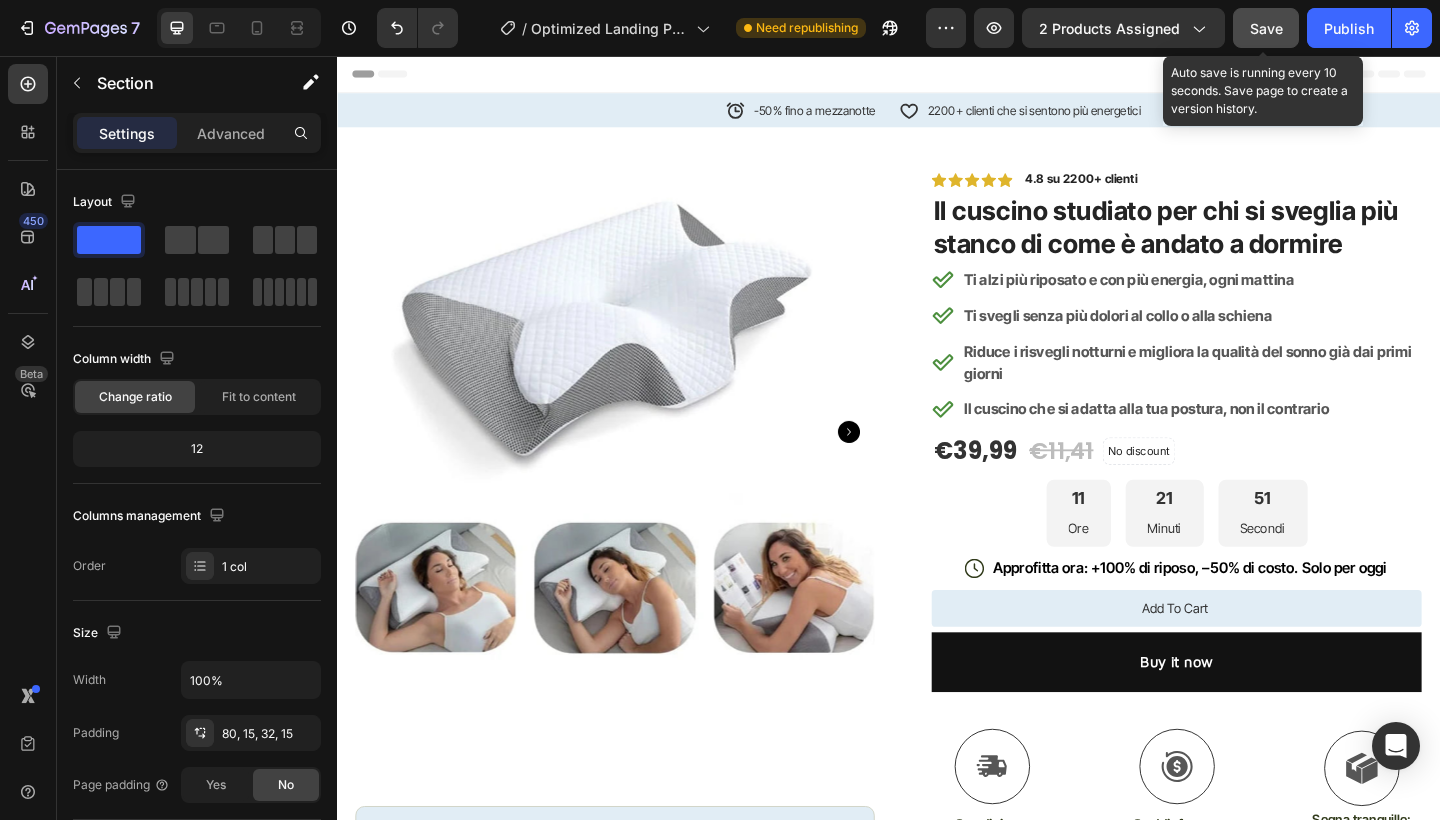 click on "Save" 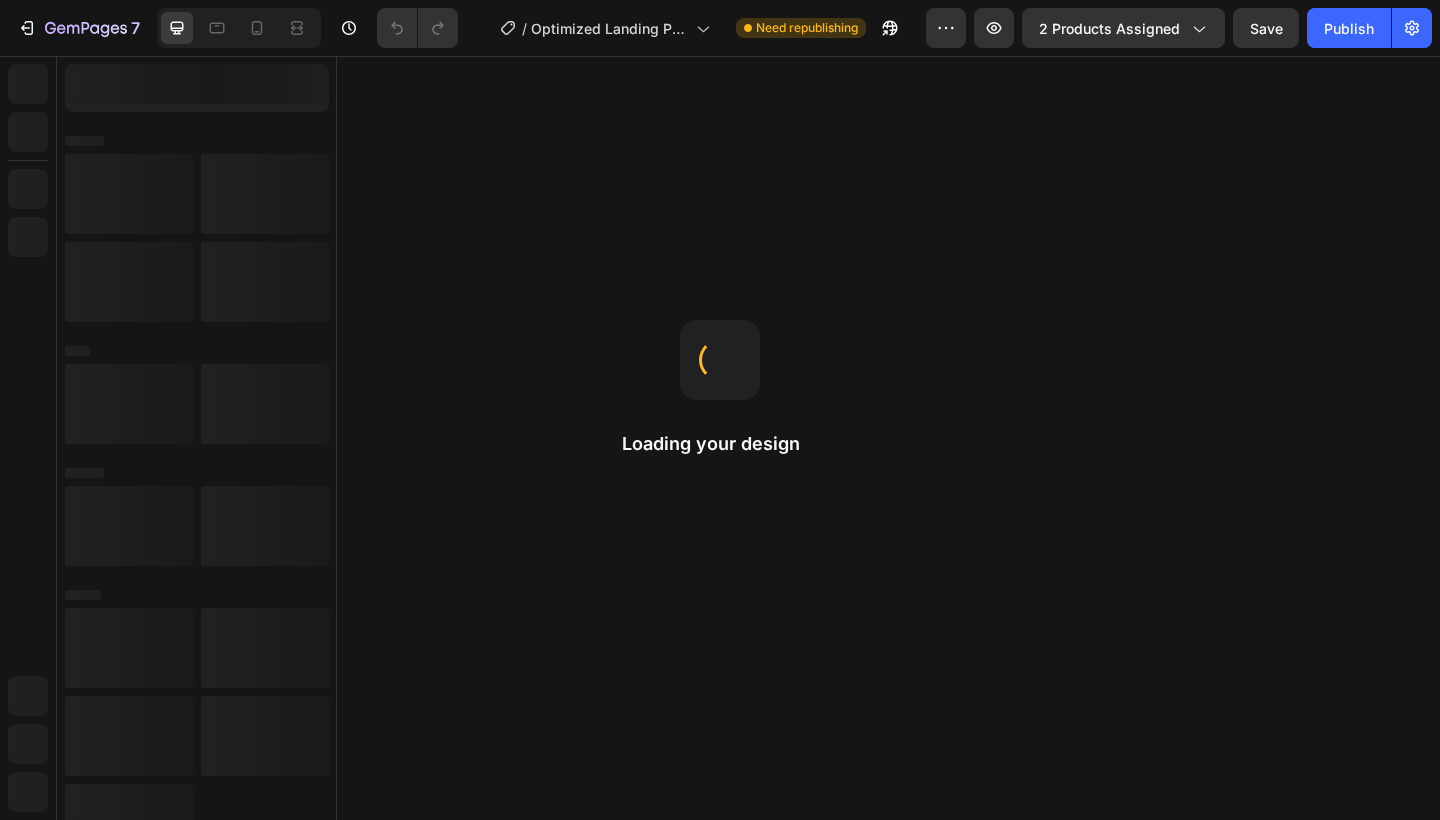 scroll, scrollTop: 0, scrollLeft: 0, axis: both 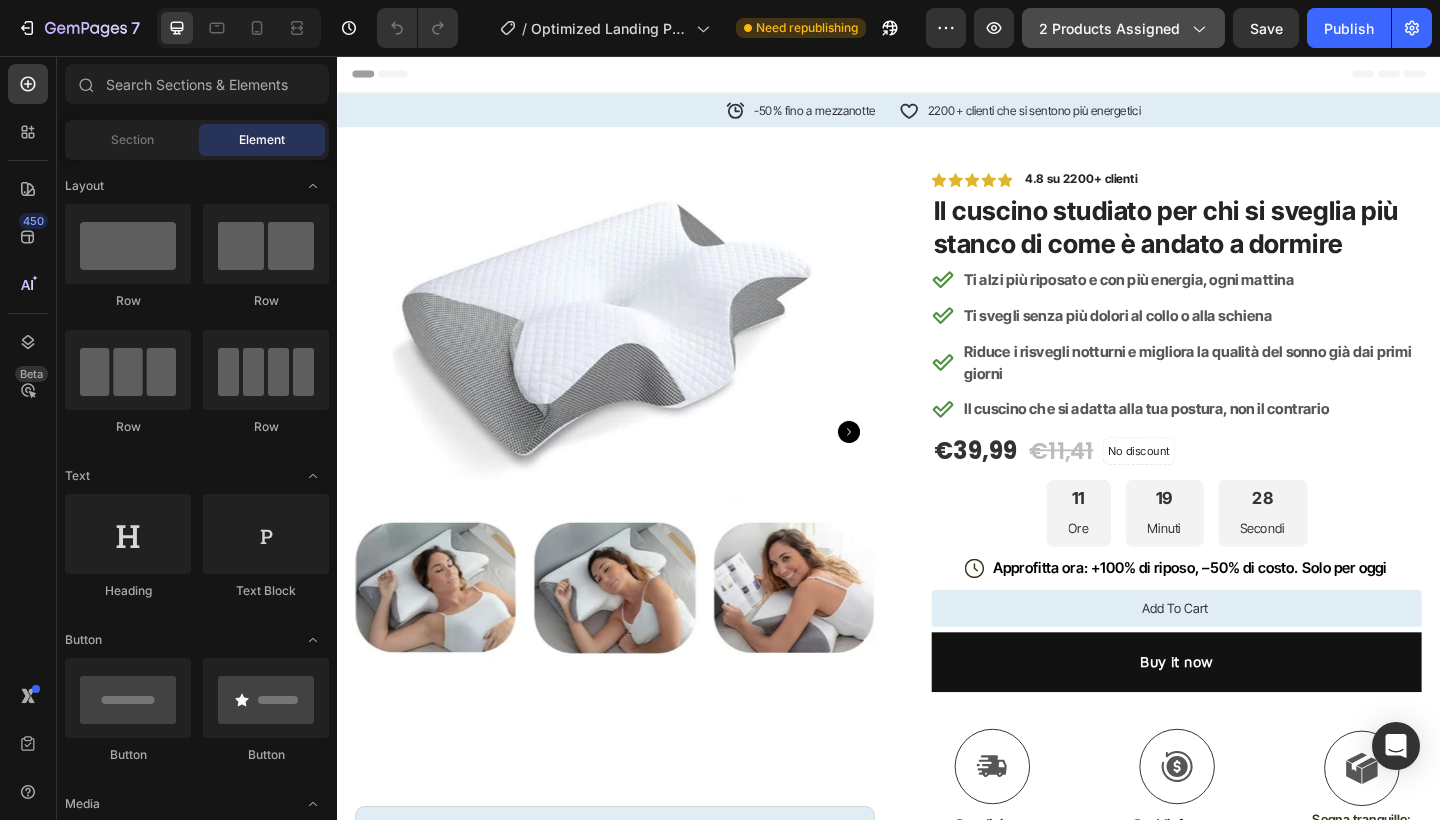 click on "2 products assigned" 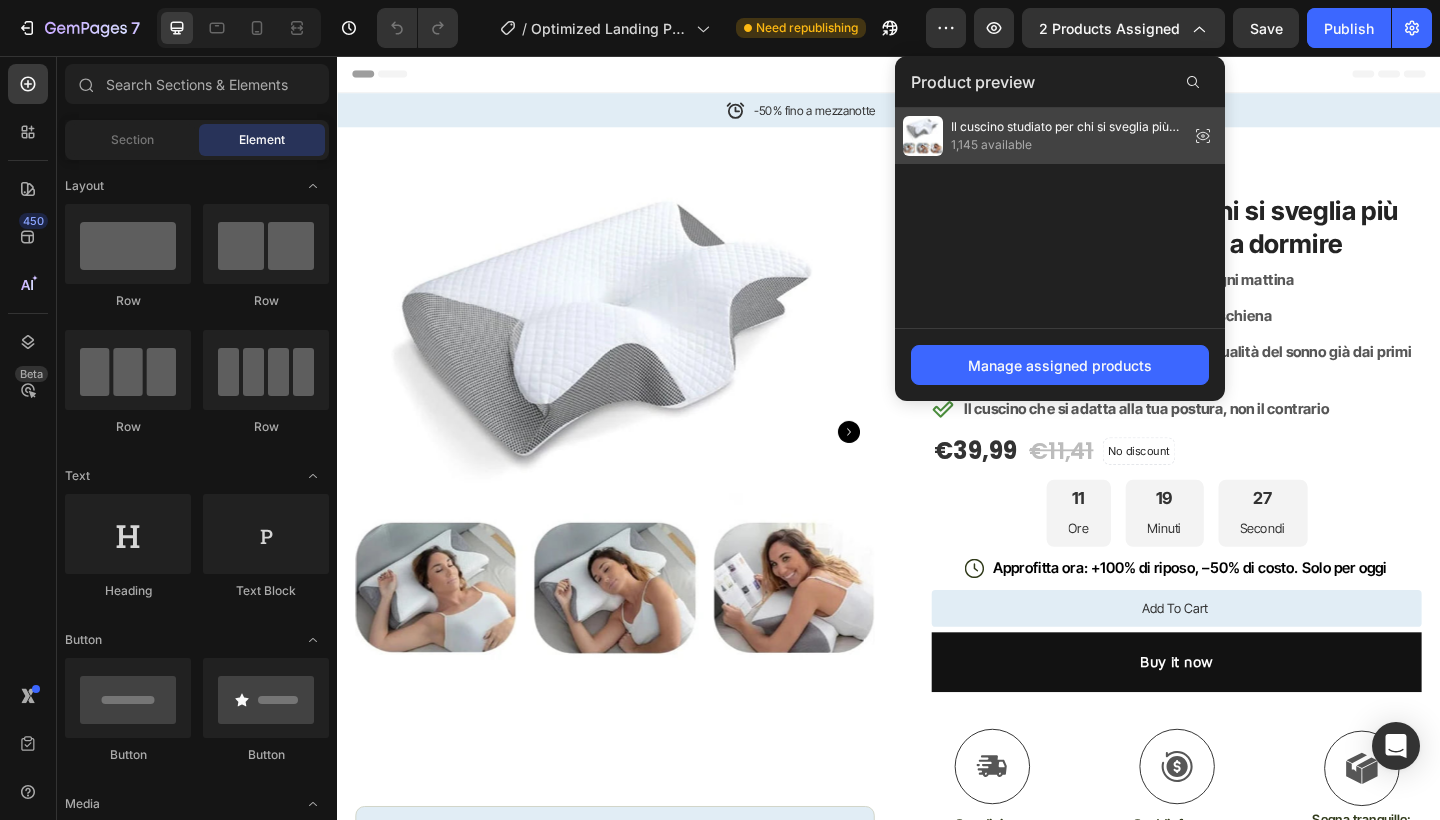 click on "Il cuscino studiato per chi si sveglia più stanco di come è andato a dormire" at bounding box center (1066, 127) 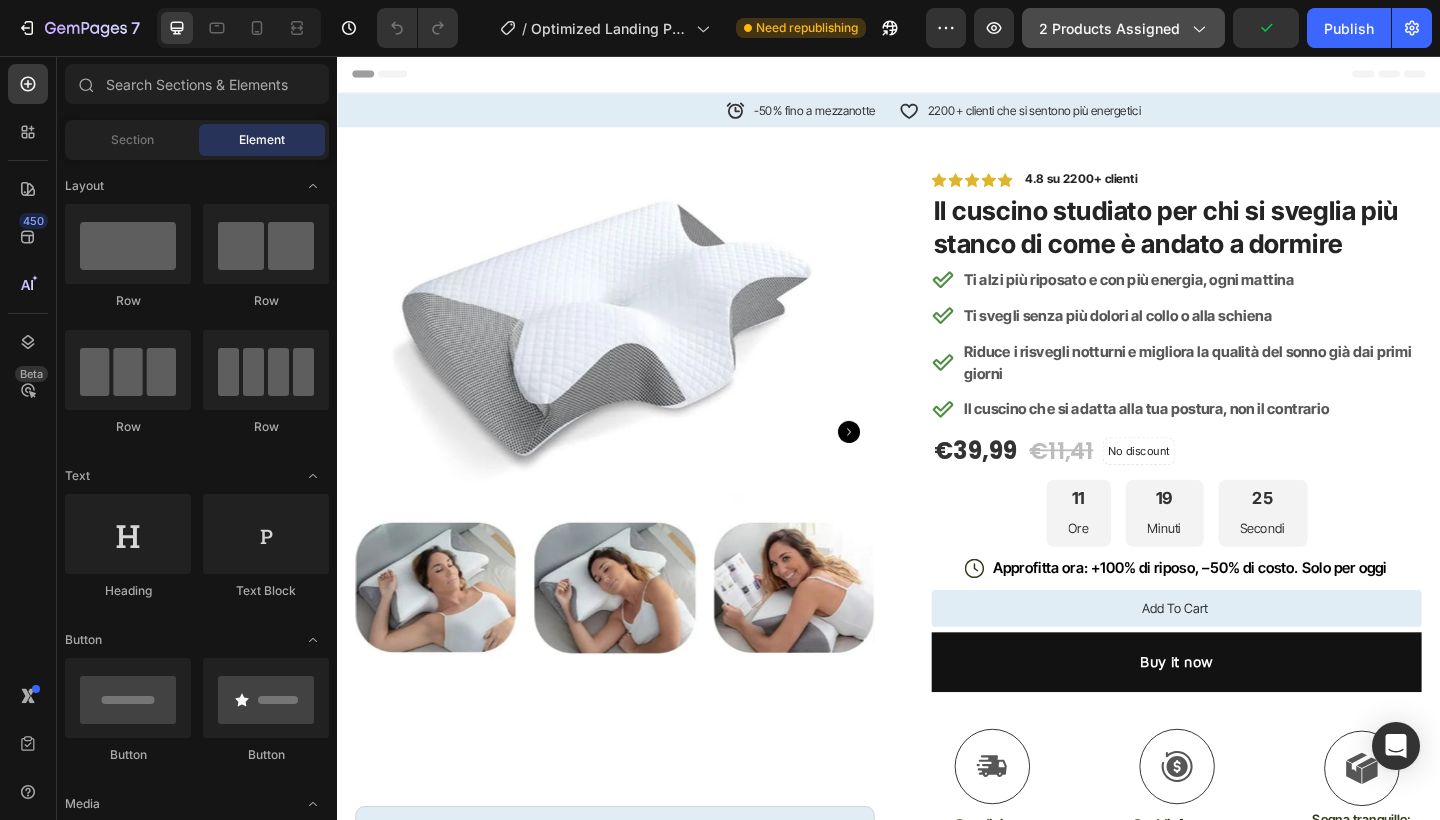 click on "2 products assigned" 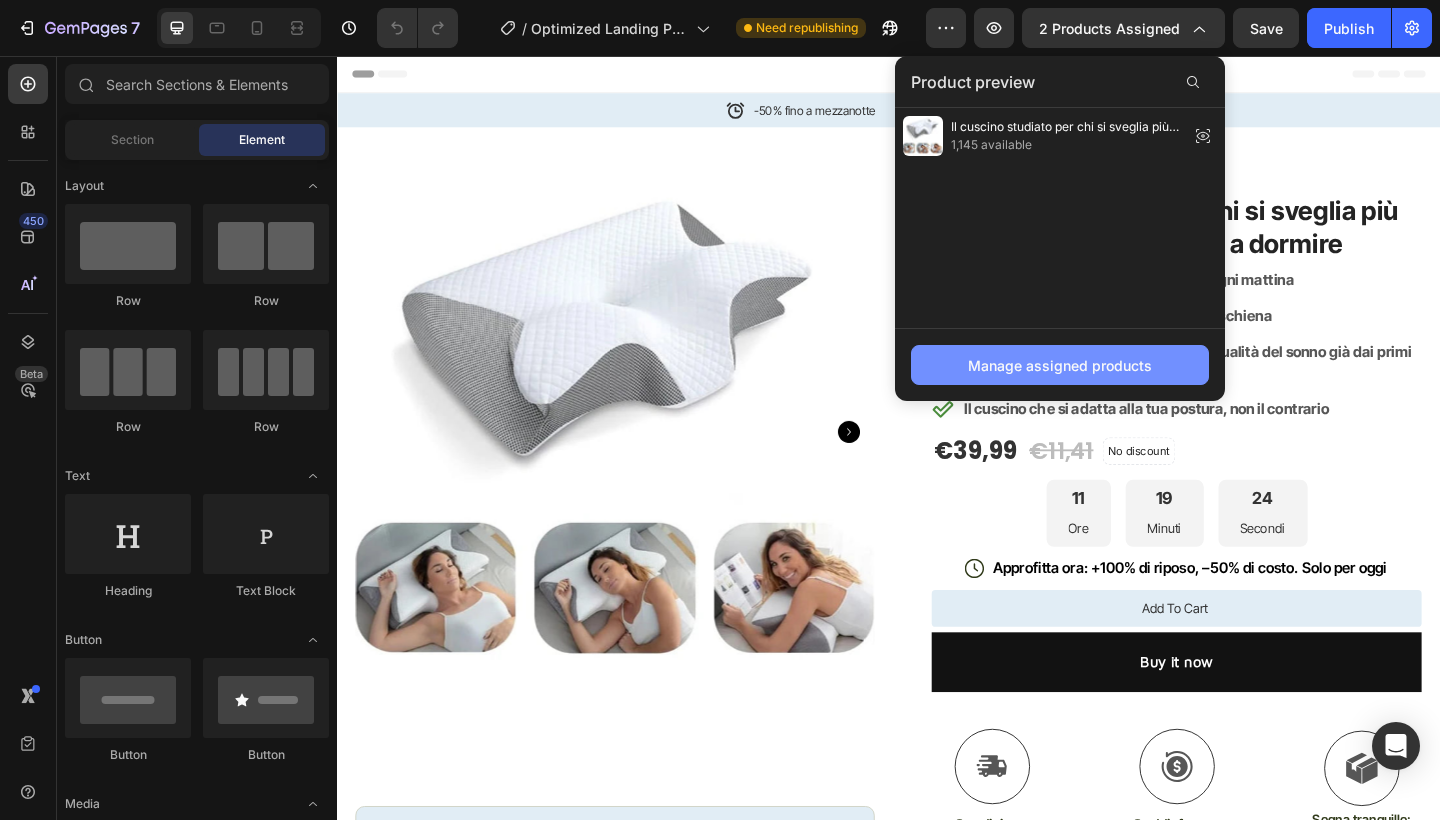 click on "Manage assigned products" at bounding box center (1060, 365) 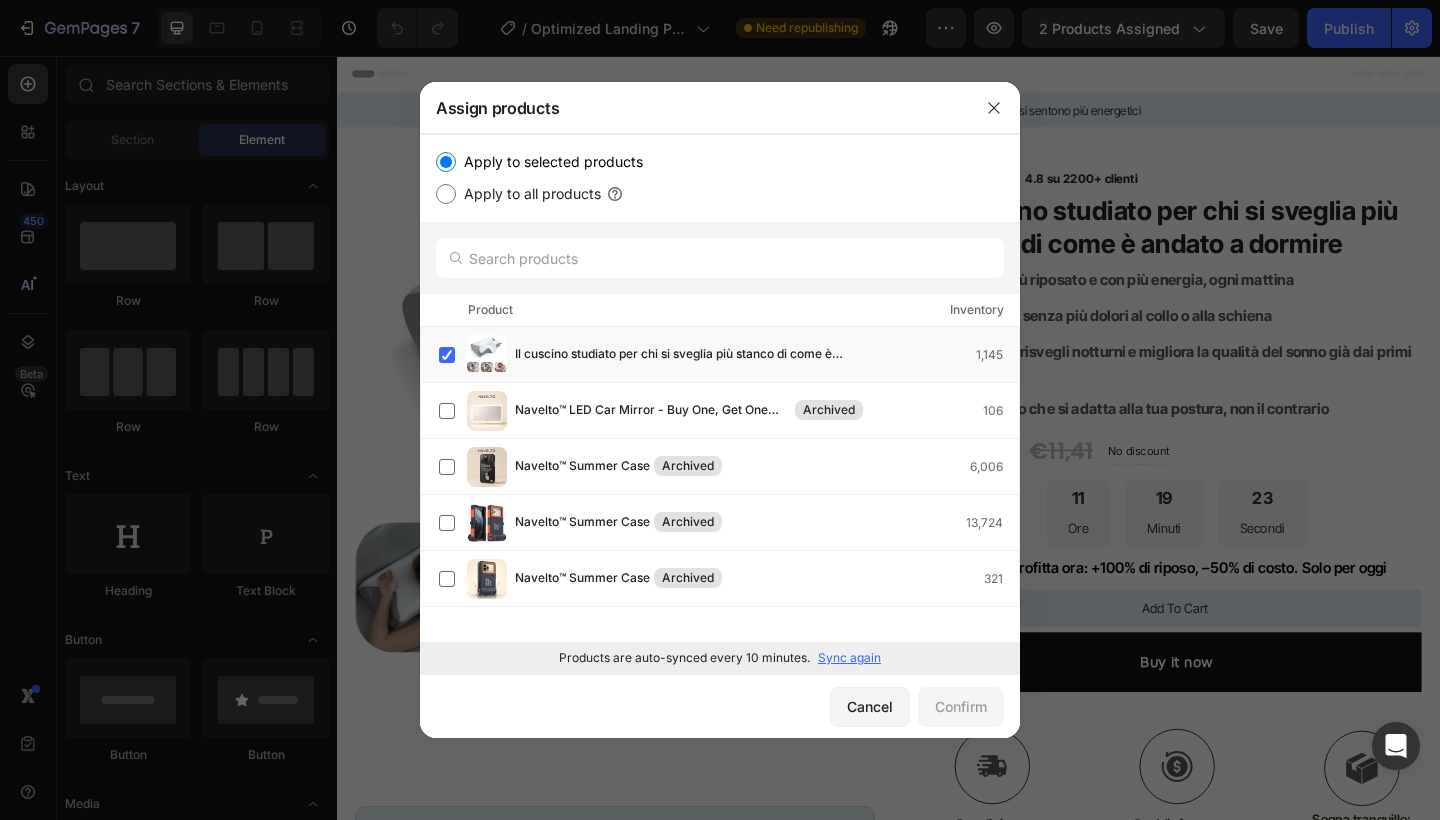 click on "Sync again" at bounding box center (849, 658) 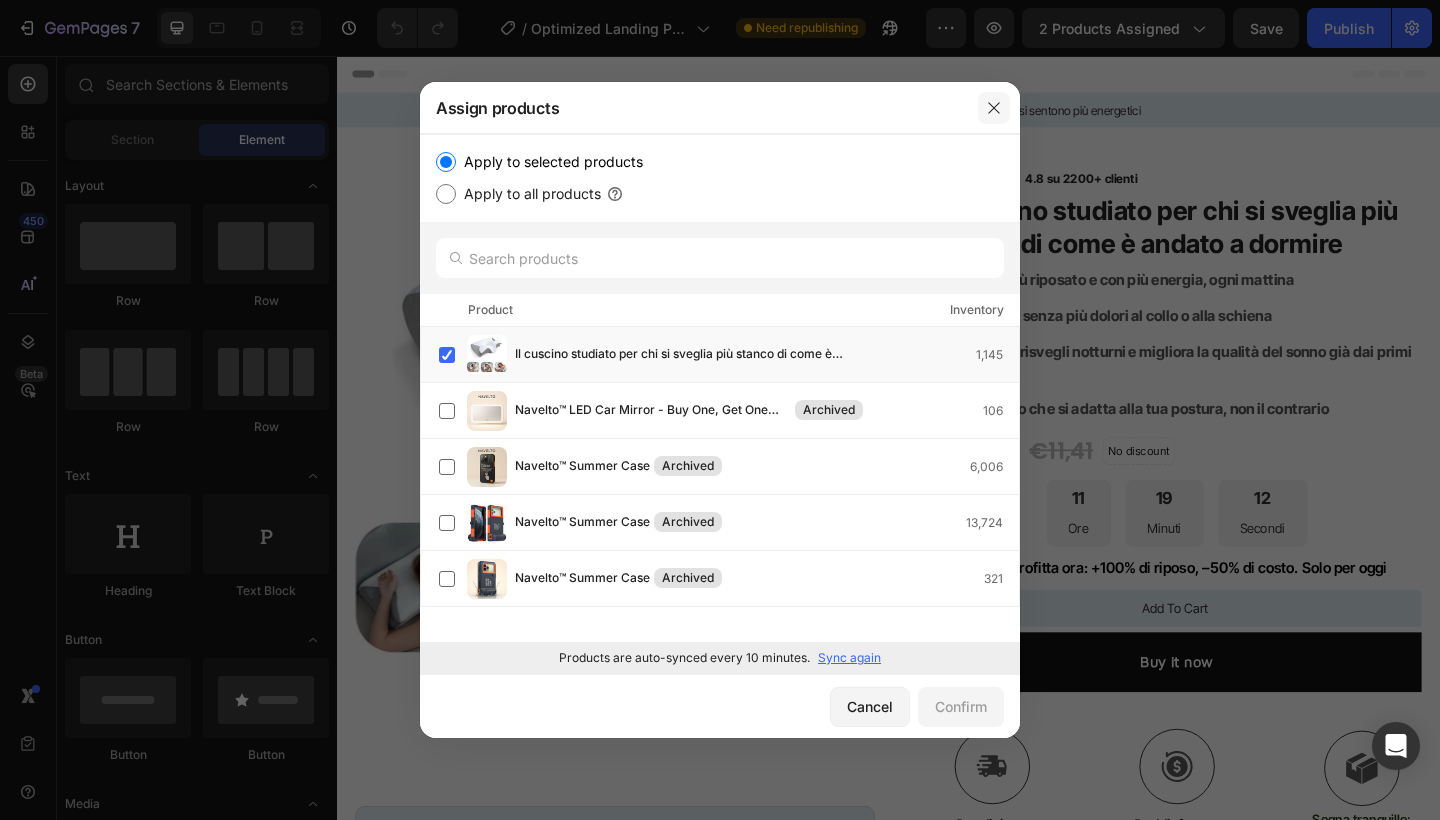 click at bounding box center (994, 108) 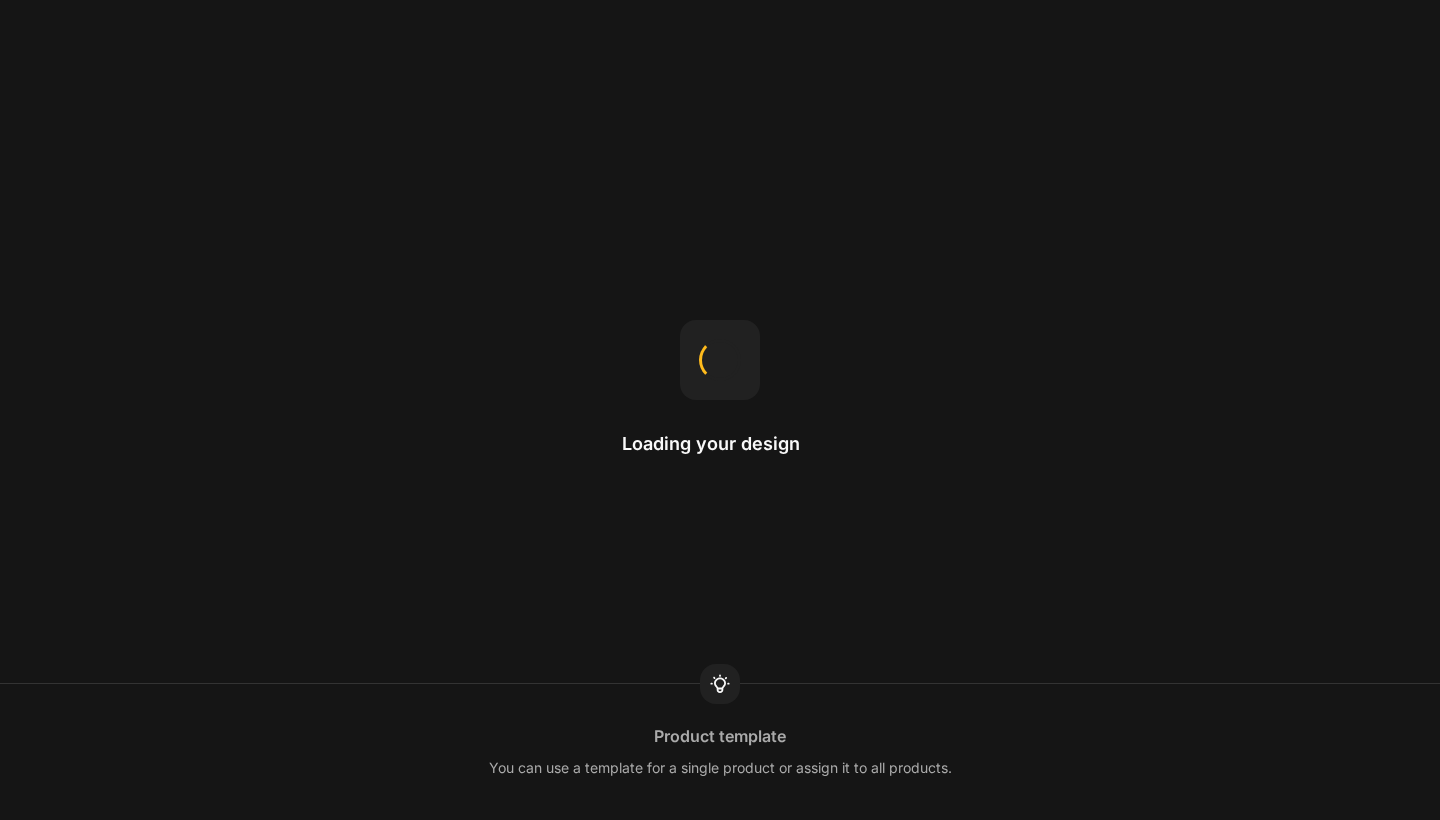 scroll, scrollTop: 0, scrollLeft: 0, axis: both 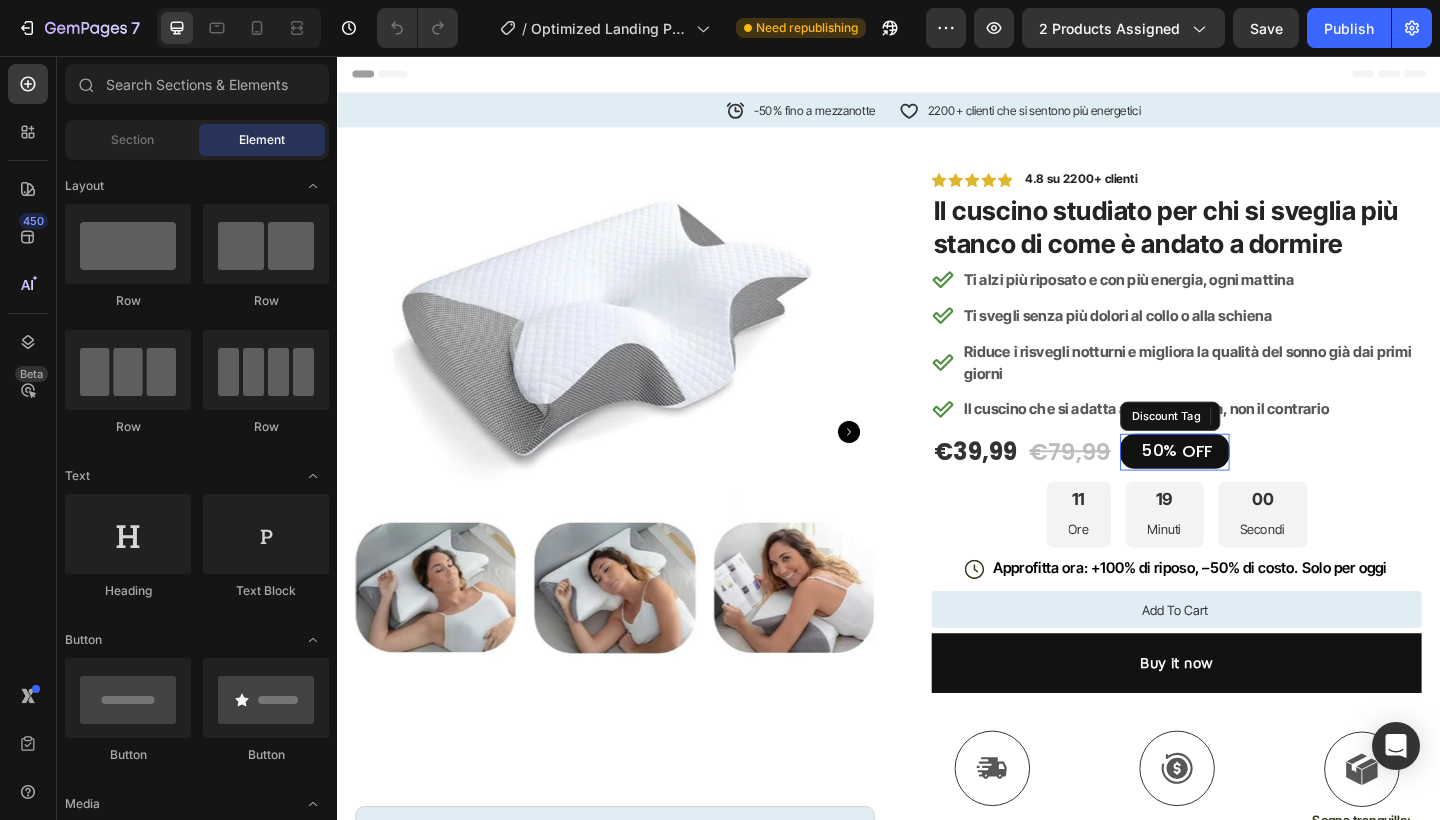 click on "OFF" at bounding box center (1272, 485) 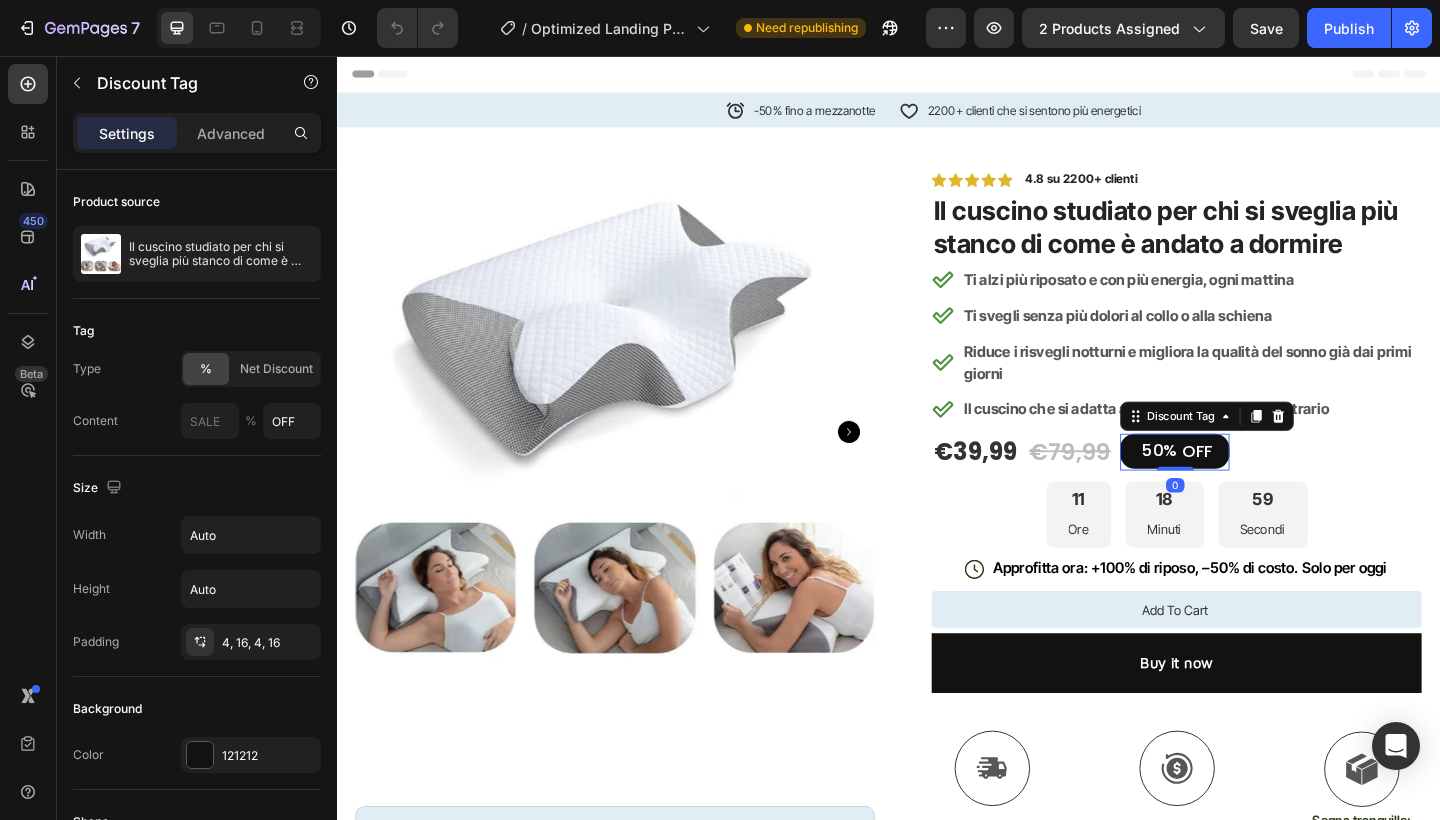 click on "50%" at bounding box center (1232, 484) 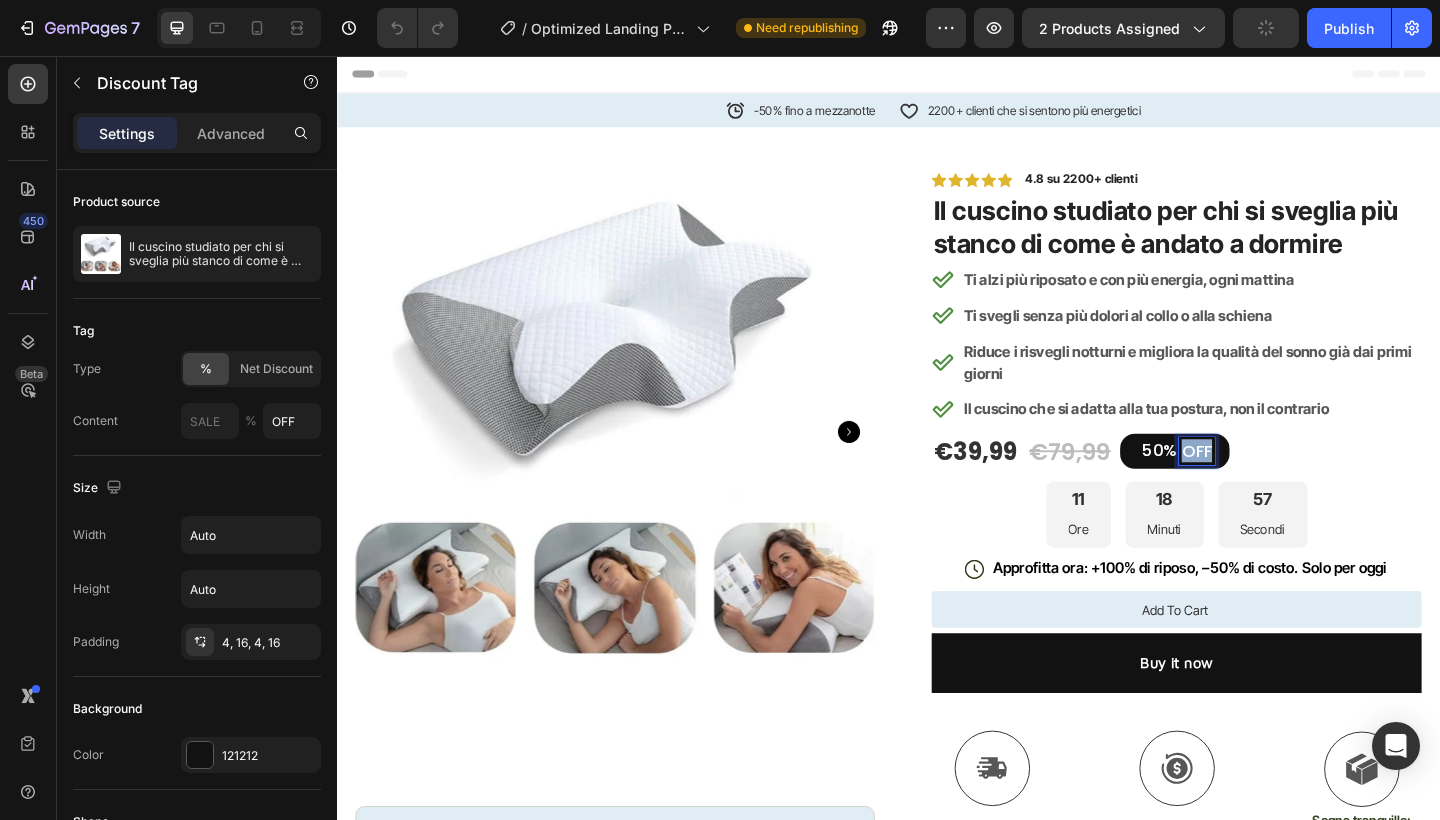drag, startPoint x: 1285, startPoint y: 485, endPoint x: 1255, endPoint y: 484, distance: 30.016663 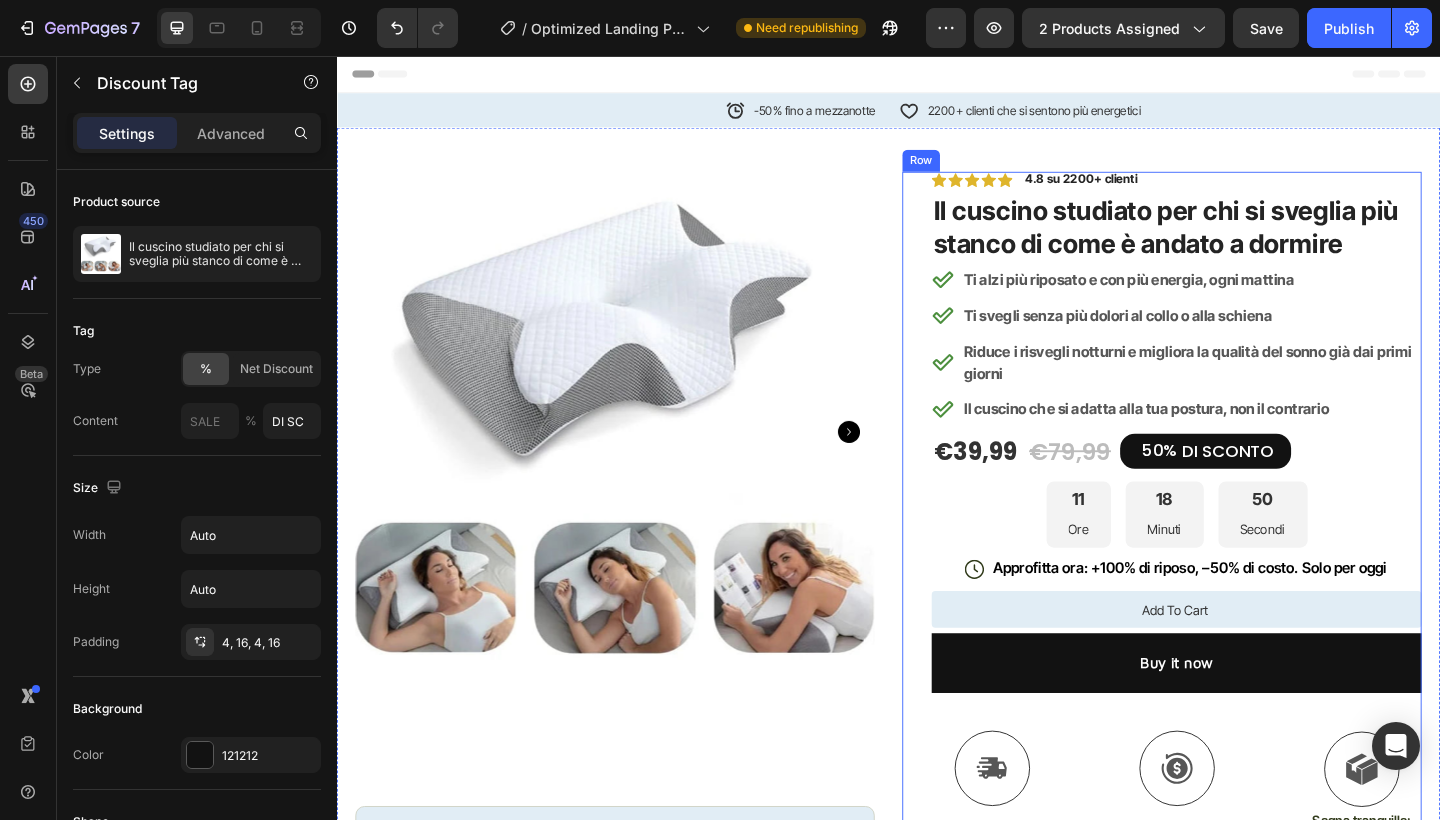 type on "DI SCONTO" 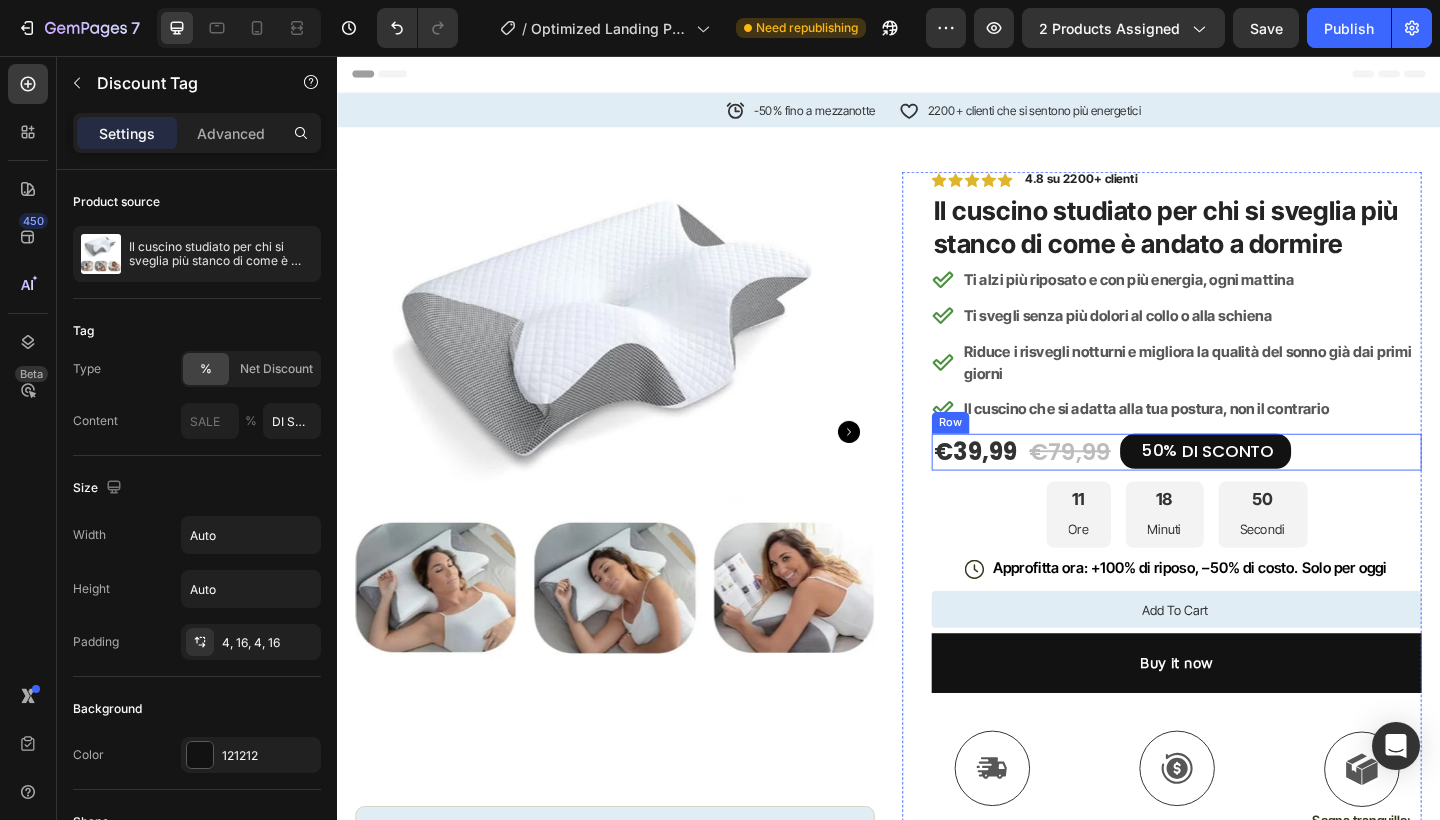click on "€39,99 Product Price Product Price €79,99 Product Price Product Price 50% DI SCONTO Discount Tag   0 Row" at bounding box center (1250, 486) 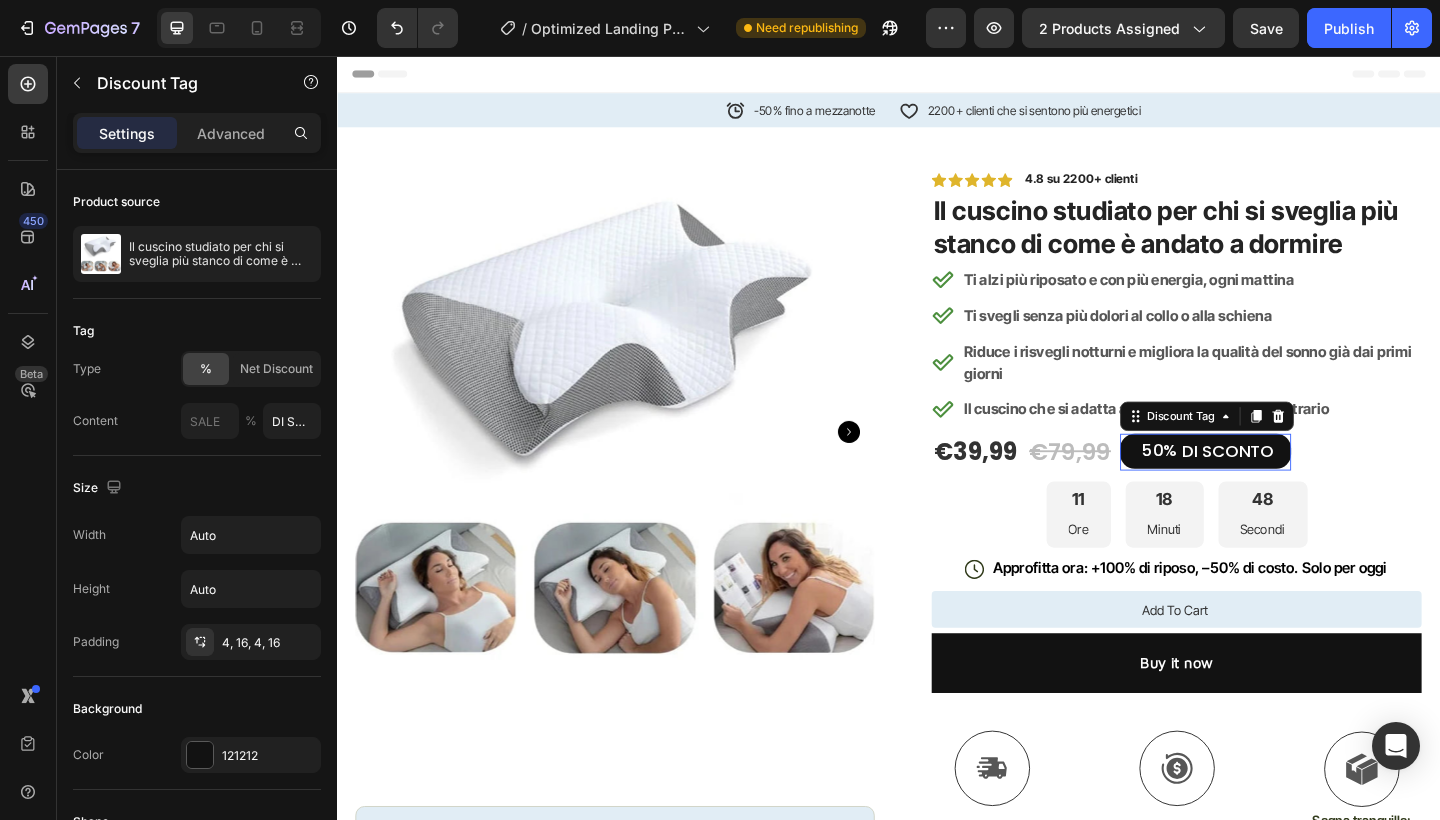 click on "50%" at bounding box center (1232, 484) 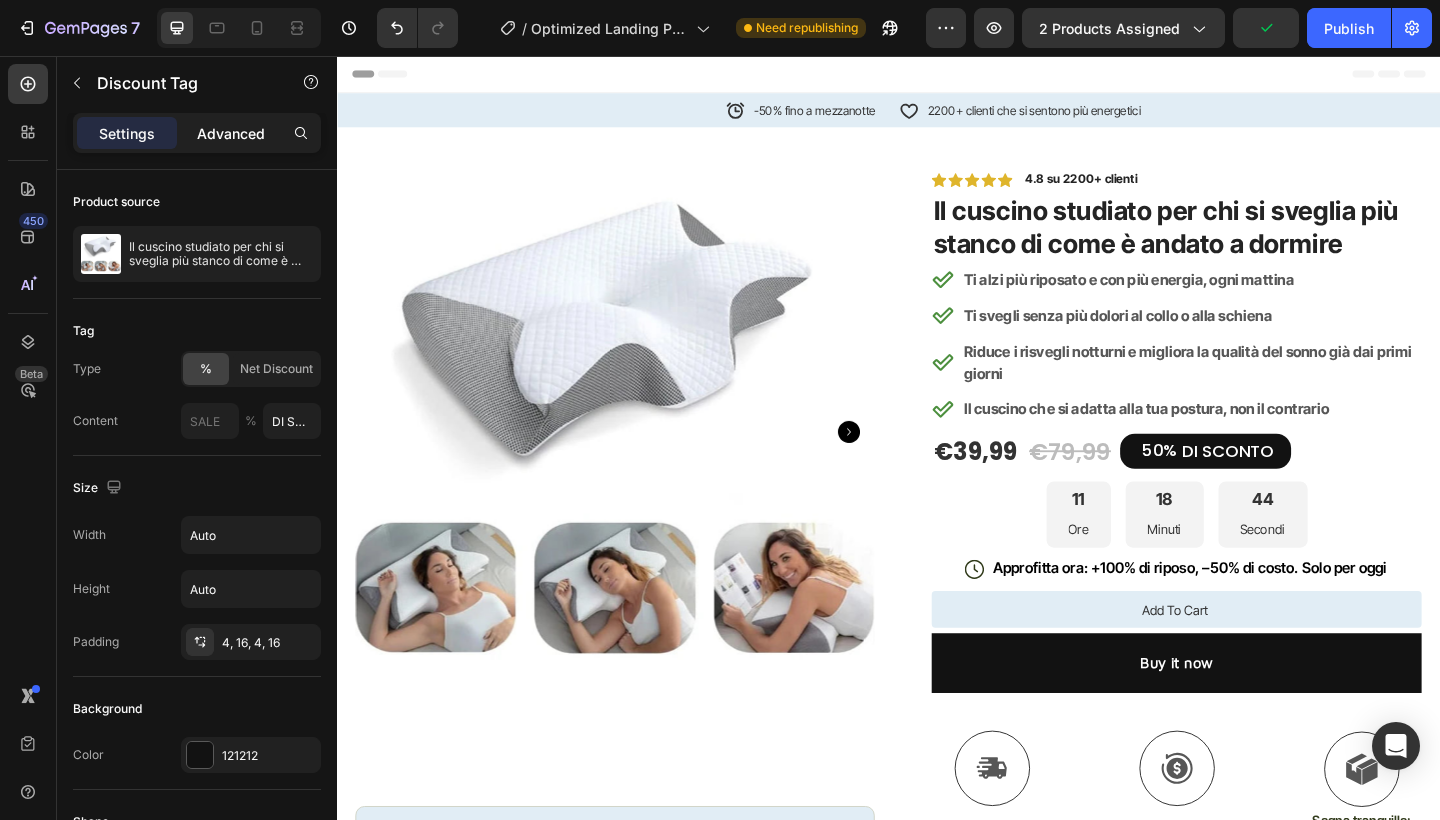 click on "Advanced" at bounding box center [231, 133] 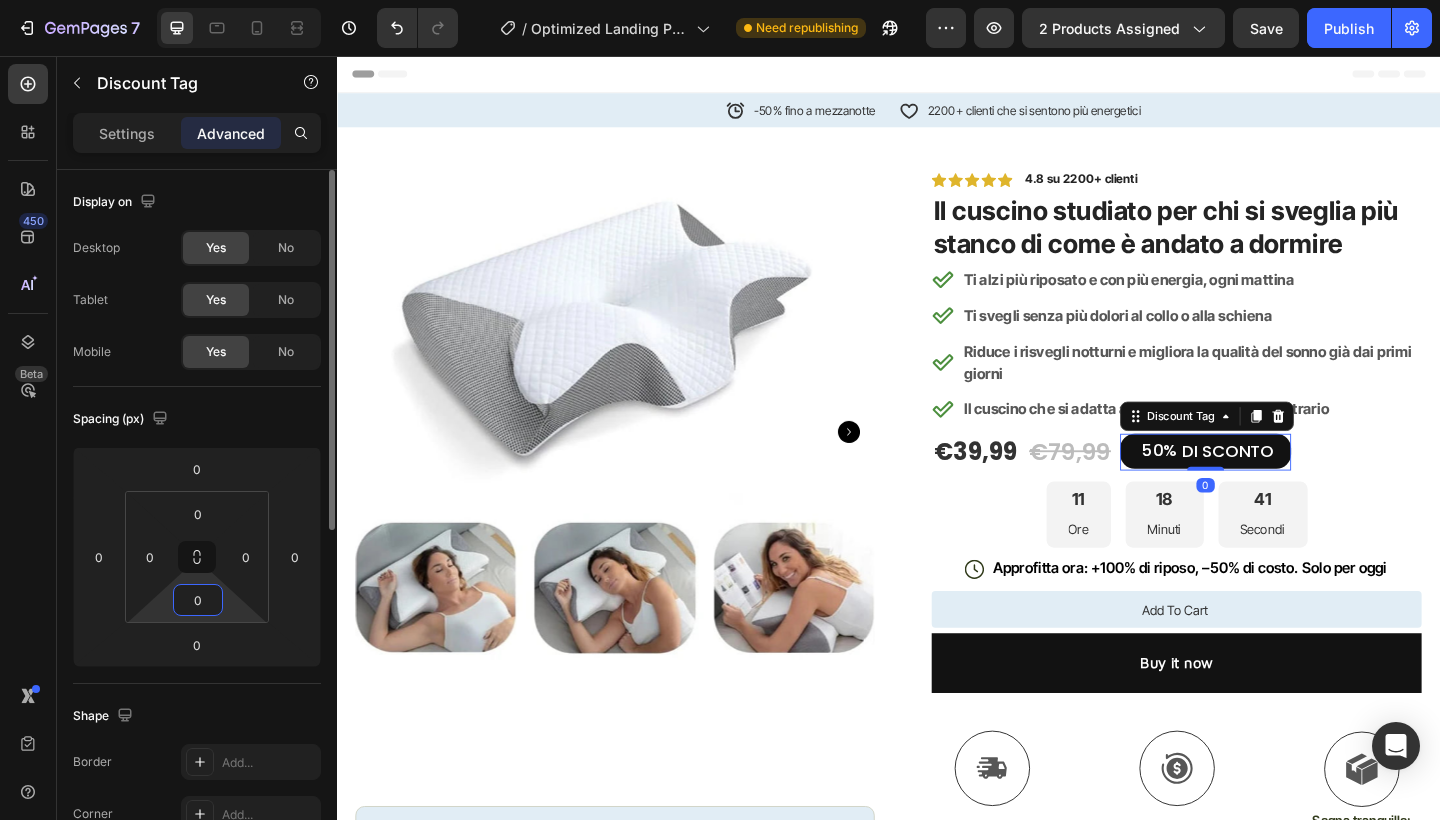drag, startPoint x: 182, startPoint y: 610, endPoint x: 223, endPoint y: 588, distance: 46.52956 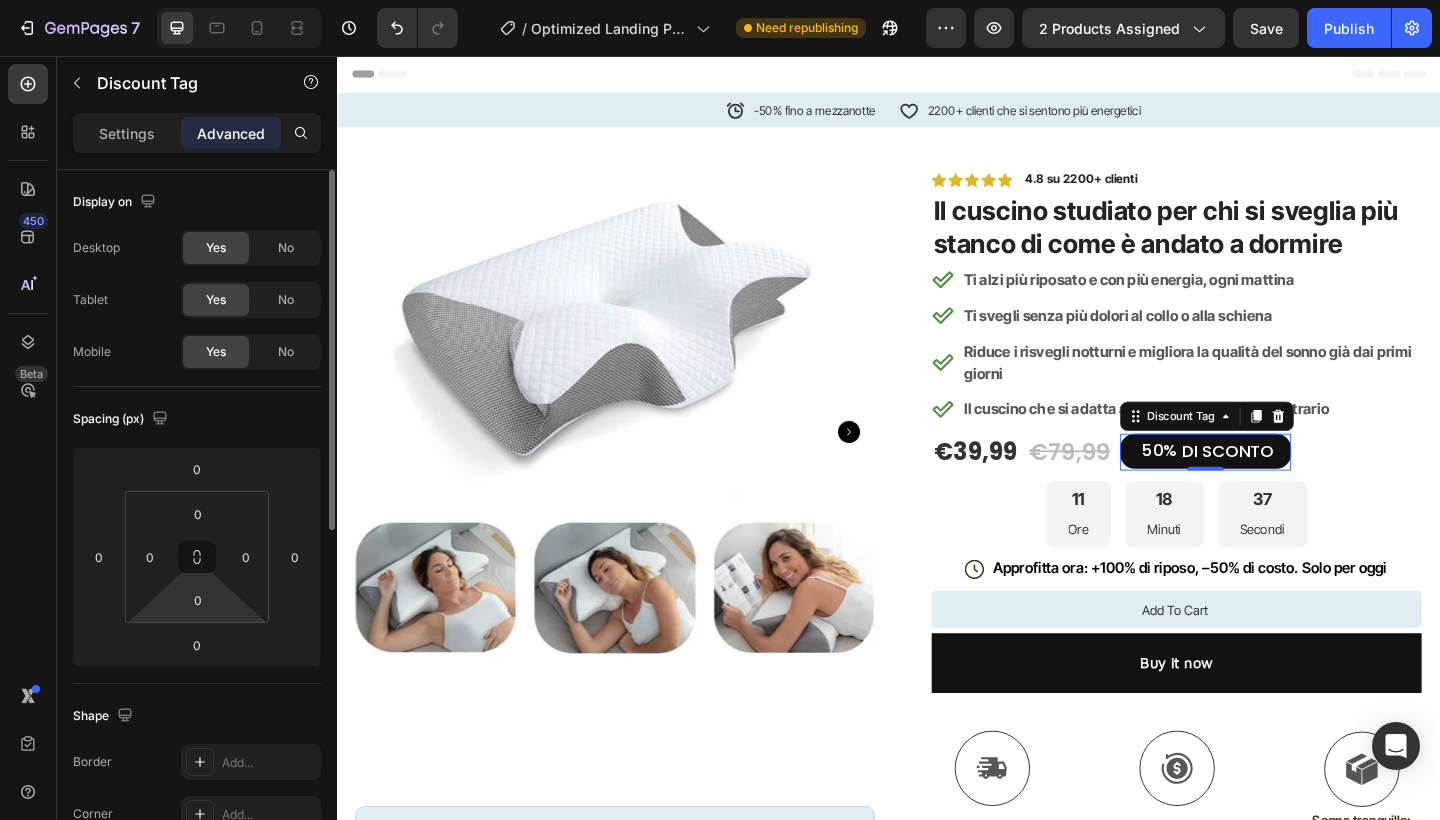 type on "2" 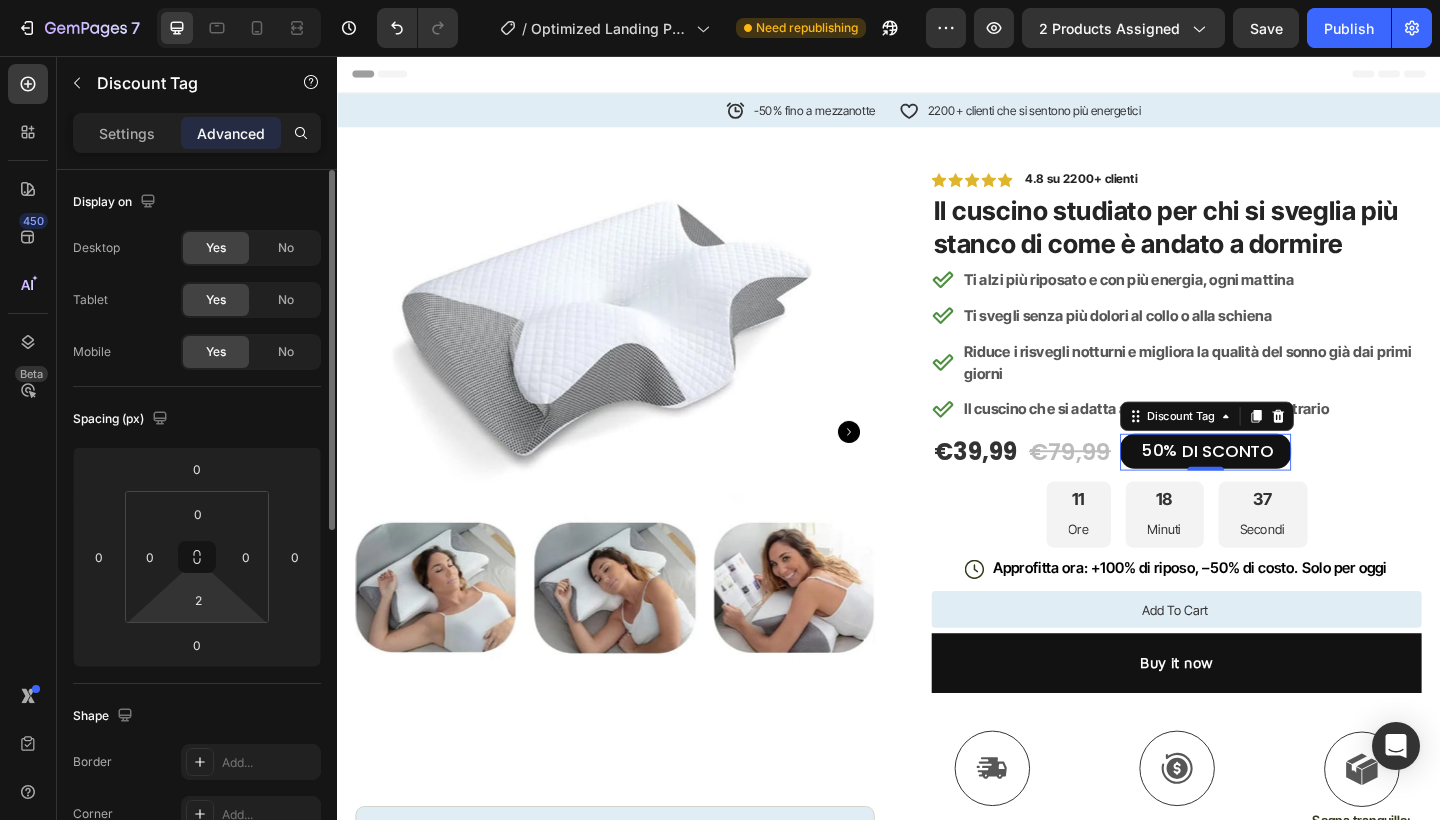 click on "7   /  Optimized Landing Page Template Need republishing Preview 2 products assigned  Save   Publish  450 Beta Sections(18) Elements(84) Section Element Hero Section Product Detail Brands Trusted Badges Guarantee Product Breakdown How to use Testimonials Compare Bundle FAQs Social Proof Brand Story Product List Collection Blog List Contact Sticky Add to Cart Custom Footer Browse Library 450 Layout
Row
Row
Row
Row Text
Heading
Text Block Button
Button
Button Media
Image
Image
Video" at bounding box center (720, 0) 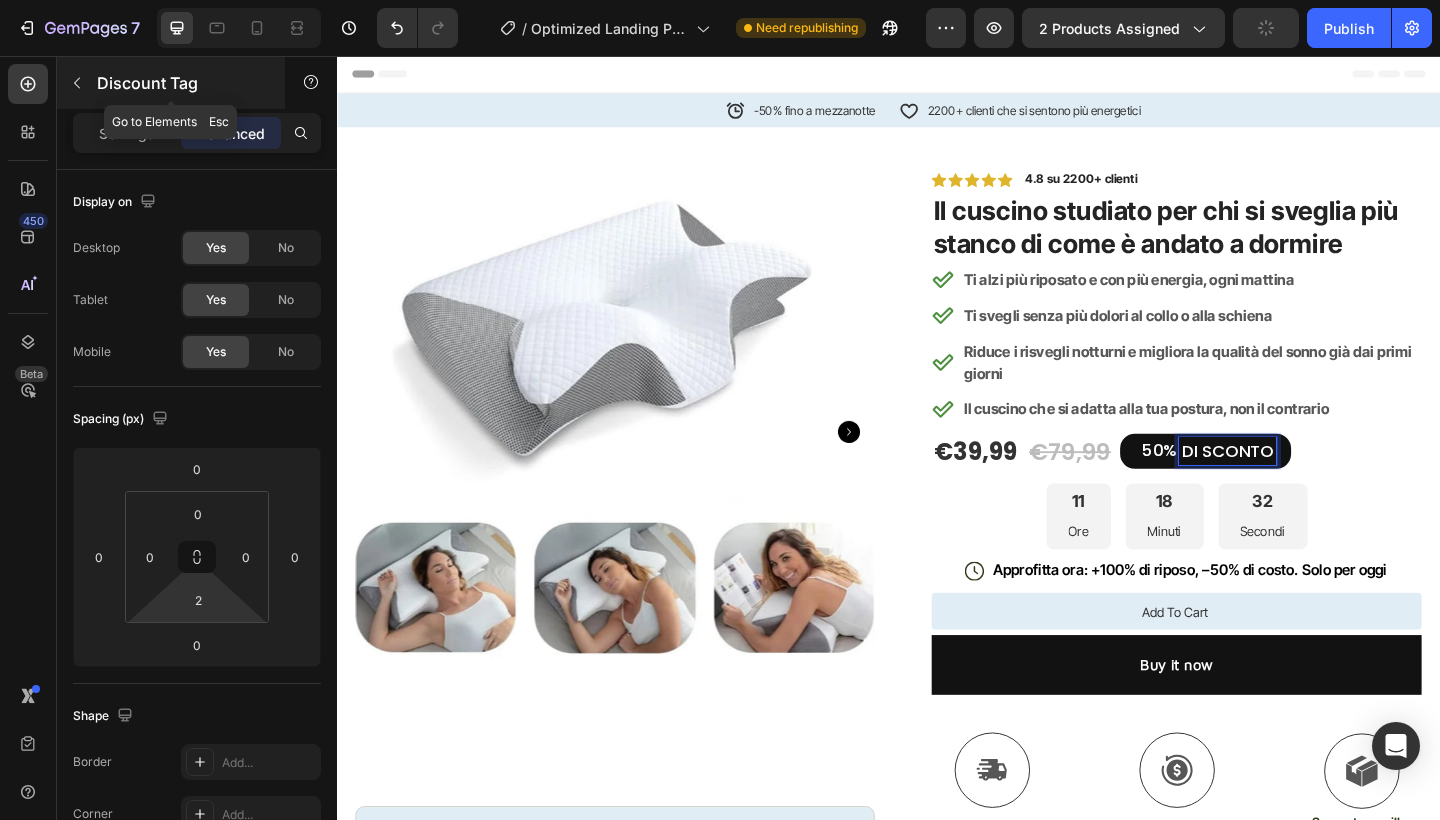 click 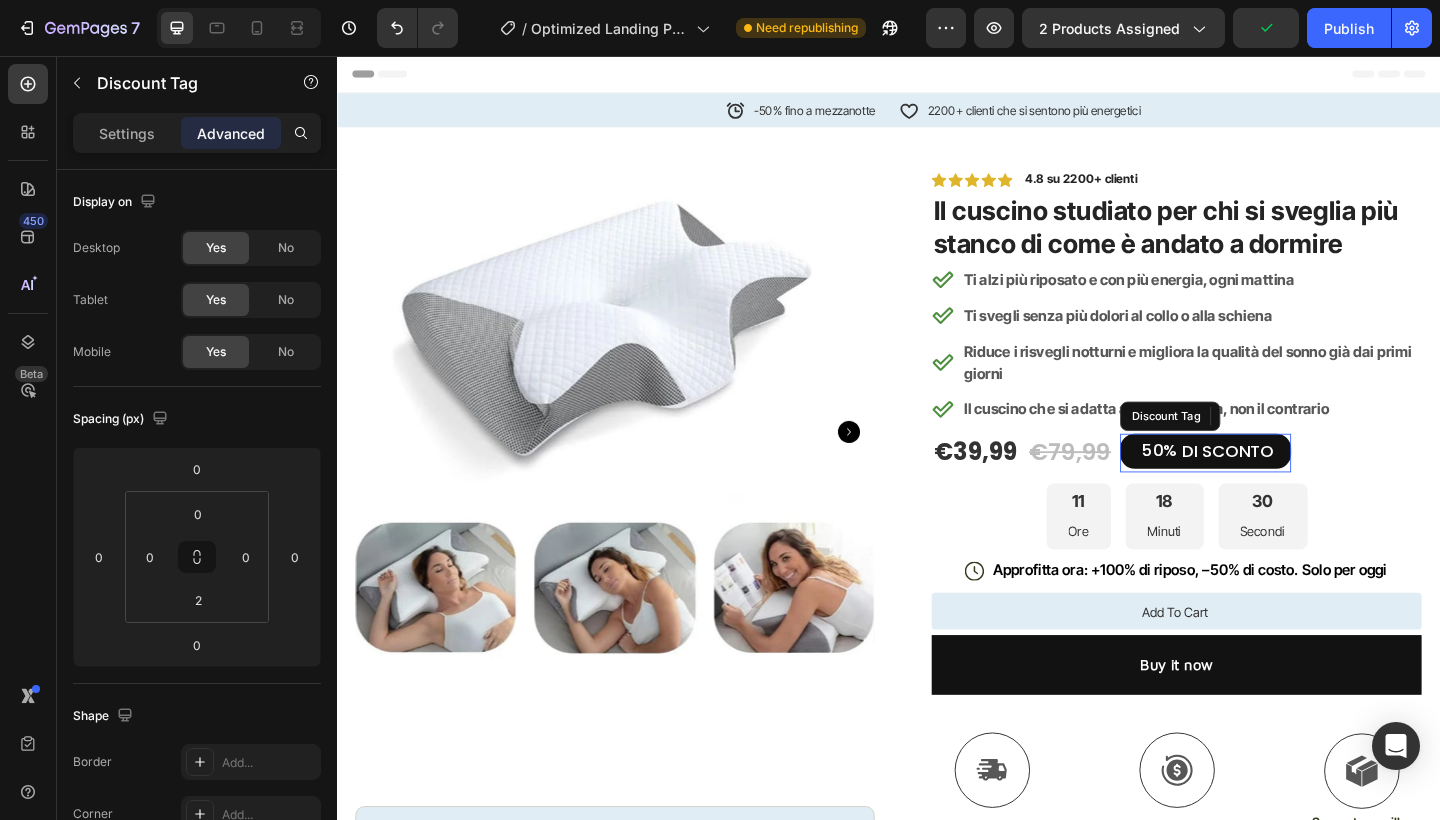 click on "DI SCONTO" at bounding box center [1306, 485] 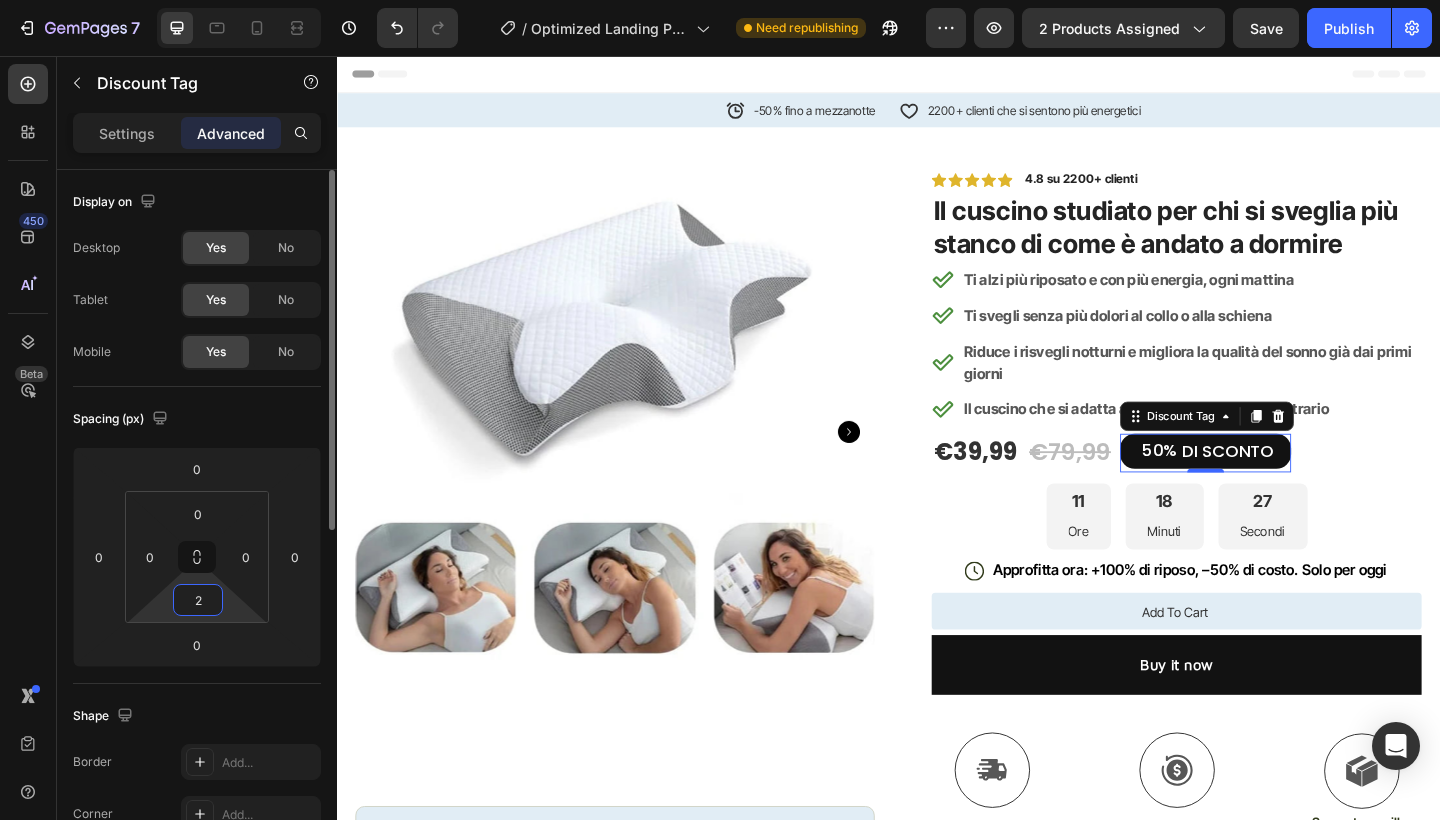 click on "2" at bounding box center (198, 600) 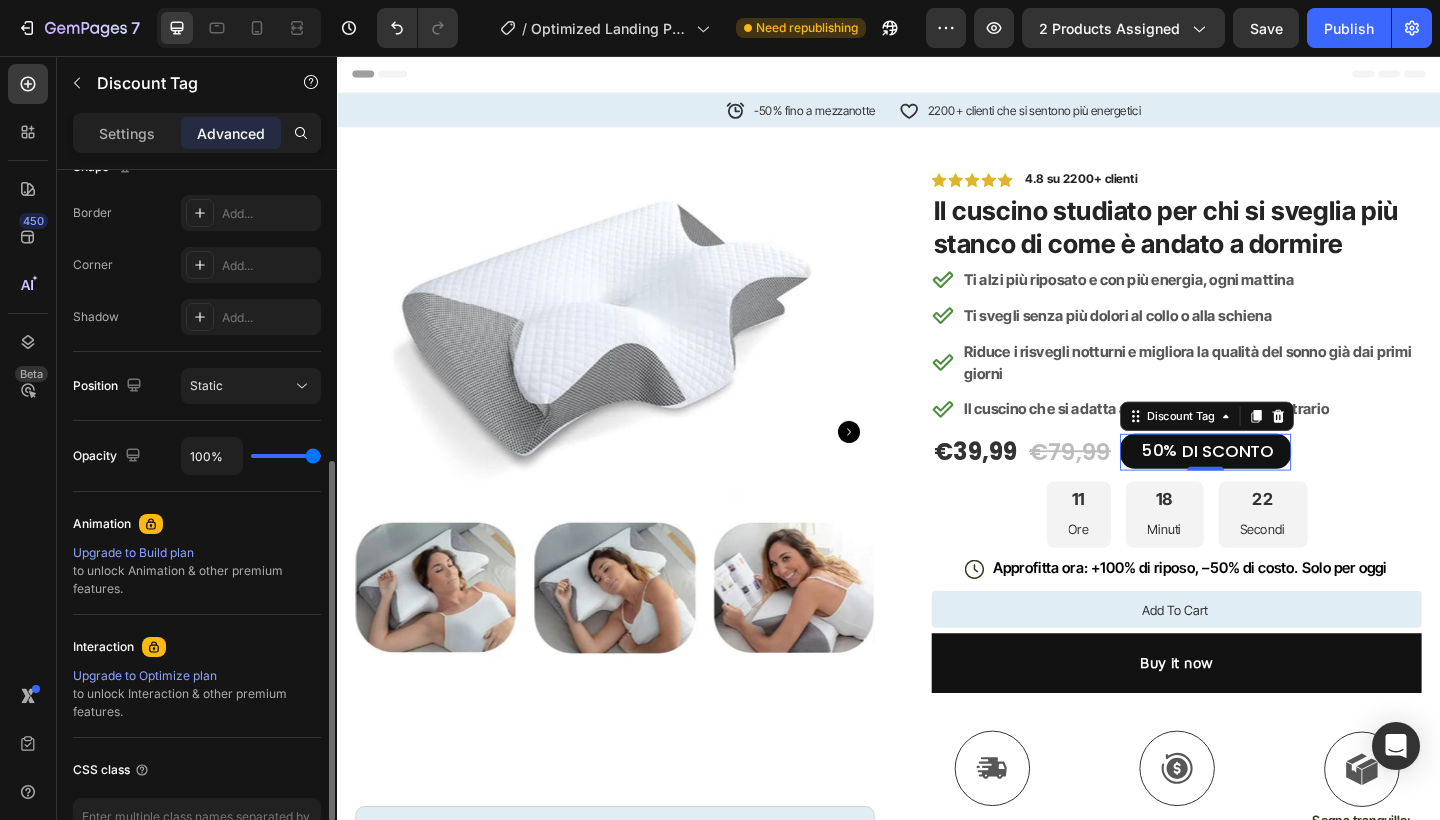scroll, scrollTop: 557, scrollLeft: 0, axis: vertical 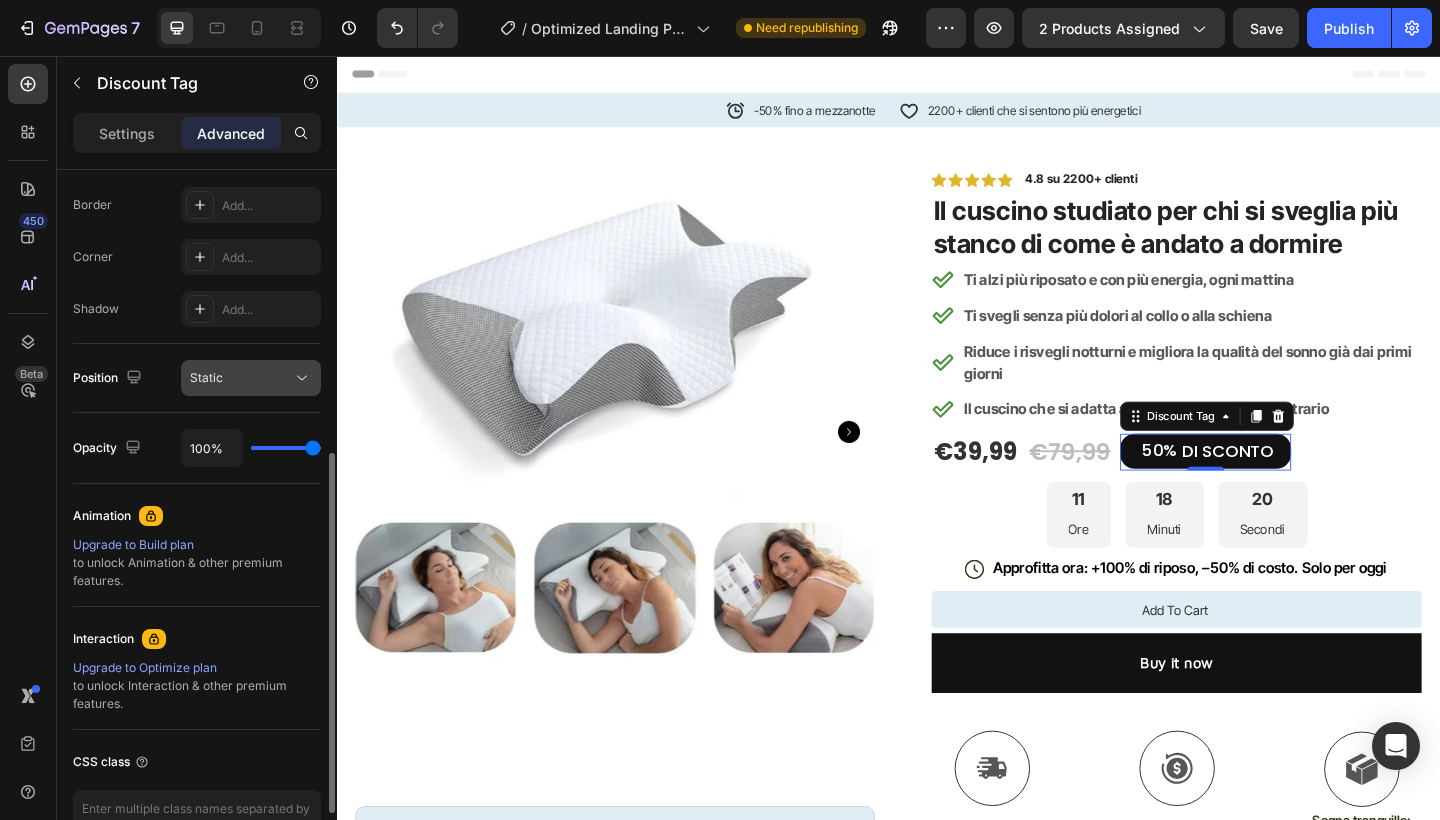 type on "0" 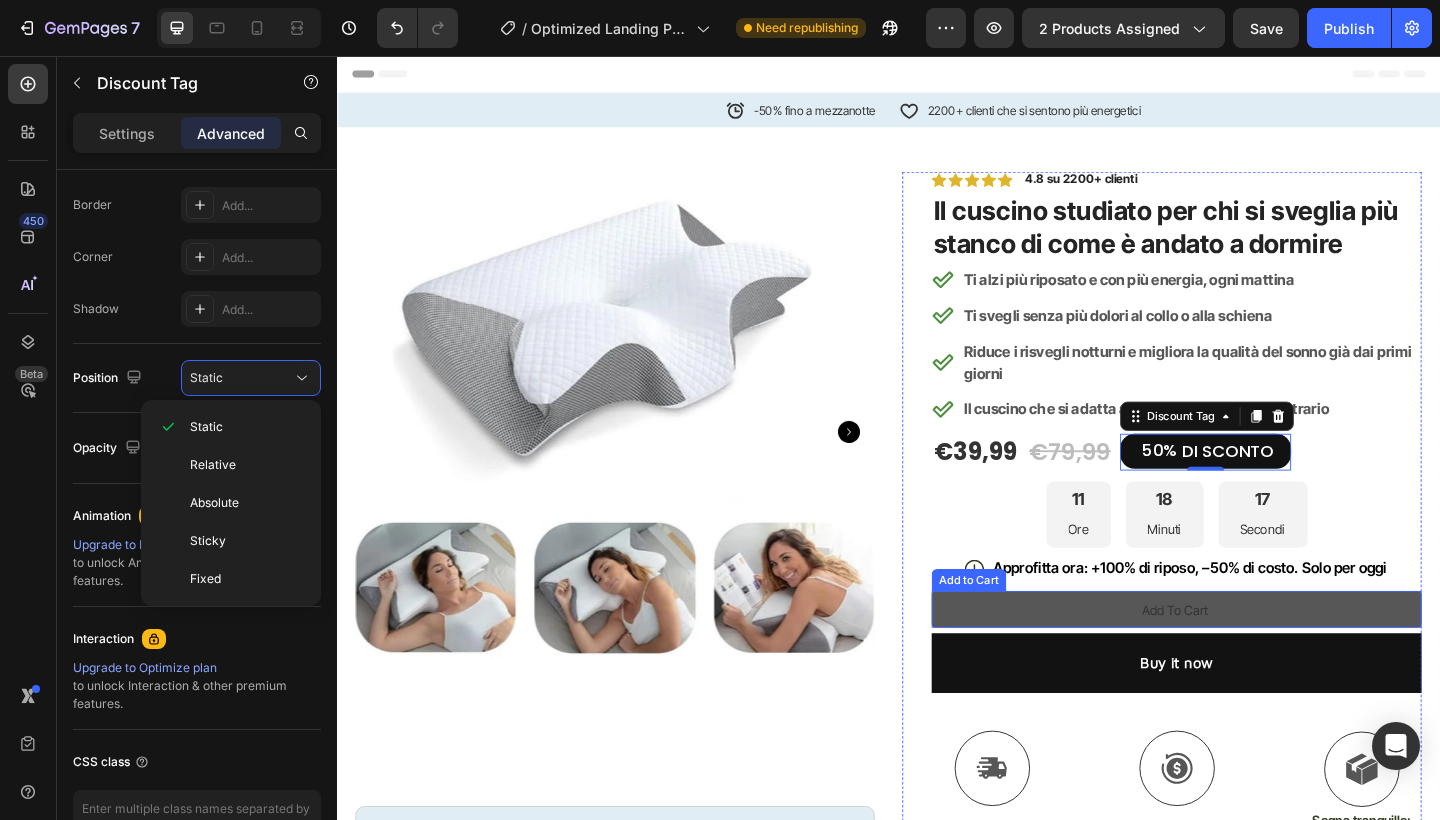 click on "Add to cart" at bounding box center [1250, 658] 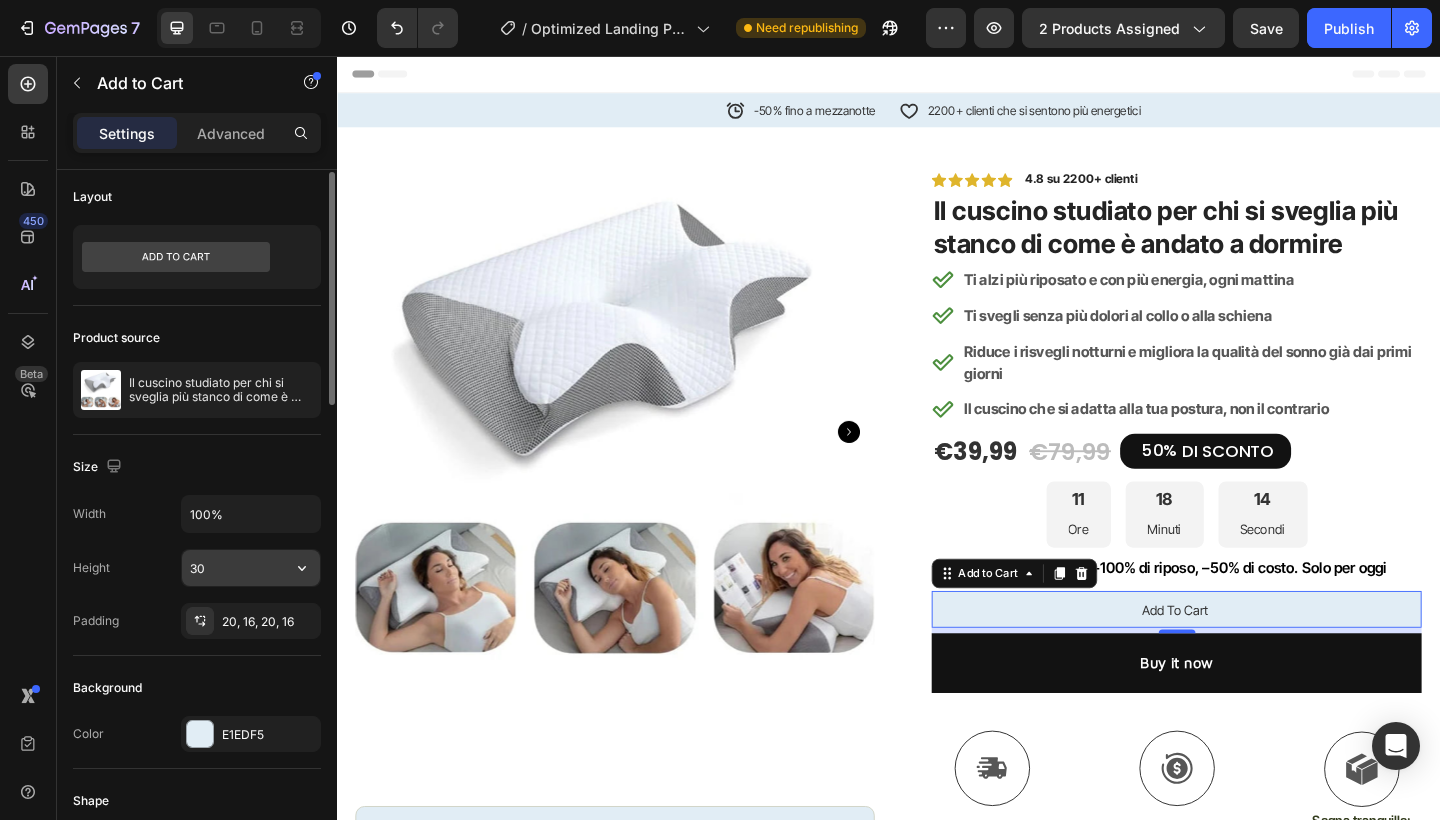 scroll, scrollTop: 6, scrollLeft: 0, axis: vertical 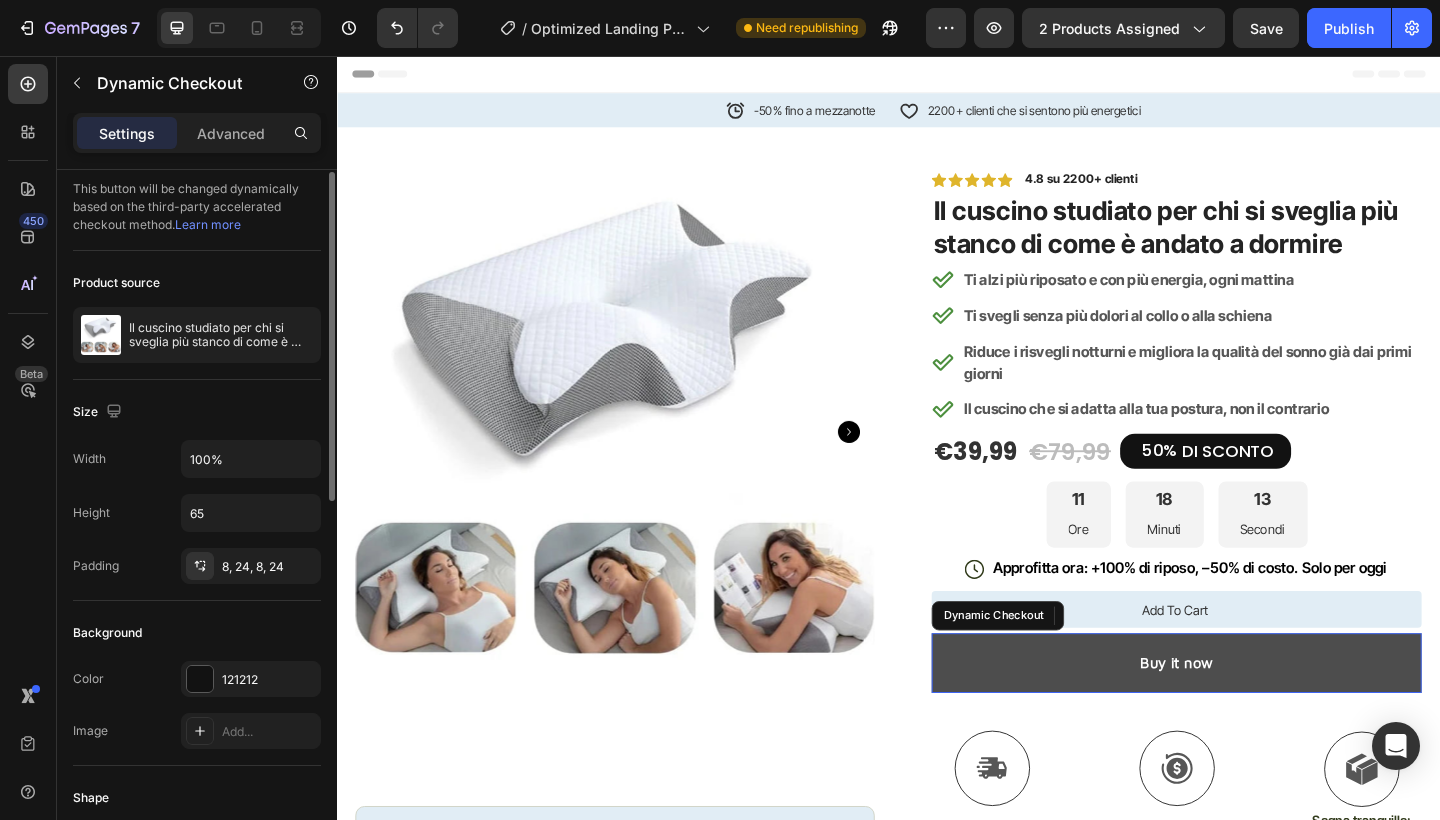 click on "Buy it now" at bounding box center (1250, 716) 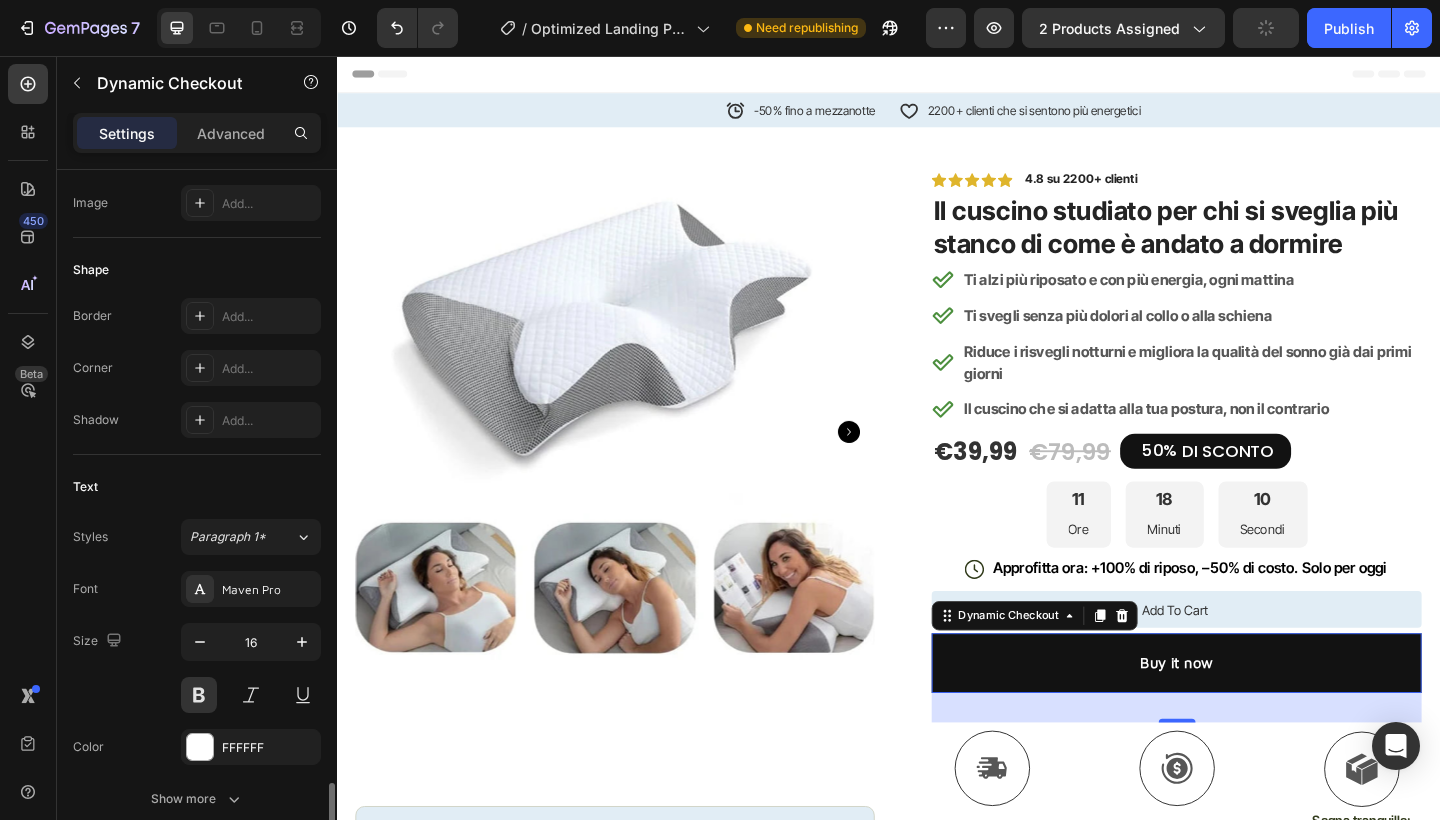 scroll, scrollTop: 809, scrollLeft: 0, axis: vertical 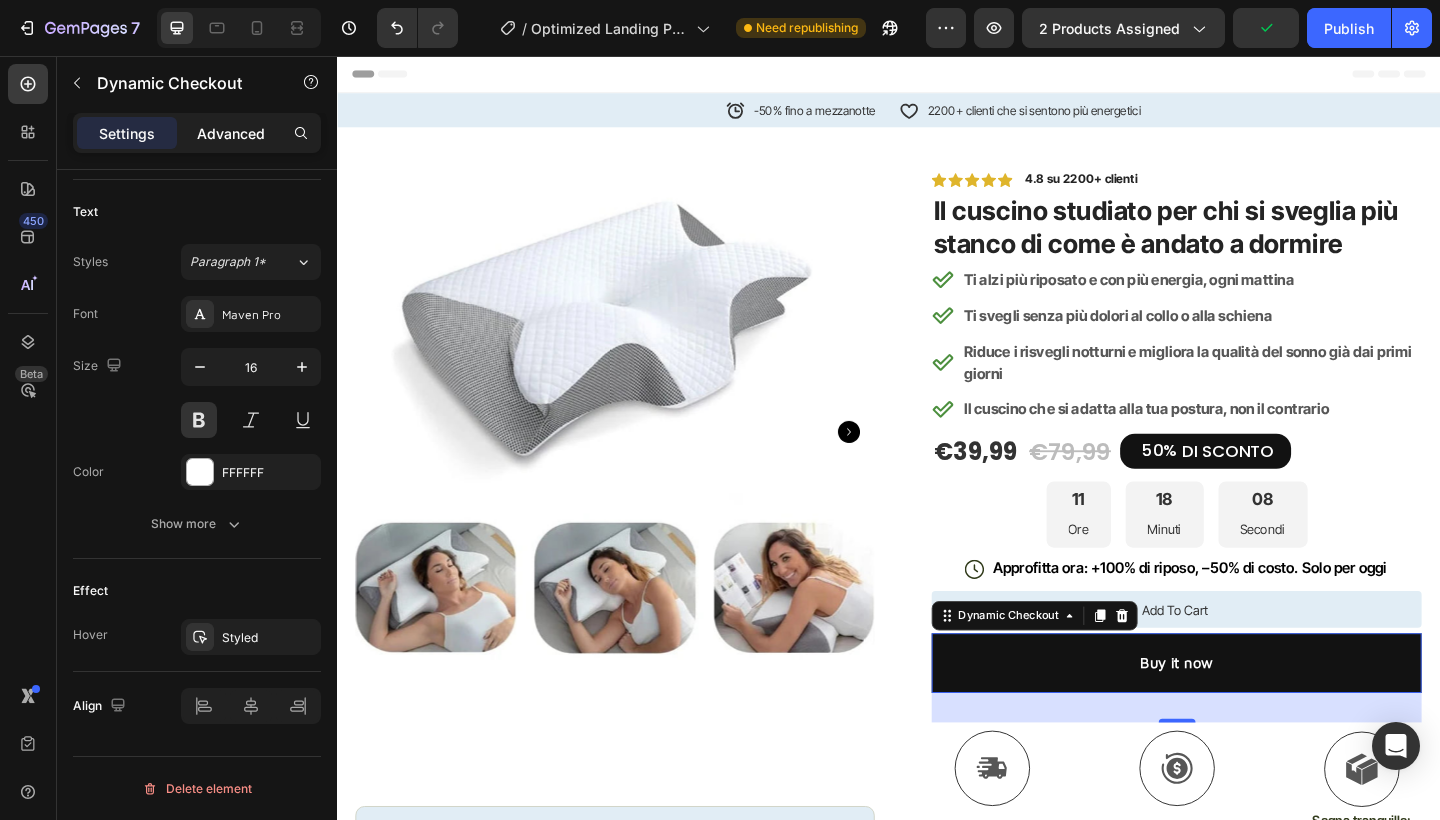 click on "Advanced" at bounding box center (231, 133) 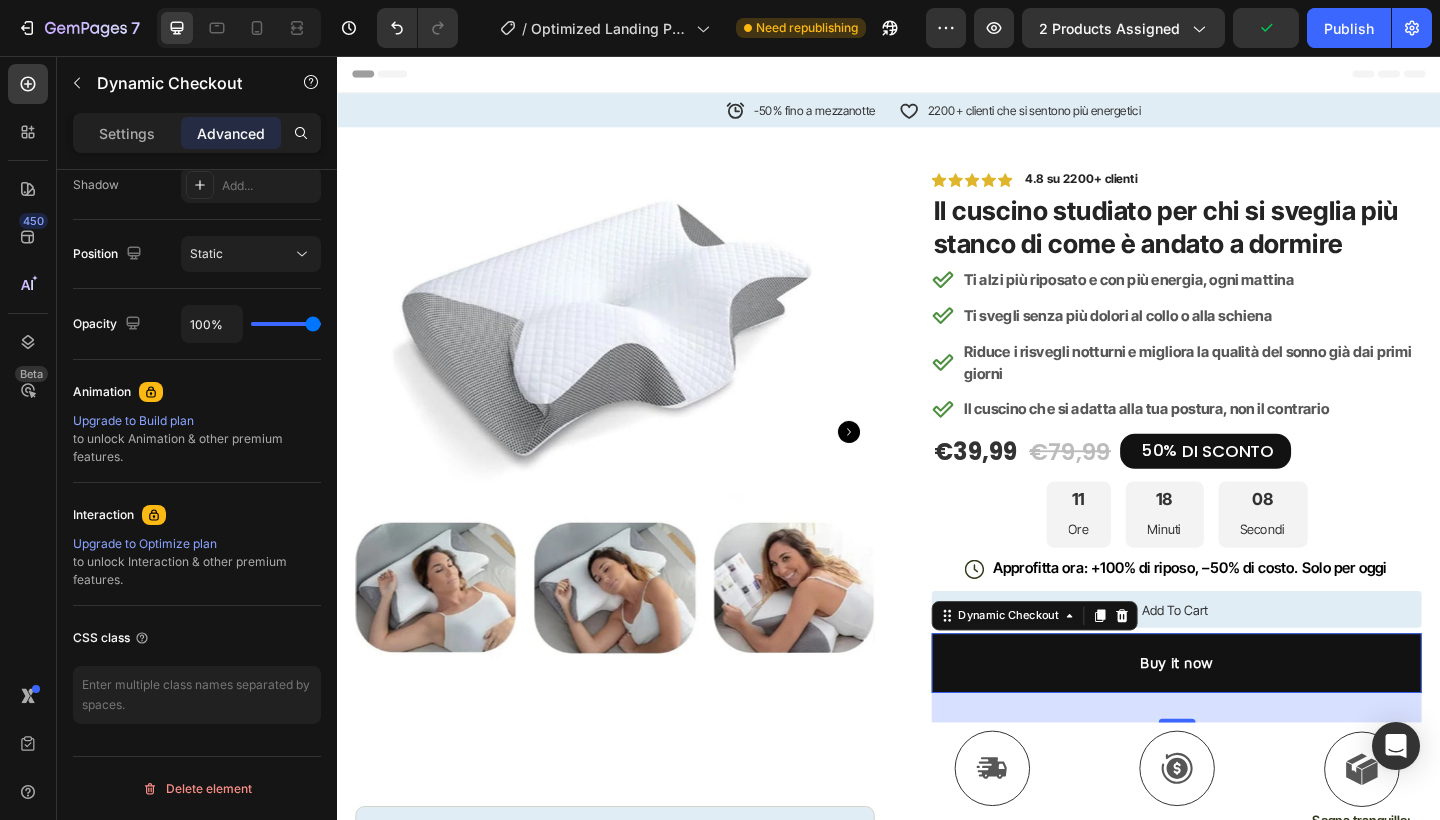 scroll, scrollTop: 681, scrollLeft: 0, axis: vertical 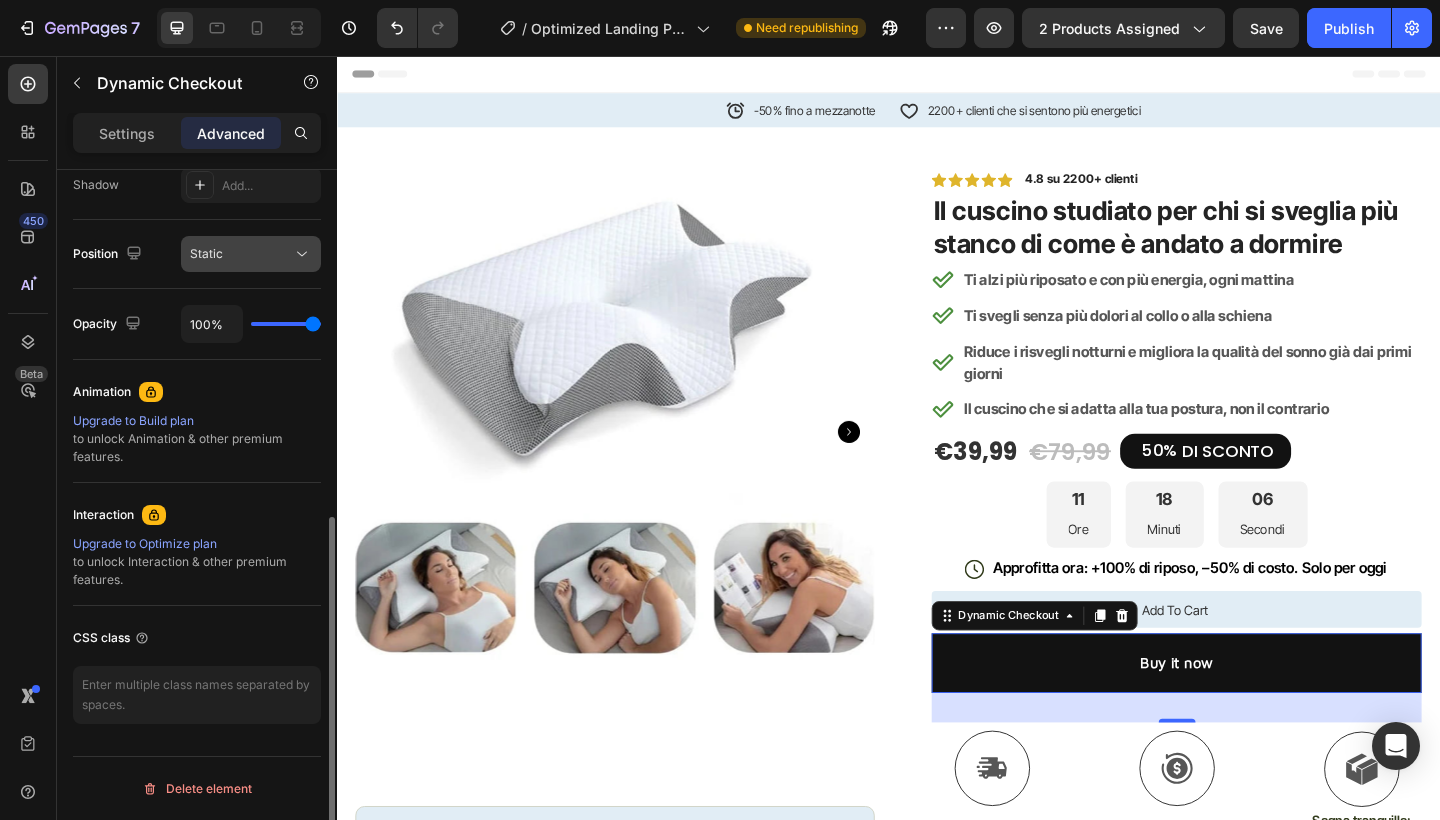 click on "Static" at bounding box center [206, 253] 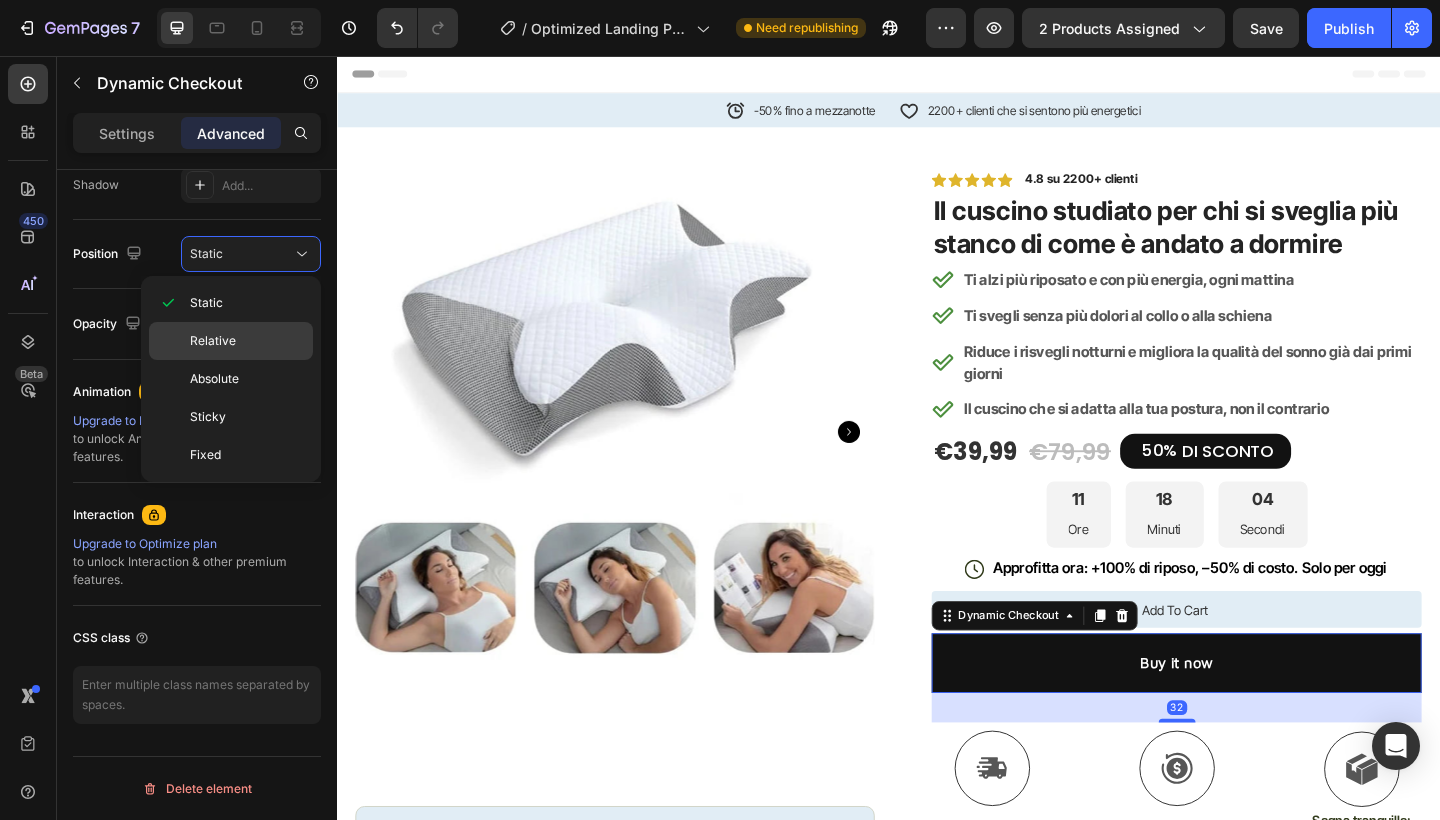 click on "Relative" at bounding box center (247, 341) 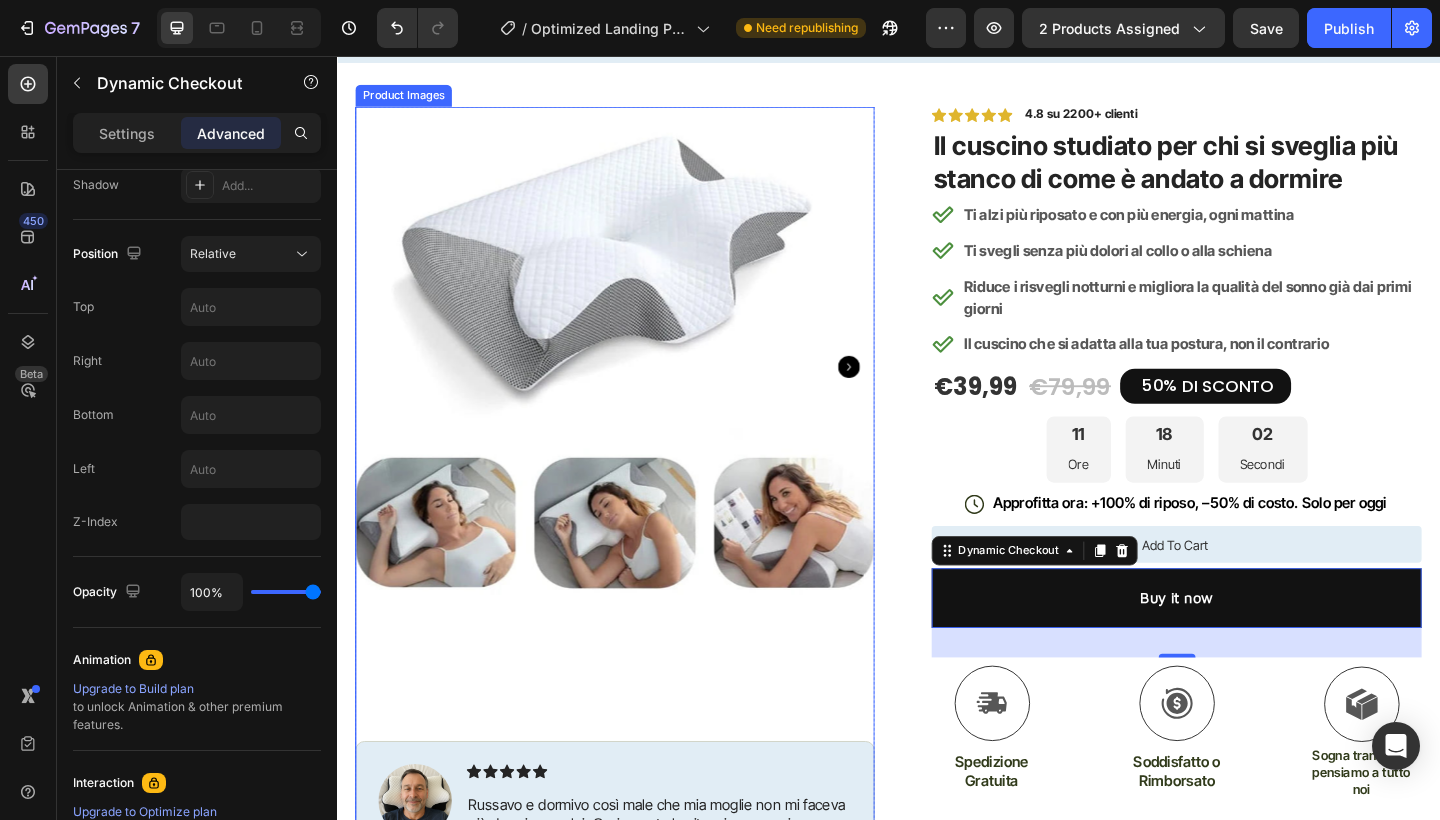 scroll, scrollTop: 35, scrollLeft: 0, axis: vertical 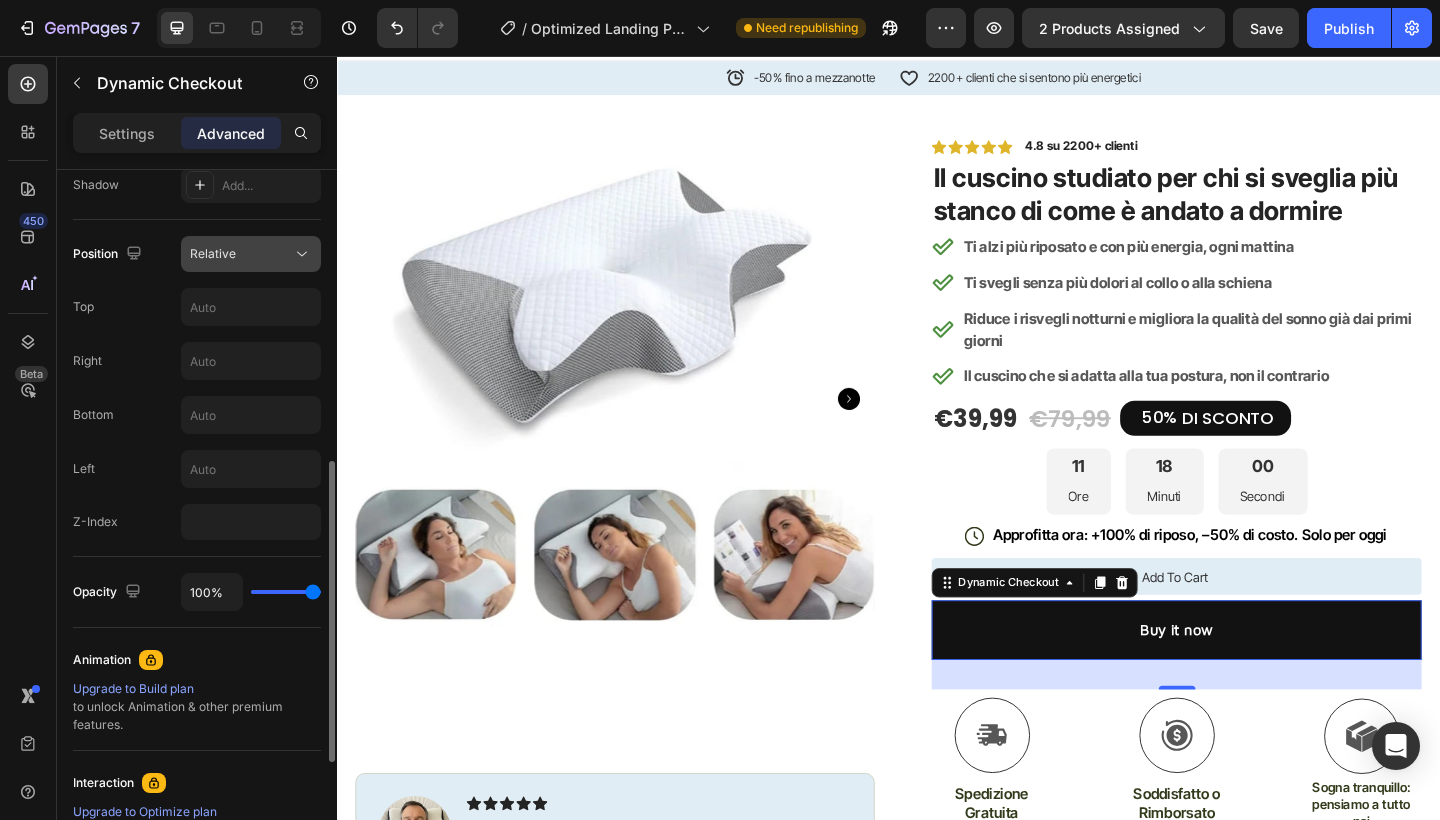 click on "Relative" at bounding box center (213, 253) 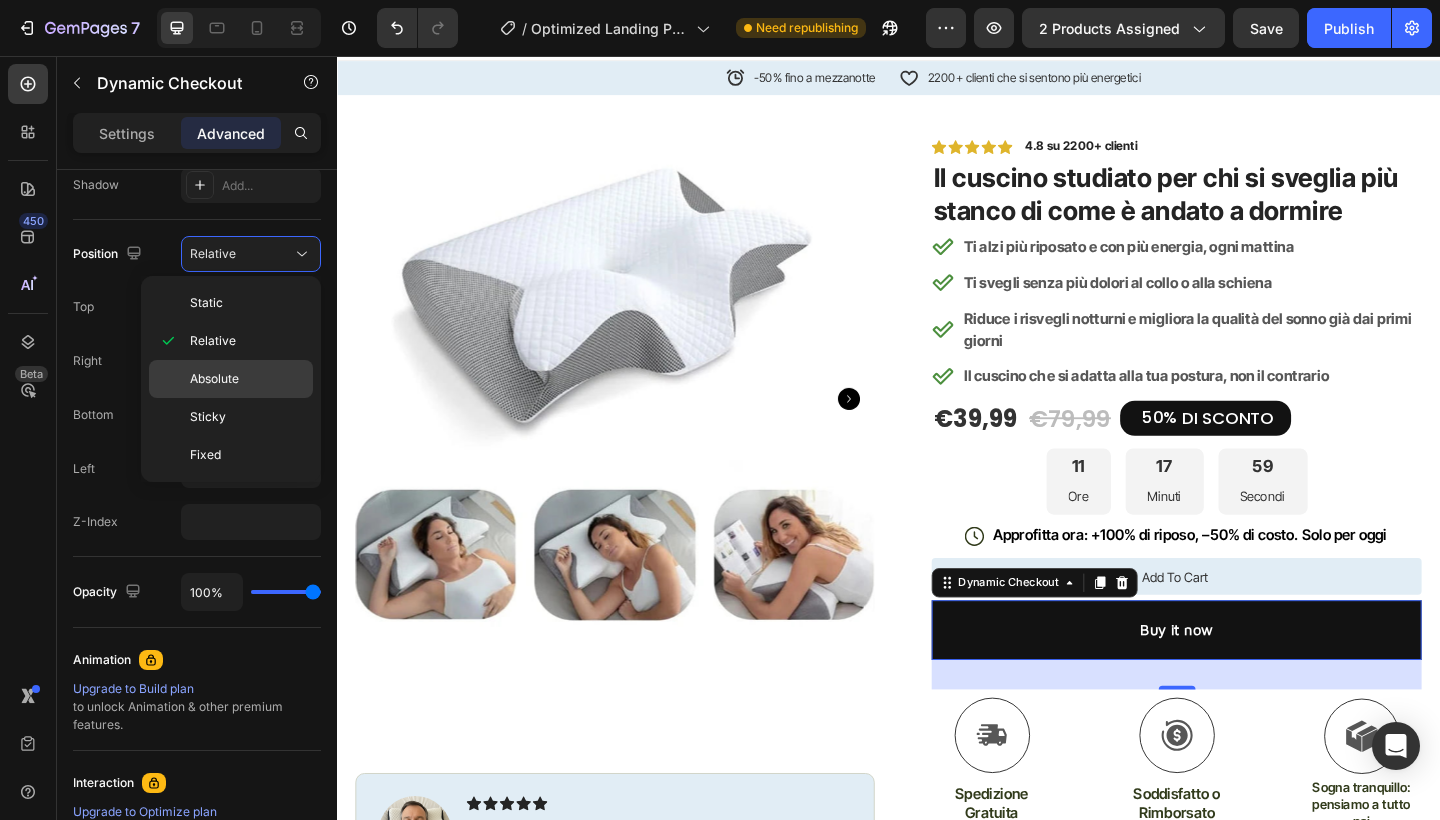 click on "Absolute" 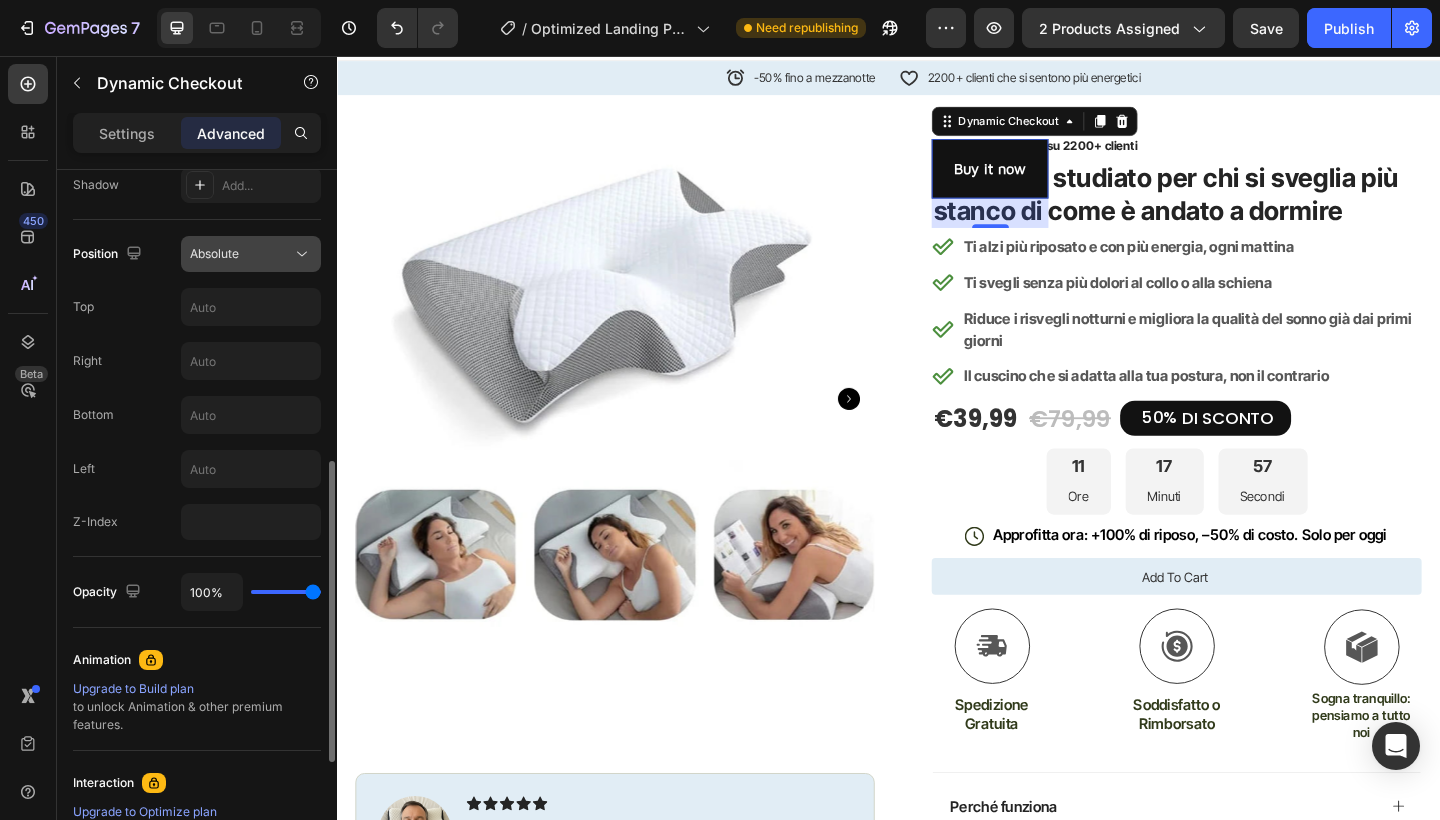 click on "Absolute" 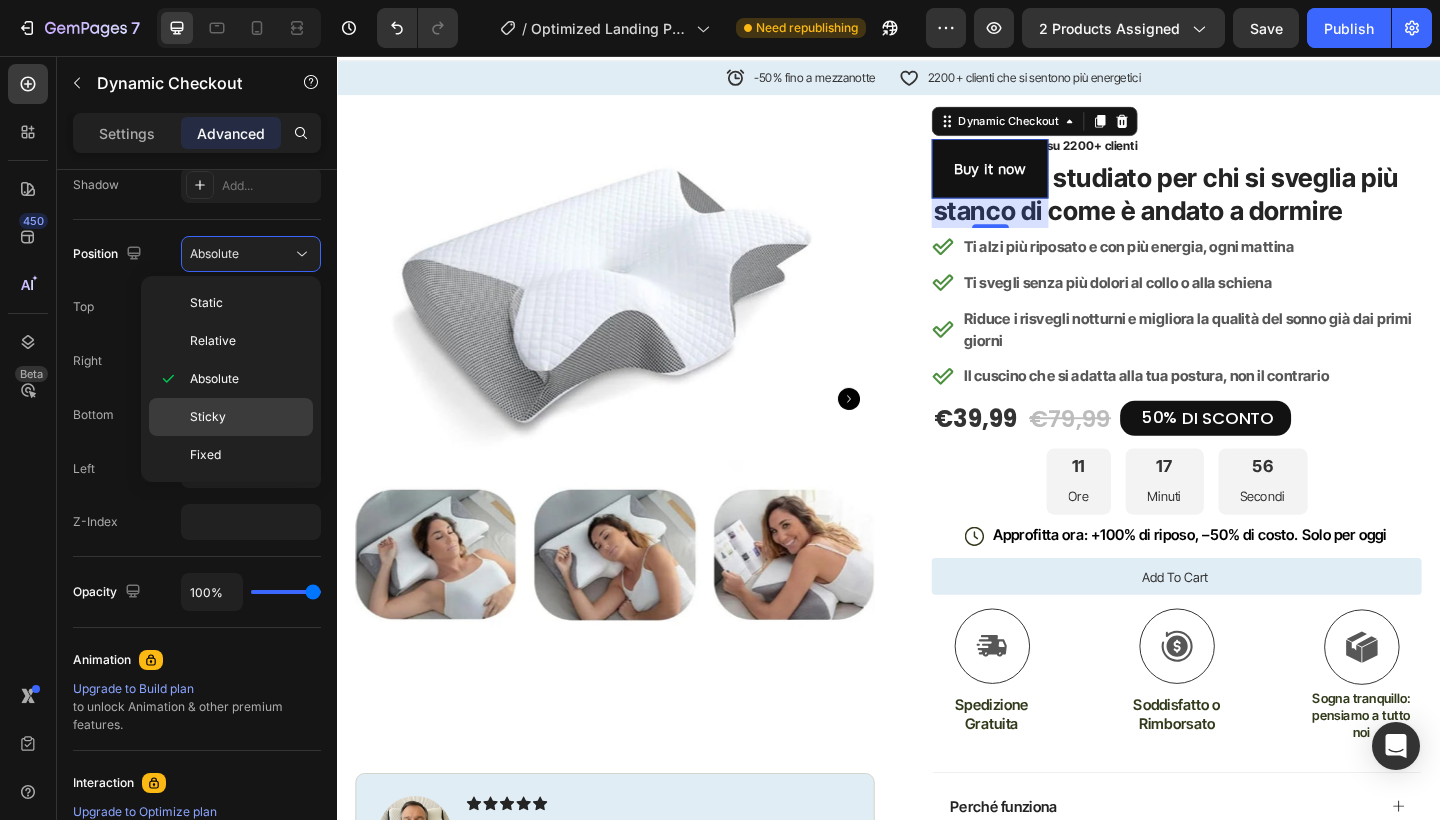 click on "Sticky" 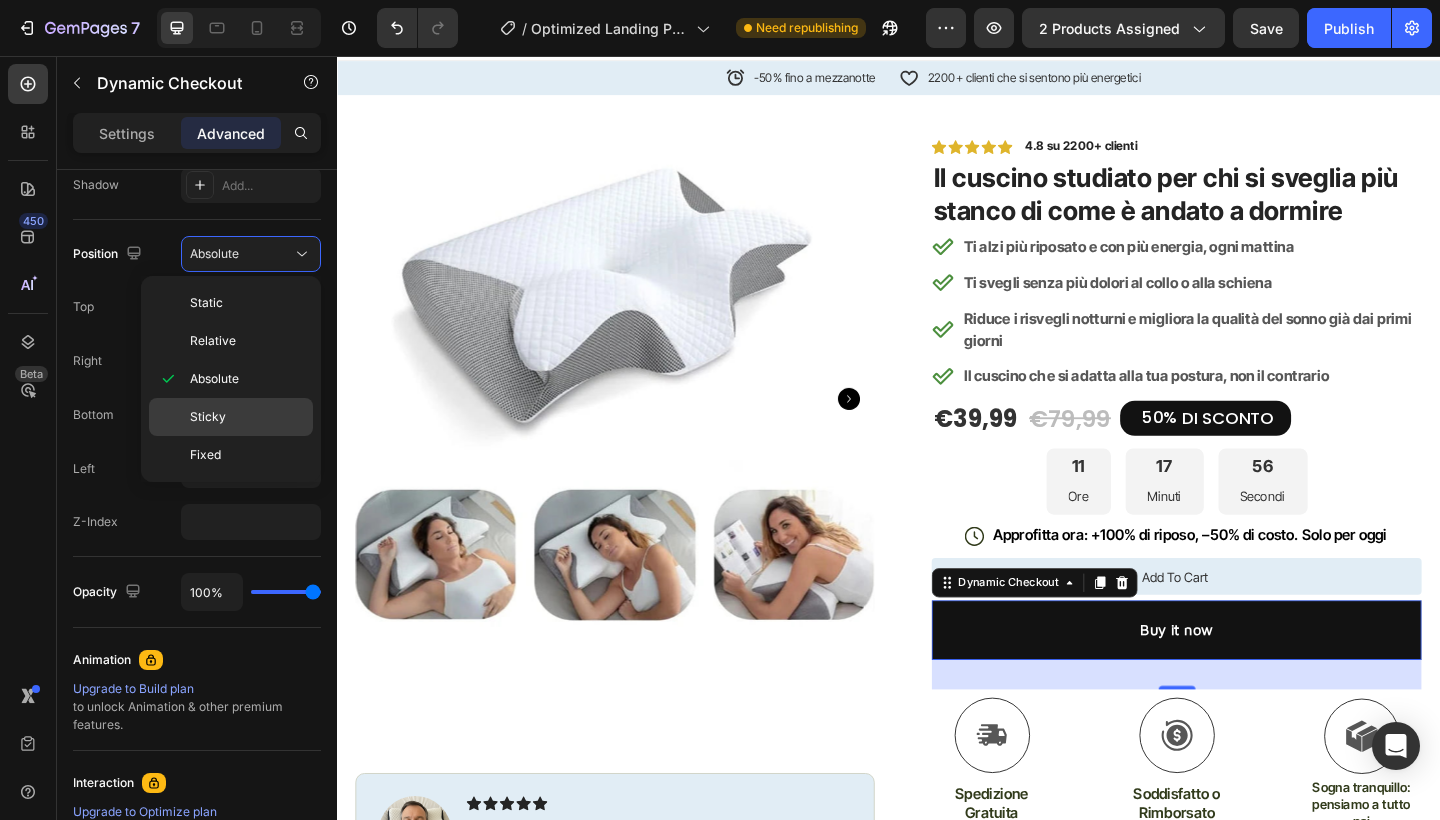 type on "0" 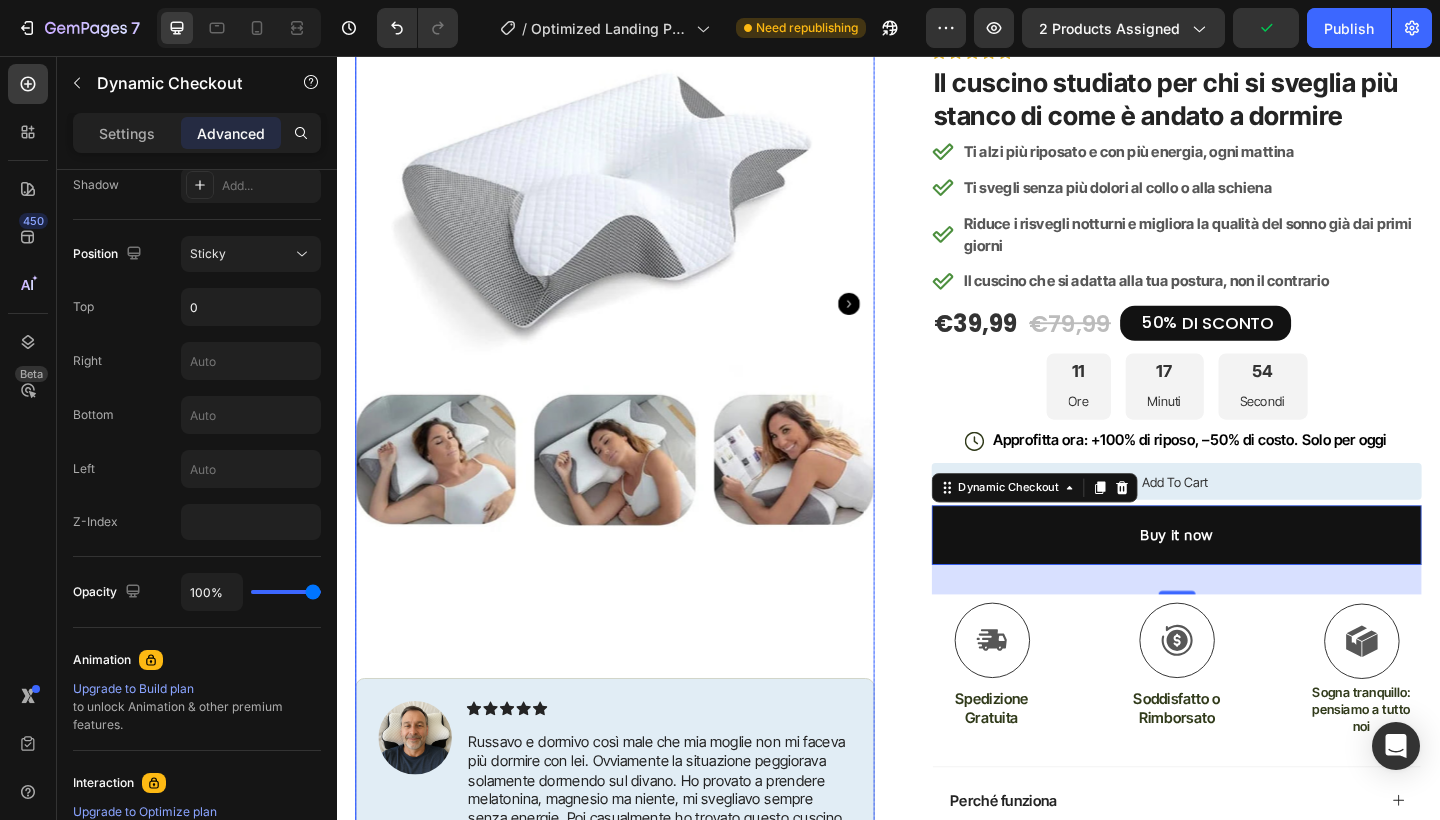 scroll, scrollTop: 129, scrollLeft: 0, axis: vertical 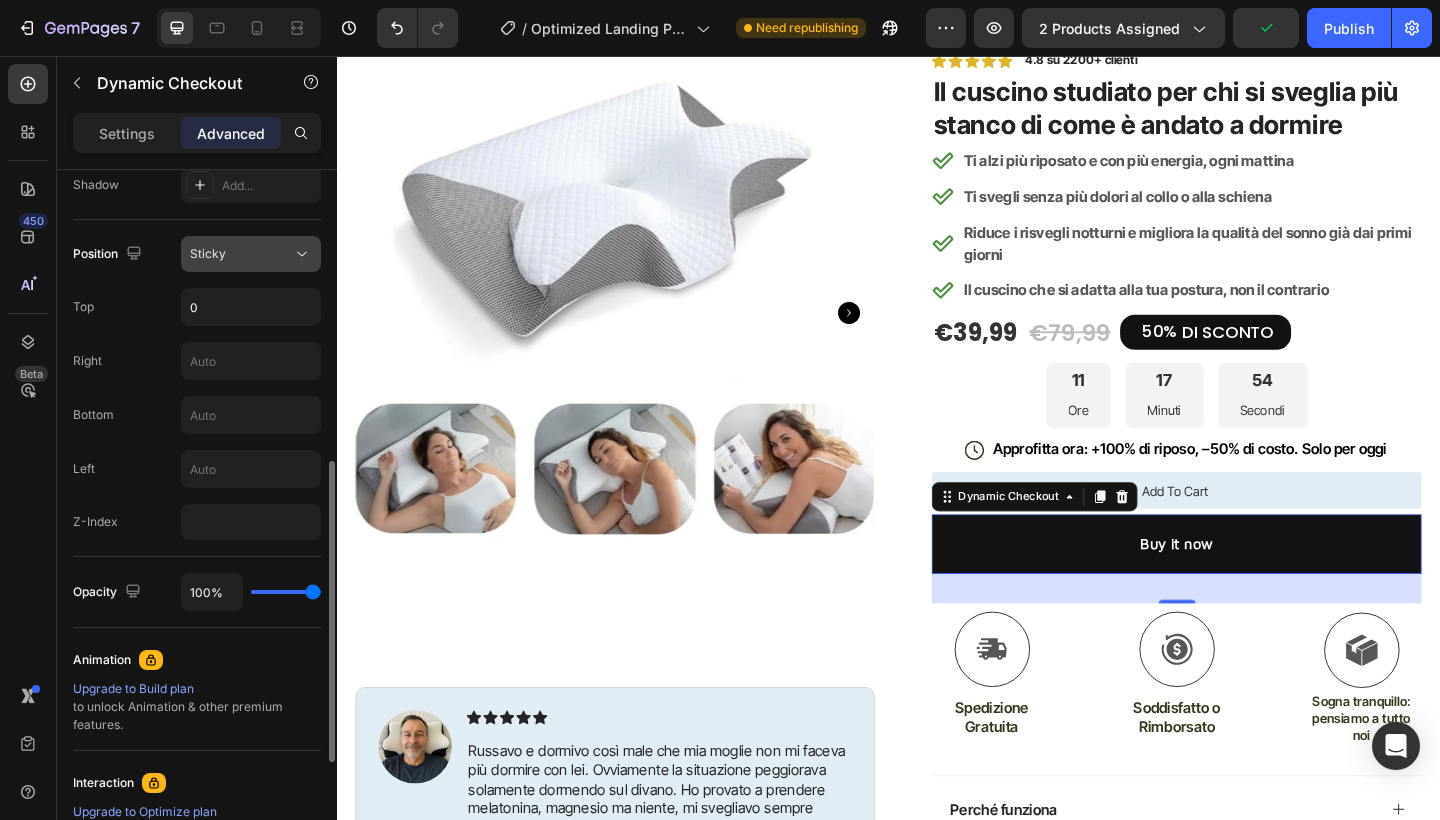 click on "Sticky" at bounding box center (241, 254) 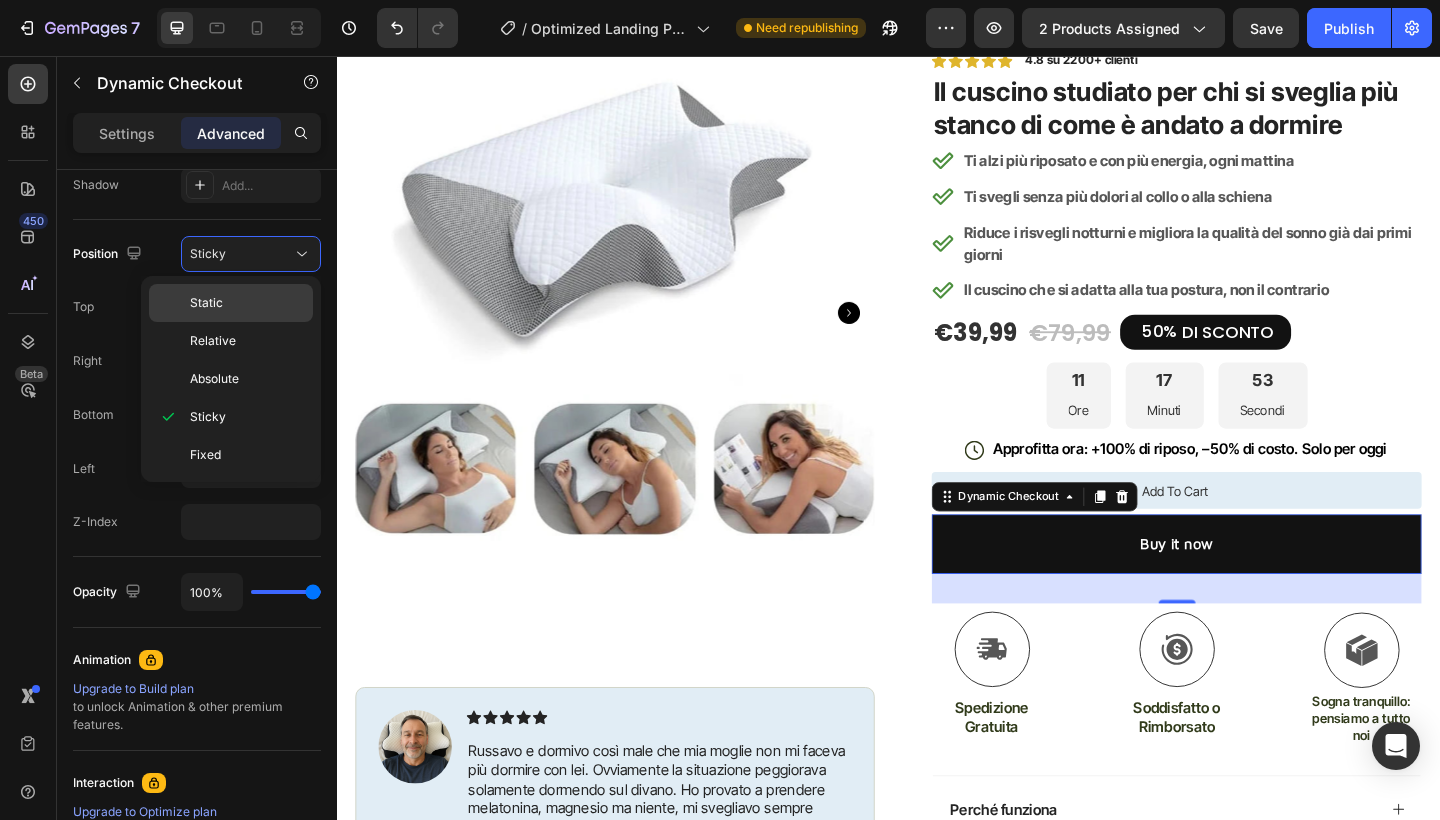 click on "Static" at bounding box center [247, 303] 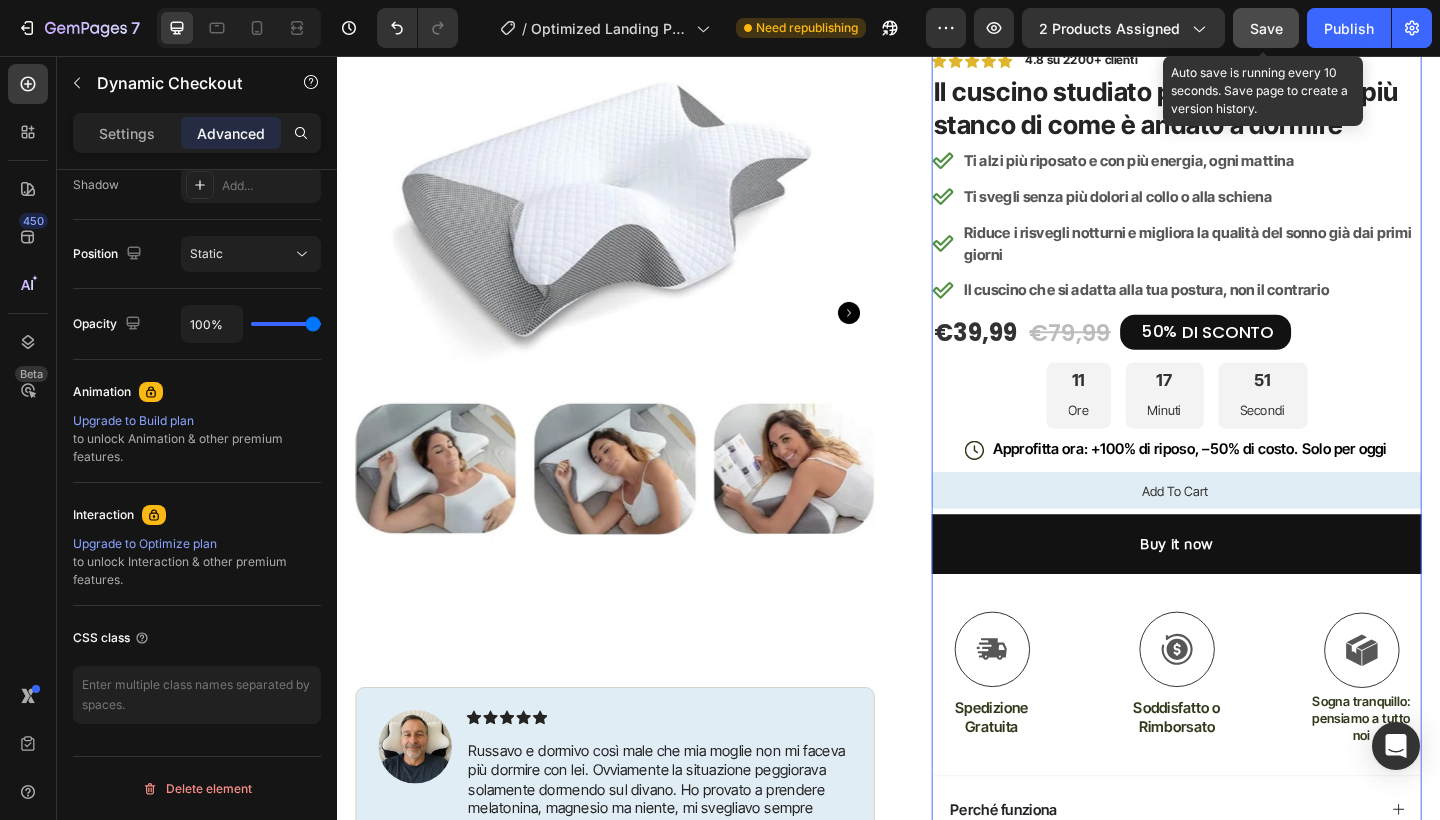 click on "Save" 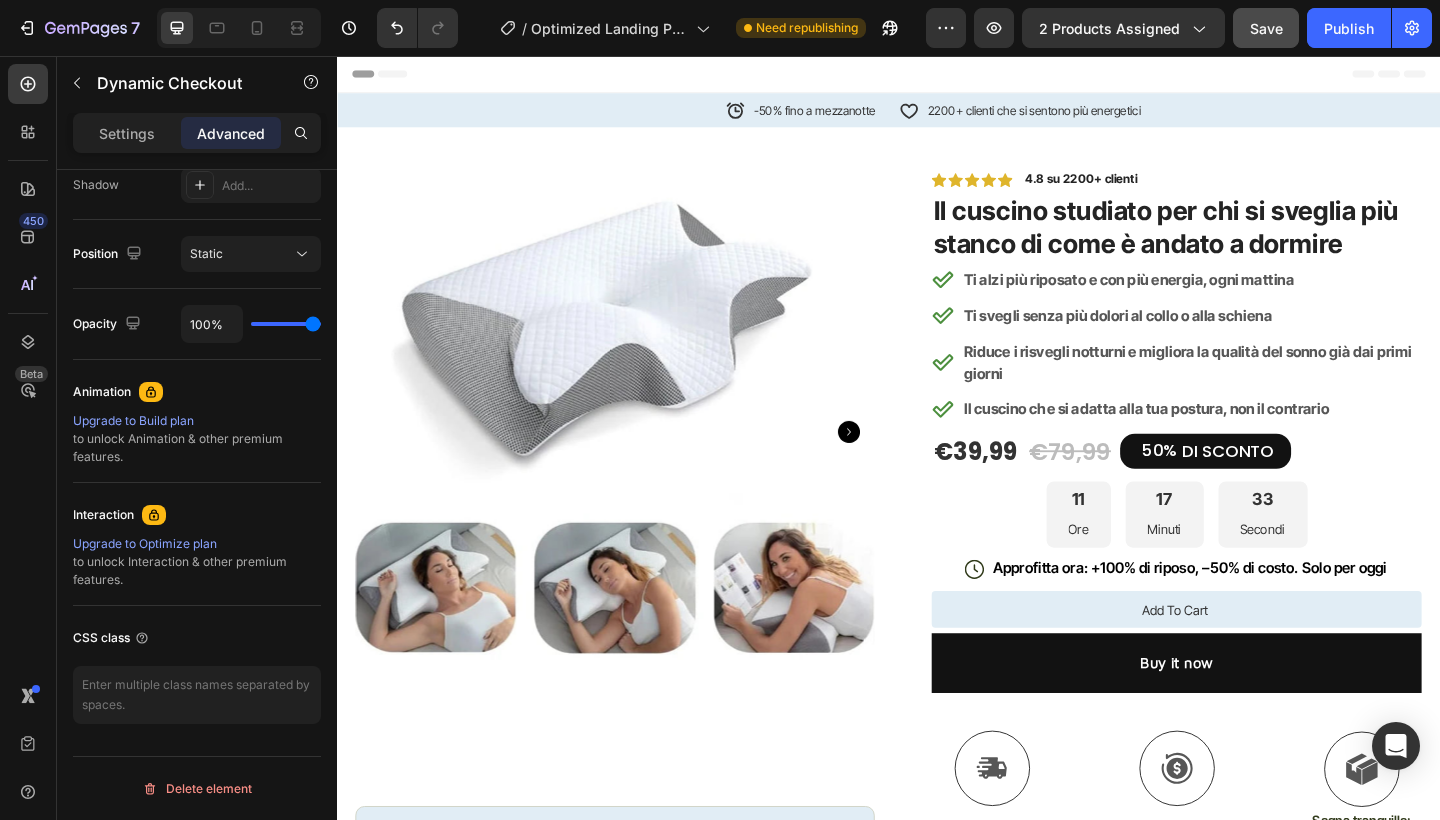 scroll, scrollTop: 0, scrollLeft: 0, axis: both 